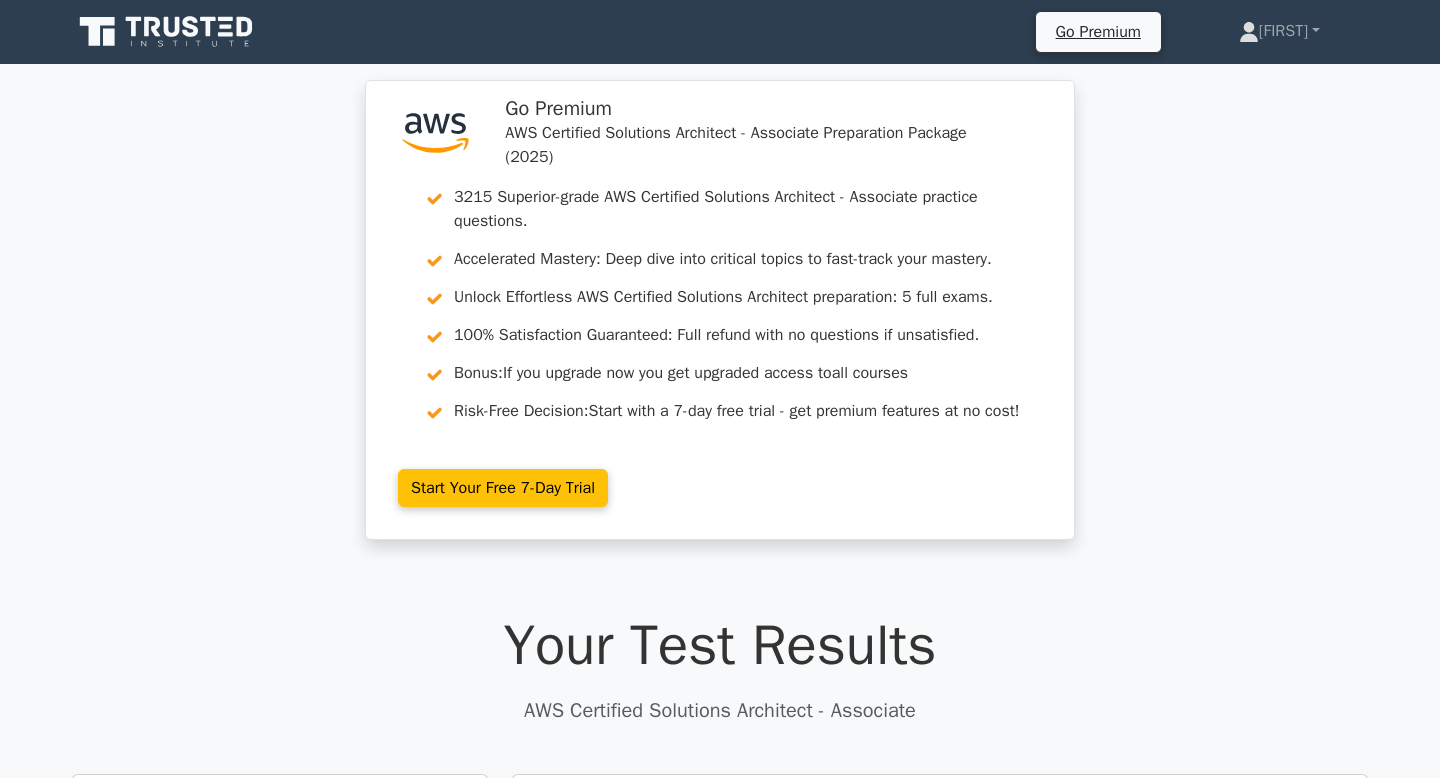 scroll, scrollTop: 3137, scrollLeft: 0, axis: vertical 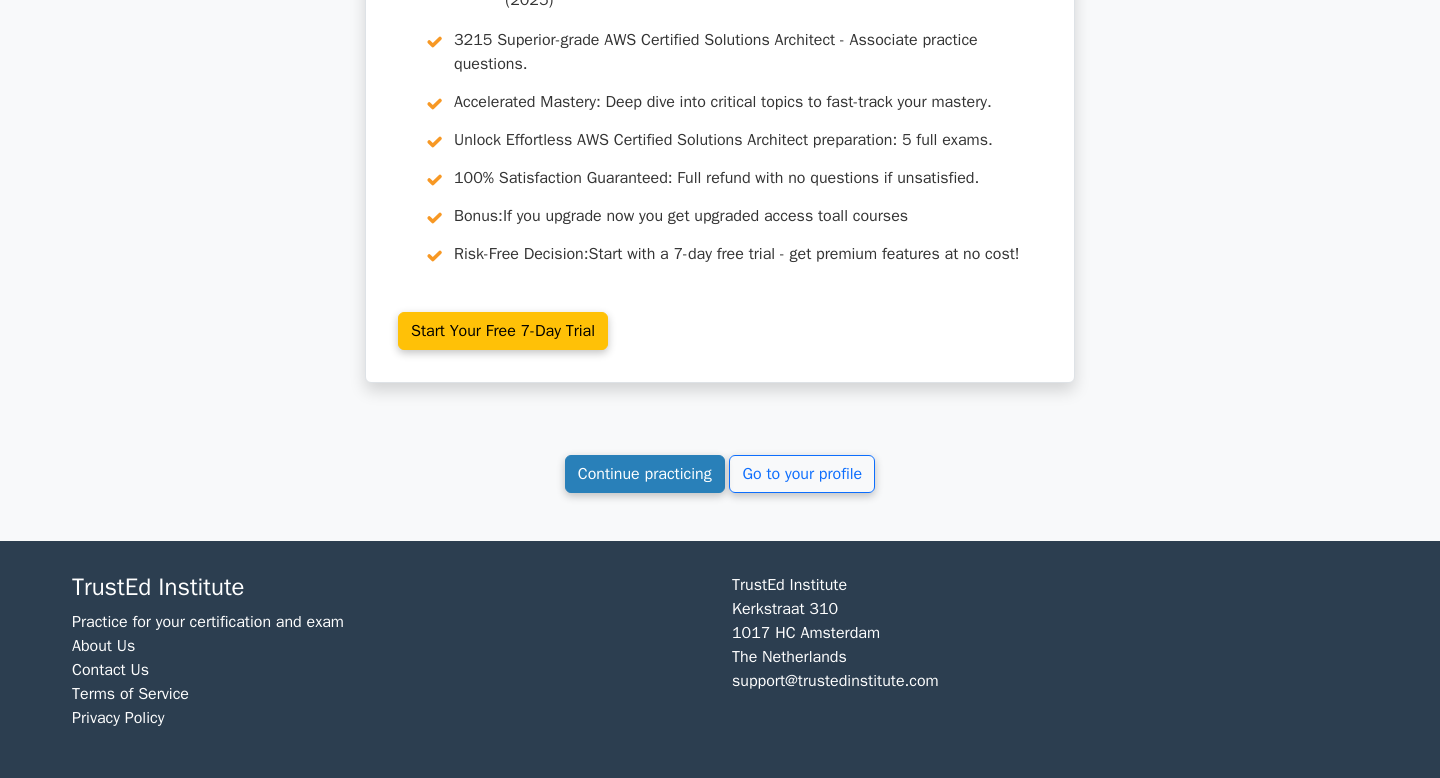 click on "Continue practicing" at bounding box center (645, 474) 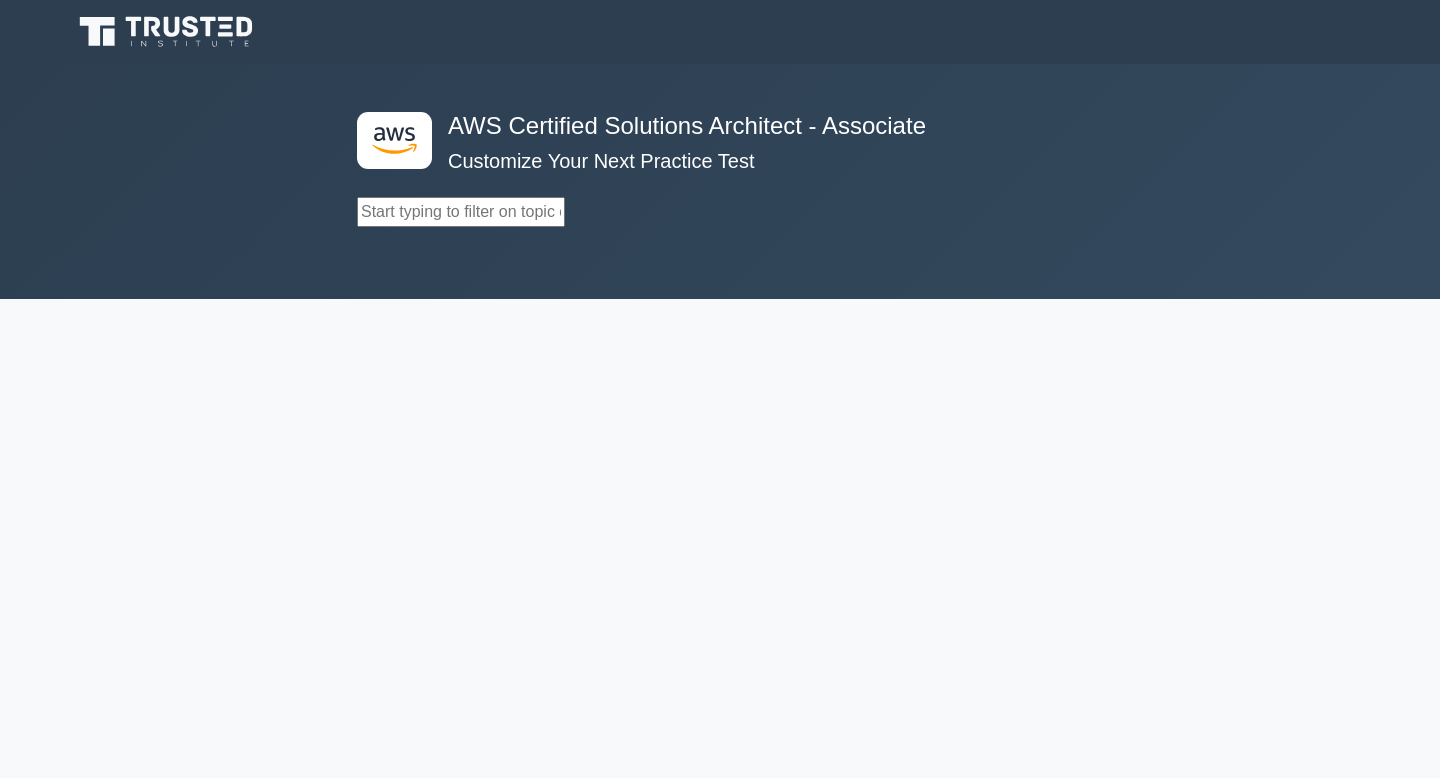 scroll, scrollTop: 0, scrollLeft: 0, axis: both 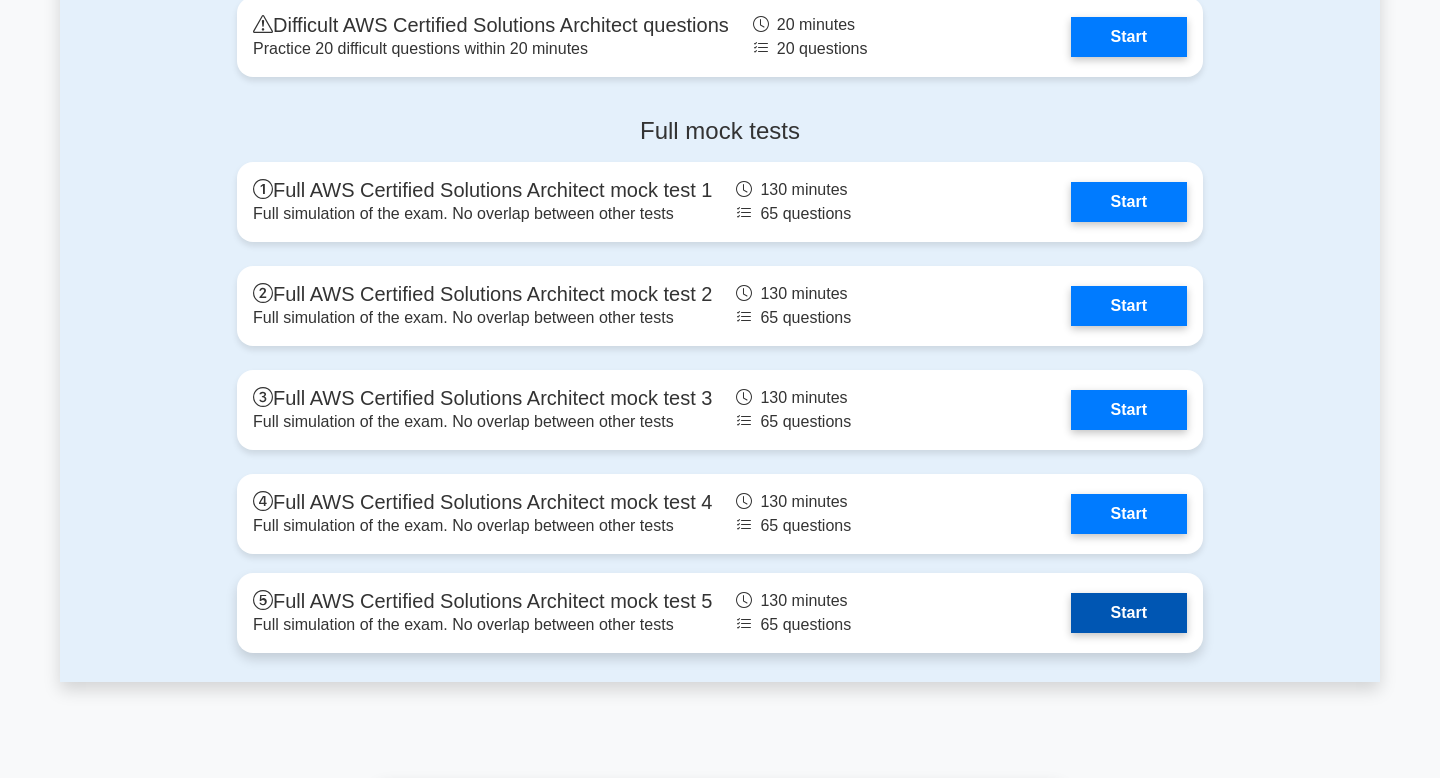 click on "Start" at bounding box center [1129, 613] 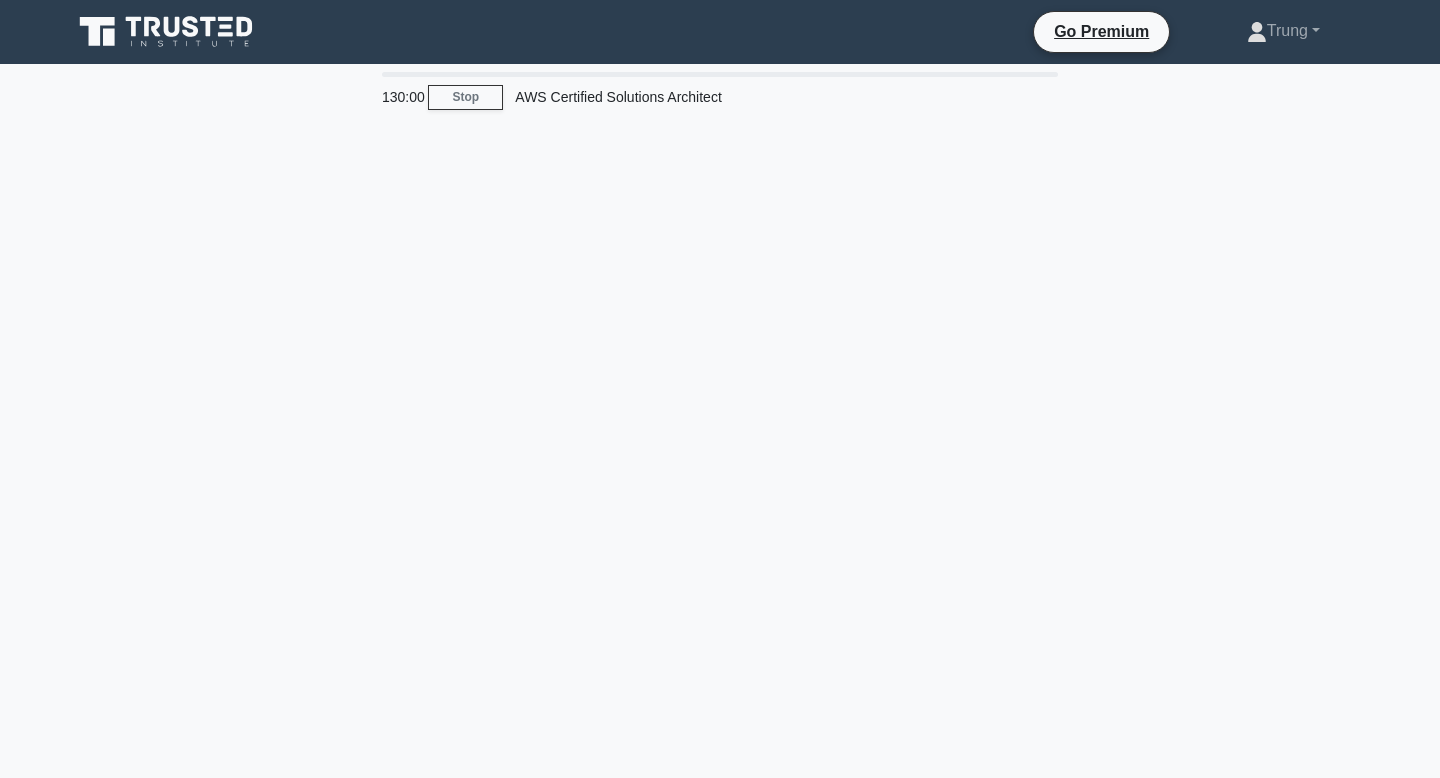 scroll, scrollTop: 0, scrollLeft: 0, axis: both 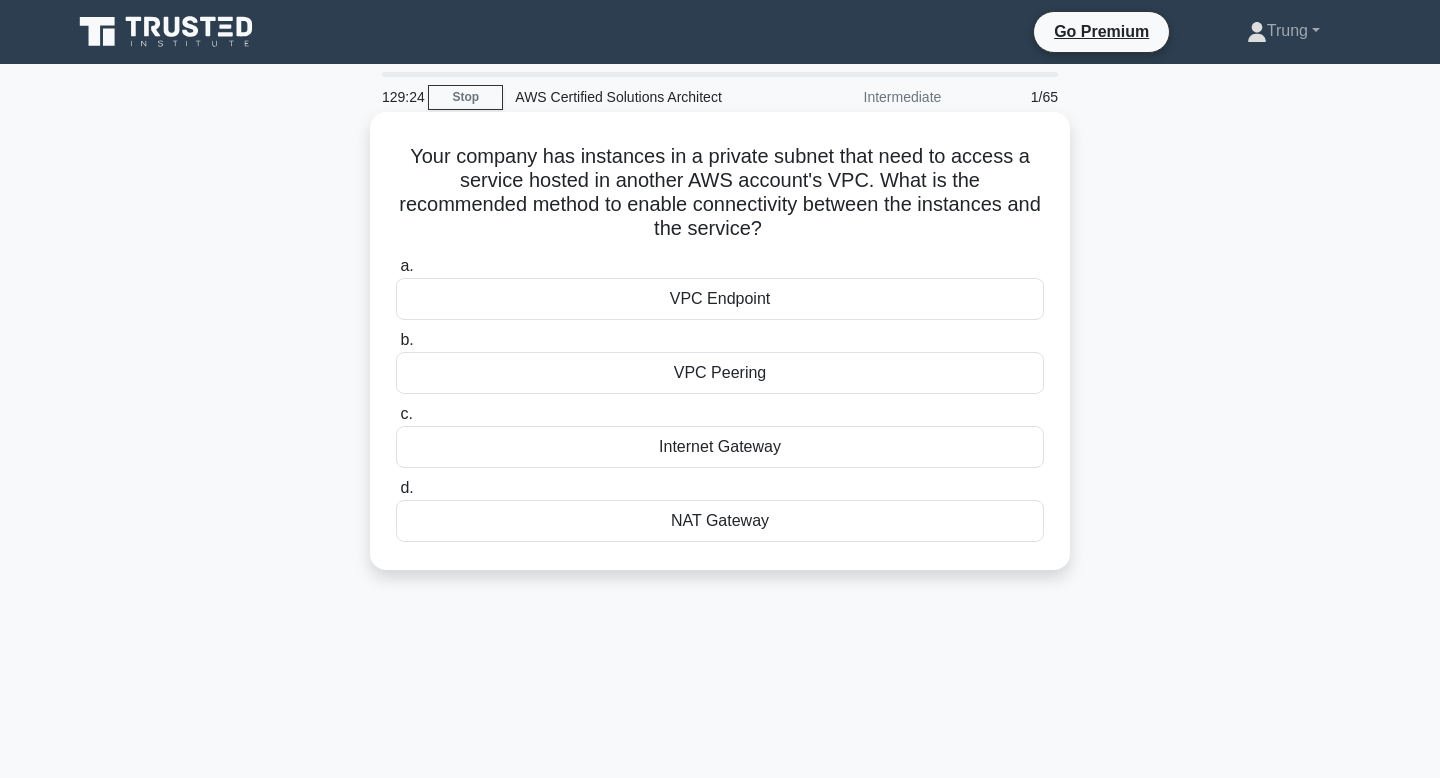 click on "Your company has instances in a private subnet that need to access a service hosted in another AWS account's VPC. What is the recommended method to enable connectivity between the instances and the service?
.spinner_0XTQ{transform-origin:center;animation:spinner_y6GP .75s linear infinite}@keyframes spinner_y6GP{100%{transform:rotate(360deg)}}" at bounding box center [720, 193] 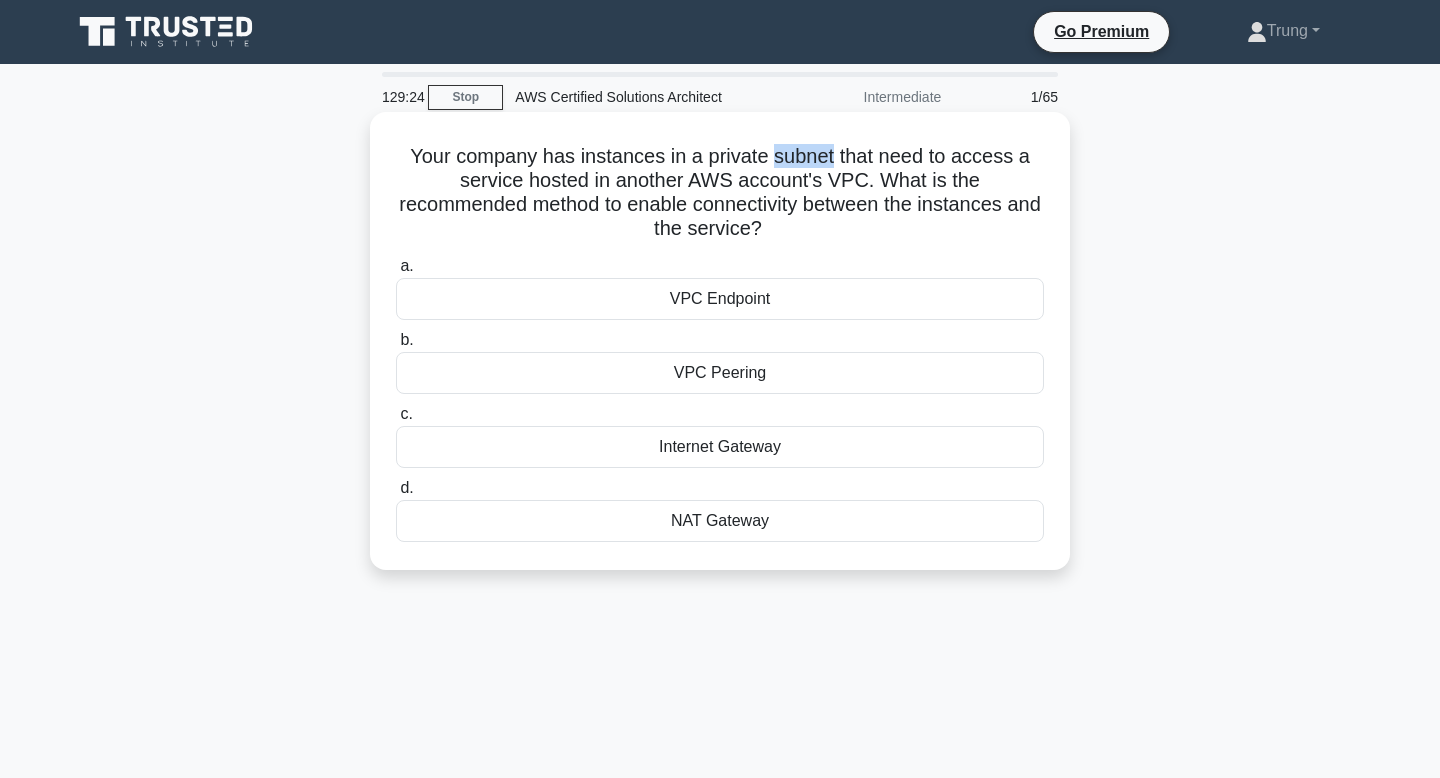 click on "Your company has instances in a private subnet that need to access a service hosted in another AWS account's VPC. What is the recommended method to enable connectivity between the instances and the service?
.spinner_0XTQ{transform-origin:center;animation:spinner_y6GP .75s linear infinite}@keyframes spinner_y6GP{100%{transform:rotate(360deg)}}" at bounding box center (720, 193) 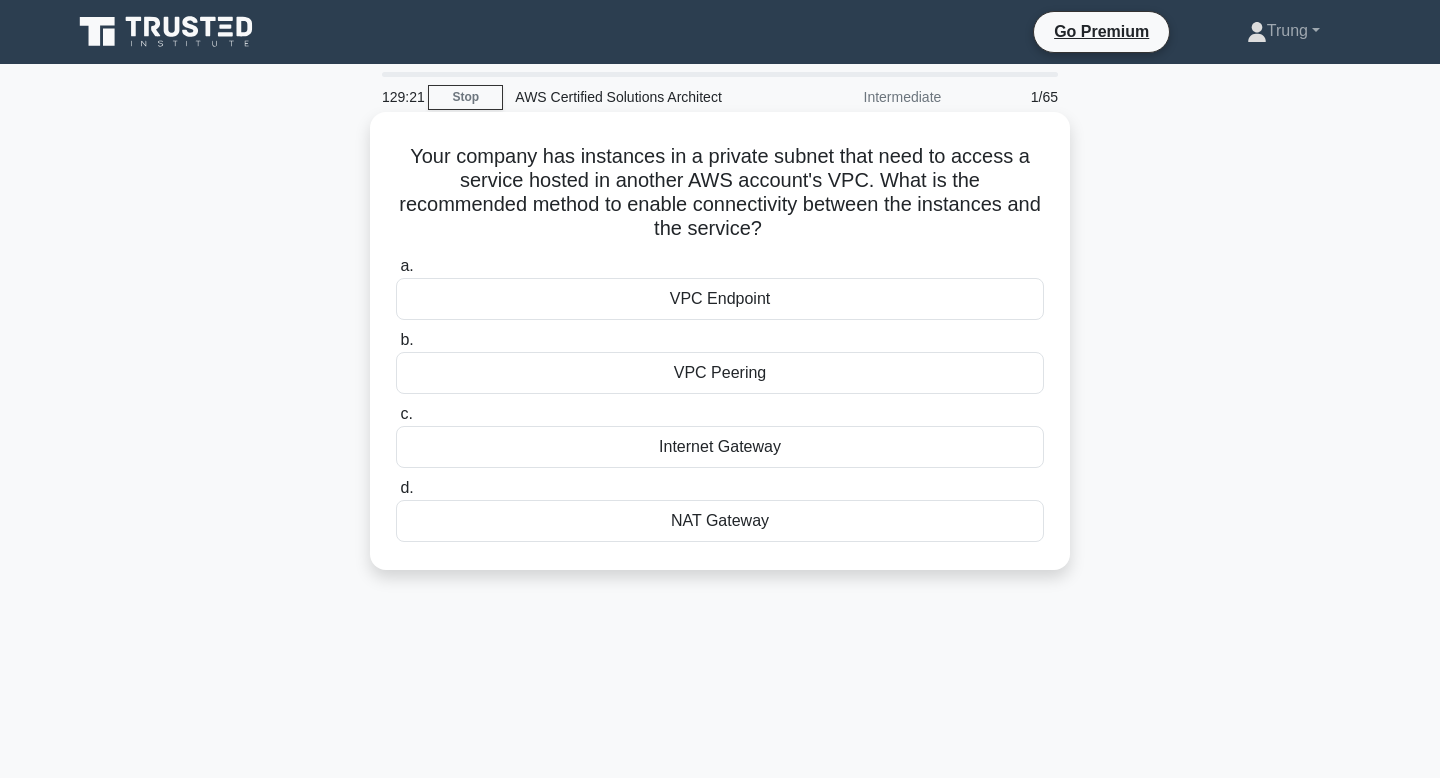 click on "VPC Endpoint" at bounding box center [720, 299] 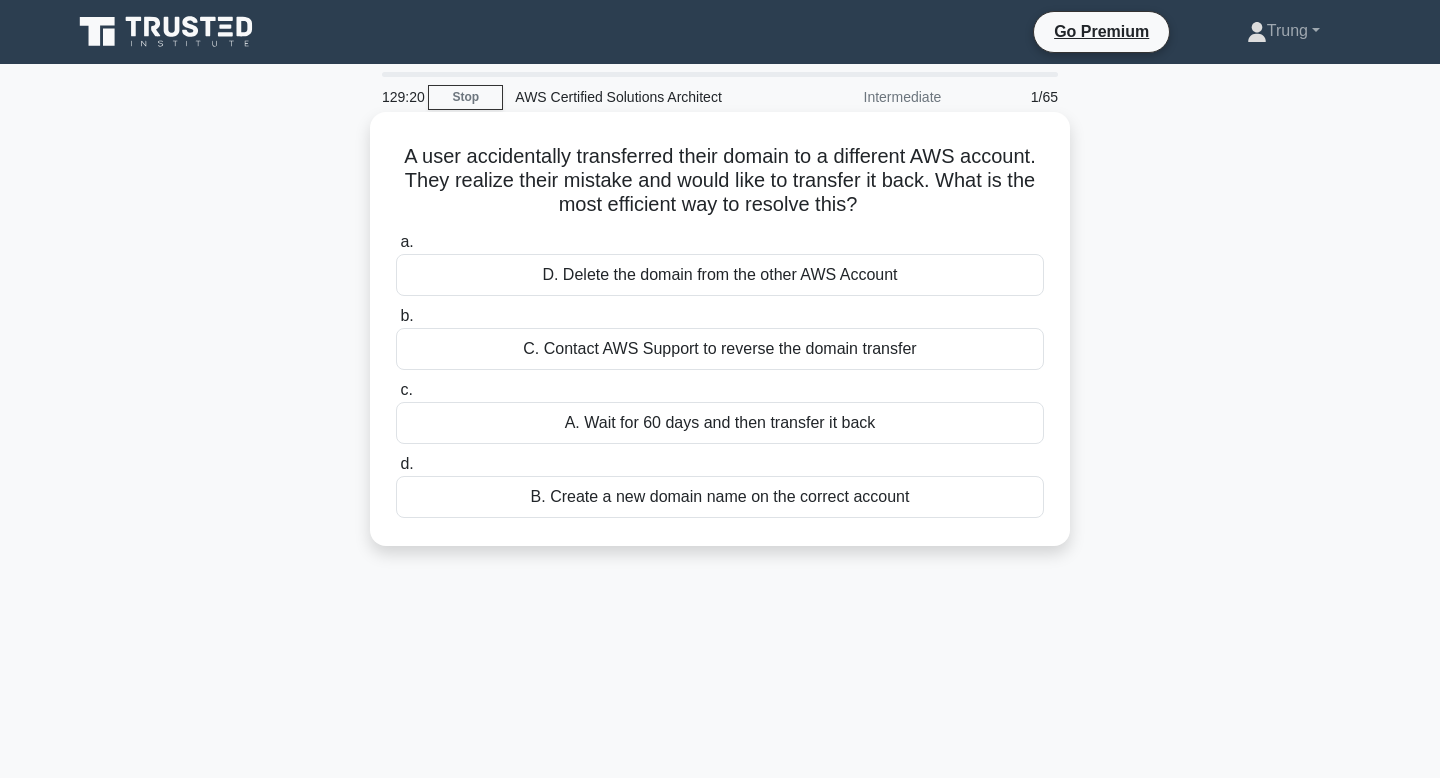 click on "A user accidentally transferred their domain to a different AWS account. They realize their mistake and would like to transfer it back. What is the most efficient way to resolve this?
.spinner_0XTQ{transform-origin:center;animation:spinner_y6GP .75s linear infinite}@keyframes spinner_y6GP{100%{transform:rotate(360deg)}}" at bounding box center (720, 181) 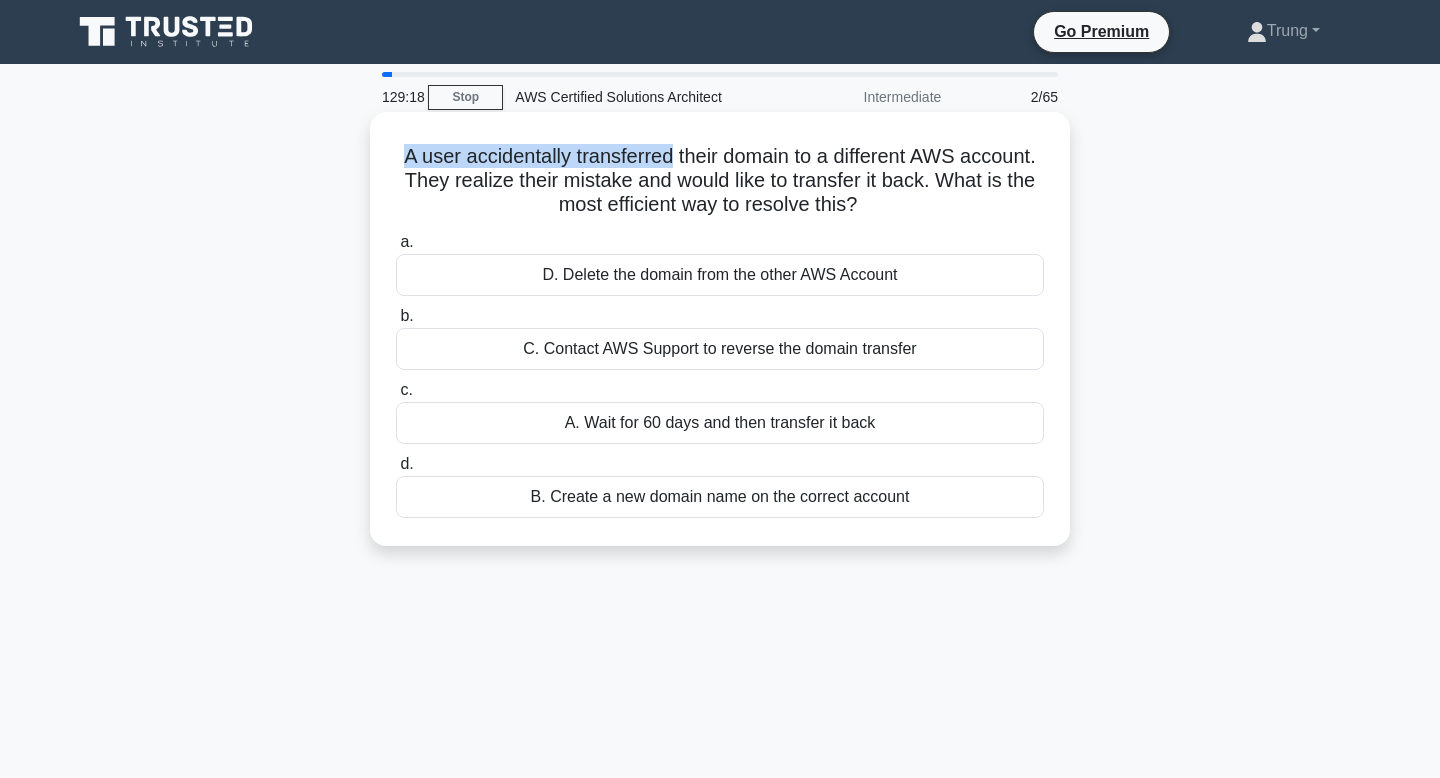 drag, startPoint x: 402, startPoint y: 163, endPoint x: 669, endPoint y: 151, distance: 267.26953 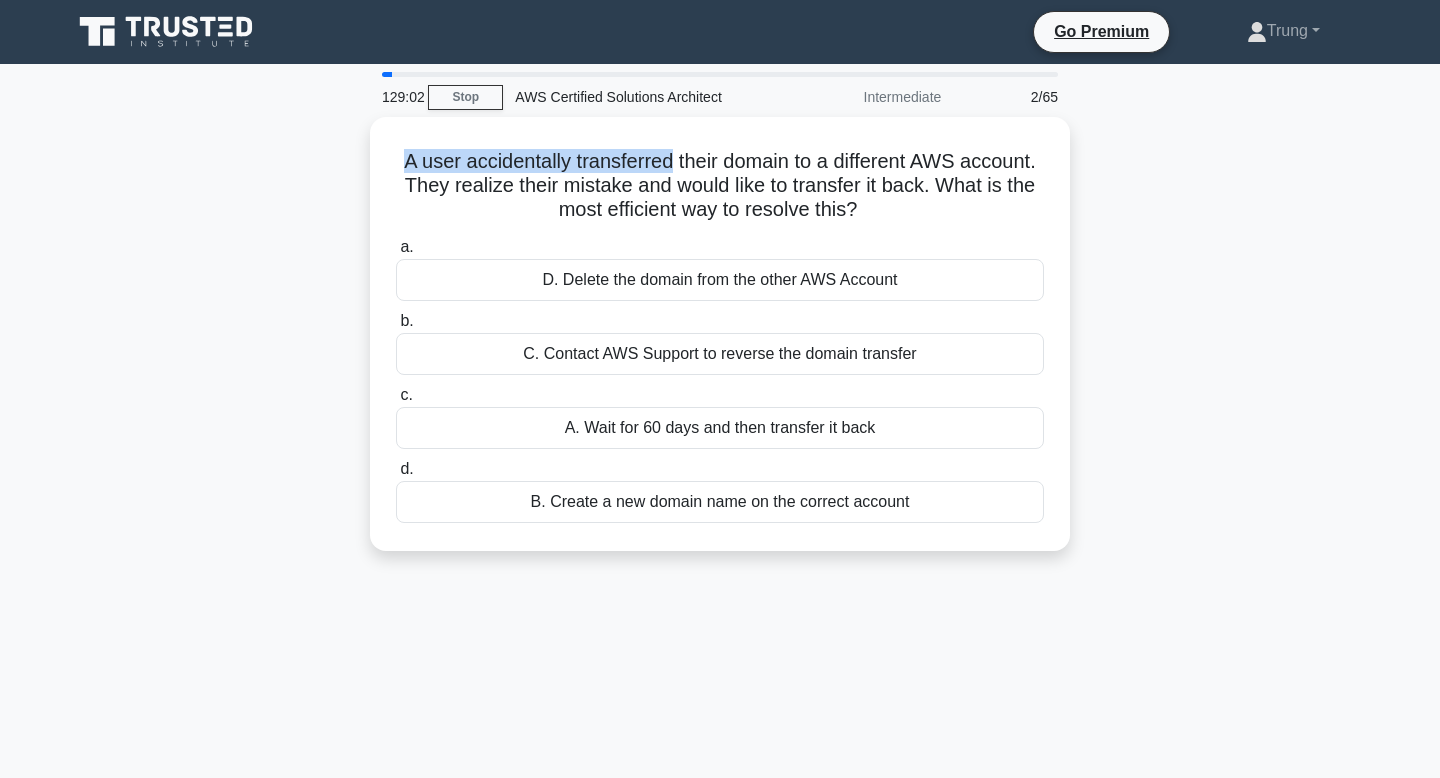 click at bounding box center (656, 116) 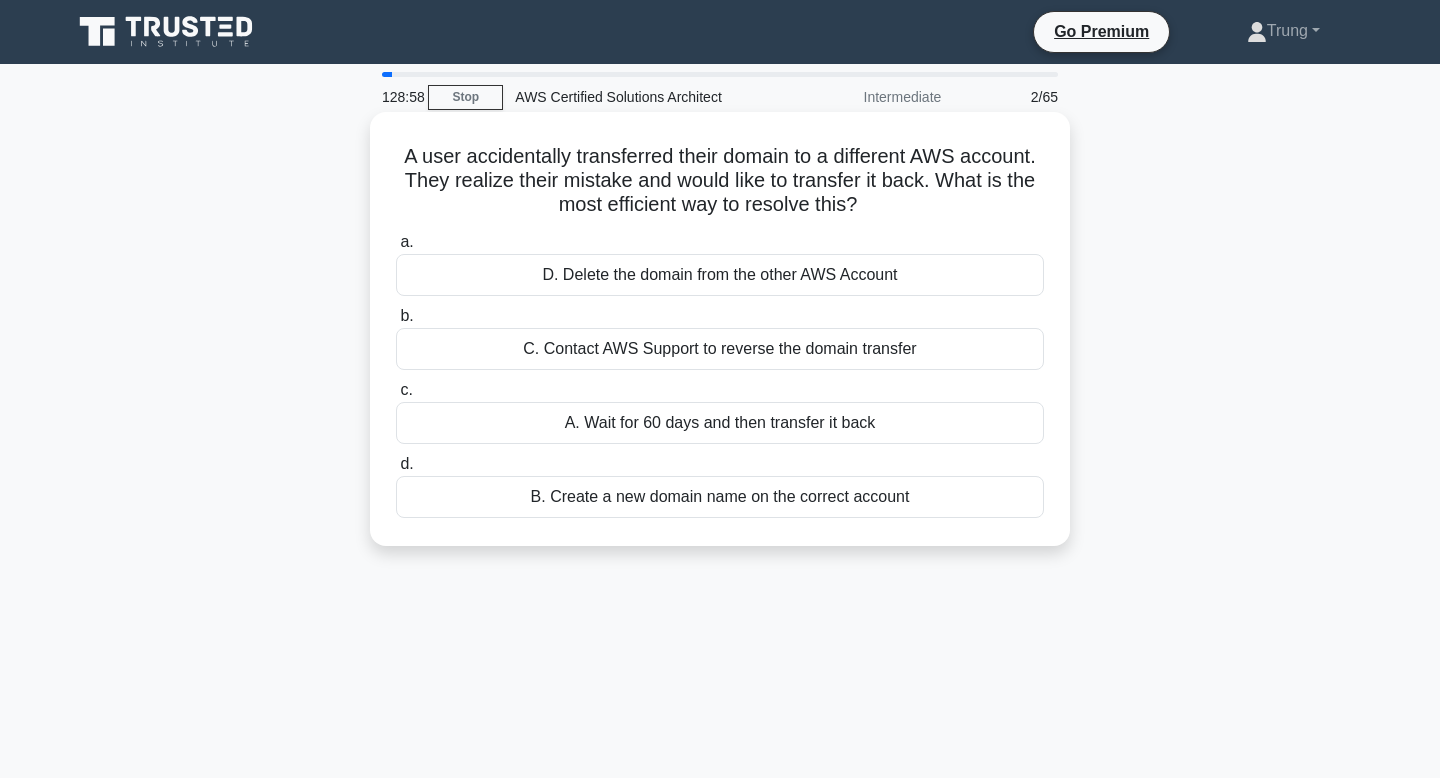 click on "A user accidentally transferred their domain to a different AWS account. They realize their mistake and would like to transfer it back. What is the most efficient way to resolve this?
.spinner_0XTQ{transform-origin:center;animation:spinner_y6GP .75s linear infinite}@keyframes spinner_y6GP{100%{transform:rotate(360deg)}}" at bounding box center (720, 181) 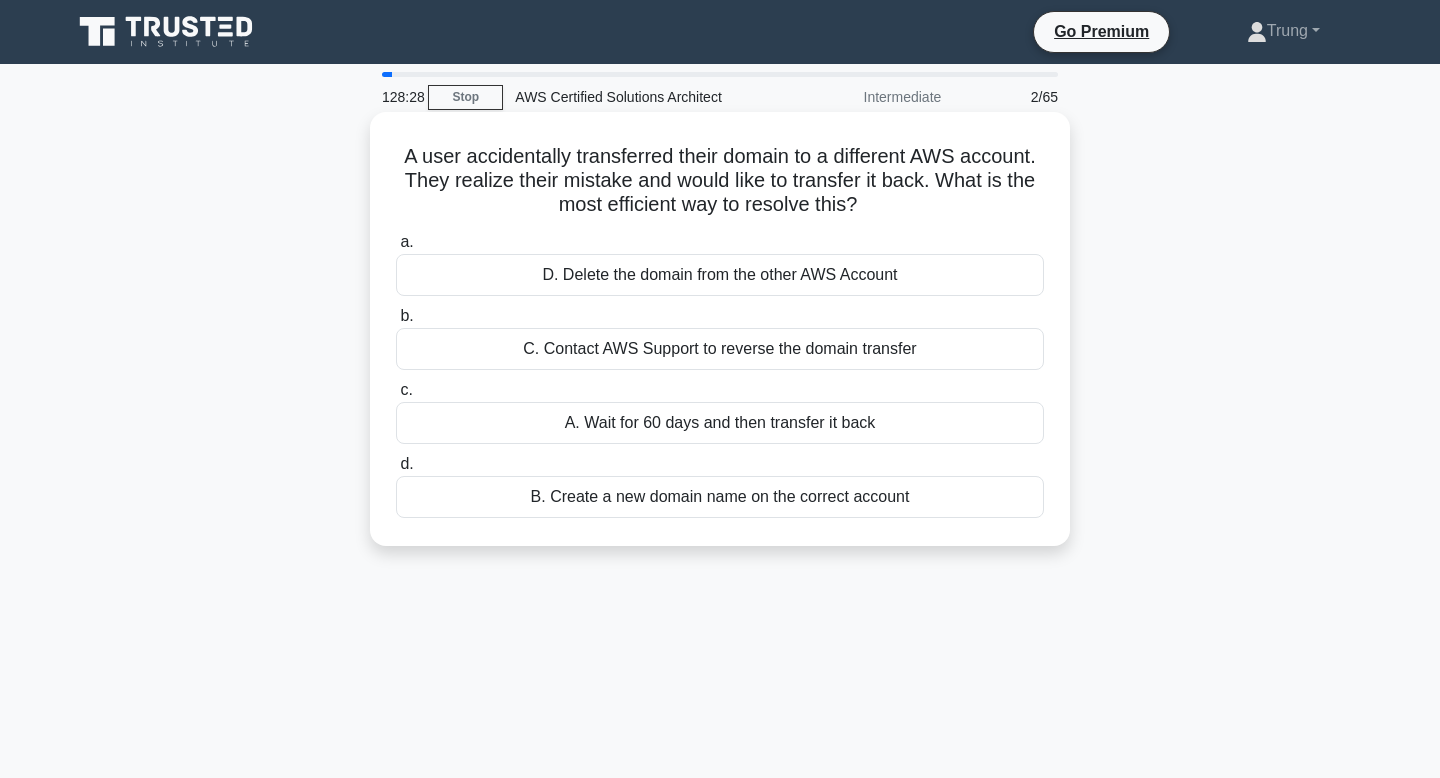 click on "D. Delete the domain from the other AWS Account" at bounding box center (720, 275) 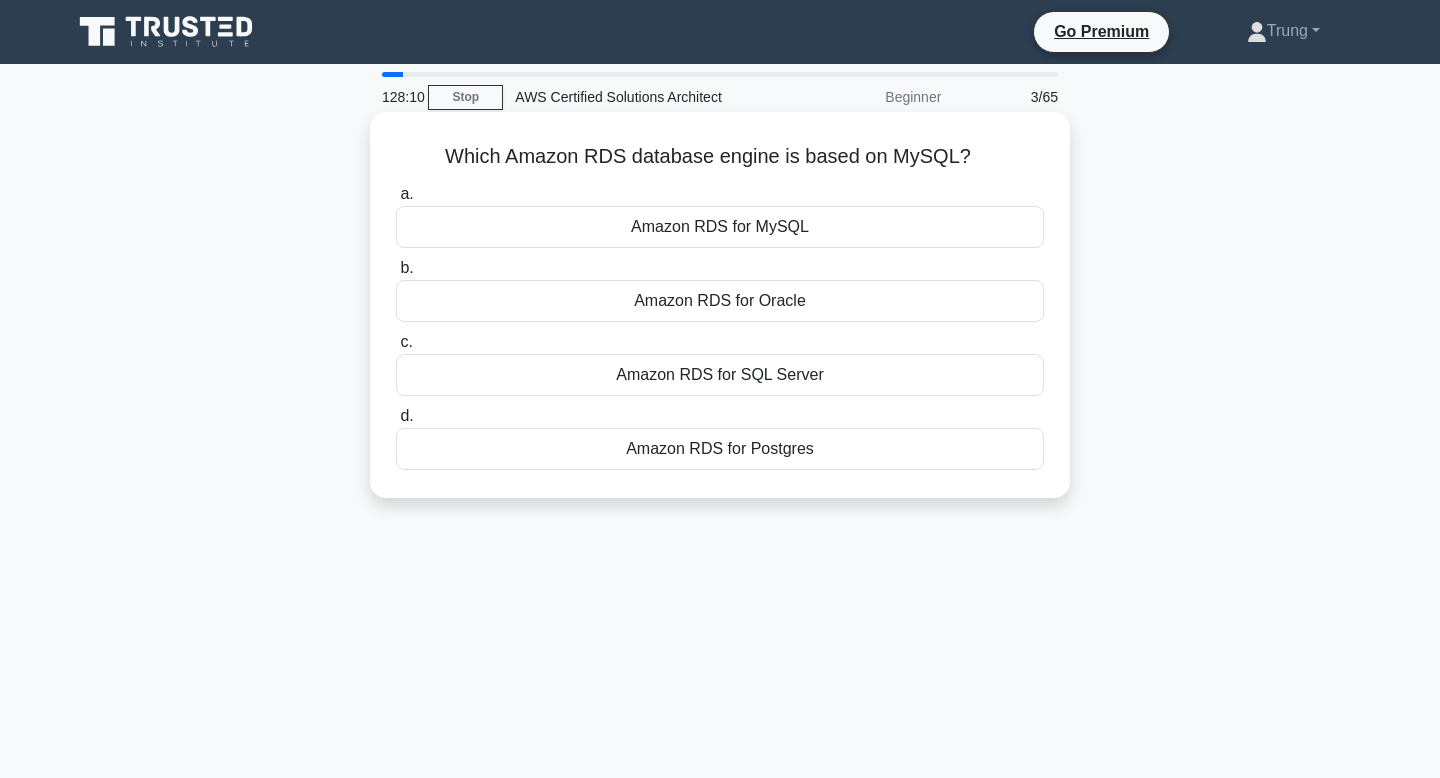 click on "Amazon RDS for MySQL" at bounding box center [720, 227] 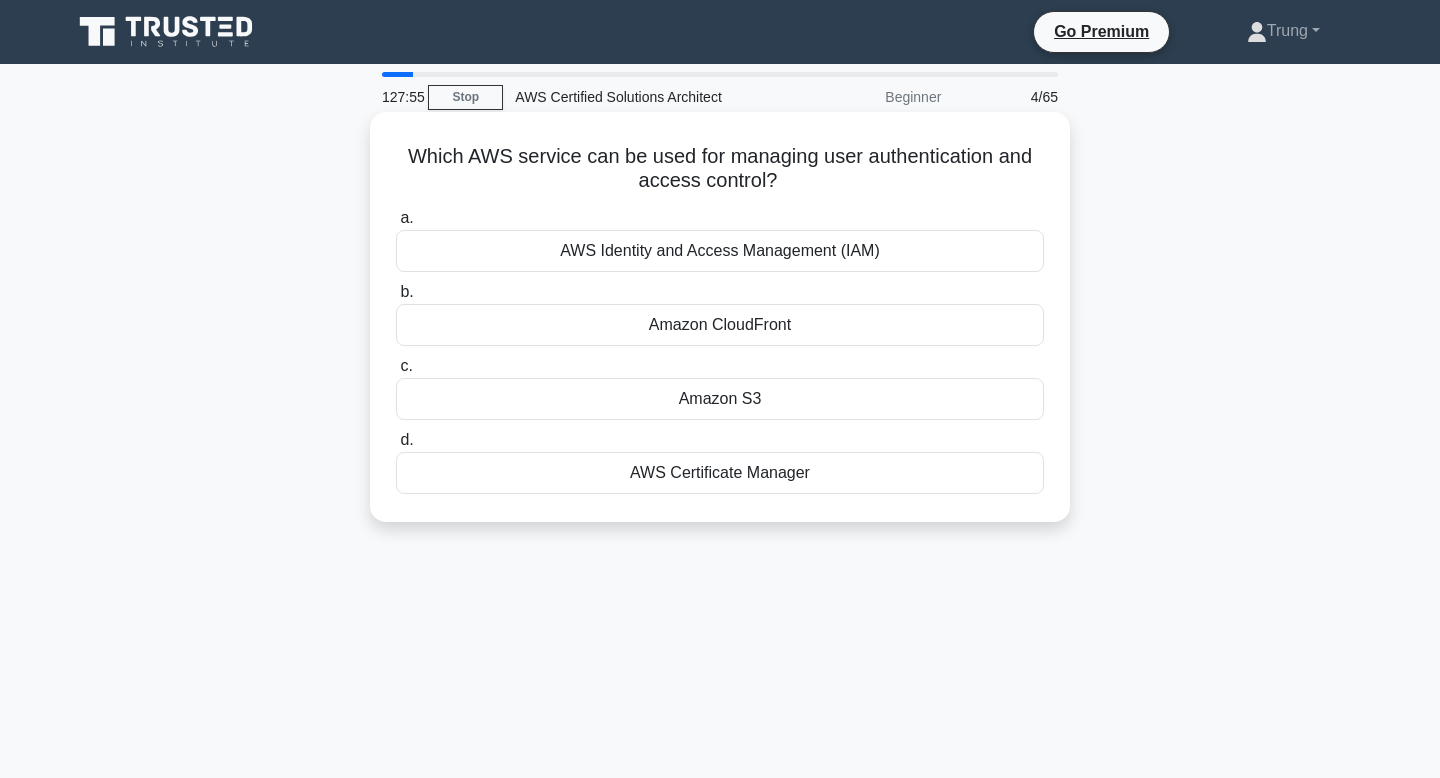 click on "AWS Identity and Access Management (IAM)" at bounding box center (720, 251) 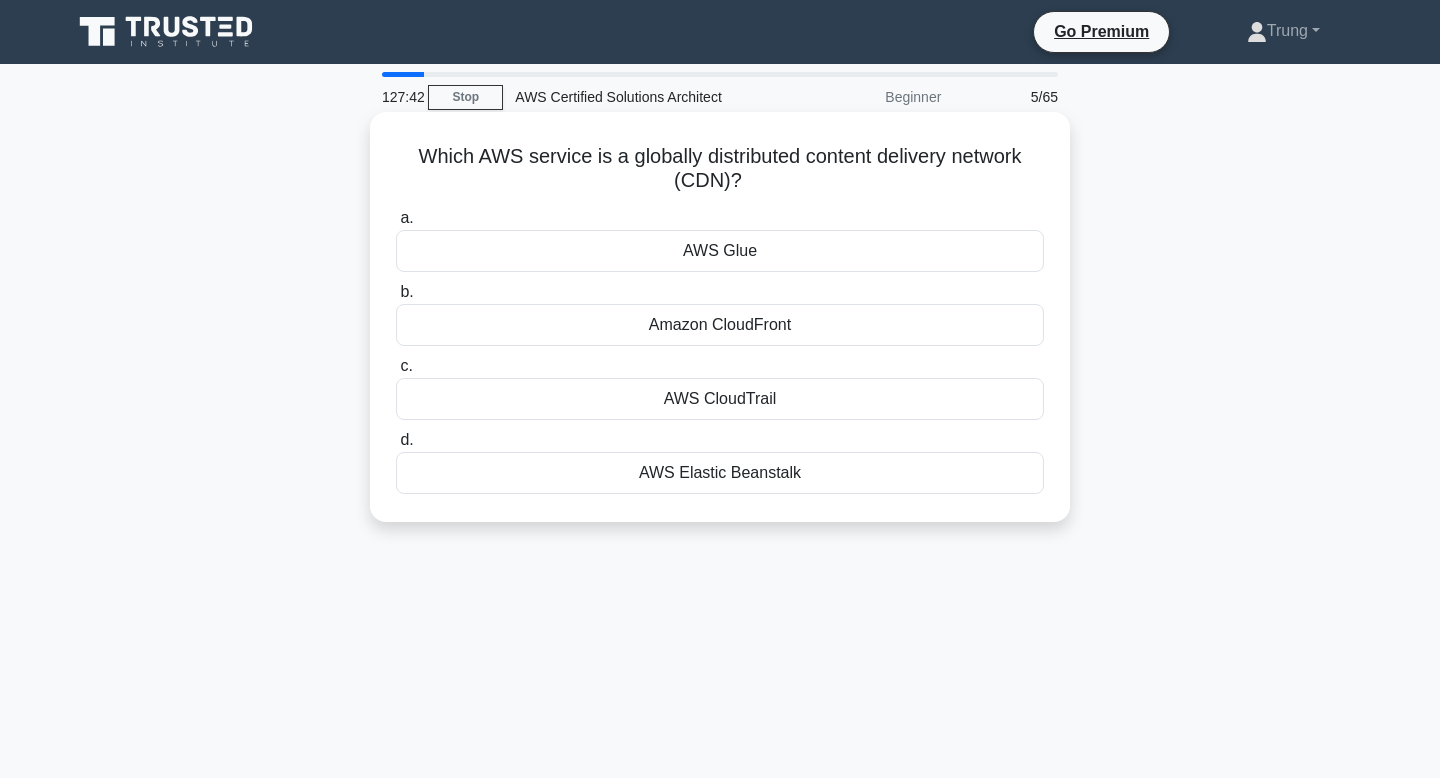 click on "Amazon CloudFront" at bounding box center (720, 325) 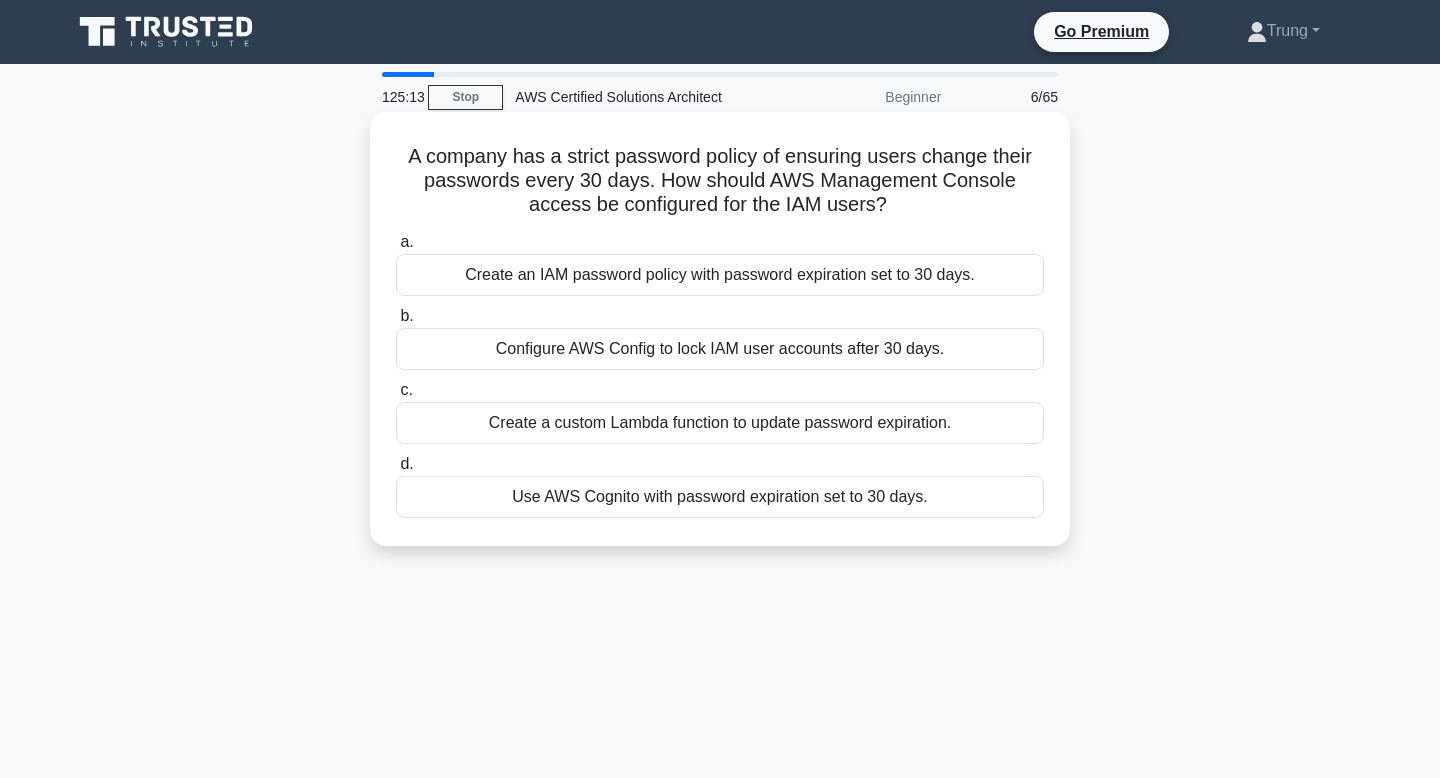 click on "Create an IAM password policy with password expiration set to 30 days." at bounding box center [720, 275] 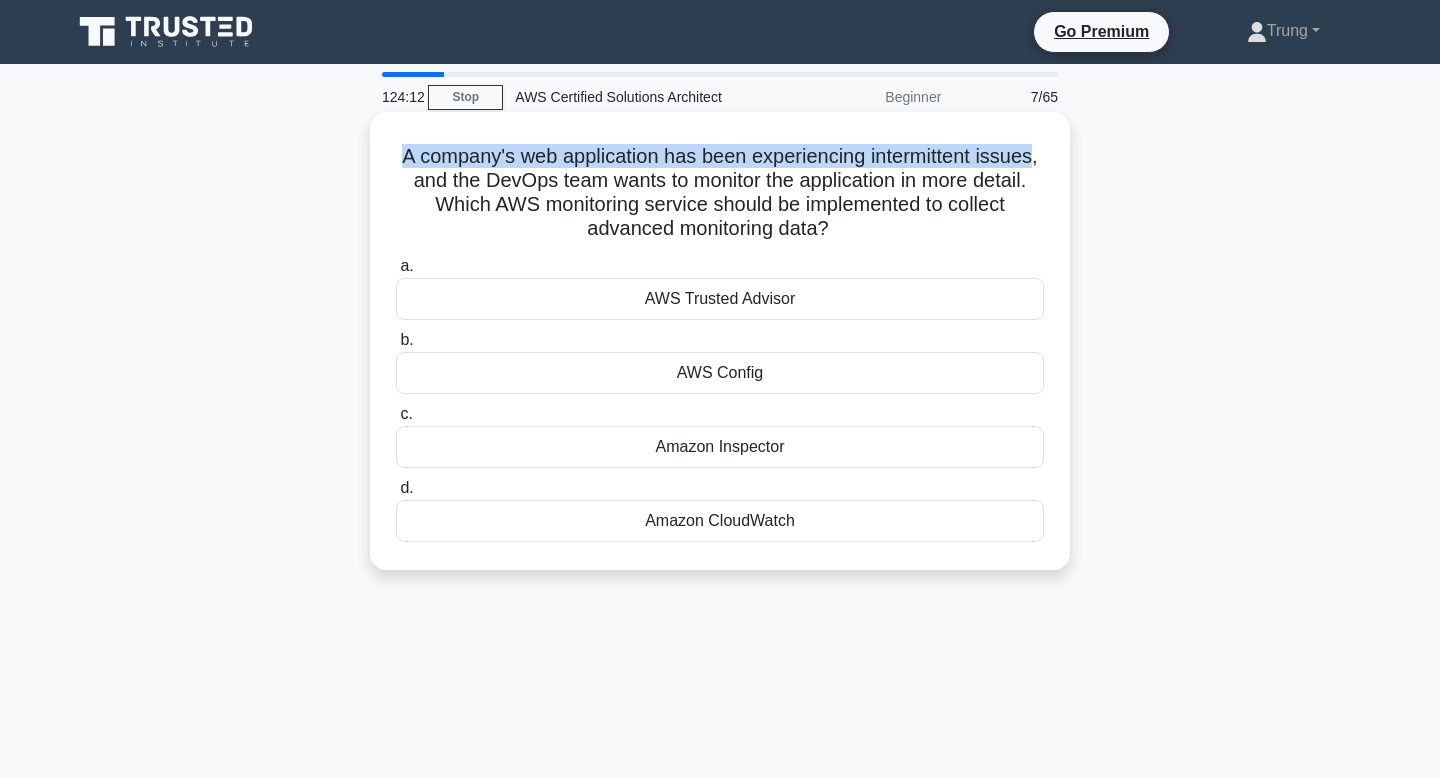 drag, startPoint x: 1033, startPoint y: 157, endPoint x: 401, endPoint y: 151, distance: 632.0285 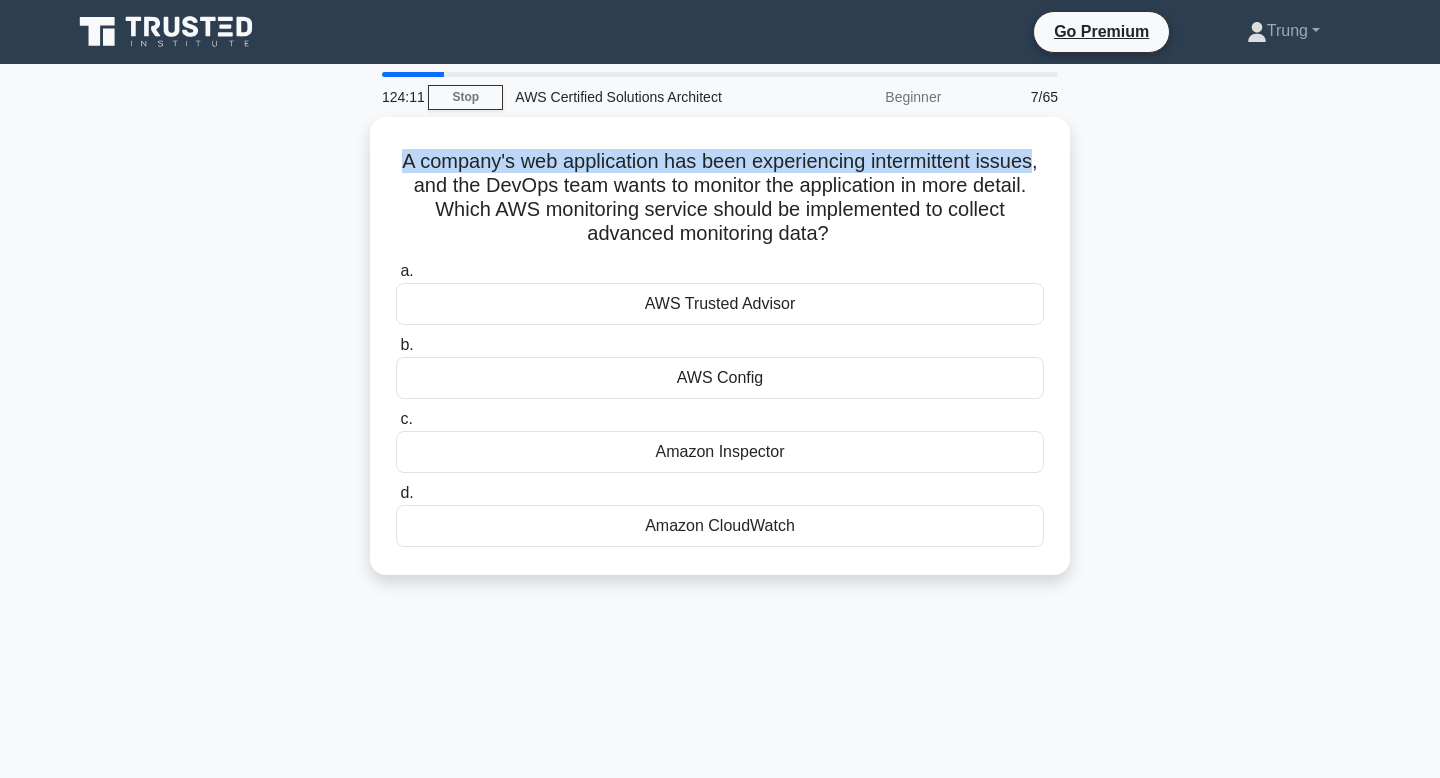 click at bounding box center [388, 116] 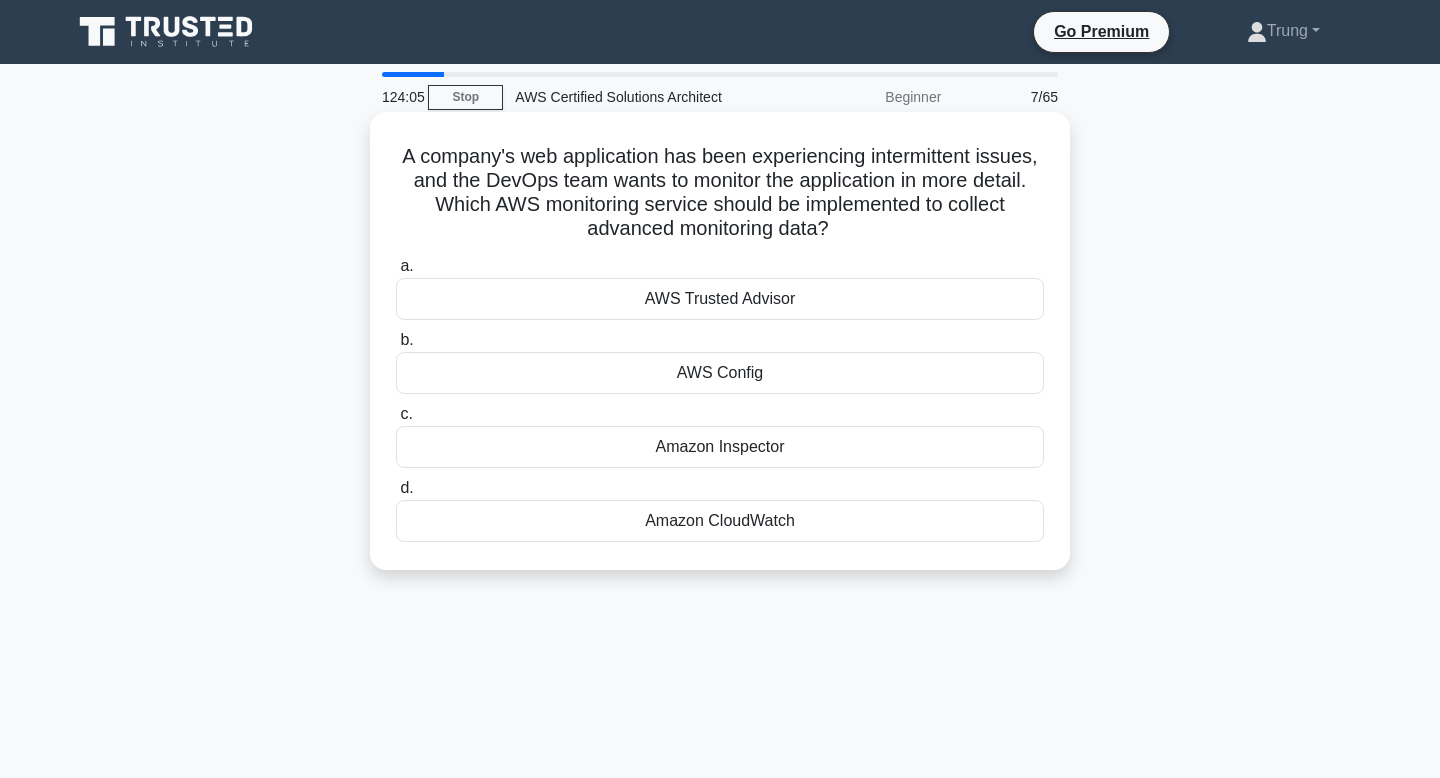click on "A company's web application has been experiencing intermittent issues, and the DevOps team wants to monitor the application in more detail. Which AWS monitoring service should be implemented to collect advanced monitoring data?
.spinner_0XTQ{transform-origin:center;animation:spinner_y6GP .75s linear infinite}@keyframes spinner_y6GP{100%{transform:rotate(360deg)}}" at bounding box center [720, 193] 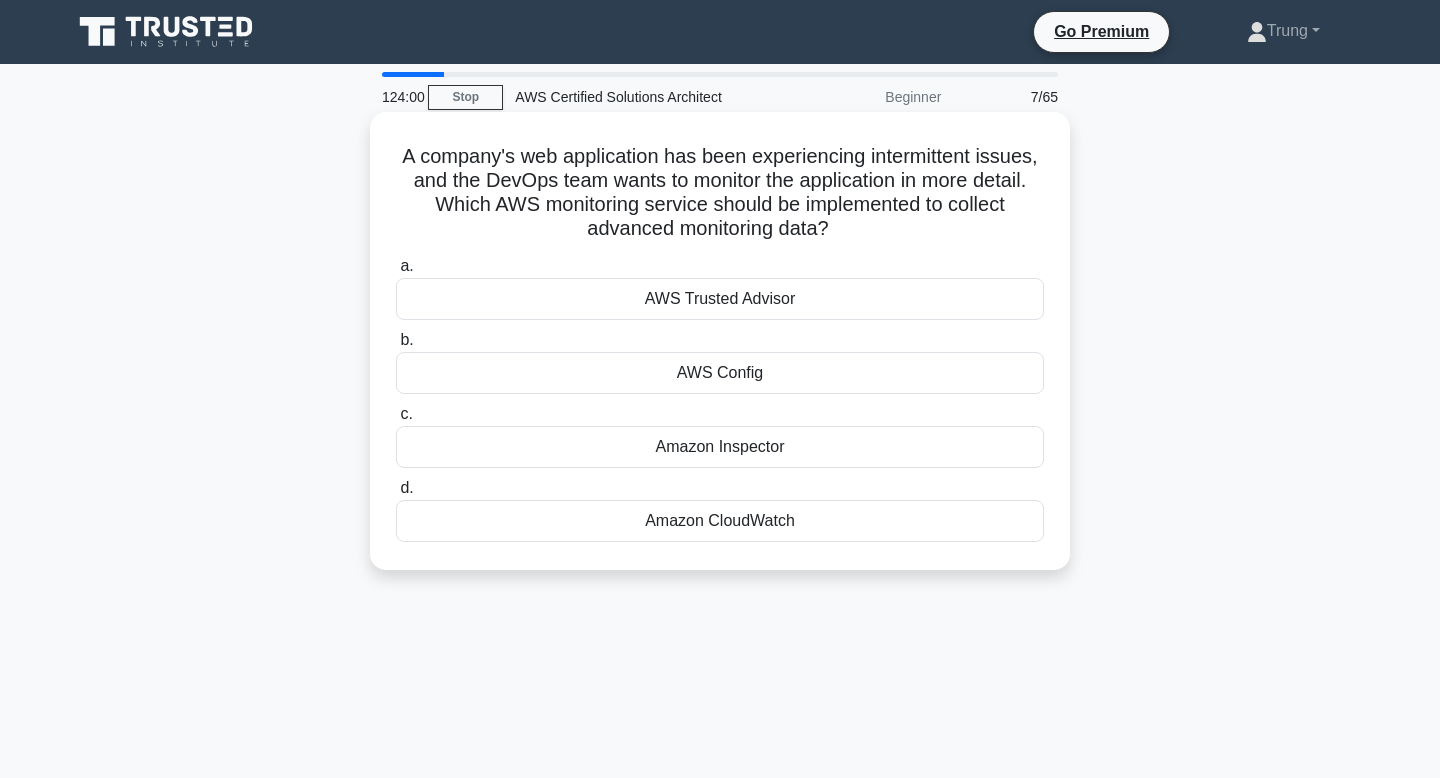 click on "Amazon CloudWatch" at bounding box center [720, 521] 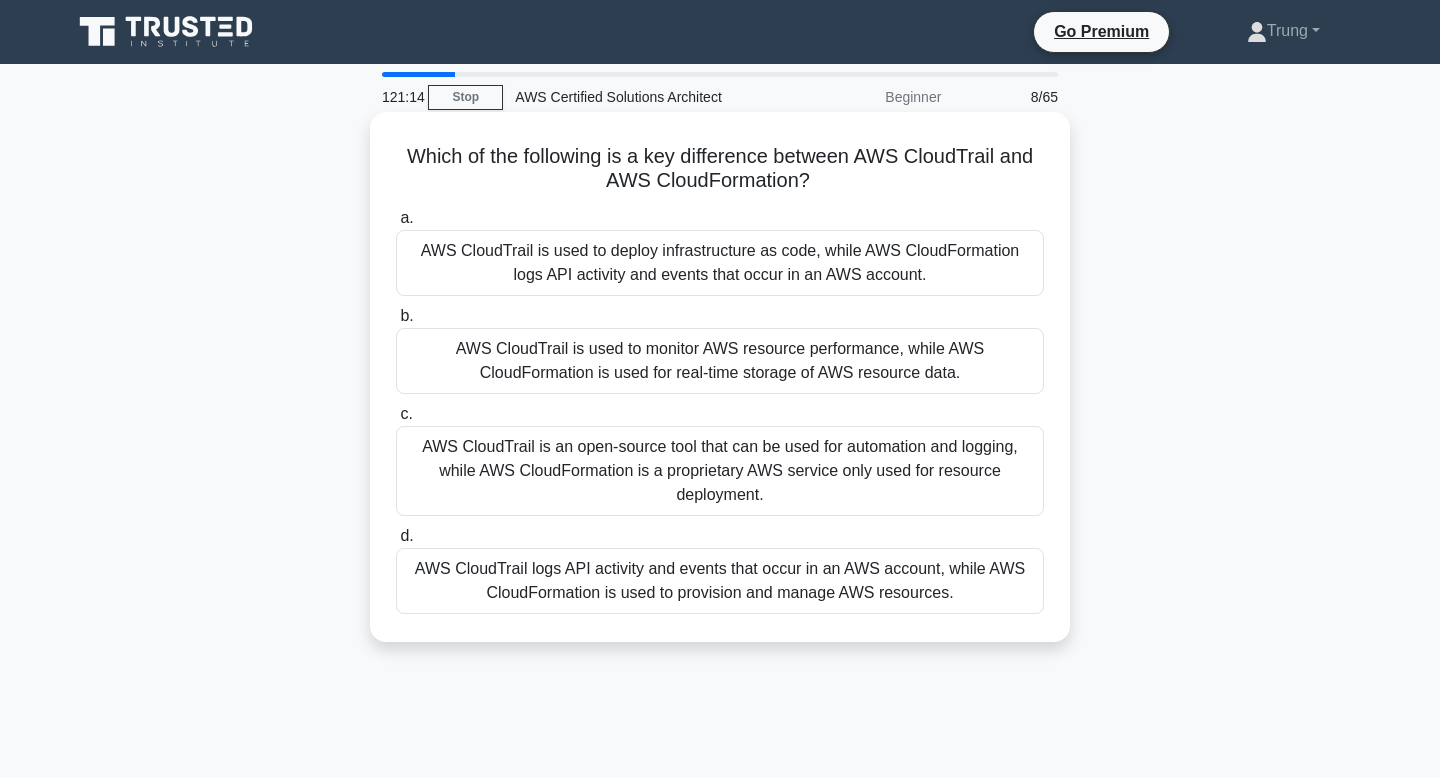 click on "AWS CloudTrail logs API activity and events that occur in an AWS account, while AWS CloudFormation is used to provision and manage AWS resources." at bounding box center (720, 581) 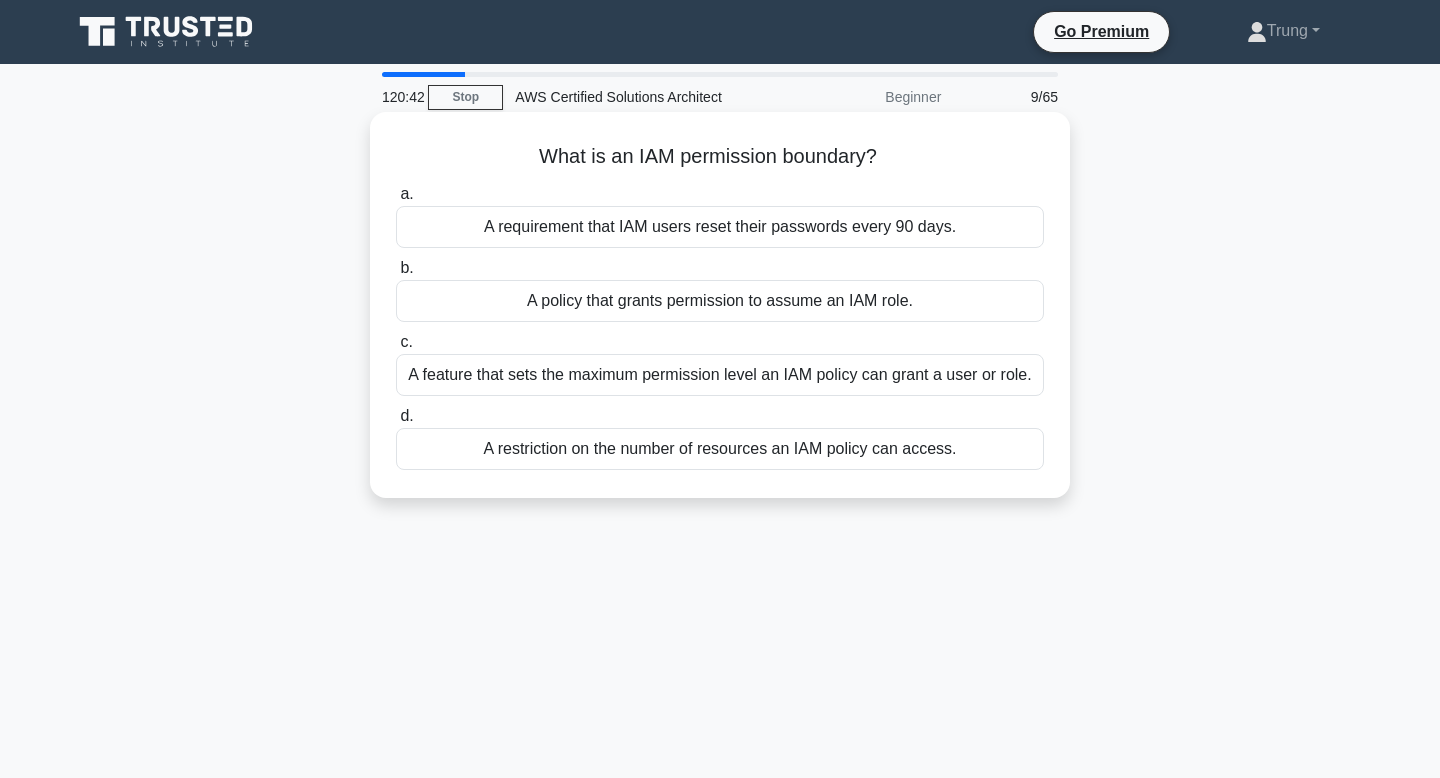 click on "What is an IAM permission boundary?
.spinner_0XTQ{transform-origin:center;animation:spinner_y6GP .75s linear infinite}@keyframes spinner_y6GP{100%{transform:rotate(360deg)}}" at bounding box center [720, 157] 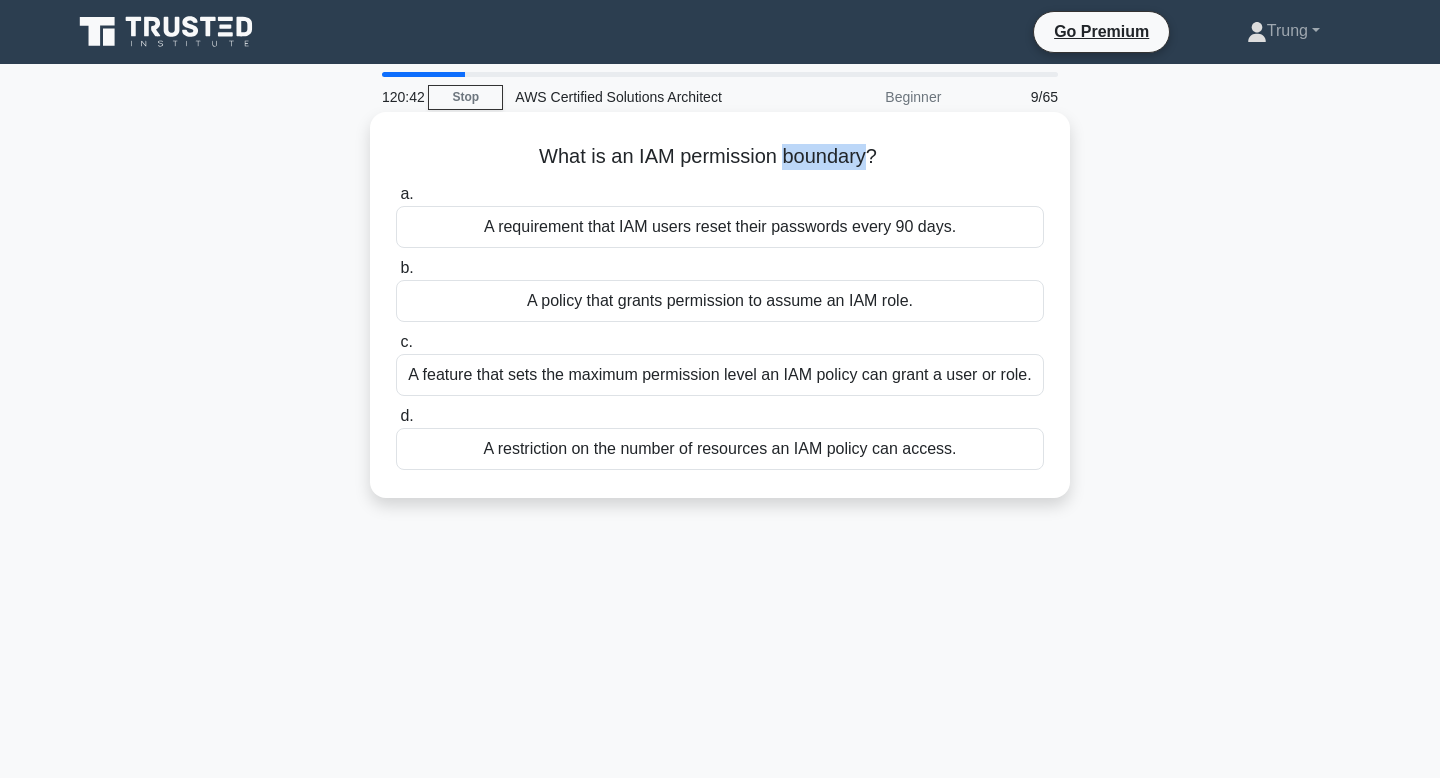 click on "What is an IAM permission boundary?
.spinner_0XTQ{transform-origin:center;animation:spinner_y6GP .75s linear infinite}@keyframes spinner_y6GP{100%{transform:rotate(360deg)}}" at bounding box center (720, 157) 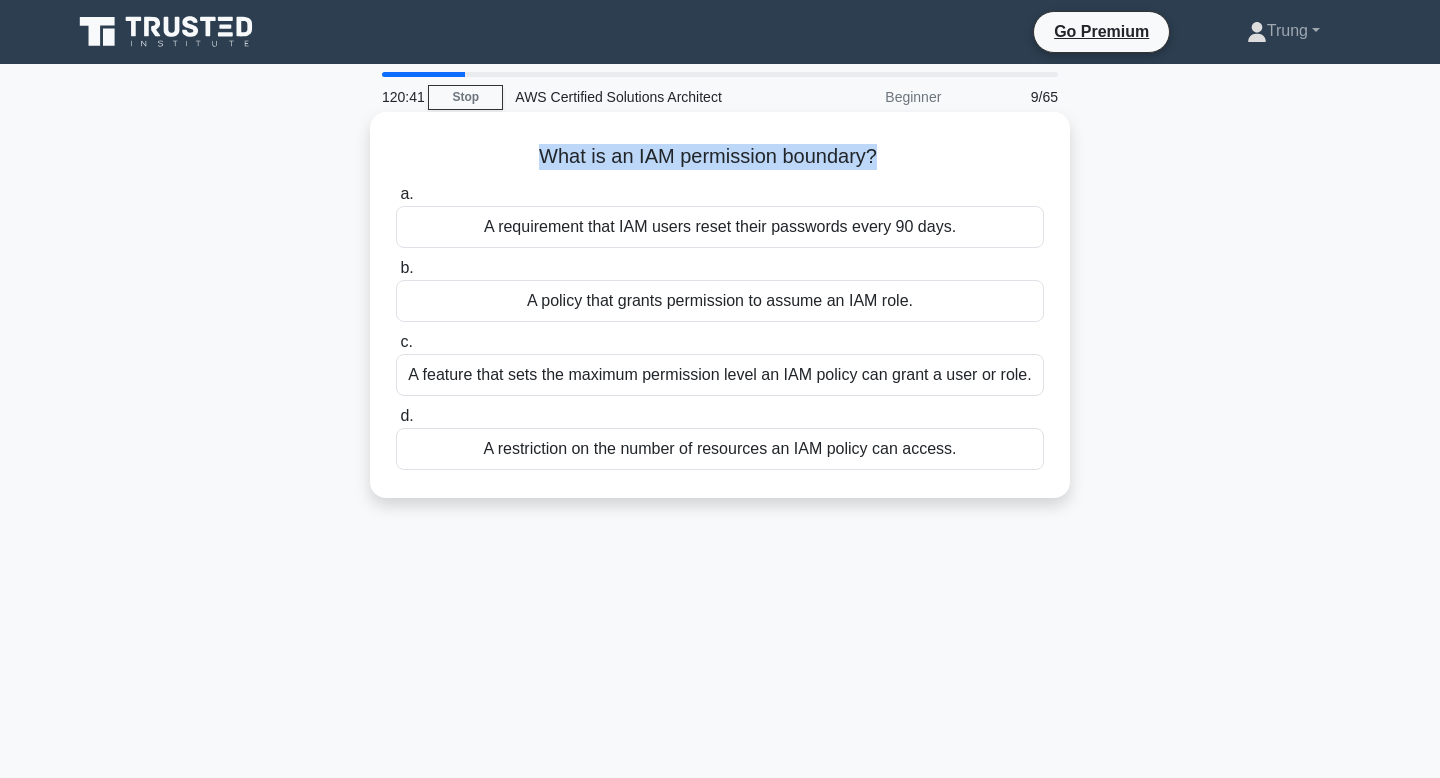 click on "What is an IAM permission boundary?
.spinner_0XTQ{transform-origin:center;animation:spinner_y6GP .75s linear infinite}@keyframes spinner_y6GP{100%{transform:rotate(360deg)}}" at bounding box center [720, 157] 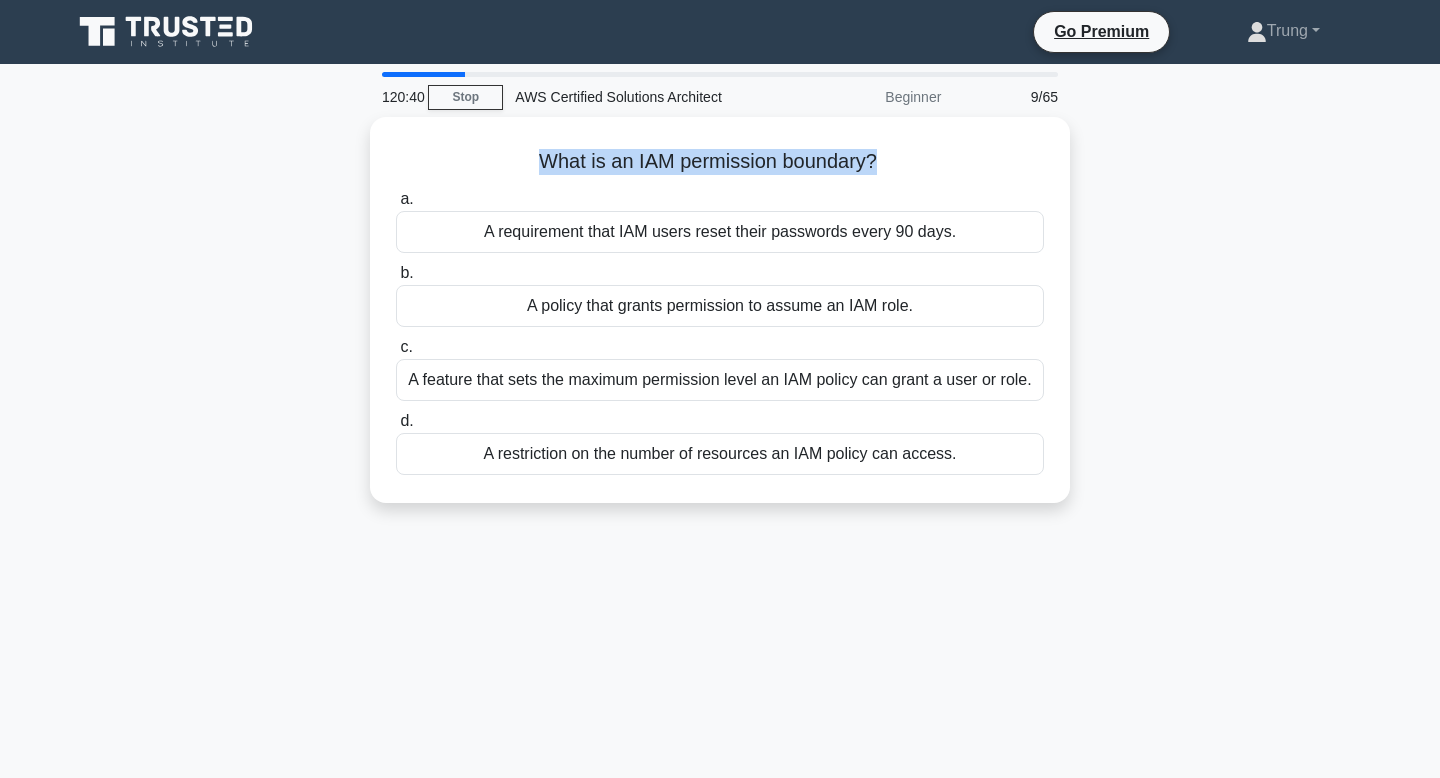 click at bounding box center [799, 116] 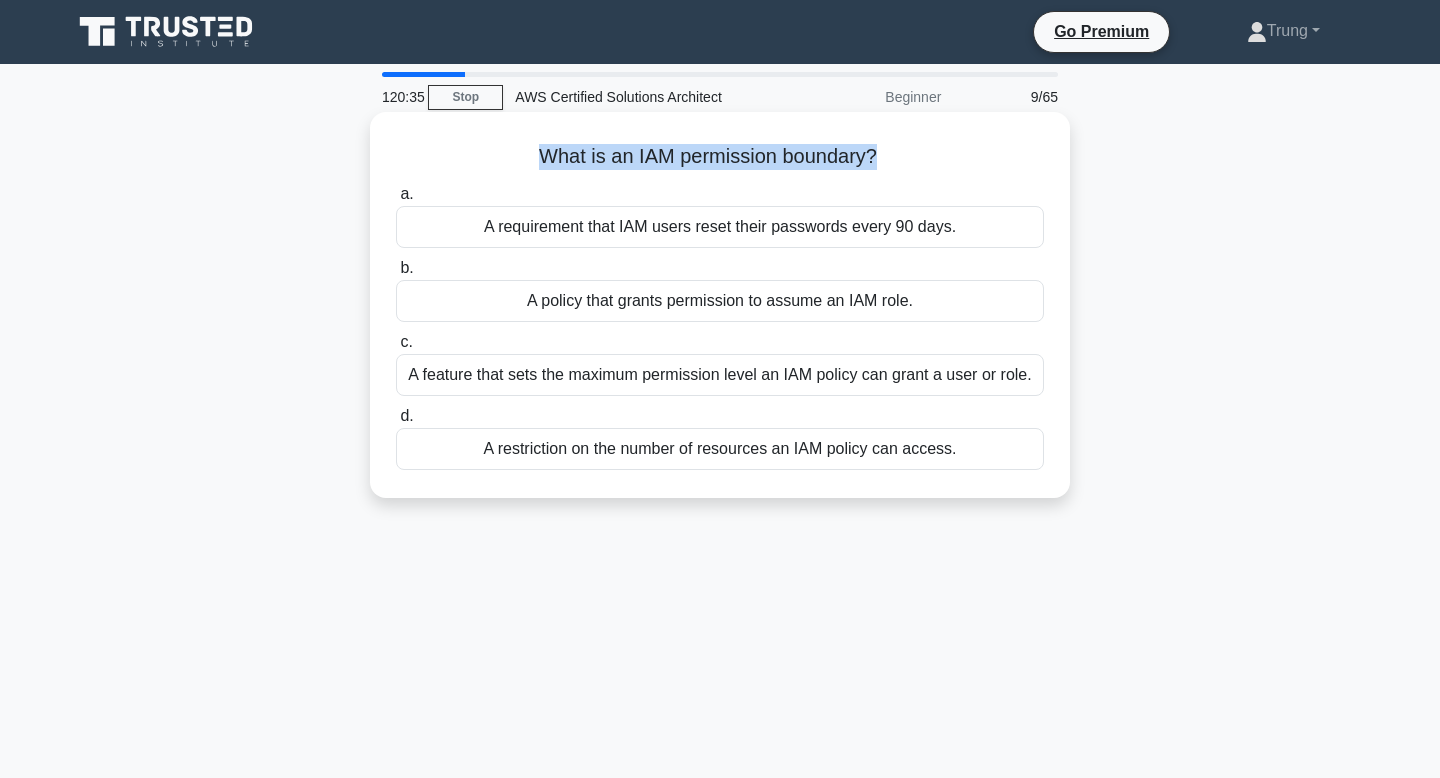 click on "What is an IAM permission boundary?
.spinner_0XTQ{transform-origin:center;animation:spinner_y6GP .75s linear infinite}@keyframes spinner_y6GP{100%{transform:rotate(360deg)}}" at bounding box center (720, 157) 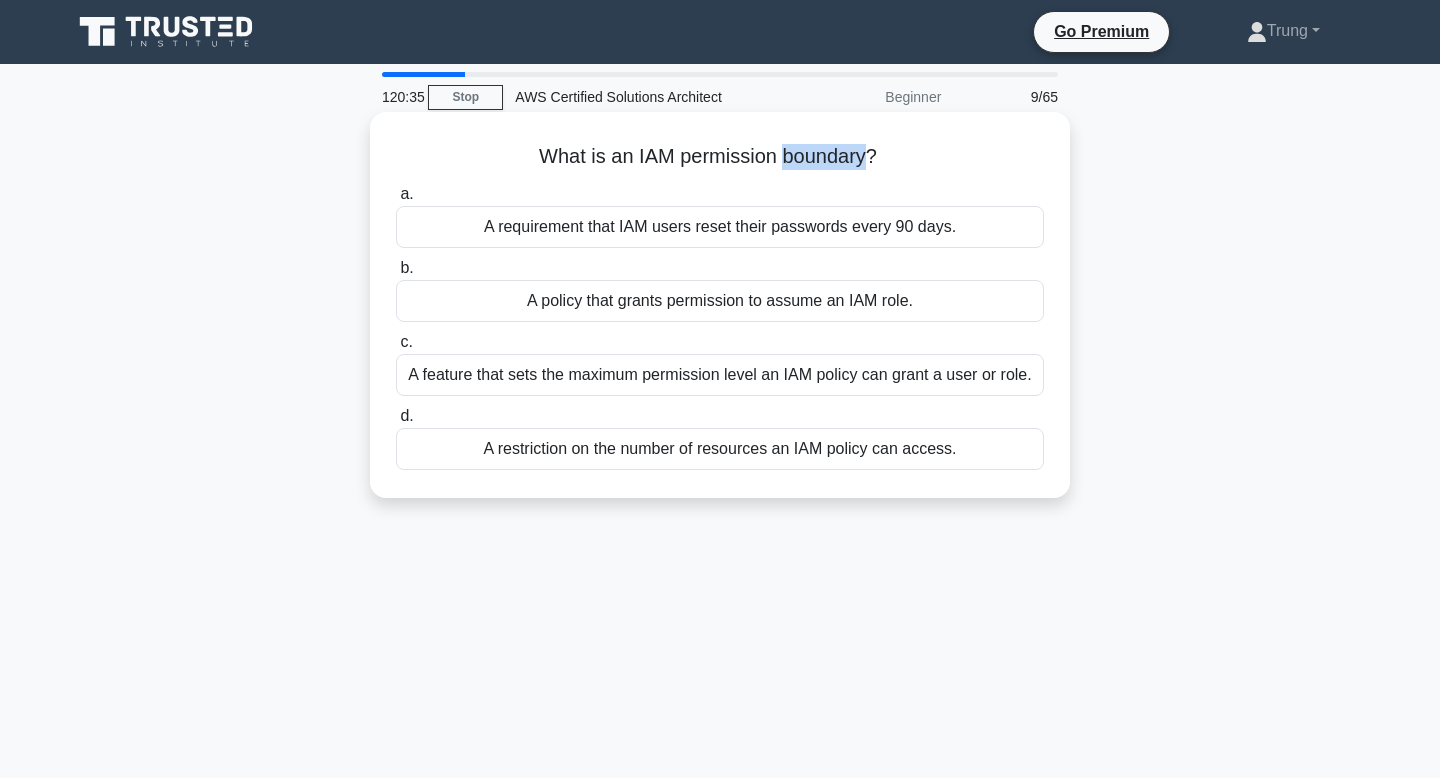click on "What is an IAM permission boundary?
.spinner_0XTQ{transform-origin:center;animation:spinner_y6GP .75s linear infinite}@keyframes spinner_y6GP{100%{transform:rotate(360deg)}}" at bounding box center (720, 157) 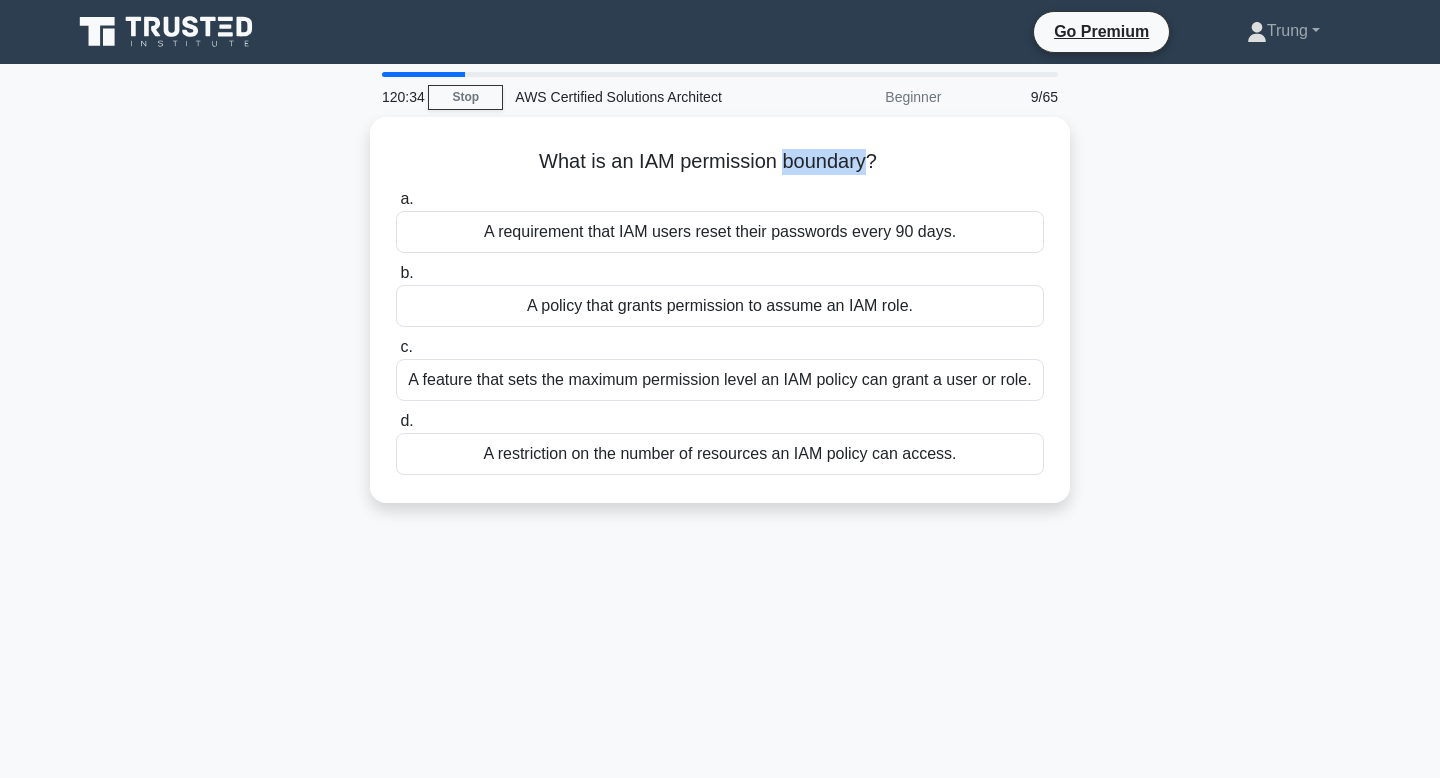 click at bounding box center [807, 116] 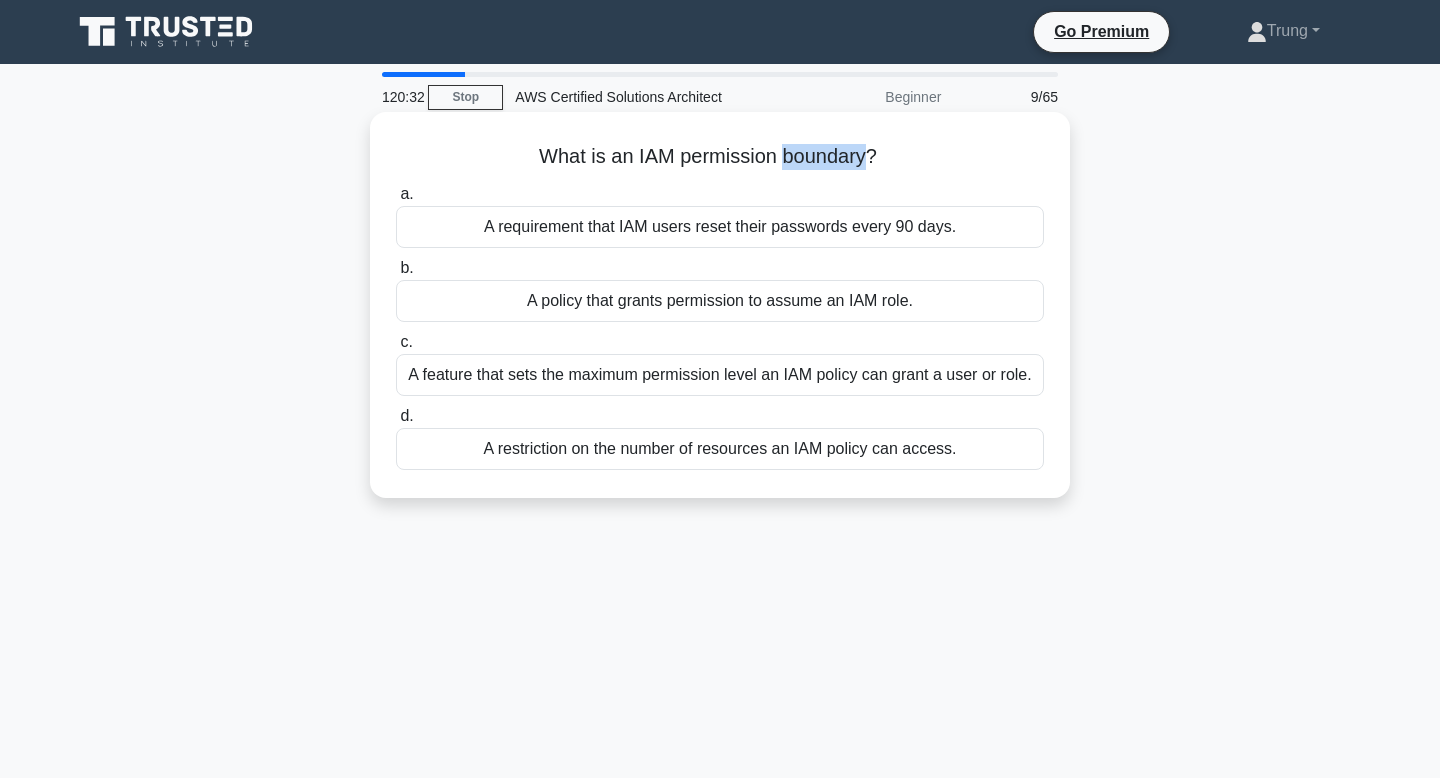 click on "What is an IAM permission boundary?
.spinner_0XTQ{transform-origin:center;animation:spinner_y6GP .75s linear infinite}@keyframes spinner_y6GP{100%{transform:rotate(360deg)}}" at bounding box center (720, 157) 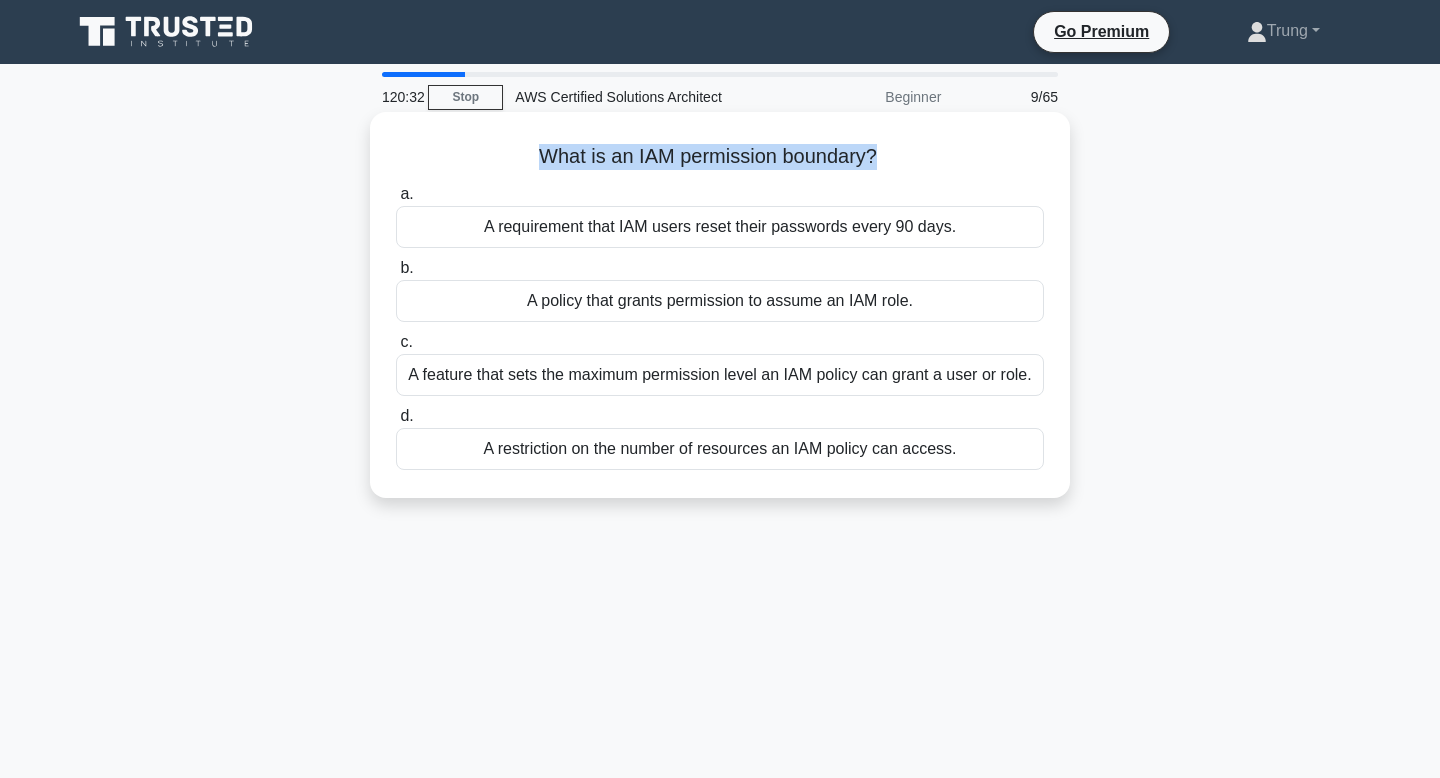 click on "What is an IAM permission boundary?
.spinner_0XTQ{transform-origin:center;animation:spinner_y6GP .75s linear infinite}@keyframes spinner_y6GP{100%{transform:rotate(360deg)}}" at bounding box center [720, 157] 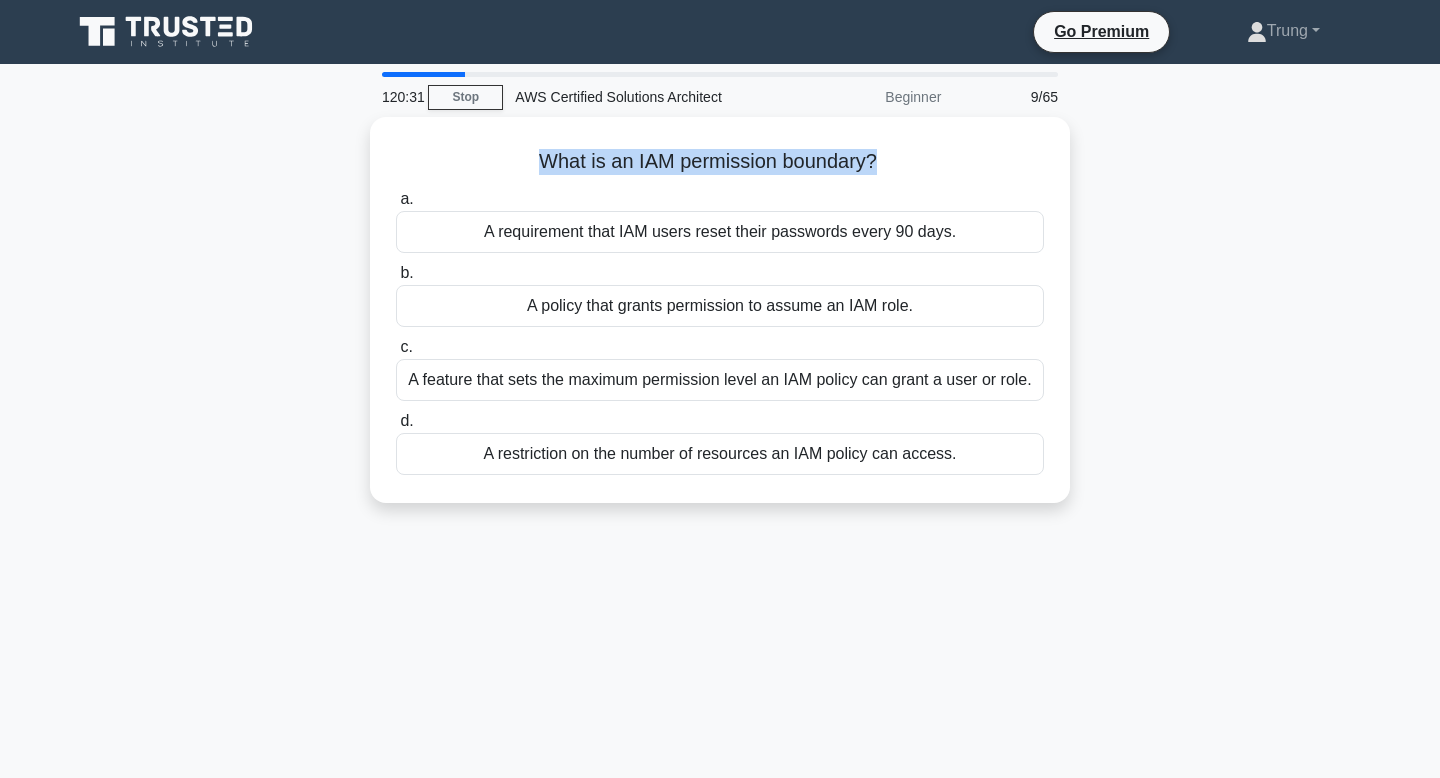 click at bounding box center [806, 116] 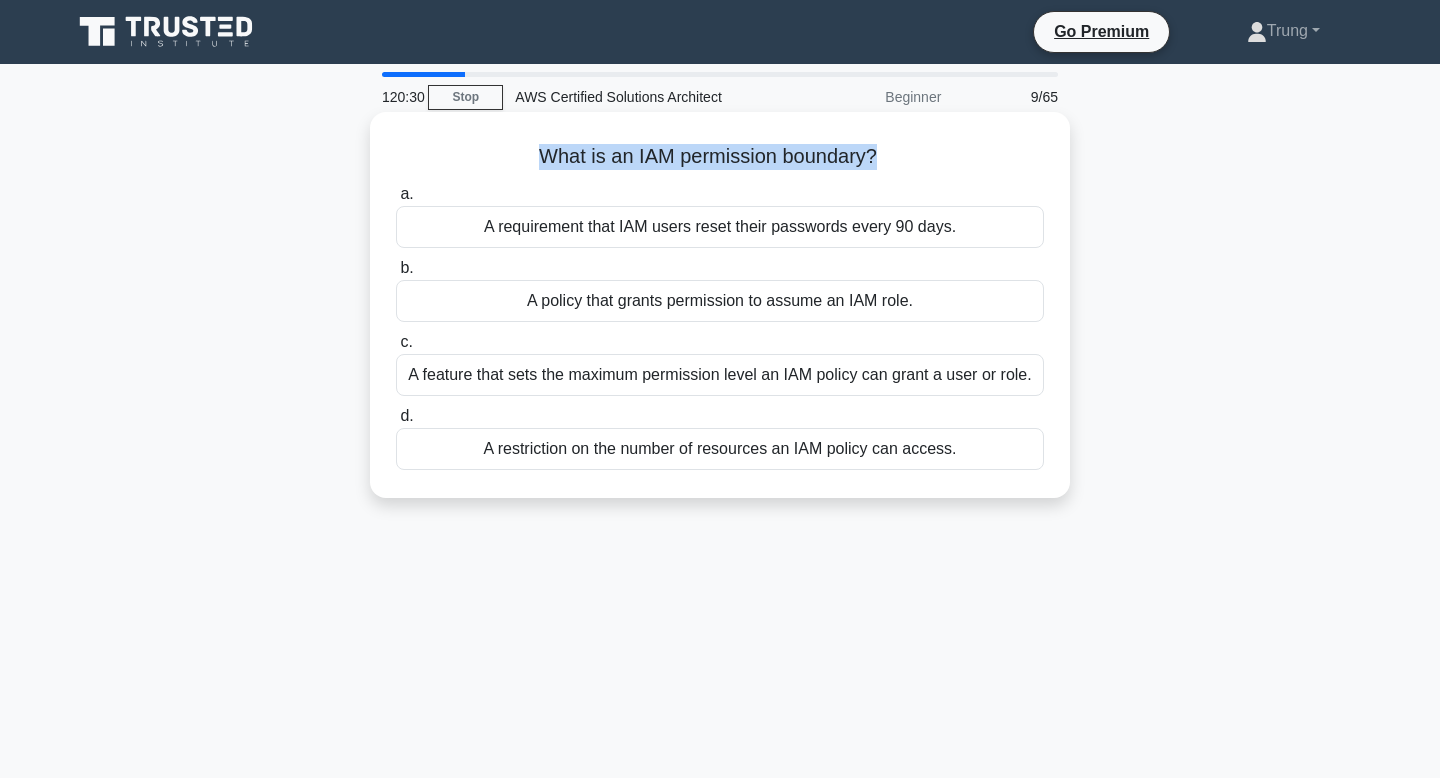 click on "What is an IAM permission boundary?
.spinner_0XTQ{transform-origin:center;animation:spinner_y6GP .75s linear infinite}@keyframes spinner_y6GP{100%{transform:rotate(360deg)}}" at bounding box center (720, 157) 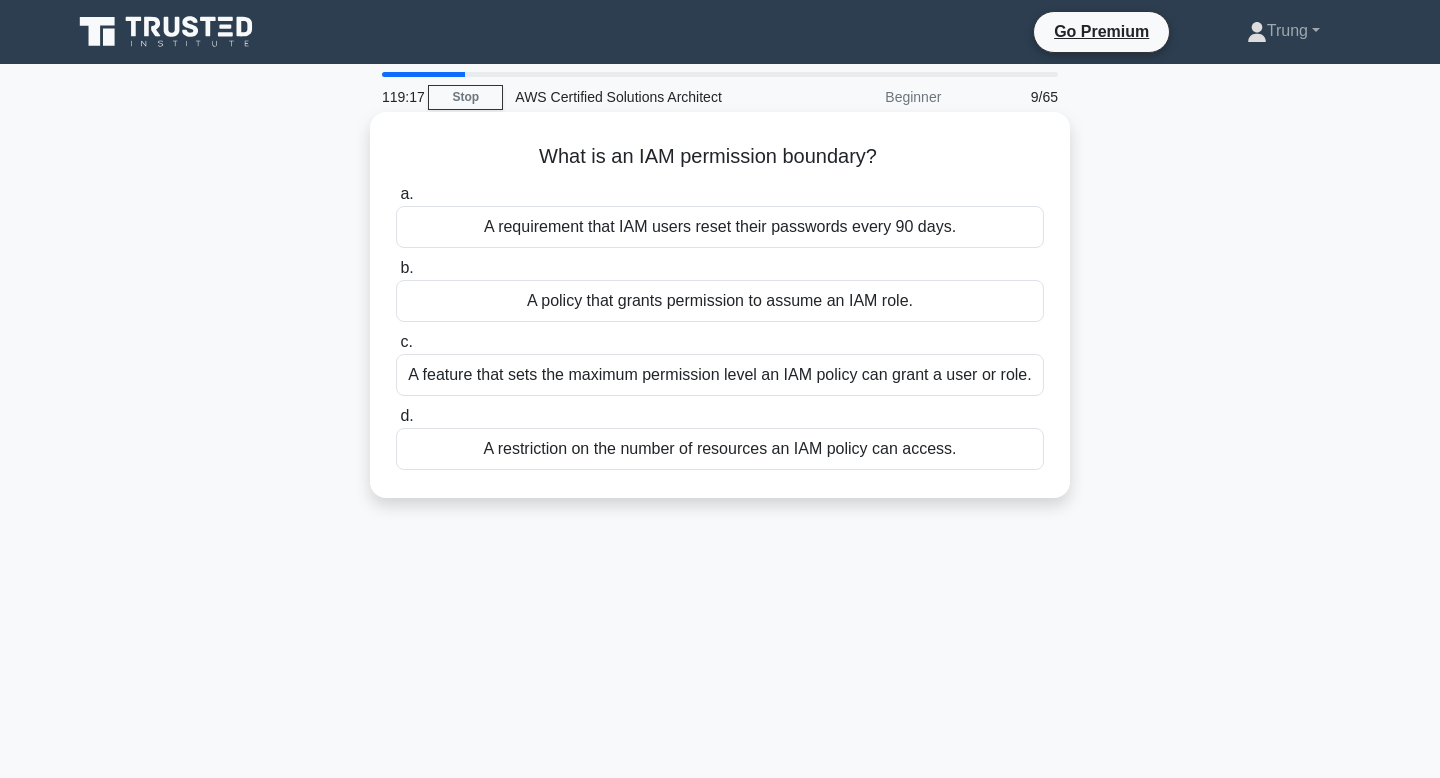 click on "A feature that sets the maximum permission level an IAM policy can grant a user or role." at bounding box center (720, 375) 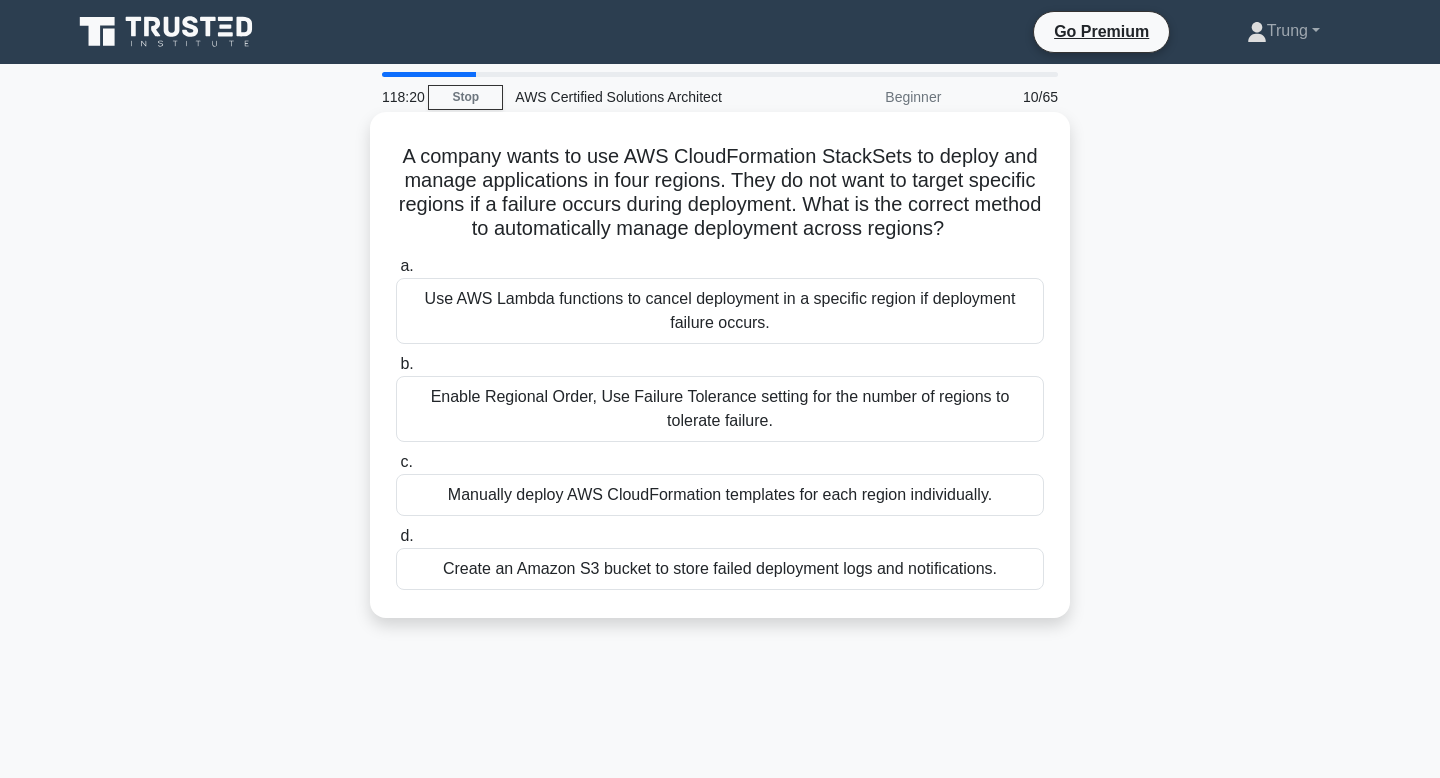 click on "A company wants to use AWS CloudFormation StackSets to deploy and manage applications in four regions. They do not want to target specific regions if a failure occurs during deployment. What is the correct method to automatically manage deployment across regions?
.spinner_0XTQ{transform-origin:center;animation:spinner_y6GP .75s linear infinite}@keyframes spinner_y6GP{100%{transform:rotate(360deg)}}" at bounding box center [720, 193] 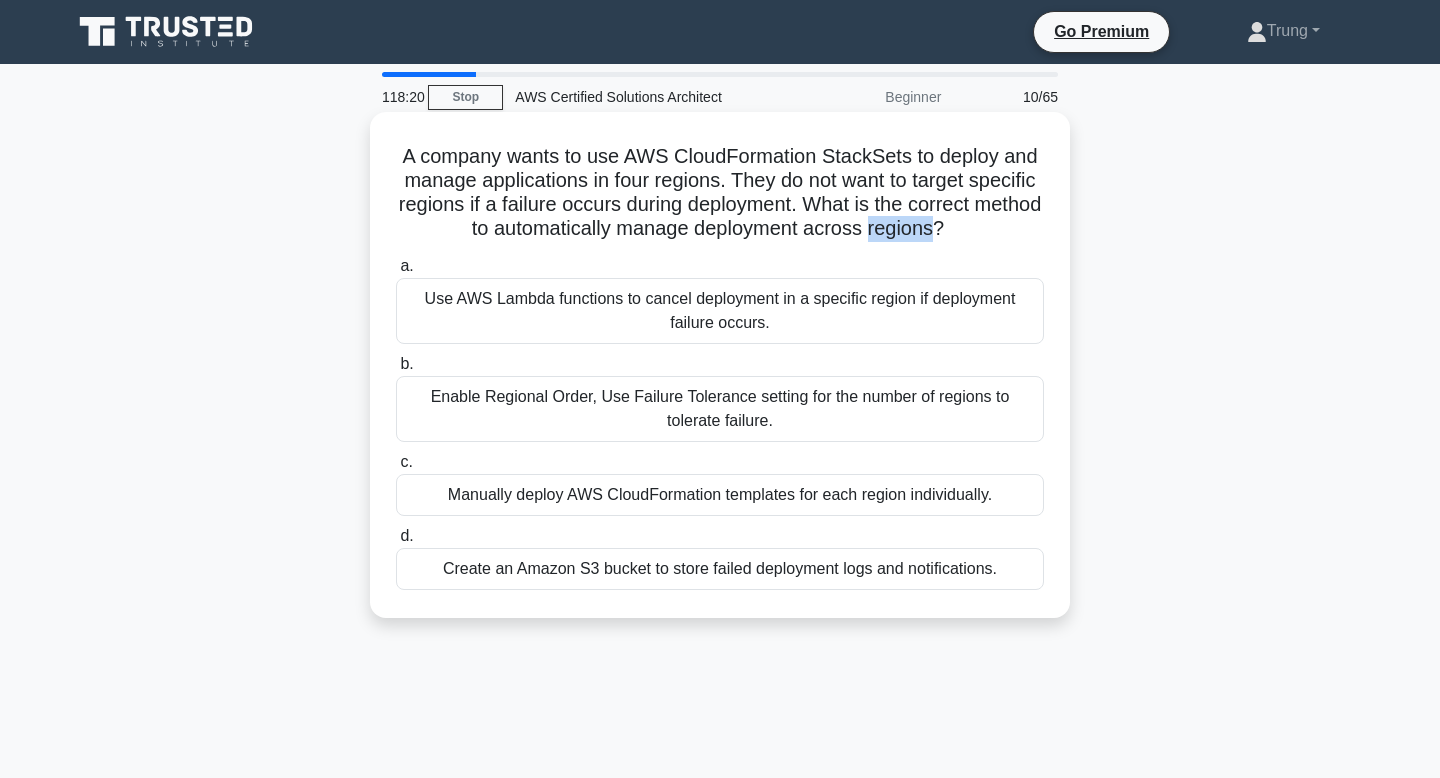click on "A company wants to use AWS CloudFormation StackSets to deploy and manage applications in four regions. They do not want to target specific regions if a failure occurs during deployment. What is the correct method to automatically manage deployment across regions?
.spinner_0XTQ{transform-origin:center;animation:spinner_y6GP .75s linear infinite}@keyframes spinner_y6GP{100%{transform:rotate(360deg)}}" at bounding box center [720, 193] 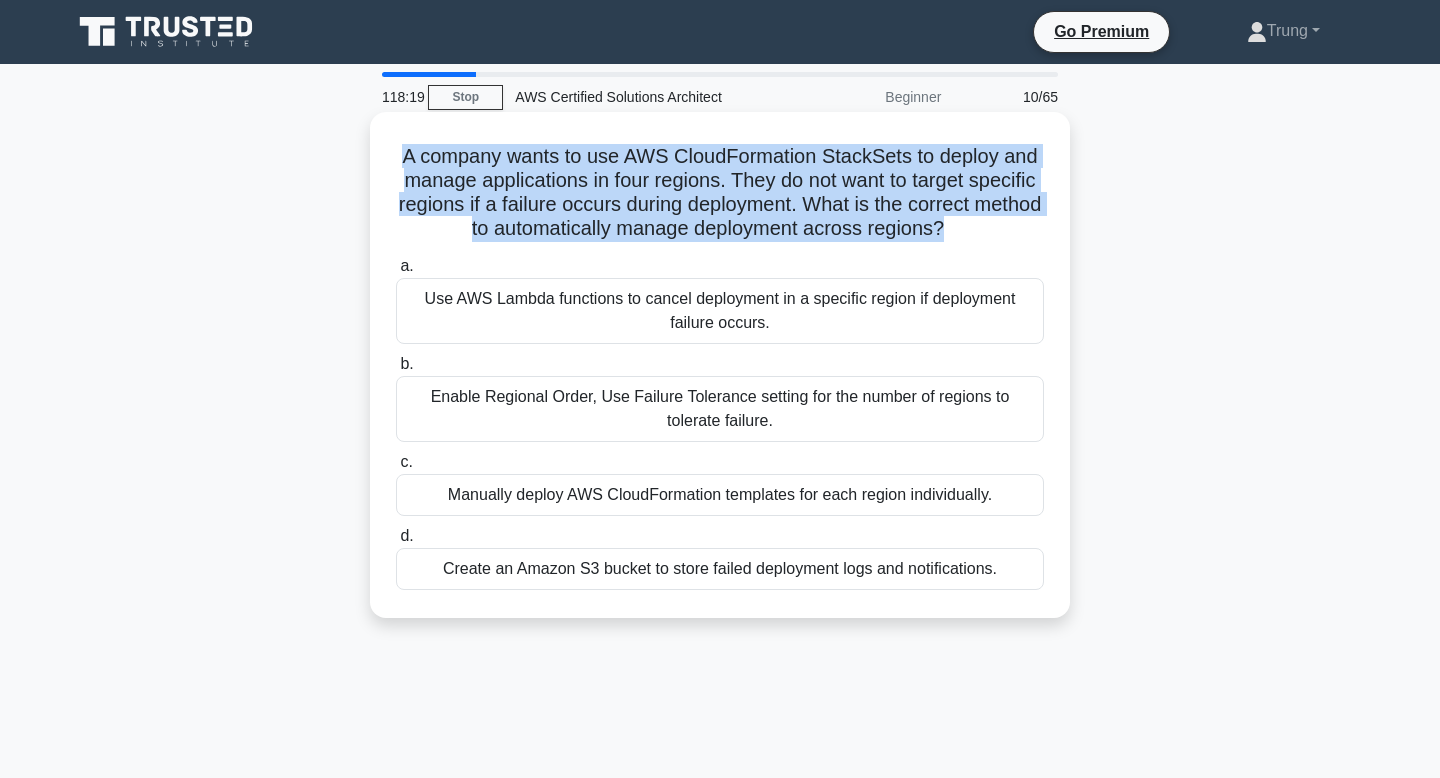 click on "A company wants to use AWS CloudFormation StackSets to deploy and manage applications in four regions. They do not want to target specific regions if a failure occurs during deployment. What is the correct method to automatically manage deployment across regions?
.spinner_0XTQ{transform-origin:center;animation:spinner_y6GP .75s linear infinite}@keyframes spinner_y6GP{100%{transform:rotate(360deg)}}" at bounding box center [720, 193] 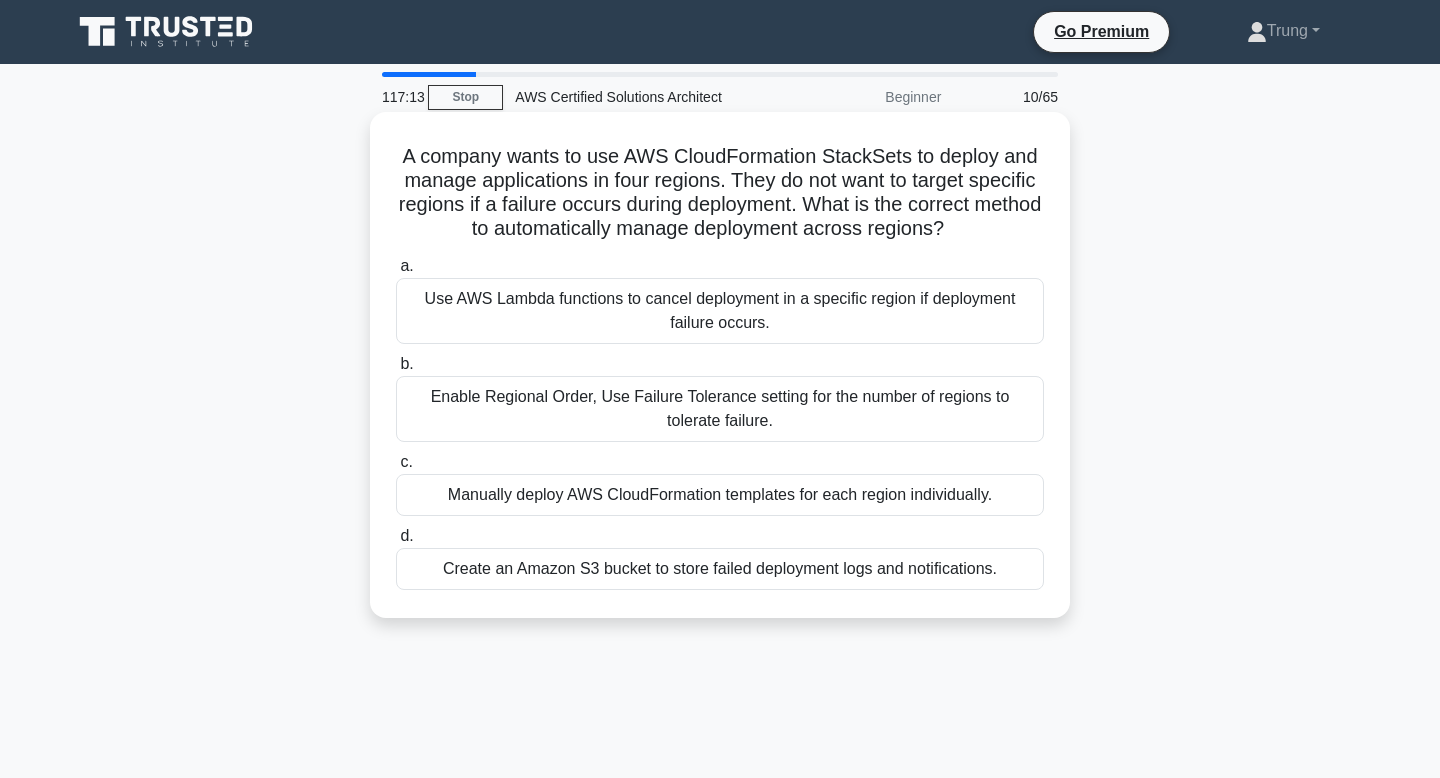click on "Enable Regional Order, Use Failure Tolerance setting for the number of regions to tolerate failure." at bounding box center (720, 409) 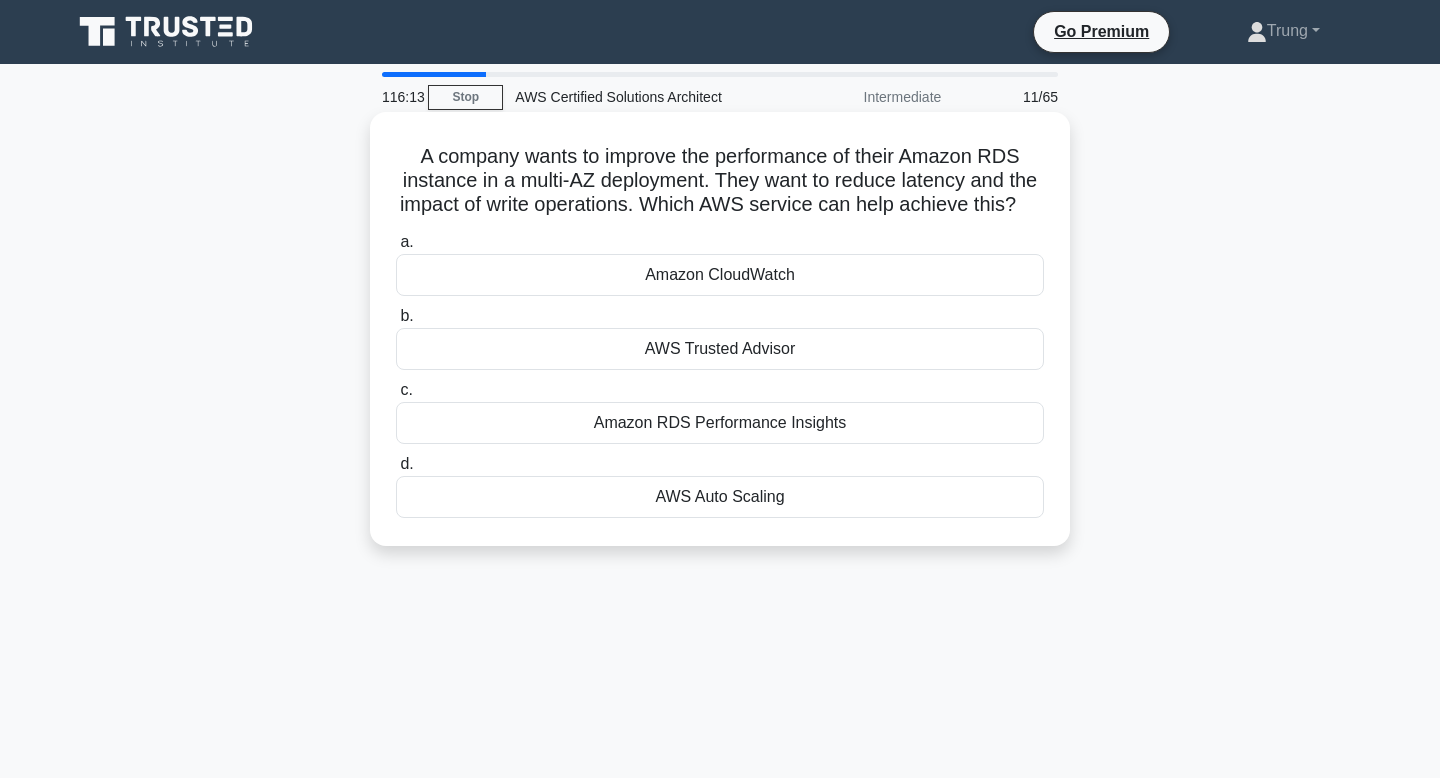 click on "Amazon RDS Performance Insights" at bounding box center (720, 423) 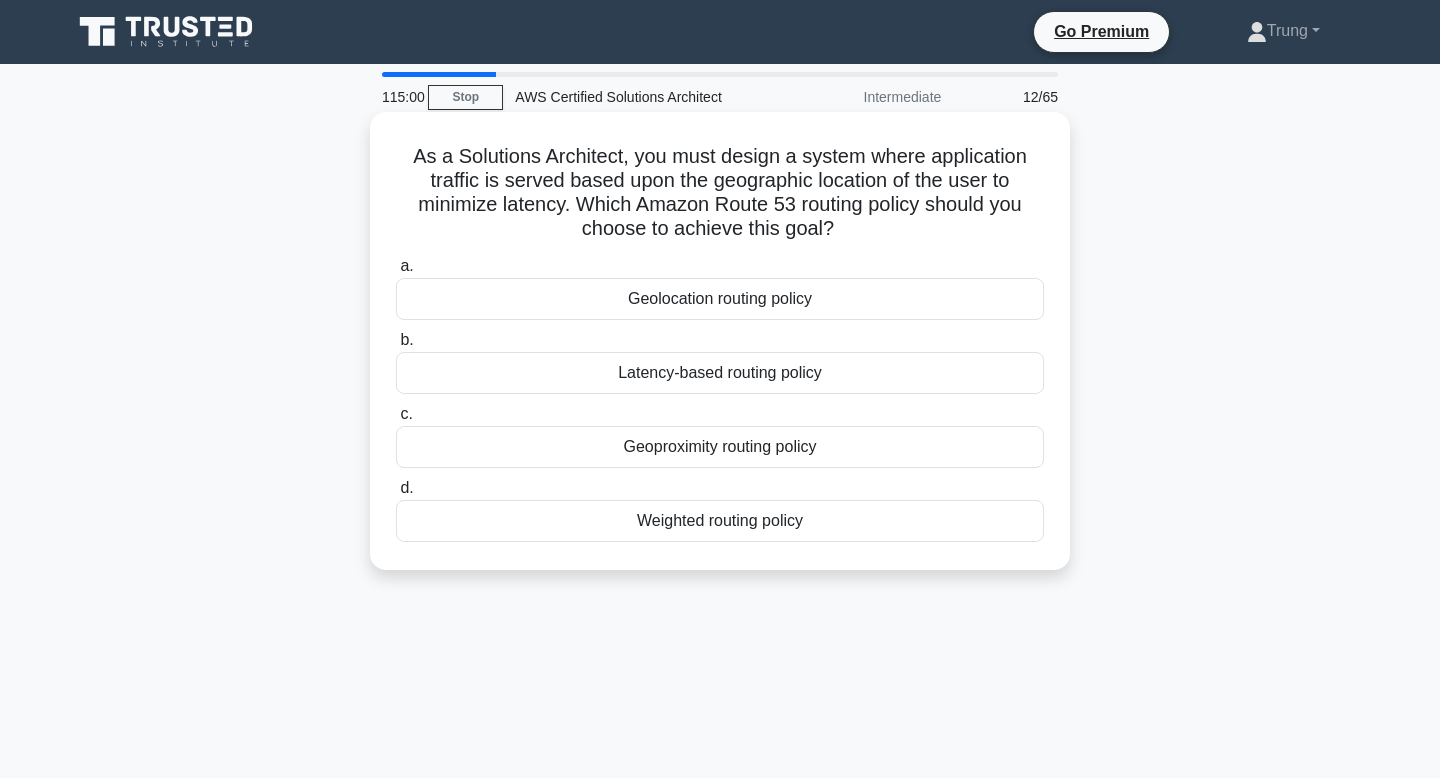 click on "Geoproximity routing policy" at bounding box center (720, 447) 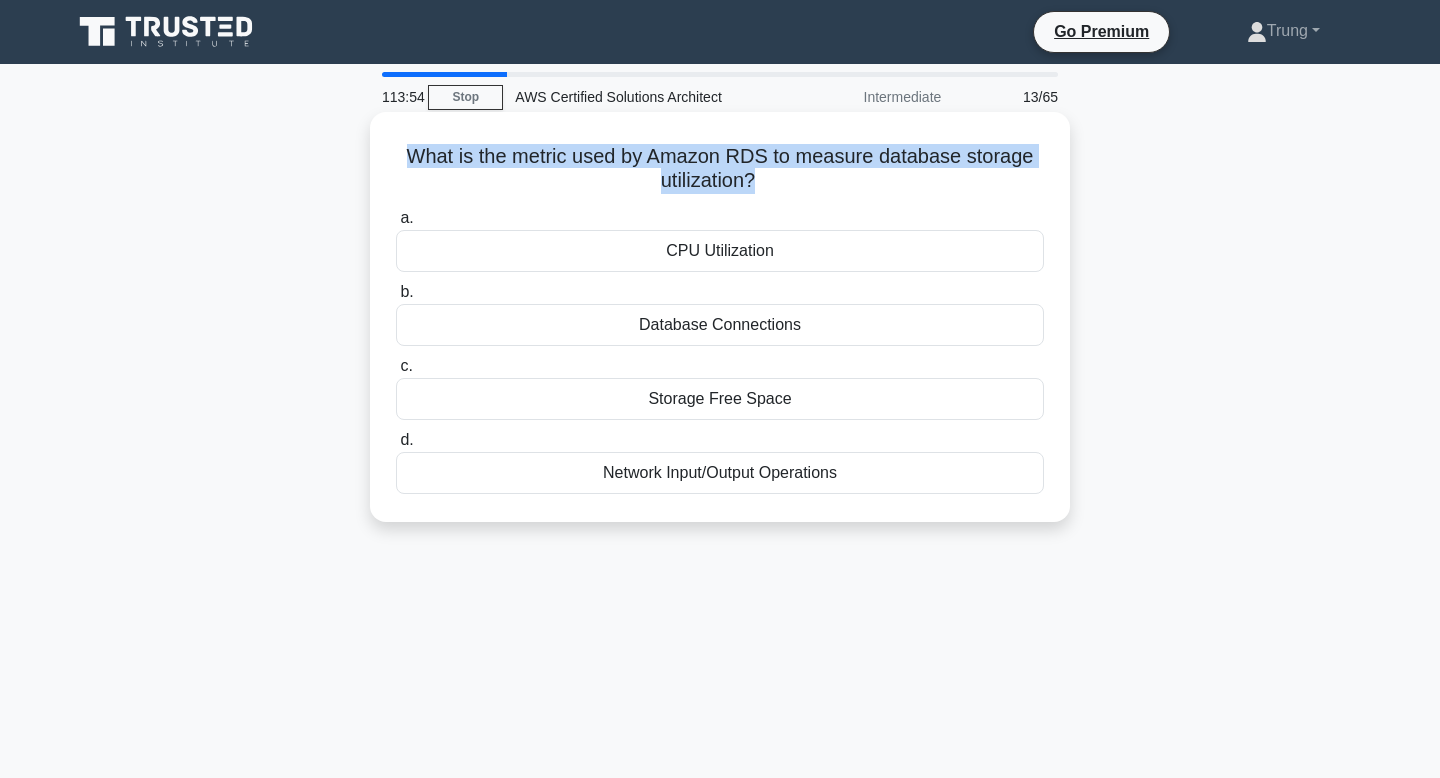 drag, startPoint x: 748, startPoint y: 187, endPoint x: 407, endPoint y: 147, distance: 343.338 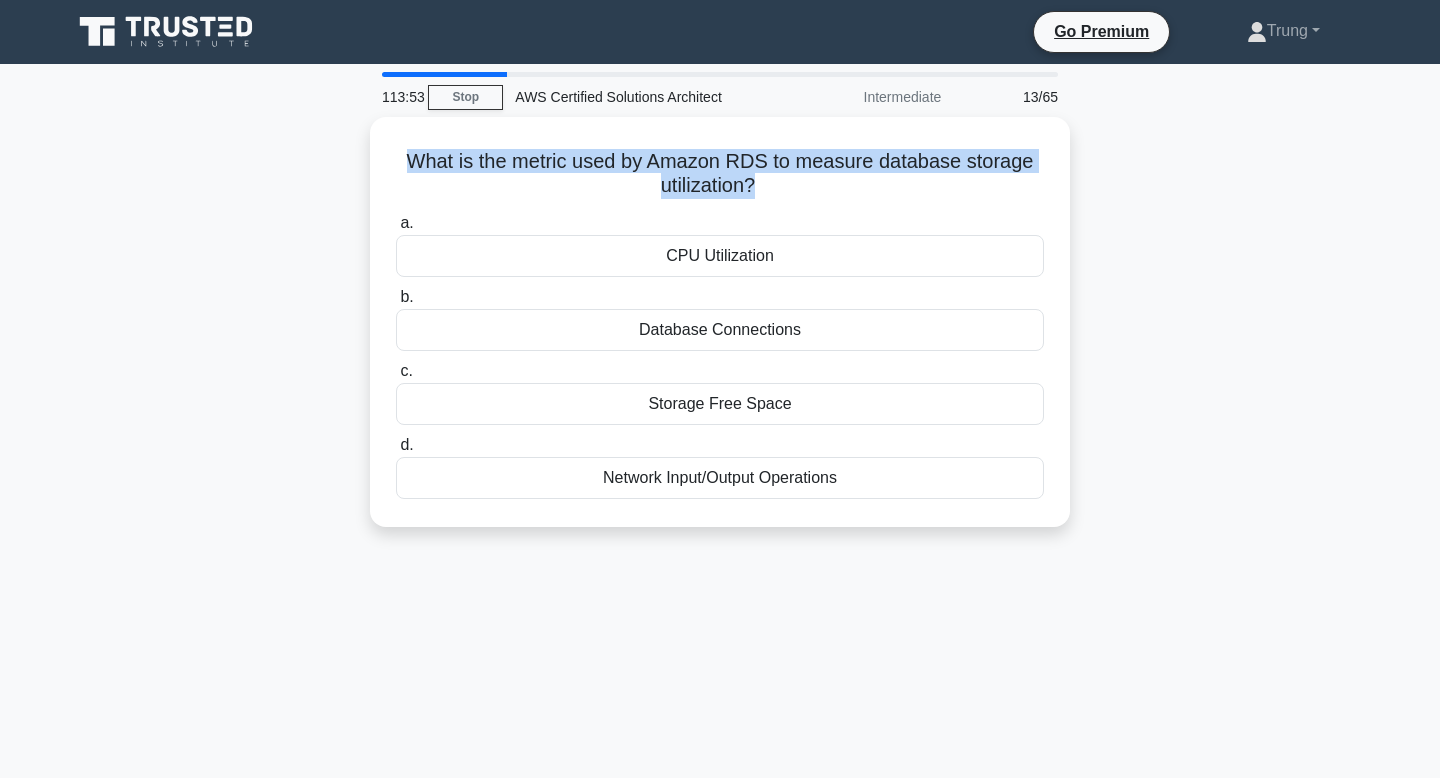 click at bounding box center [394, 116] 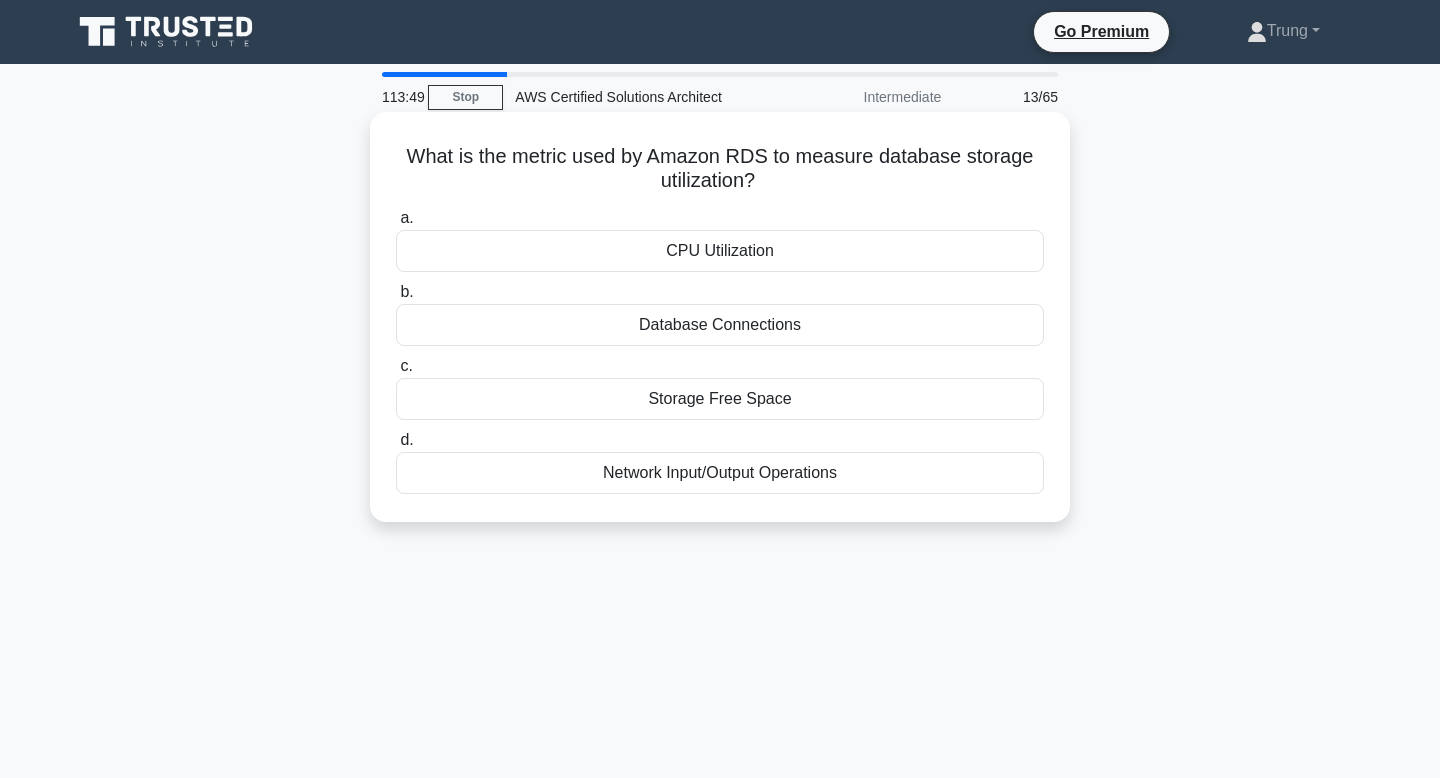 click on "What is the metric used by Amazon RDS to measure database storage utilization?
.spinner_0XTQ{transform-origin:center;animation:spinner_y6GP .75s linear infinite}@keyframes spinner_y6GP{100%{transform:rotate(360deg)}}" at bounding box center [720, 169] 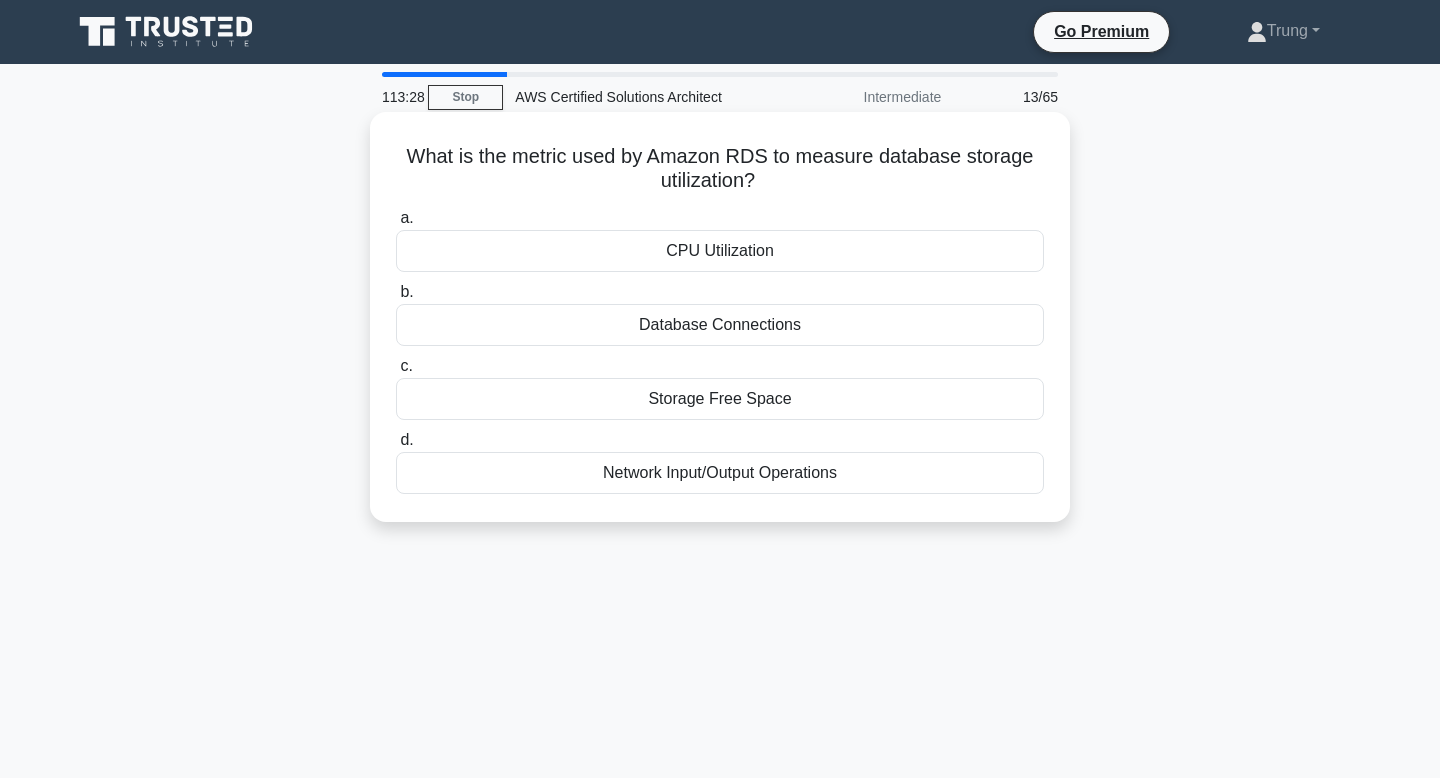 click on "Storage Free Space" at bounding box center [720, 399] 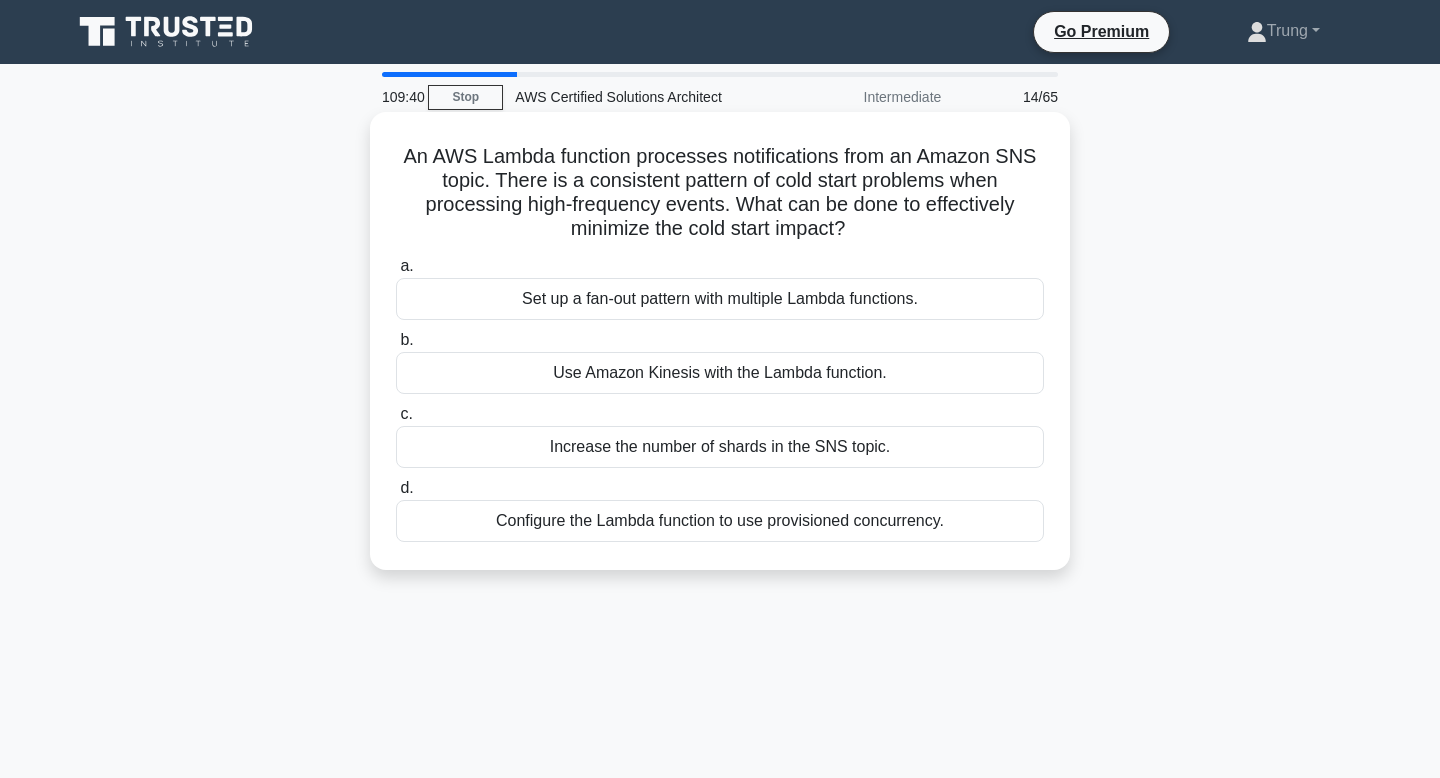 drag, startPoint x: 846, startPoint y: 236, endPoint x: 400, endPoint y: 146, distance: 454.9901 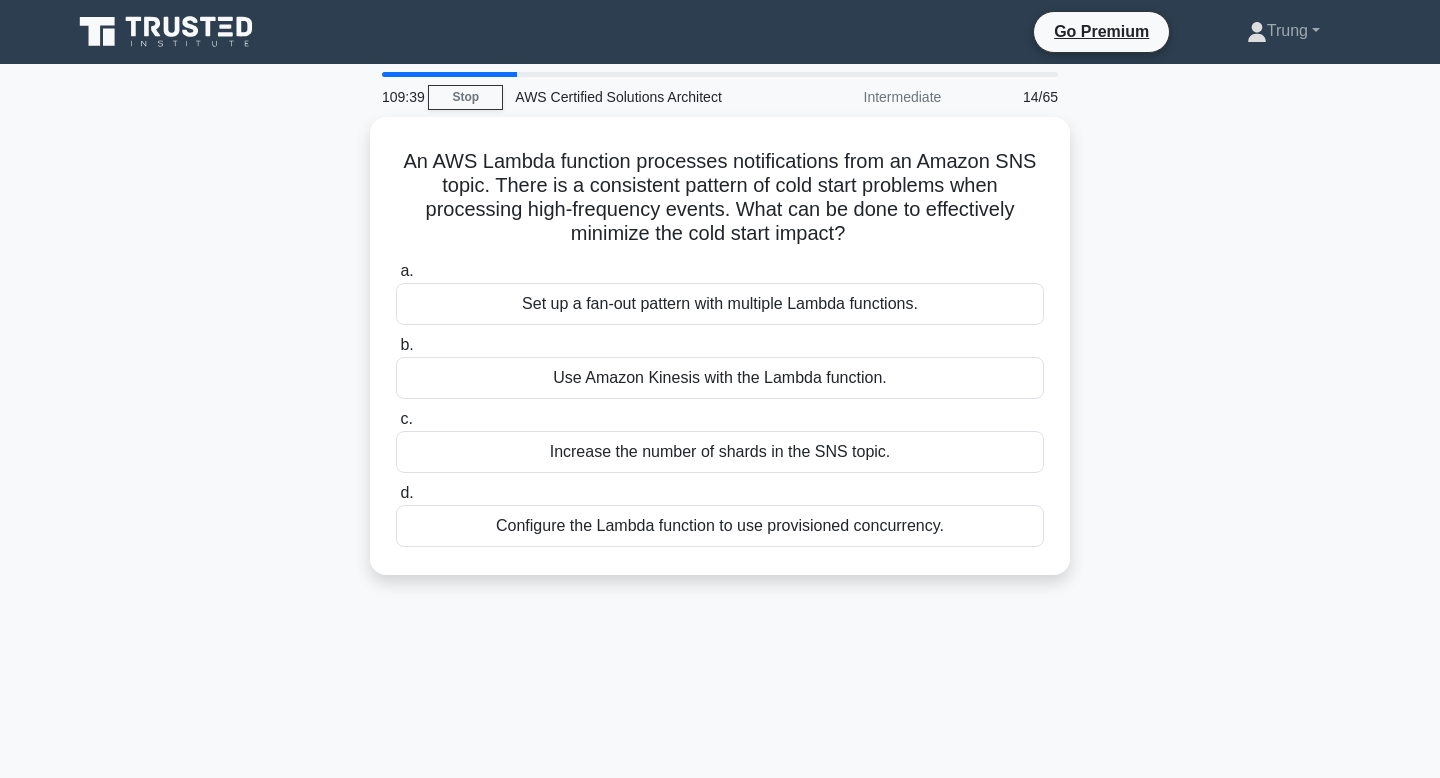 click at bounding box center (387, 116) 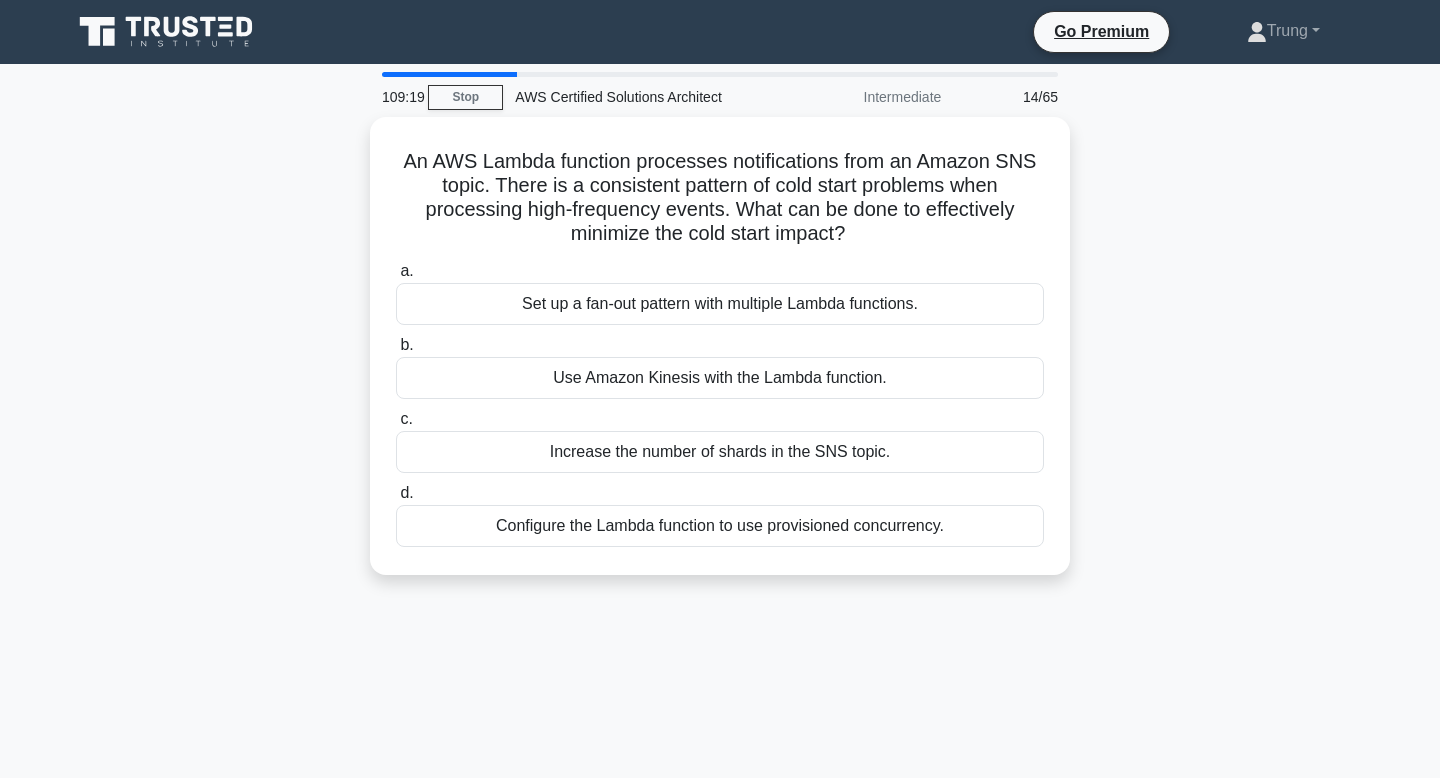 click on "An AWS Lambda function processes notifications from an Amazon SNS topic. There is a consistent pattern of cold start problems when processing high-frequency events. What can be done to effectively minimize the cold start impact?
.spinner_0XTQ{transform-origin:center;animation:spinner_y6GP .75s linear infinite}@keyframes spinner_y6GP{100%{transform:rotate(360deg)}}
a.
b. c." at bounding box center (720, 358) 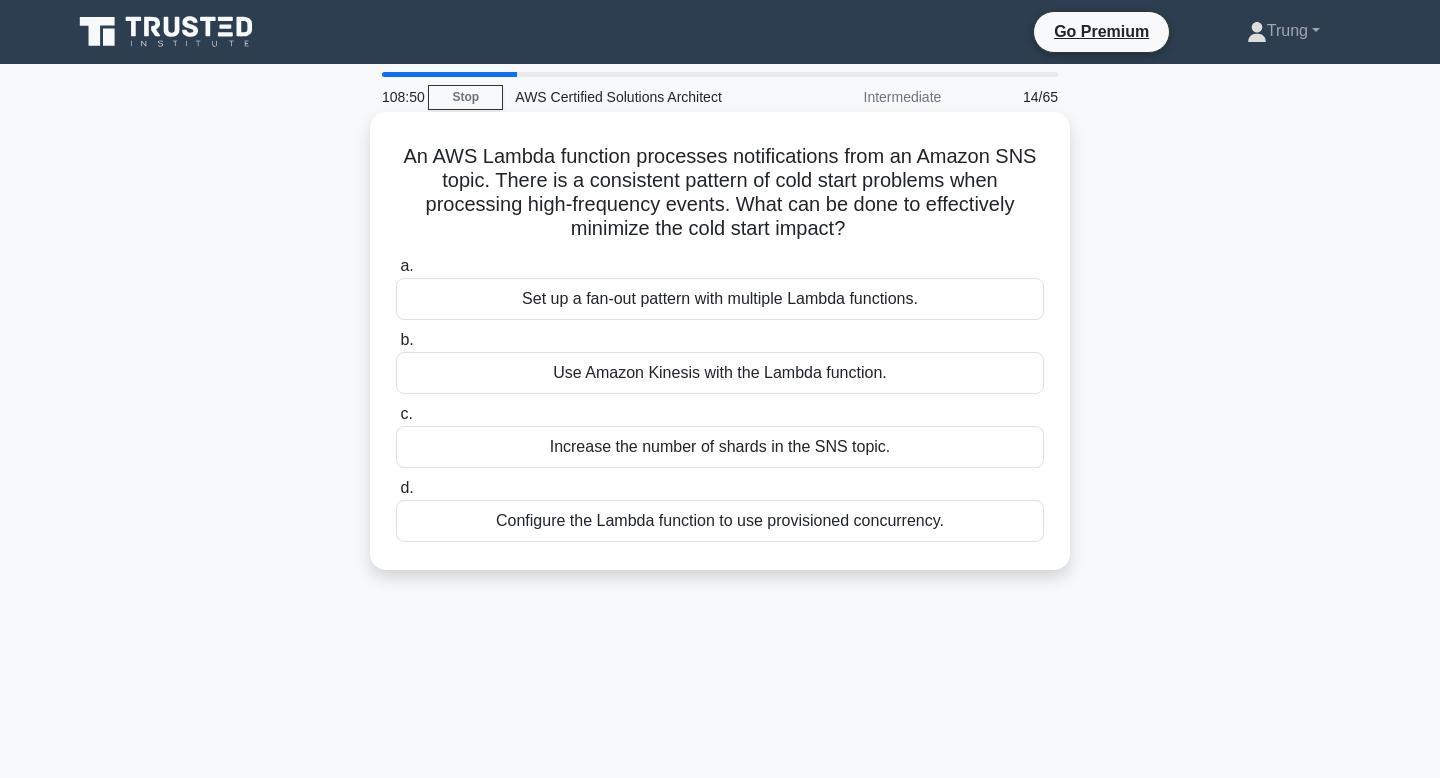 click on "Set up a fan-out pattern with multiple Lambda functions." at bounding box center (720, 299) 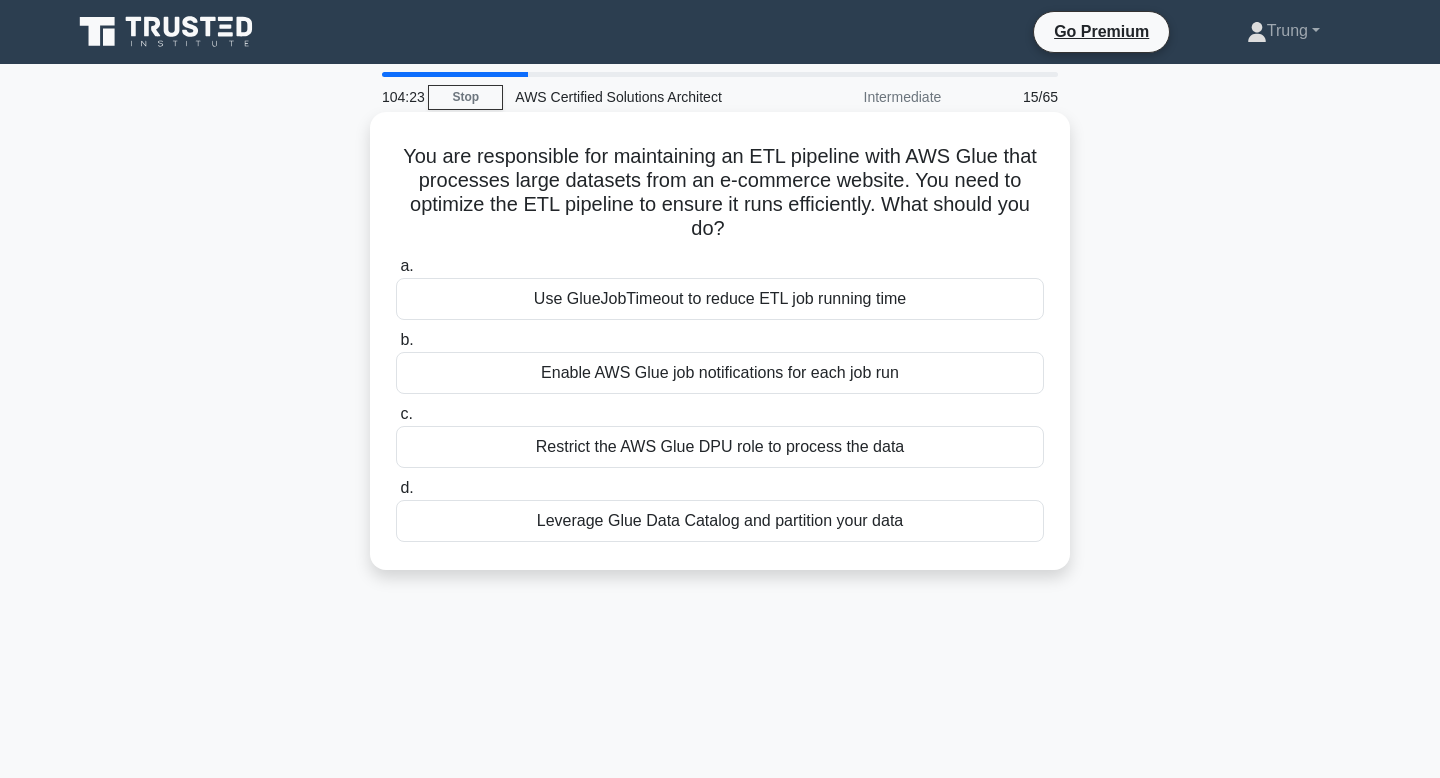 click on "Leverage Glue Data Catalog and partition your data" at bounding box center [720, 521] 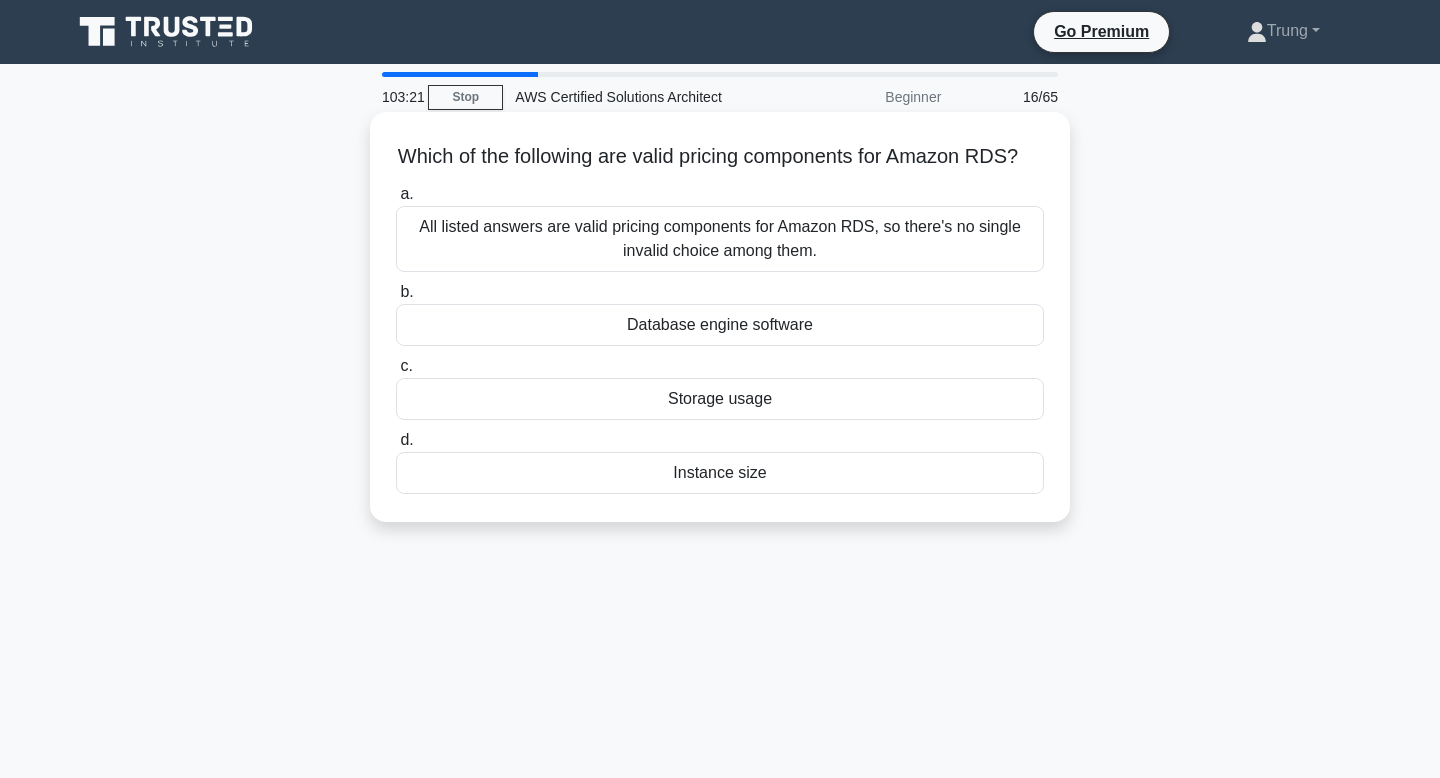 click on "Which of the following are valid pricing components for Amazon RDS?
.spinner_0XTQ{transform-origin:center;animation:spinner_y6GP .75s linear infinite}@keyframes spinner_y6GP{100%{transform:rotate(360deg)}}" at bounding box center [720, 157] 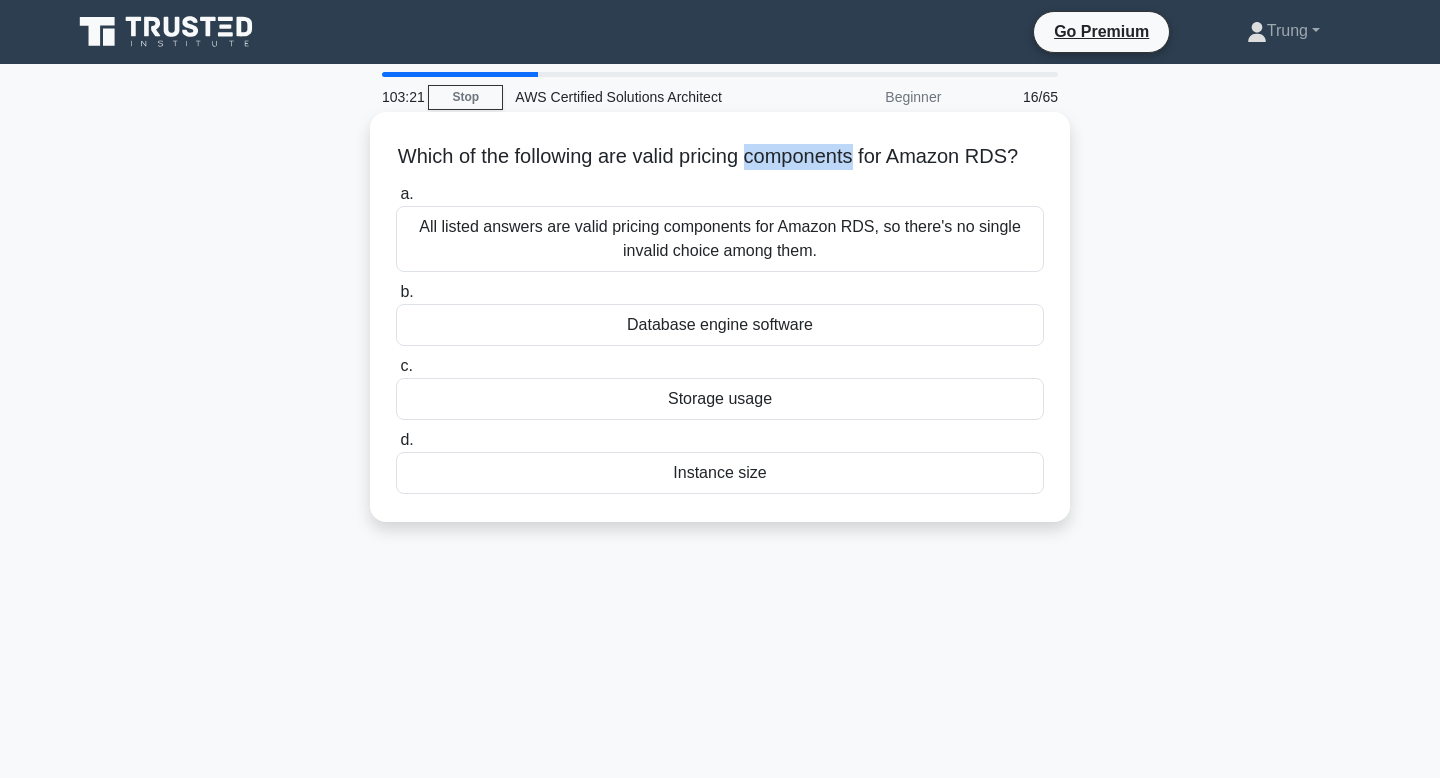 click on "Which of the following are valid pricing components for Amazon RDS?
.spinner_0XTQ{transform-origin:center;animation:spinner_y6GP .75s linear infinite}@keyframes spinner_y6GP{100%{transform:rotate(360deg)}}" at bounding box center [720, 157] 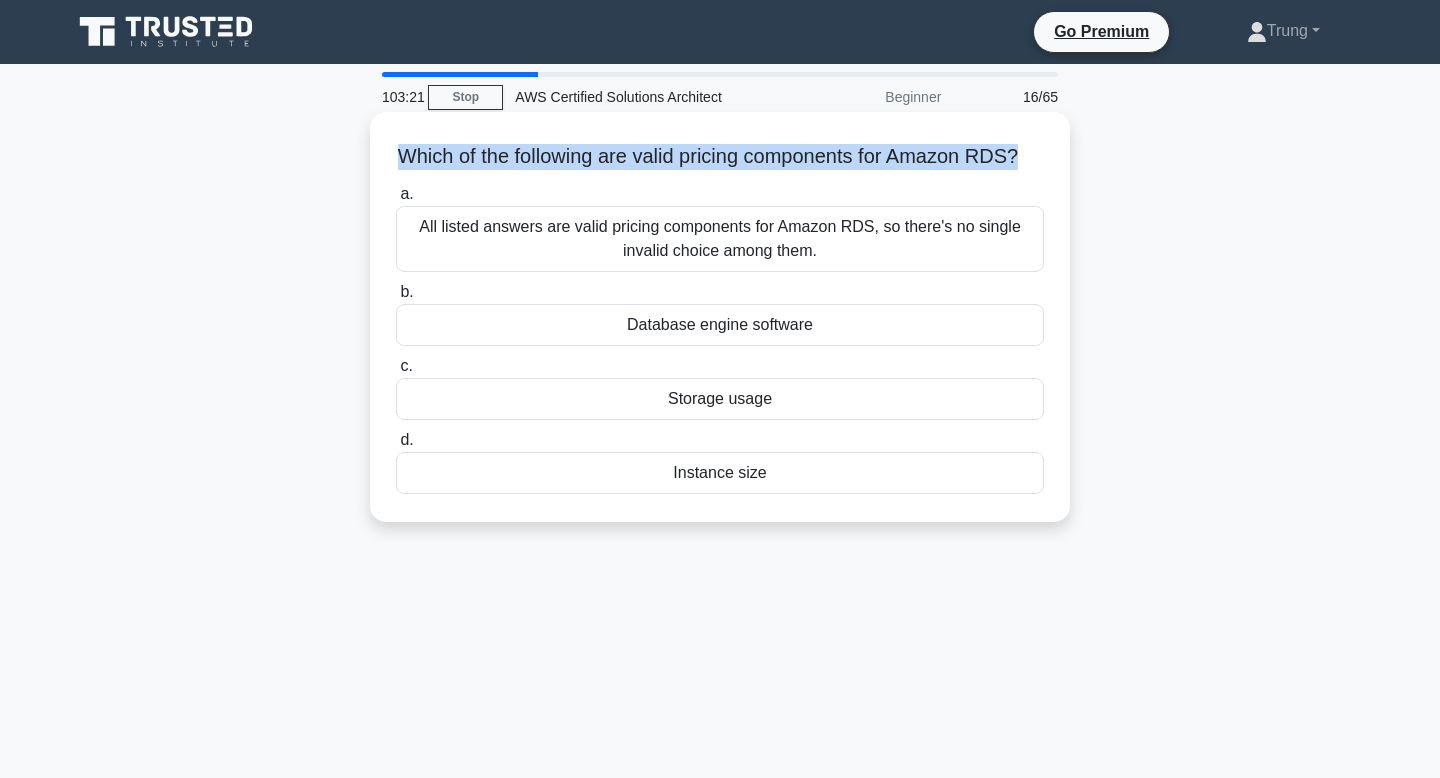 click on "Which of the following are valid pricing components for Amazon RDS?
.spinner_0XTQ{transform-origin:center;animation:spinner_y6GP .75s linear infinite}@keyframes spinner_y6GP{100%{transform:rotate(360deg)}}" at bounding box center [720, 157] 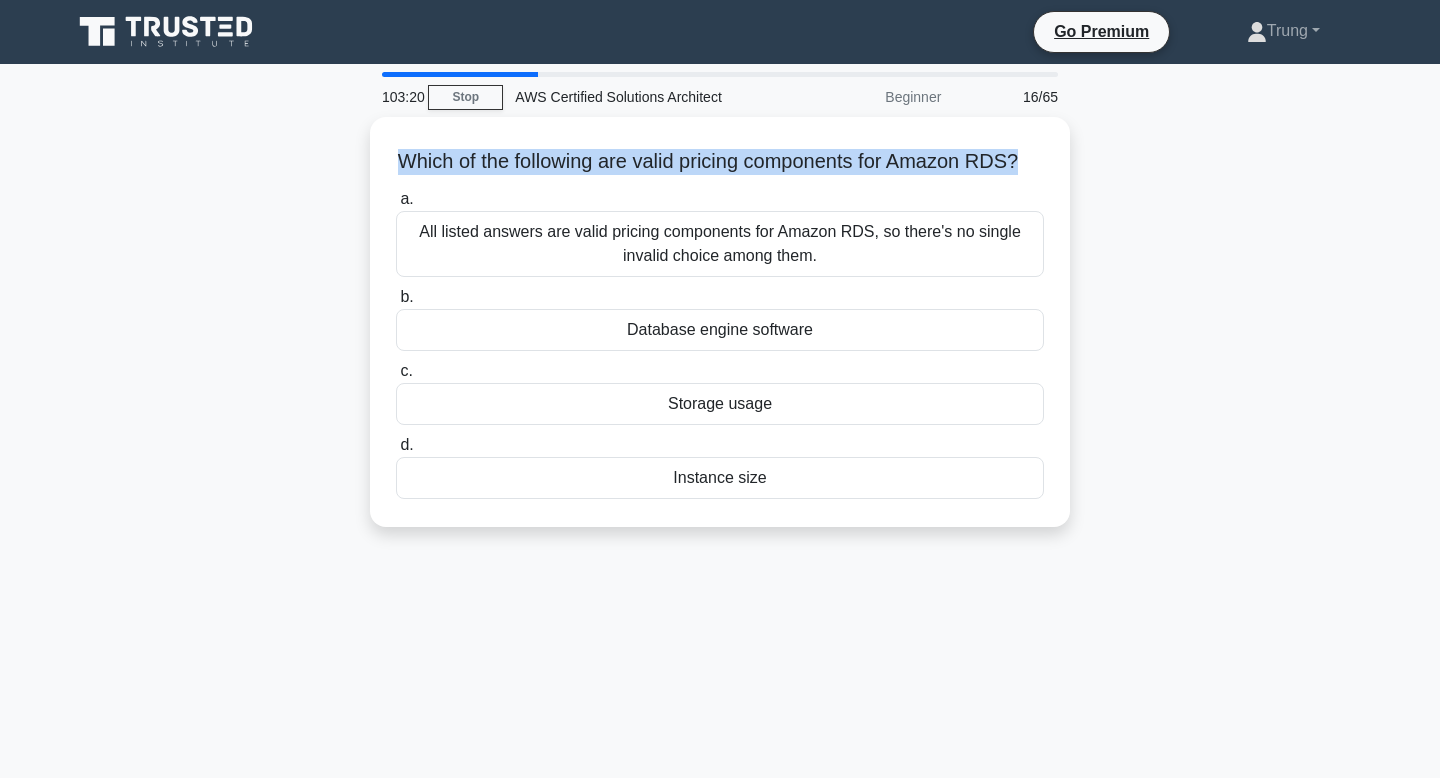 click at bounding box center (834, 172) 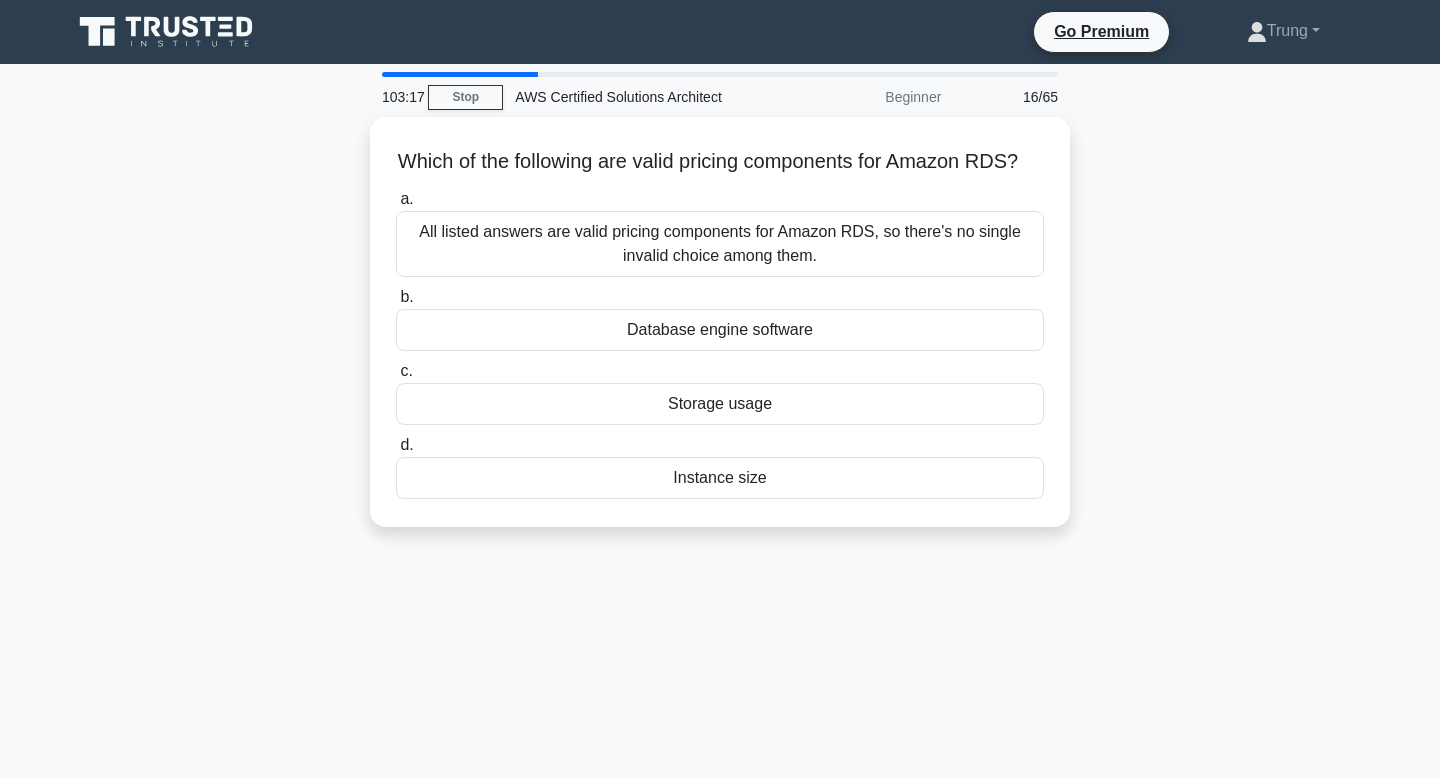 click on "Which of the following are valid pricing components for Amazon RDS?
.spinner_0XTQ{transform-origin:center;animation:spinner_y6GP .75s linear infinite}@keyframes spinner_y6GP{100%{transform:rotate(360deg)}}
a.
All listed answers are valid pricing components for Amazon RDS, so there's no single invalid choice among them.
b. c. d." at bounding box center [720, 334] 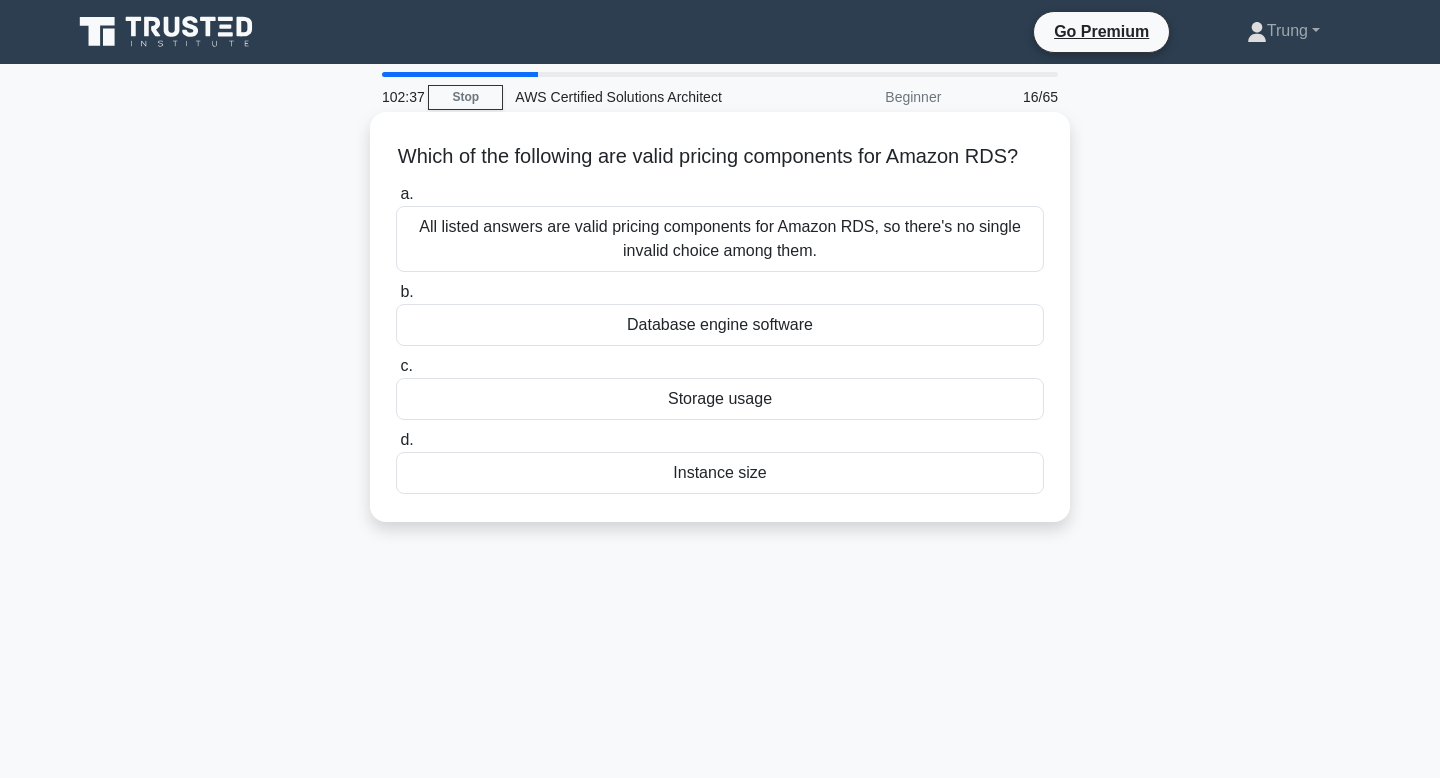 click on "All listed answers are valid pricing components for Amazon RDS, so there's no single invalid choice among them." at bounding box center (720, 239) 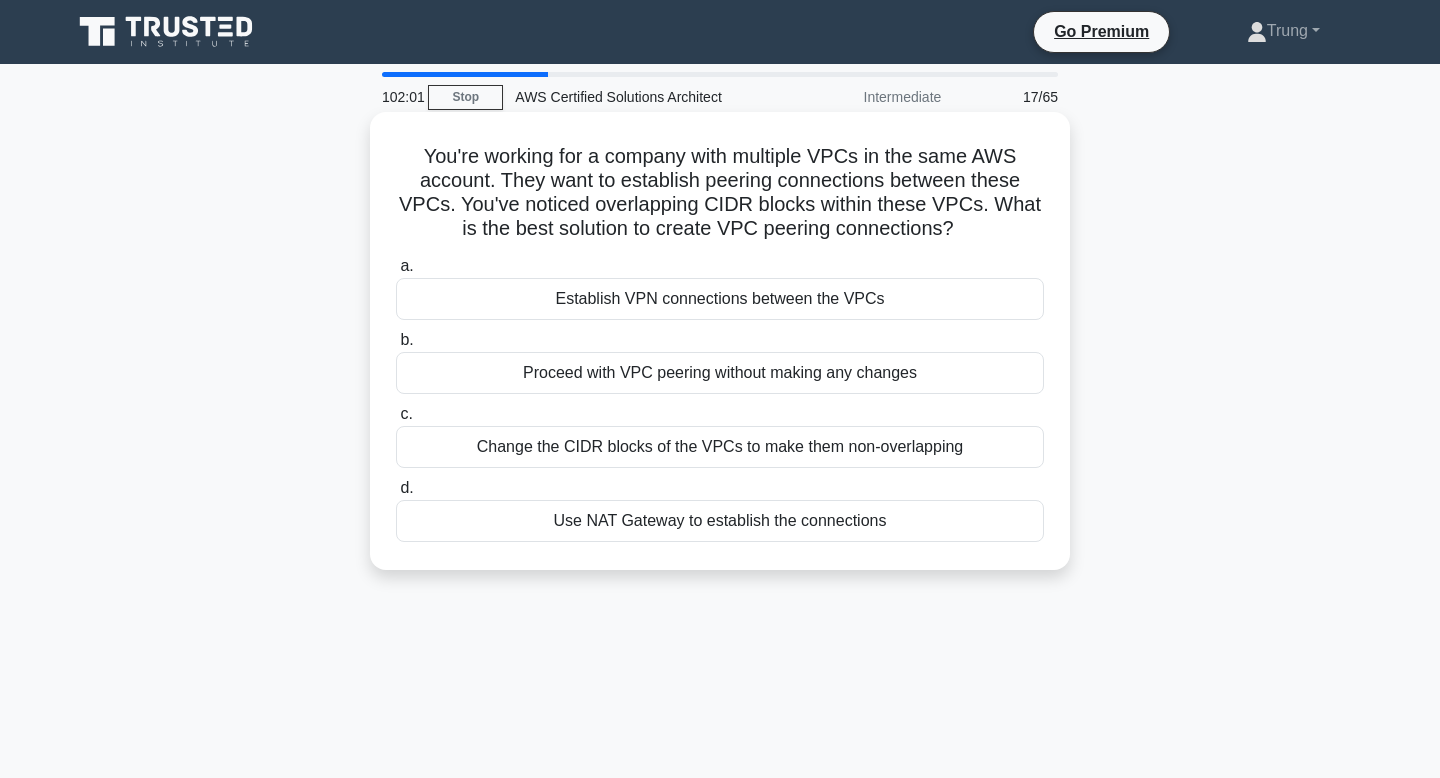click on "Change the CIDR blocks of the VPCs to make them non-overlapping" at bounding box center (720, 447) 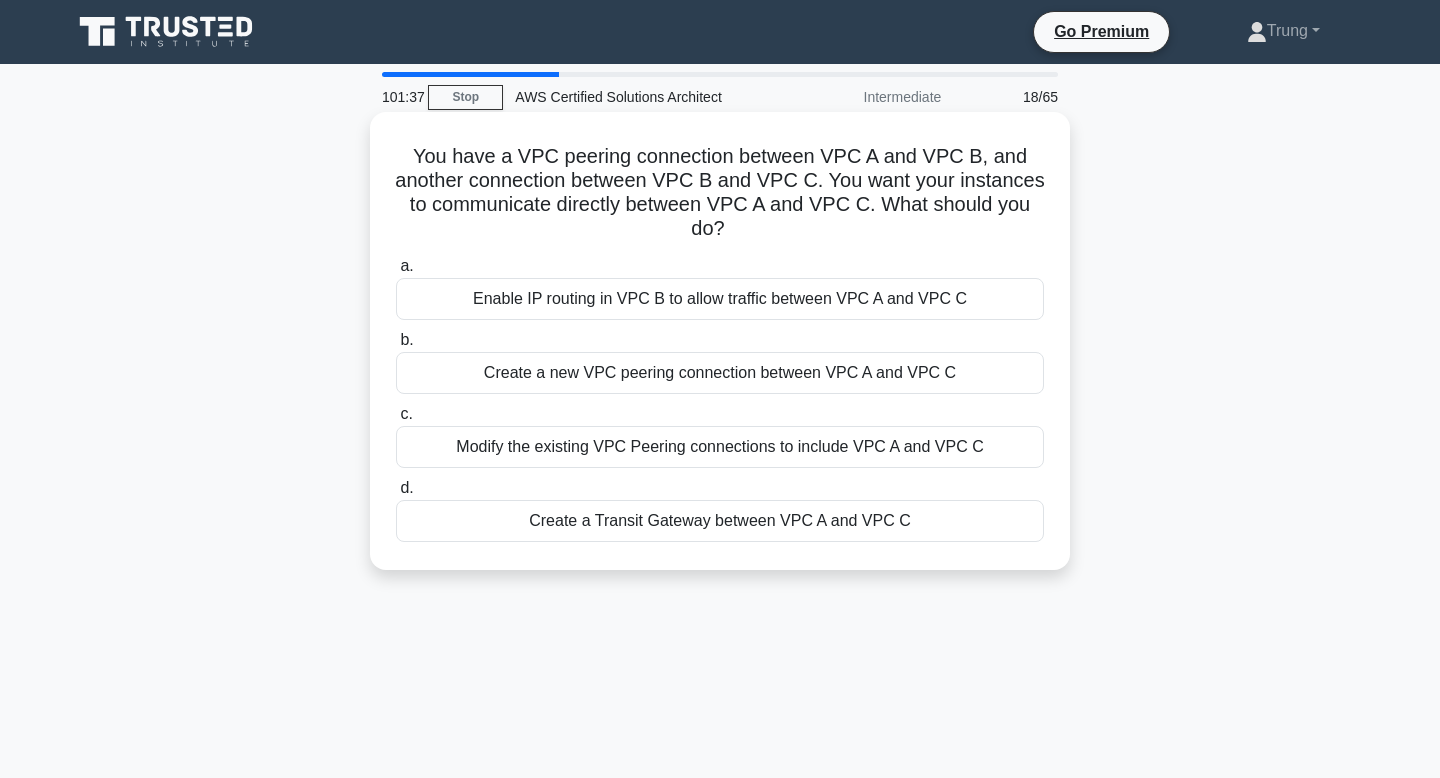 click on "Create a new VPC peering connection between VPC A and VPC C" at bounding box center [720, 373] 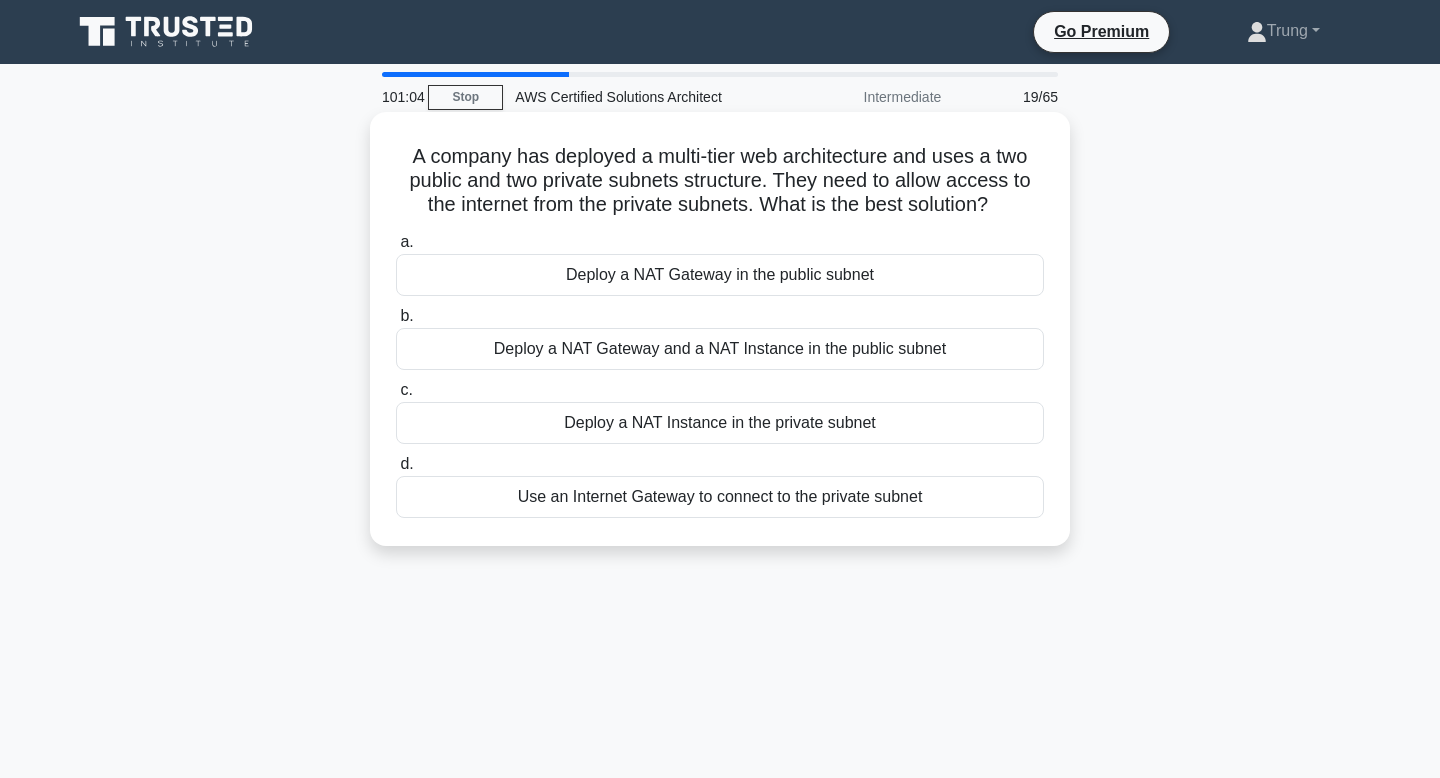 click on "A company has deployed a multi-tier web architecture and uses a two public and two private subnets structure. They need to allow access to the internet from the private subnets. What is the best solution?
.spinner_0XTQ{transform-origin:center;animation:spinner_y6GP .75s linear infinite}@keyframes spinner_y6GP{100%{transform:rotate(360deg)}}" at bounding box center [720, 181] 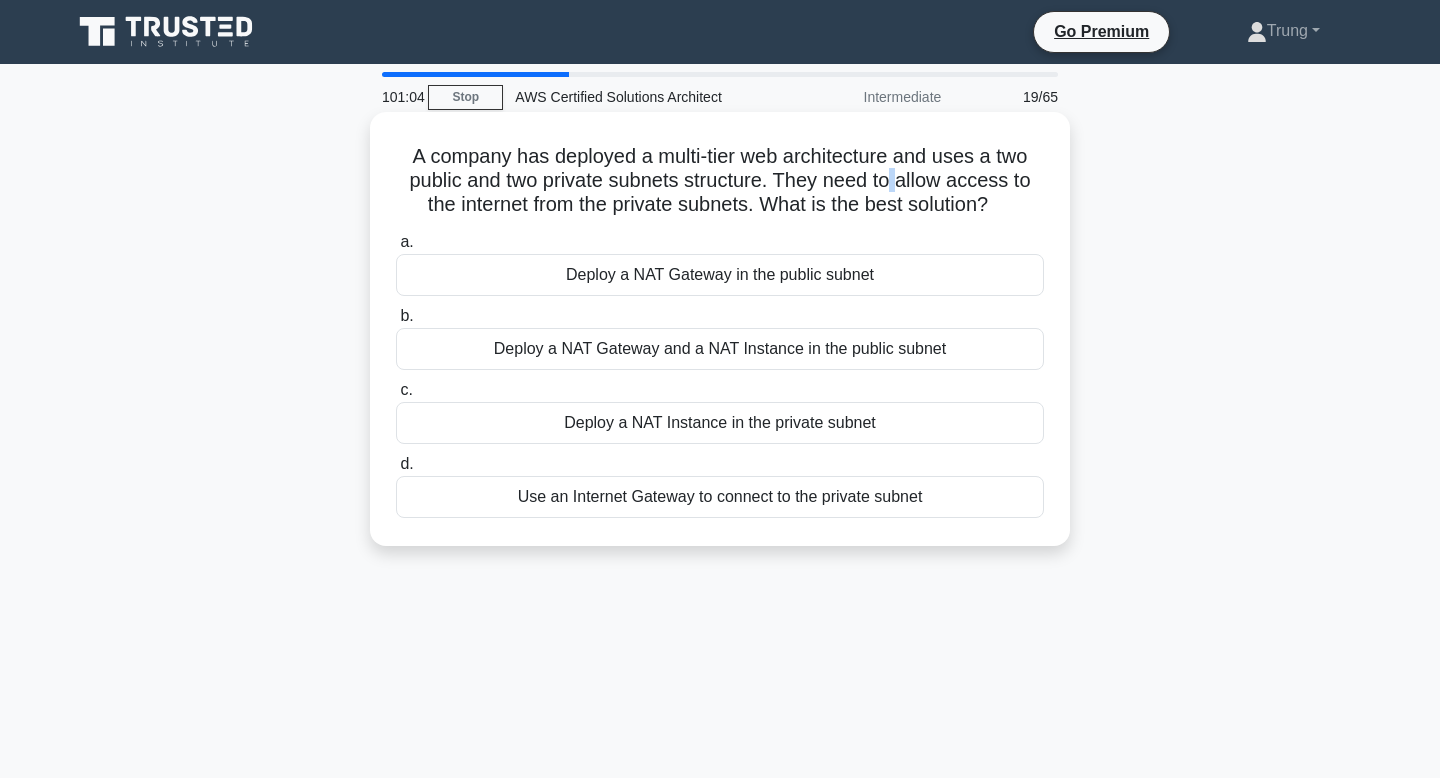 click on "A company has deployed a multi-tier web architecture and uses a two public and two private subnets structure. They need to allow access to the internet from the private subnets. What is the best solution?
.spinner_0XTQ{transform-origin:center;animation:spinner_y6GP .75s linear infinite}@keyframes spinner_y6GP{100%{transform:rotate(360deg)}}" at bounding box center [720, 181] 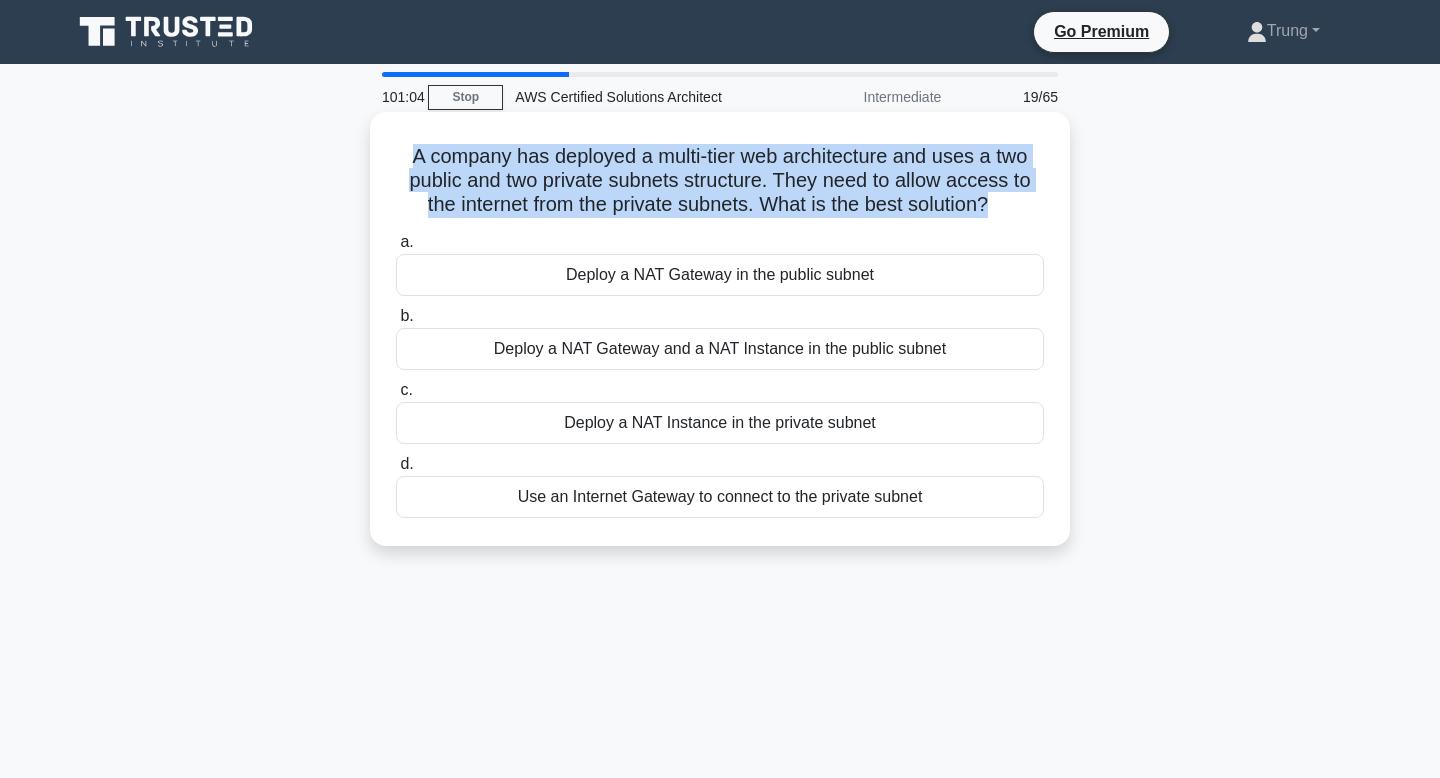 click on "A company has deployed a multi-tier web architecture and uses a two public and two private subnets structure. They need to allow access to the internet from the private subnets. What is the best solution?
.spinner_0XTQ{transform-origin:center;animation:spinner_y6GP .75s linear infinite}@keyframes spinner_y6GP{100%{transform:rotate(360deg)}}" at bounding box center (720, 181) 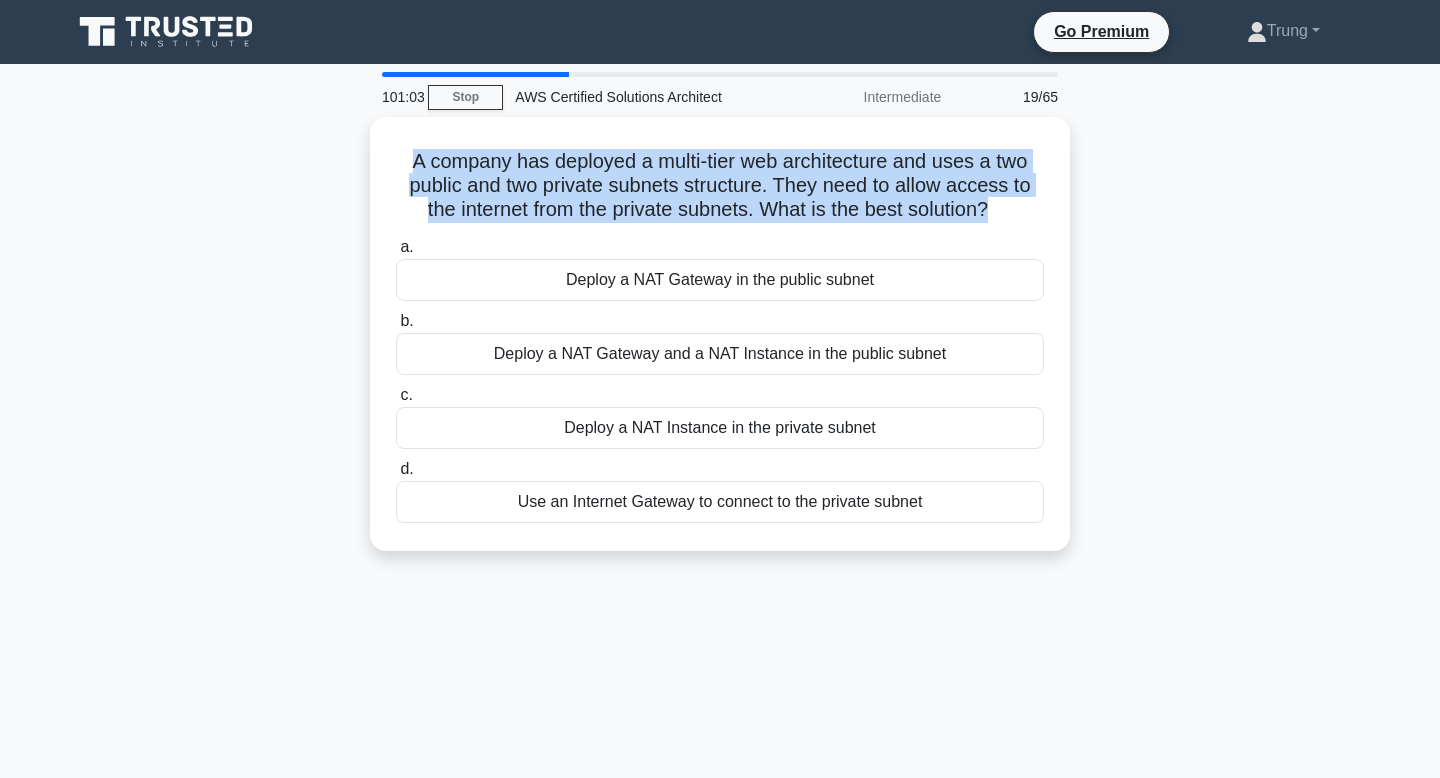 click at bounding box center (877, 116) 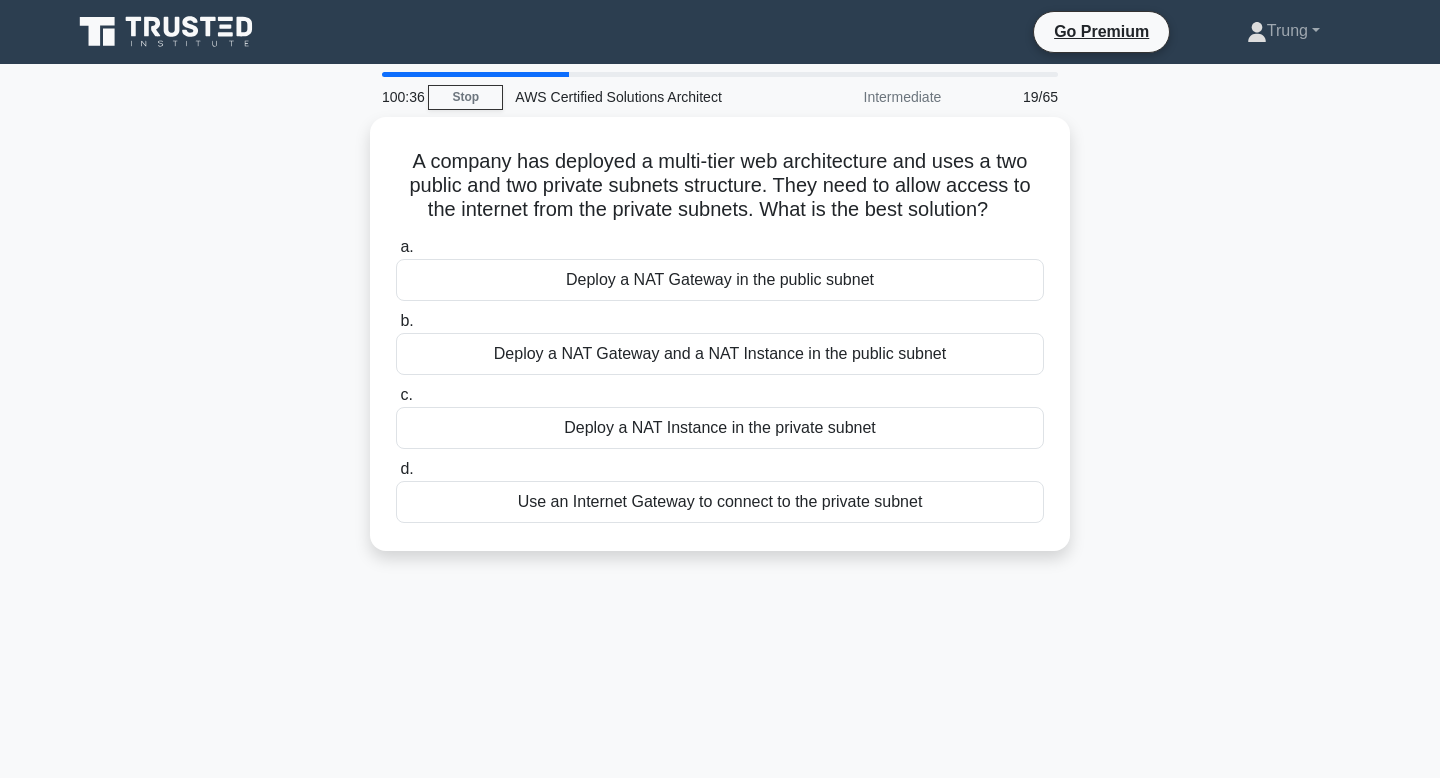 click on "A company has deployed a multi-tier web architecture and uses a two public and two private subnets structure. They need to allow access to the internet from the private subnets. What is the best solution?
.spinner_0XTQ{transform-origin:center;animation:spinner_y6GP .75s linear infinite}@keyframes spinner_y6GP{100%{transform:rotate(360deg)}}
a.
b. c. d." at bounding box center (720, 572) 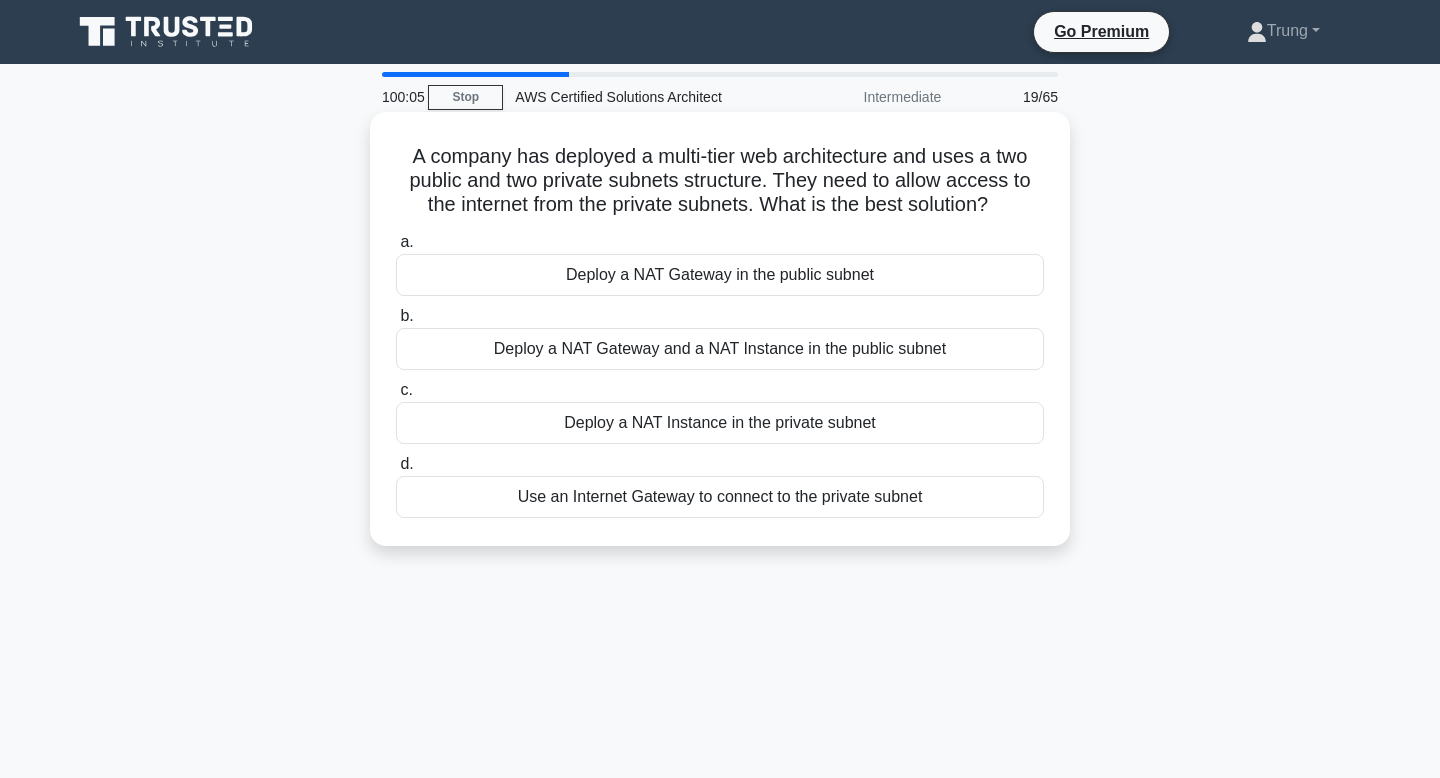 click on "Use an Internet Gateway to connect to the private subnet" at bounding box center [720, 497] 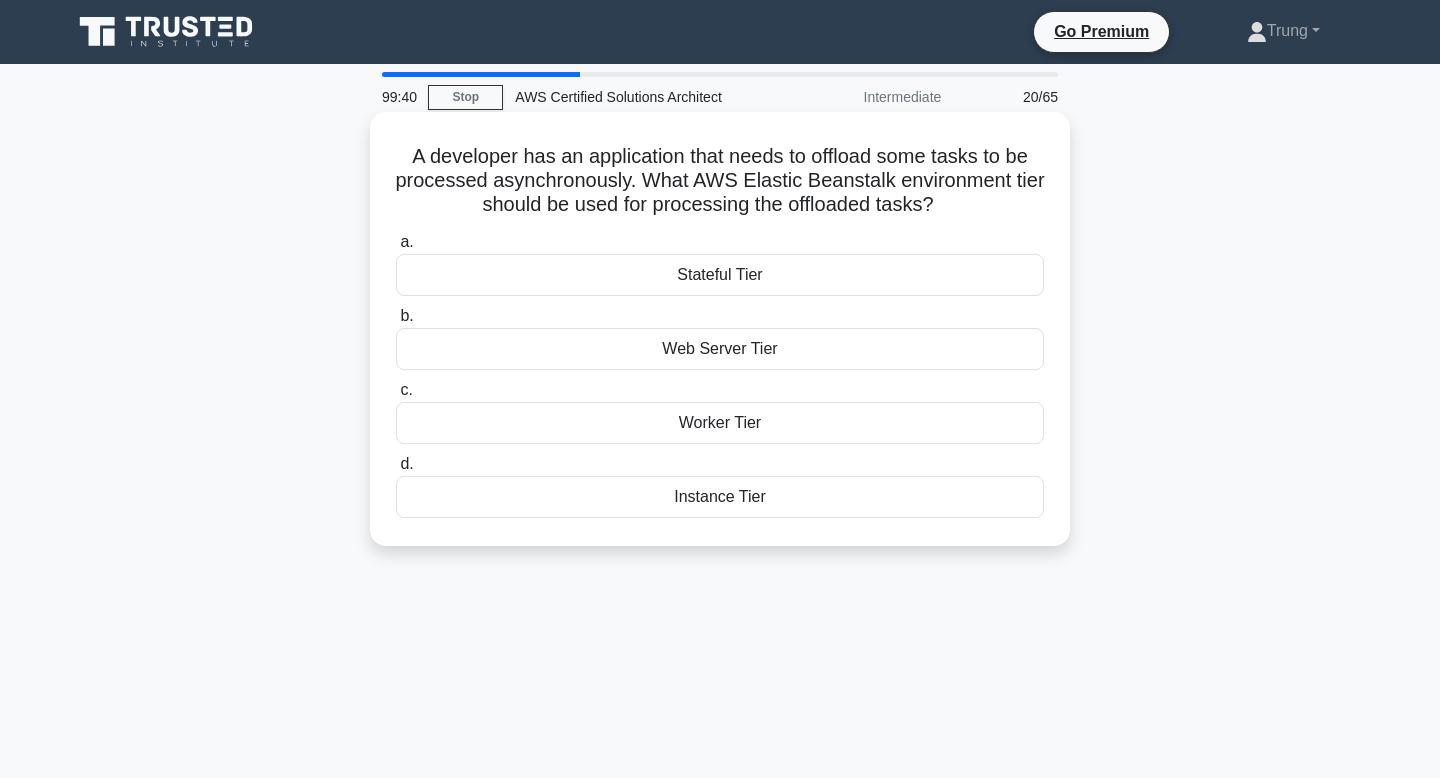 click on "A developer has an application that needs to offload some tasks to be processed asynchronously. What AWS Elastic Beanstalk environment tier should be used for processing the offloaded tasks?
.spinner_0XTQ{transform-origin:center;animation:spinner_y6GP .75s linear infinite}@keyframes spinner_y6GP{100%{transform:rotate(360deg)}}" at bounding box center (720, 181) 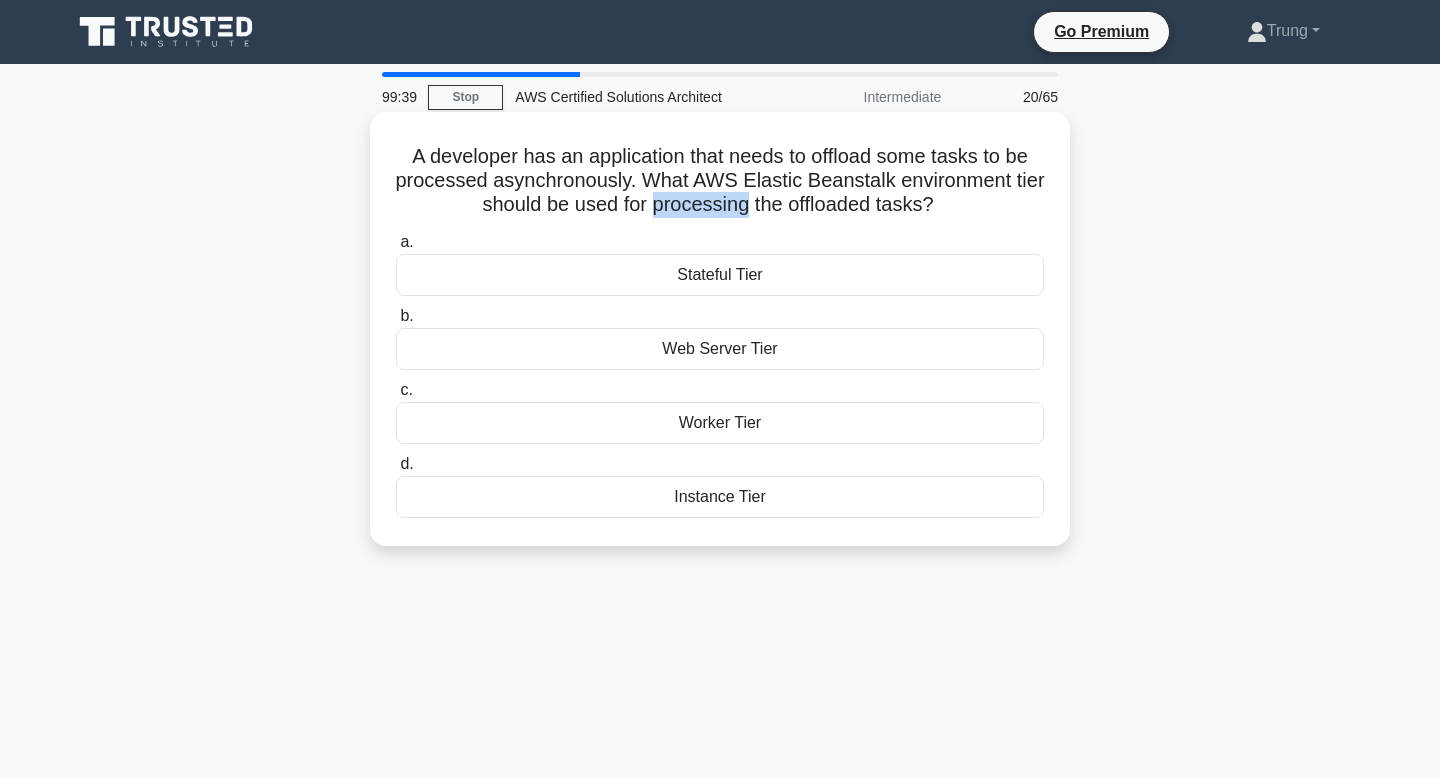 click on "A developer has an application that needs to offload some tasks to be processed asynchronously. What AWS Elastic Beanstalk environment tier should be used for processing the offloaded tasks?
.spinner_0XTQ{transform-origin:center;animation:spinner_y6GP .75s linear infinite}@keyframes spinner_y6GP{100%{transform:rotate(360deg)}}" at bounding box center (720, 181) 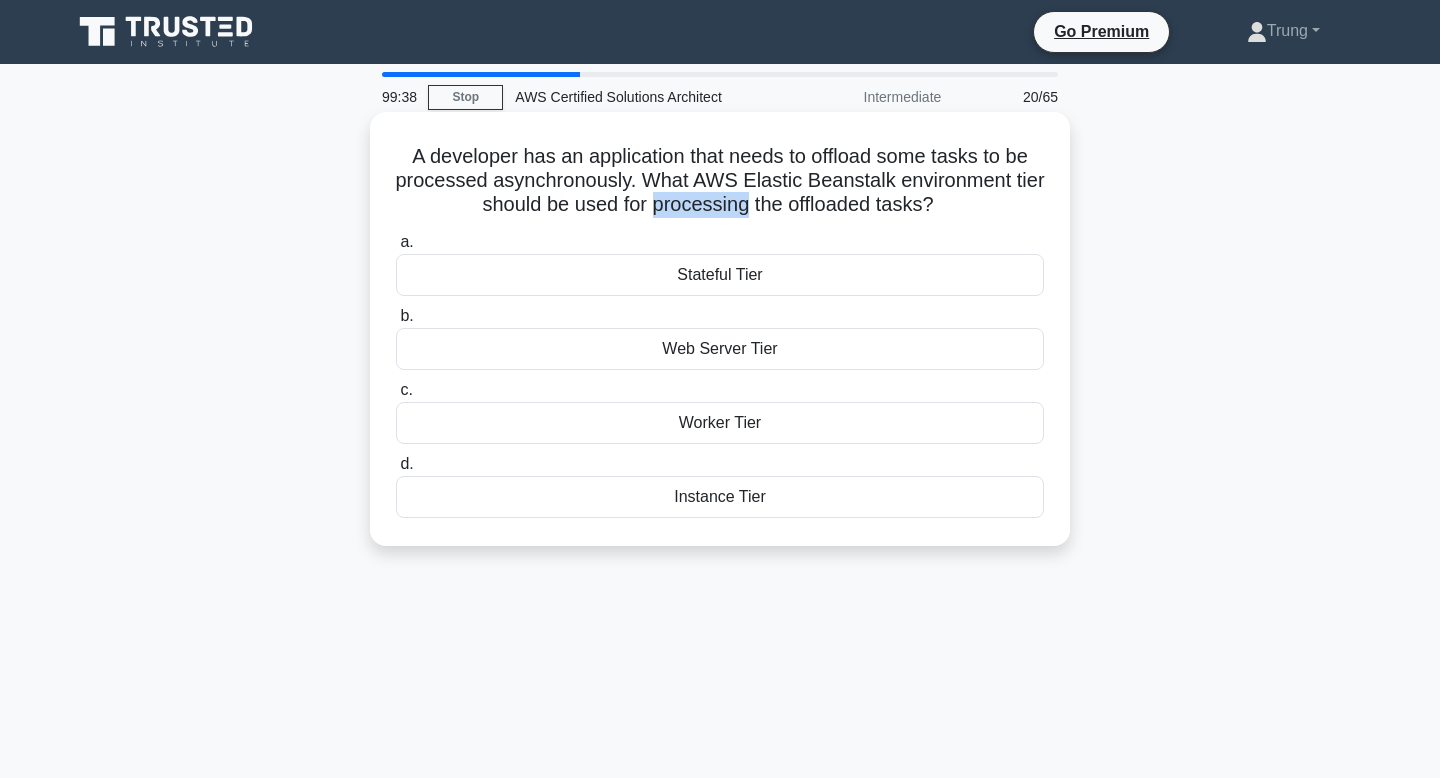 click on "A developer has an application that needs to offload some tasks to be processed asynchronously. What AWS Elastic Beanstalk environment tier should be used for processing the offloaded tasks?
.spinner_0XTQ{transform-origin:center;animation:spinner_y6GP .75s linear infinite}@keyframes spinner_y6GP{100%{transform:rotate(360deg)}}" at bounding box center [720, 181] 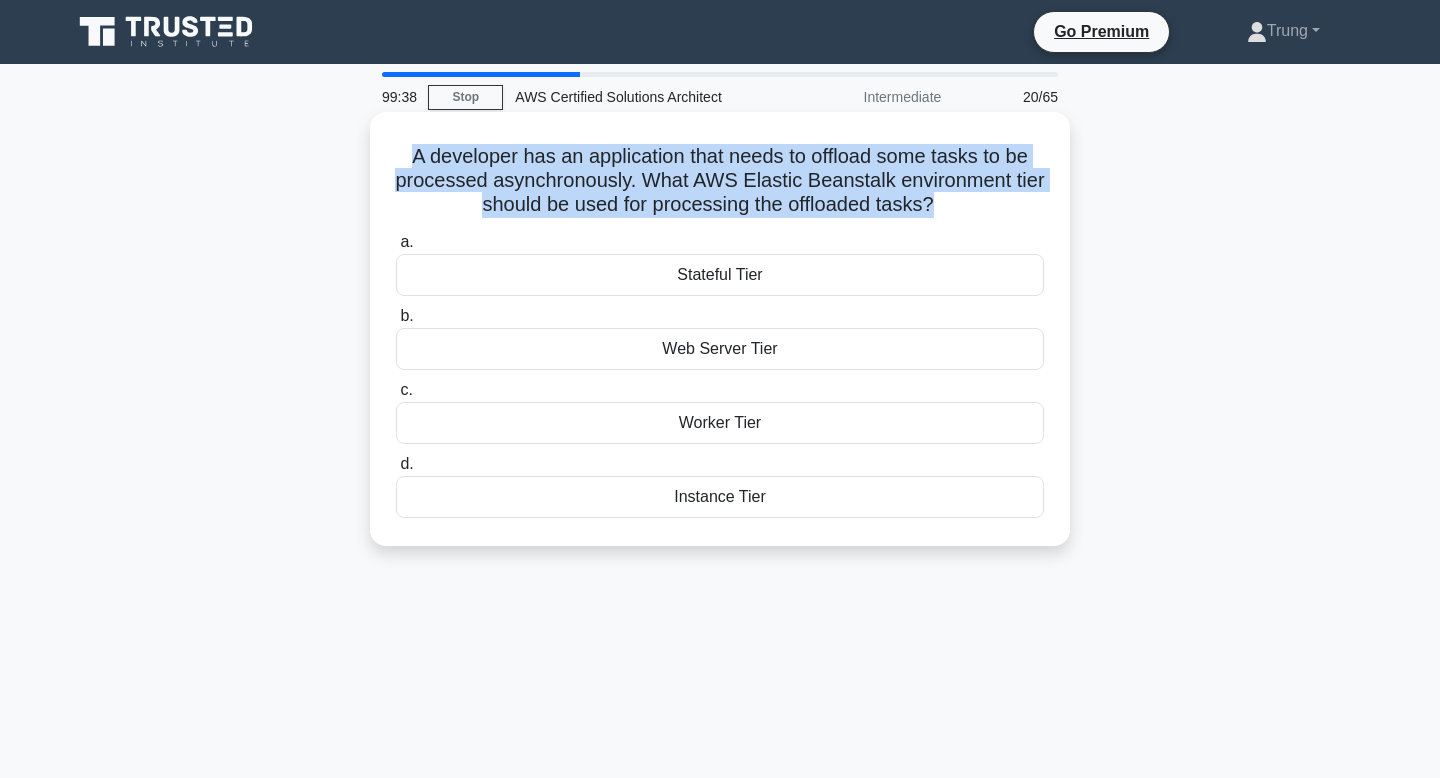 click on "A developer has an application that needs to offload some tasks to be processed asynchronously. What AWS Elastic Beanstalk environment tier should be used for processing the offloaded tasks?
.spinner_0XTQ{transform-origin:center;animation:spinner_y6GP .75s linear infinite}@keyframes spinner_y6GP{100%{transform:rotate(360deg)}}" at bounding box center (720, 181) 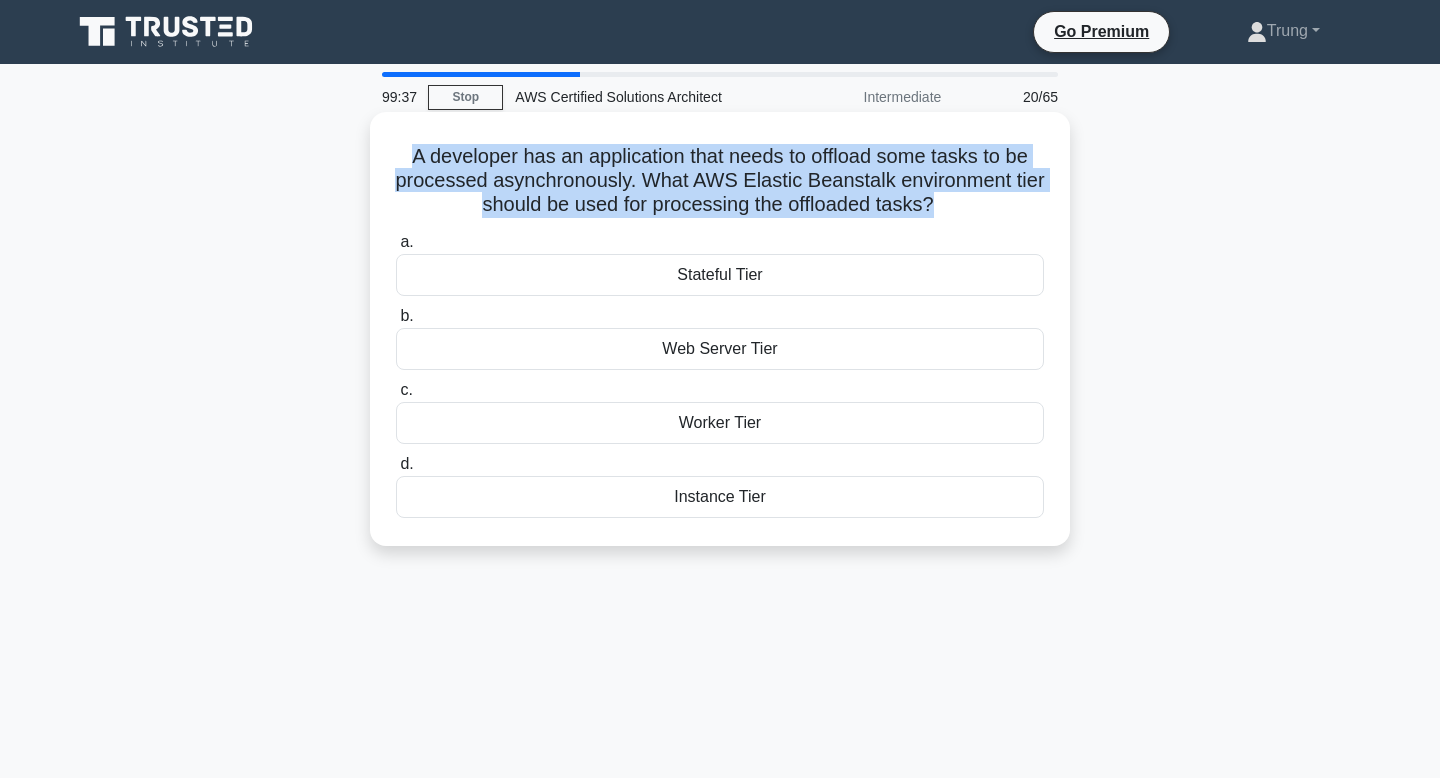 click on "A developer has an application that needs to offload some tasks to be processed asynchronously. What AWS Elastic Beanstalk environment tier should be used for processing the offloaded tasks?
.spinner_0XTQ{transform-origin:center;animation:spinner_y6GP .75s linear infinite}@keyframes spinner_y6GP{100%{transform:rotate(360deg)}}" at bounding box center [720, 181] 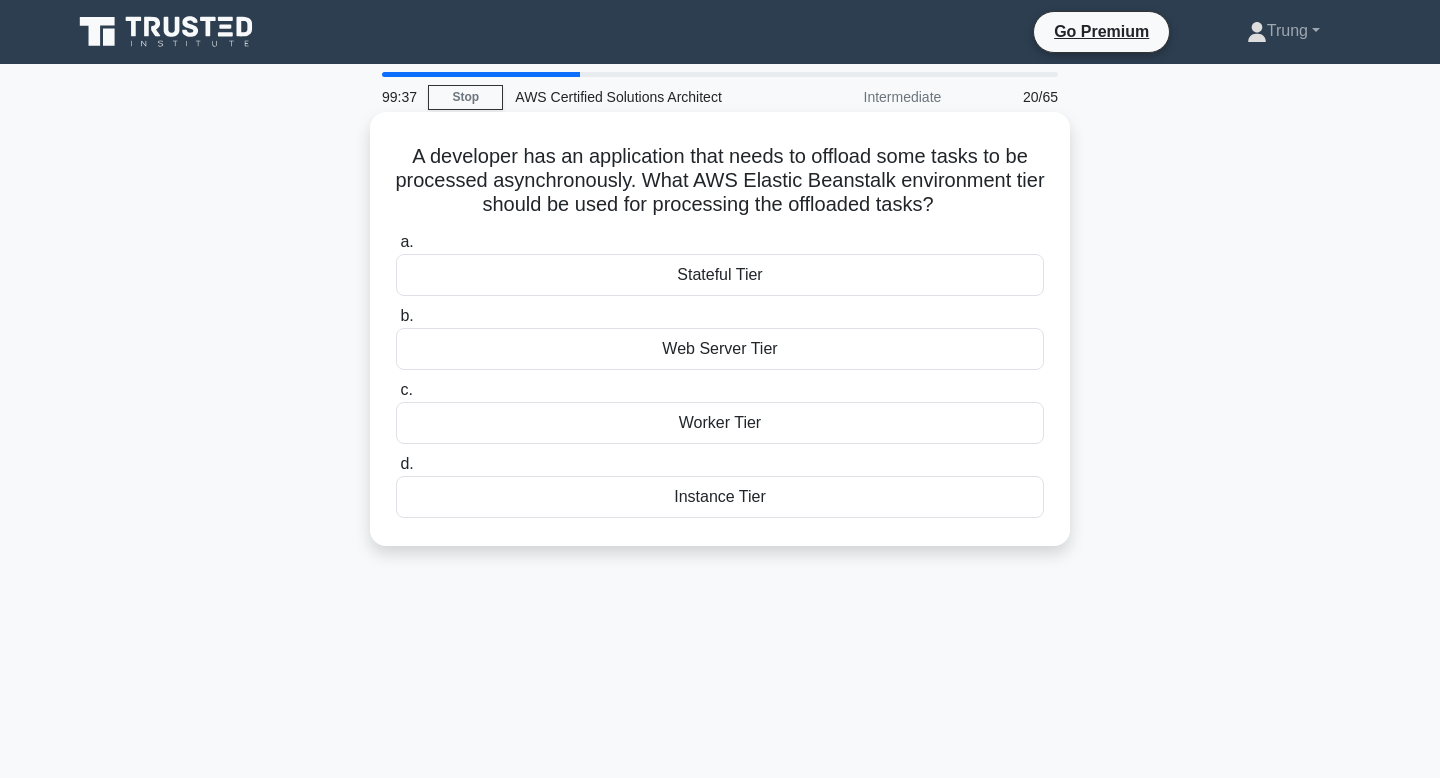 click on "A developer has an application that needs to offload some tasks to be processed asynchronously. What AWS Elastic Beanstalk environment tier should be used for processing the offloaded tasks?
.spinner_0XTQ{transform-origin:center;animation:spinner_y6GP .75s linear infinite}@keyframes spinner_y6GP{100%{transform:rotate(360deg)}}" at bounding box center [720, 181] 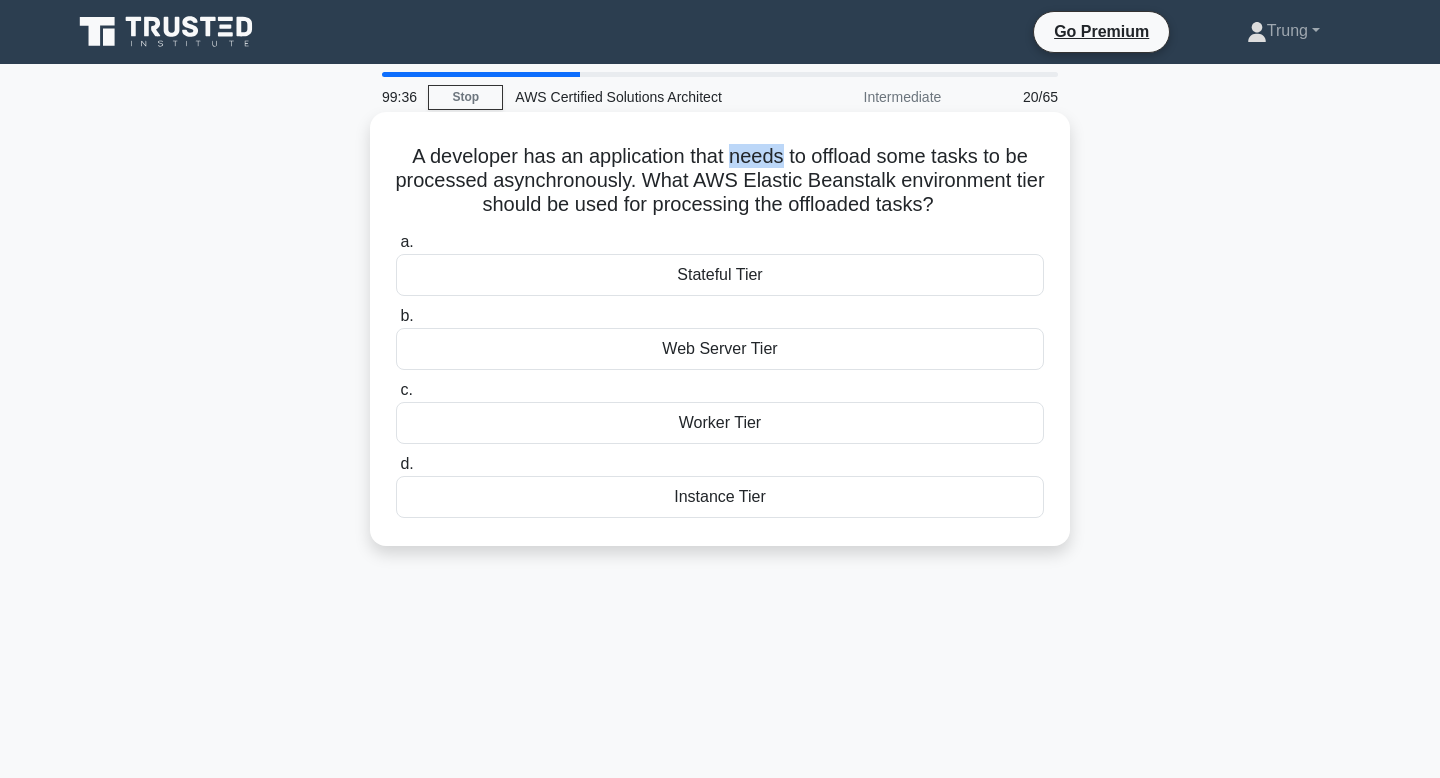 click on "A developer has an application that needs to offload some tasks to be processed asynchronously. What AWS Elastic Beanstalk environment tier should be used for processing the offloaded tasks?
.spinner_0XTQ{transform-origin:center;animation:spinner_y6GP .75s linear infinite}@keyframes spinner_y6GP{100%{transform:rotate(360deg)}}" at bounding box center [720, 181] 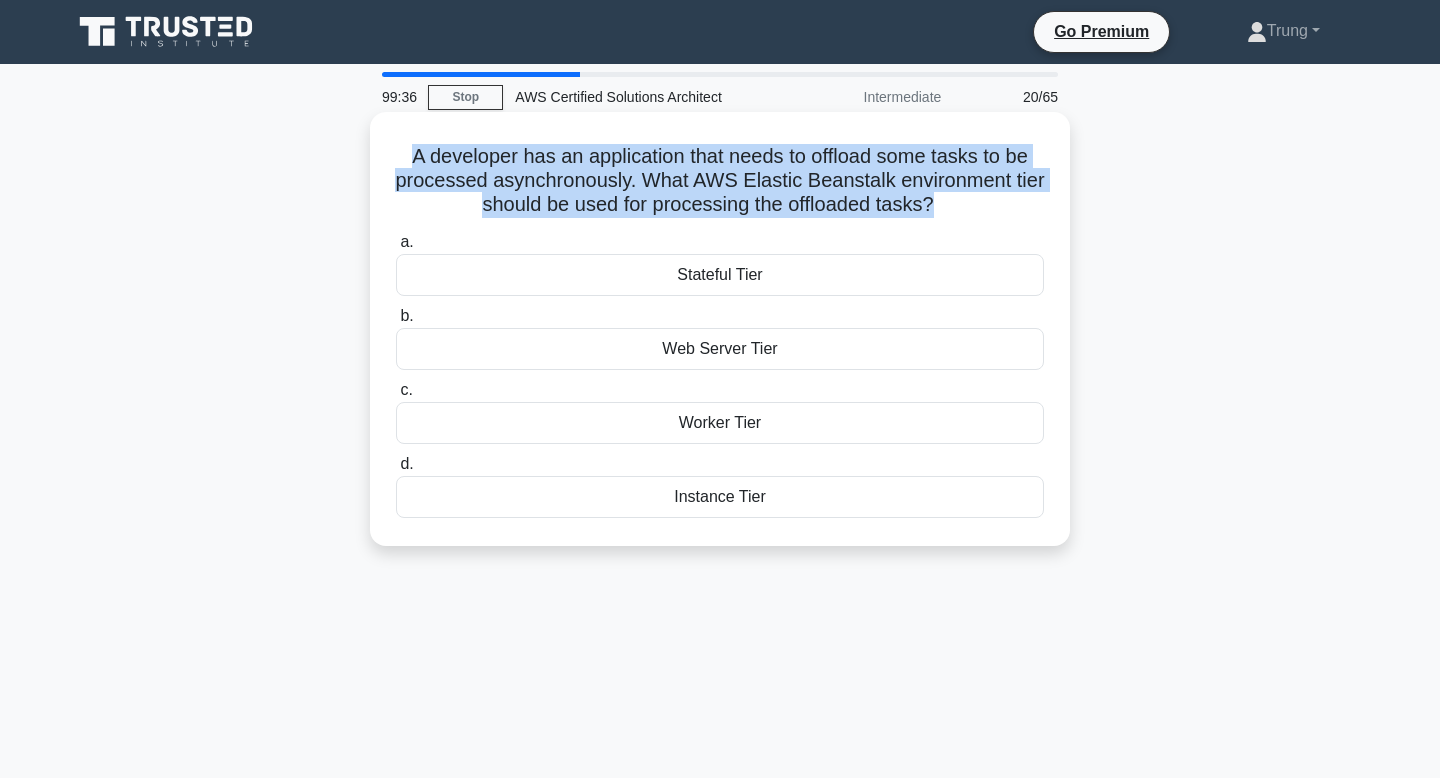 click on "A developer has an application that needs to offload some tasks to be processed asynchronously. What AWS Elastic Beanstalk environment tier should be used for processing the offloaded tasks?
.spinner_0XTQ{transform-origin:center;animation:spinner_y6GP .75s linear infinite}@keyframes spinner_y6GP{100%{transform:rotate(360deg)}}" at bounding box center [720, 181] 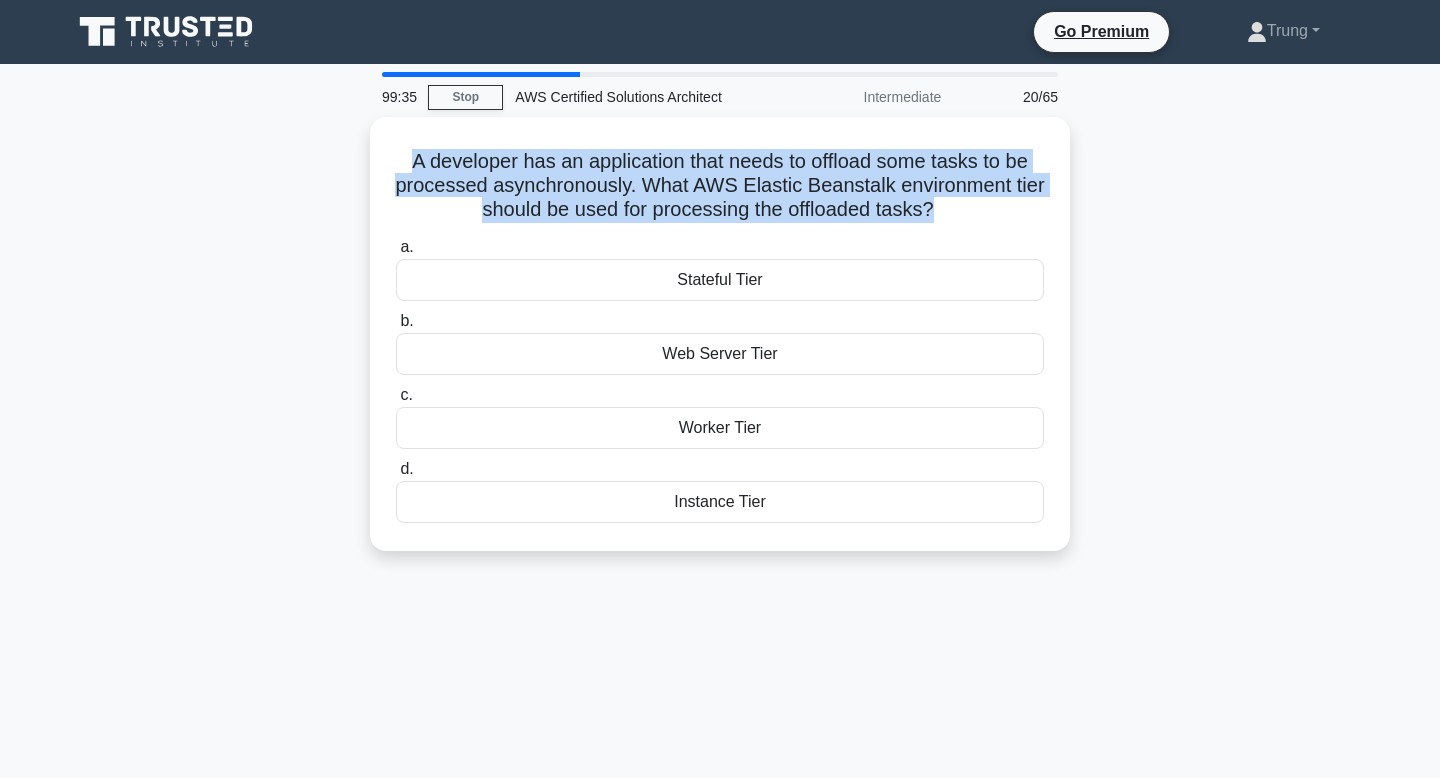 click at bounding box center [724, 116] 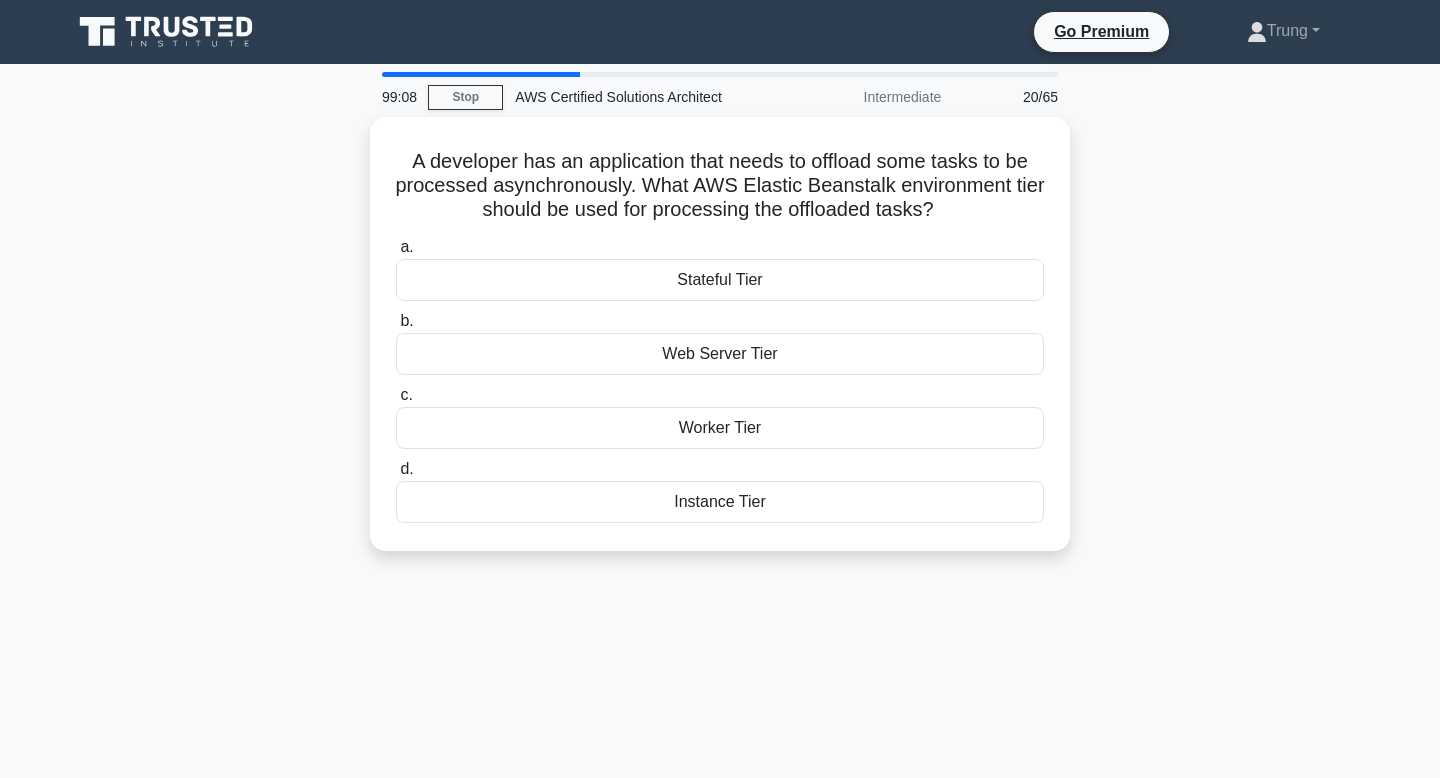 click at bounding box center [200, 1080] 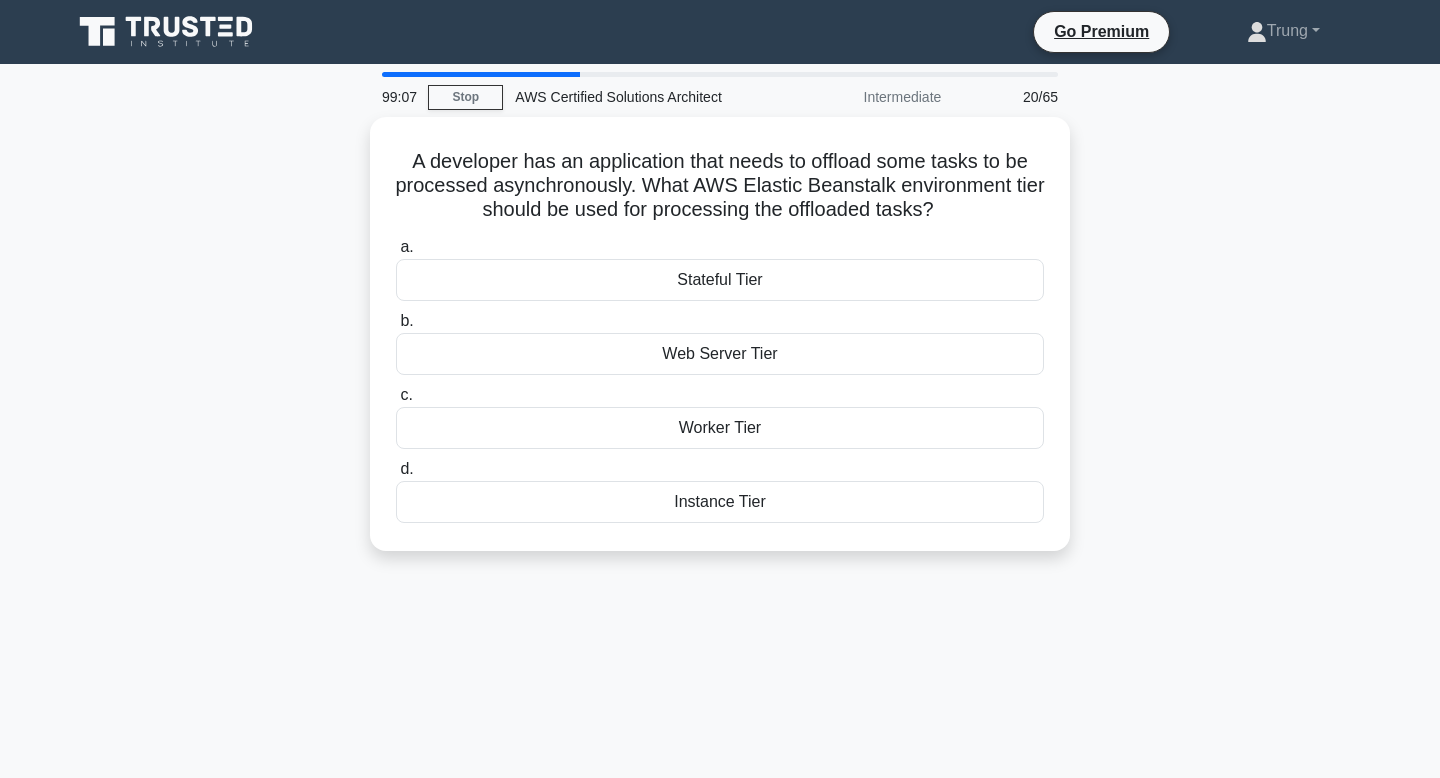 click at bounding box center (200, 1080) 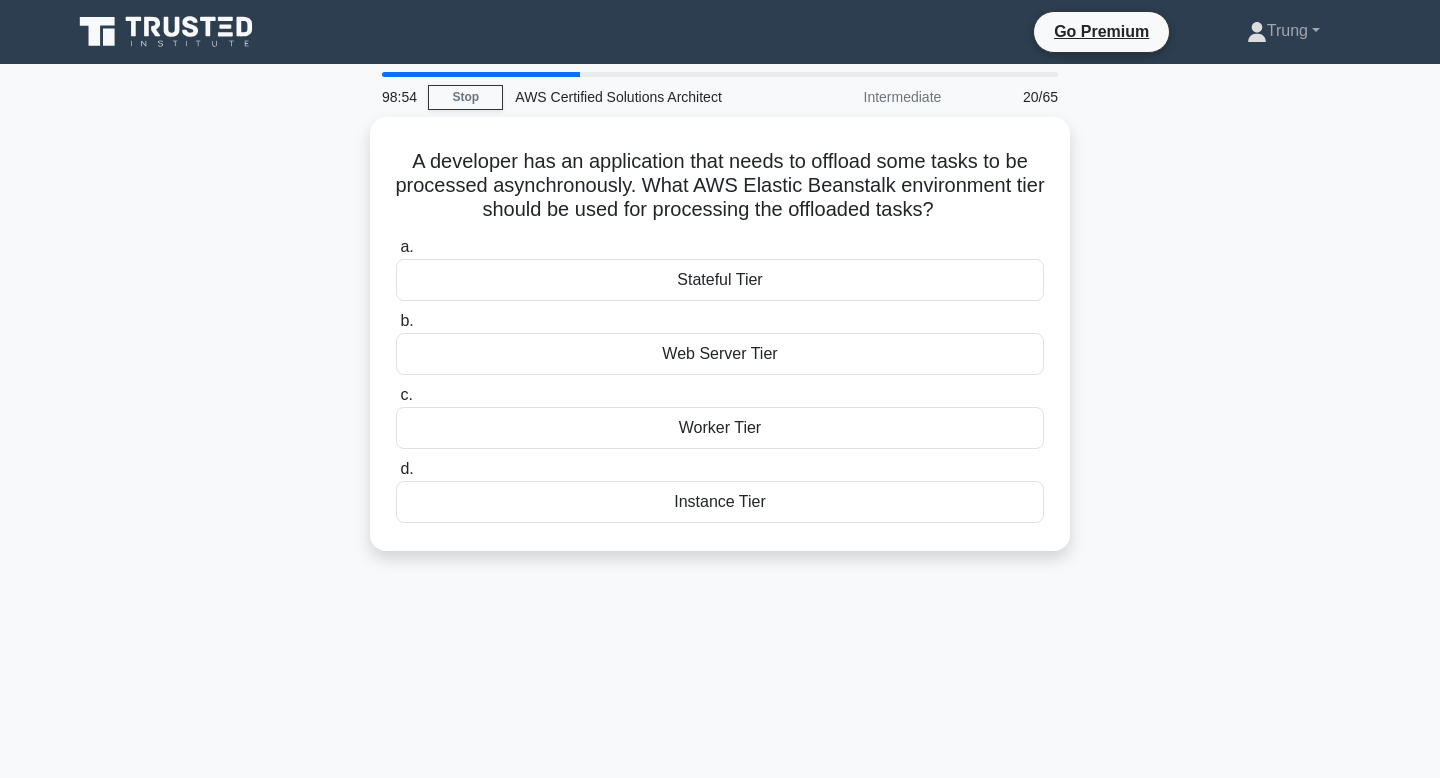 click on "98:54
Stop
AWS Certified Solutions Architect
Intermediate
20/65
A developer has an application that needs to offload some tasks to be processed asynchronously. What AWS Elastic Beanstalk environment tier should be used for processing the offloaded tasks?
.spinner_0XTQ{transform-origin:center;animation:spinner_y6GP .75s linear infinite}@keyframes spinner_y6GP{100%{transform:rotate(360deg)}}
a." at bounding box center [720, 572] 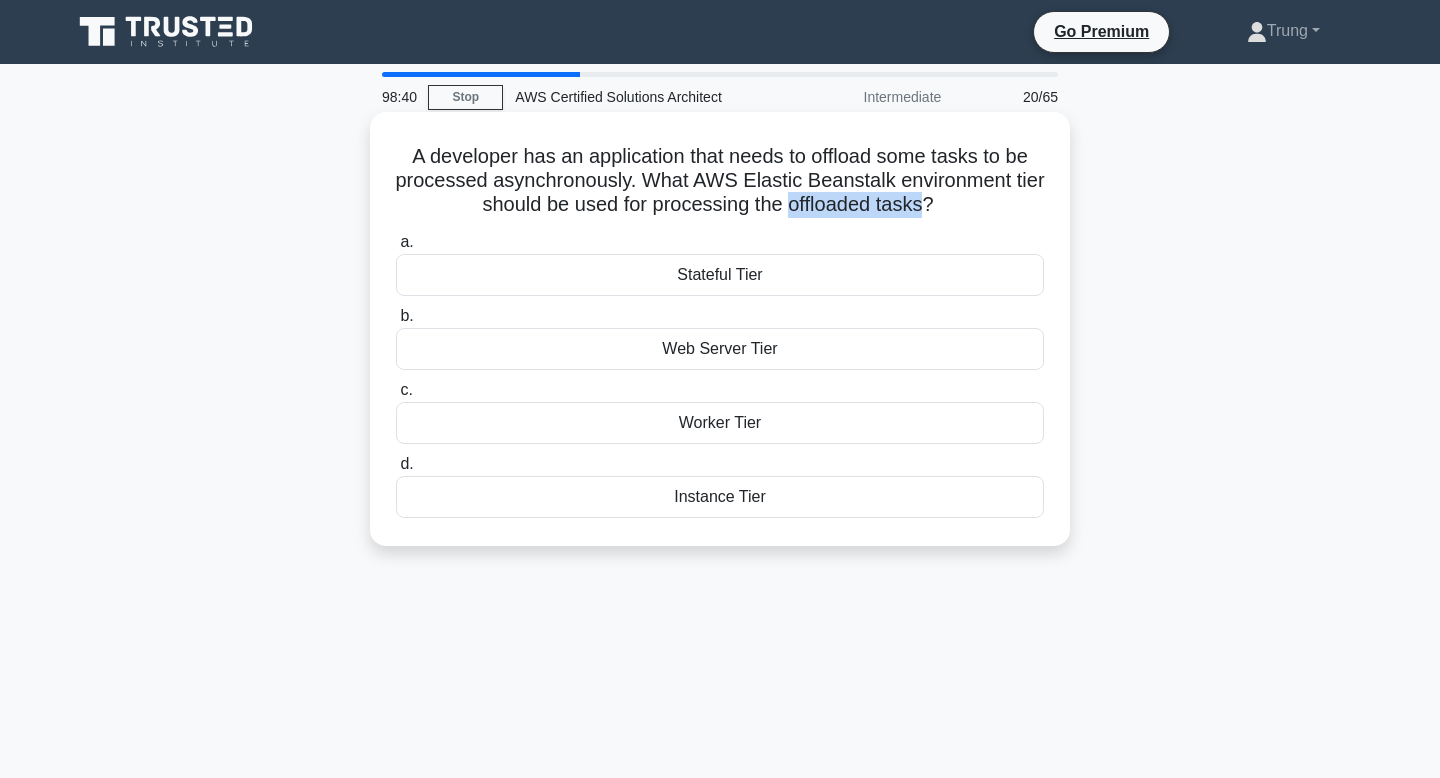 drag, startPoint x: 917, startPoint y: 205, endPoint x: 784, endPoint y: 205, distance: 133 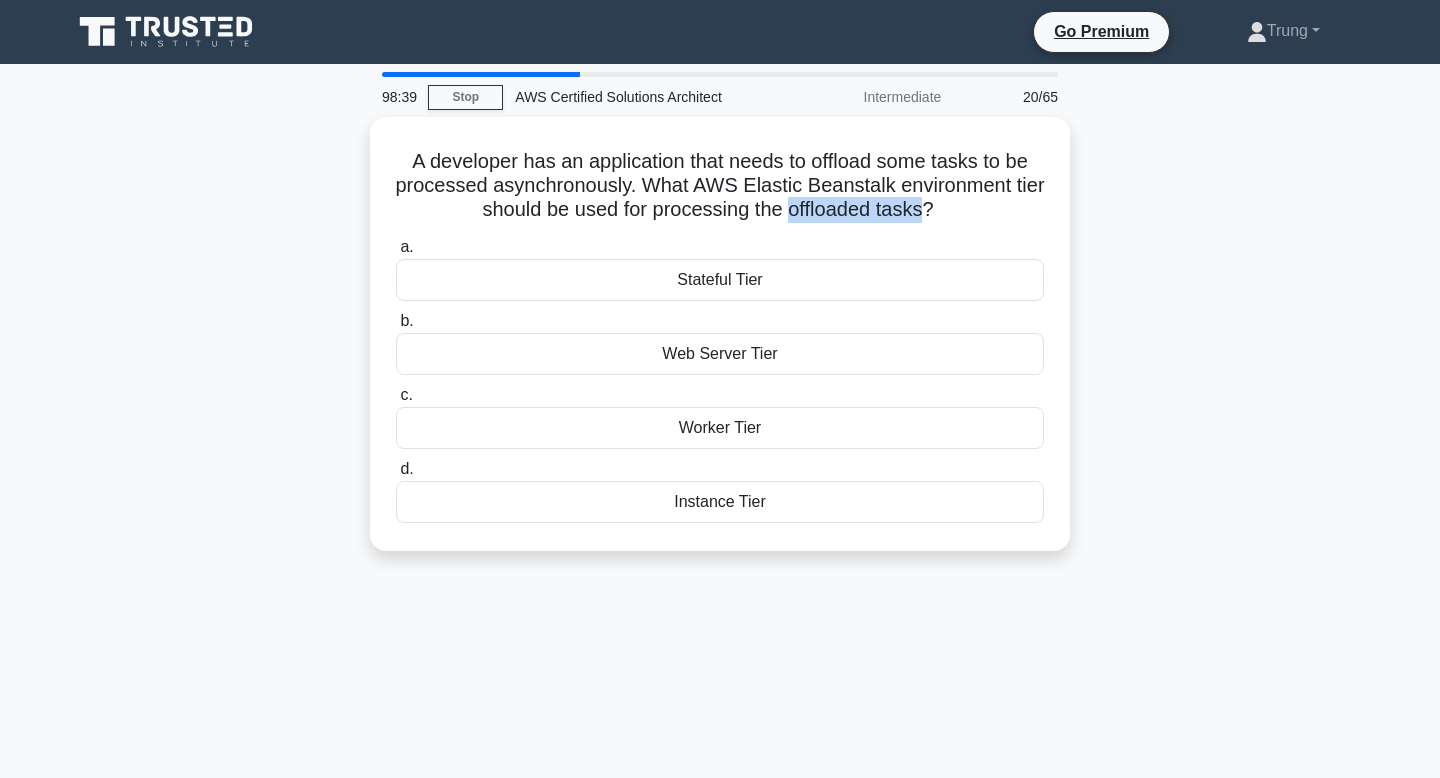 click at bounding box center [771, 217] 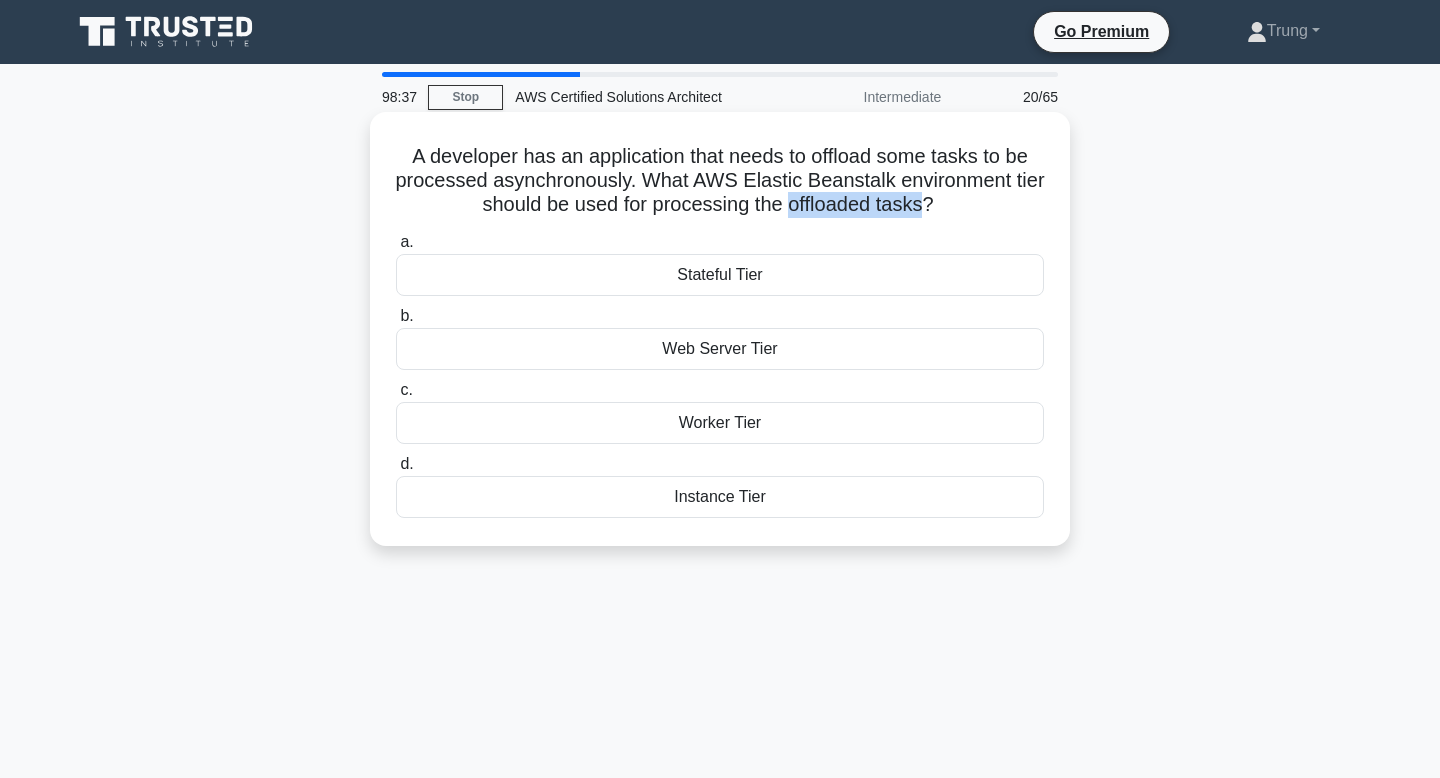 click on "A developer has an application that needs to offload some tasks to be processed asynchronously. What AWS Elastic Beanstalk environment tier should be used for processing the offloaded tasks?
.spinner_0XTQ{transform-origin:center;animation:spinner_y6GP .75s linear infinite}@keyframes spinner_y6GP{100%{transform:rotate(360deg)}}" at bounding box center (720, 181) 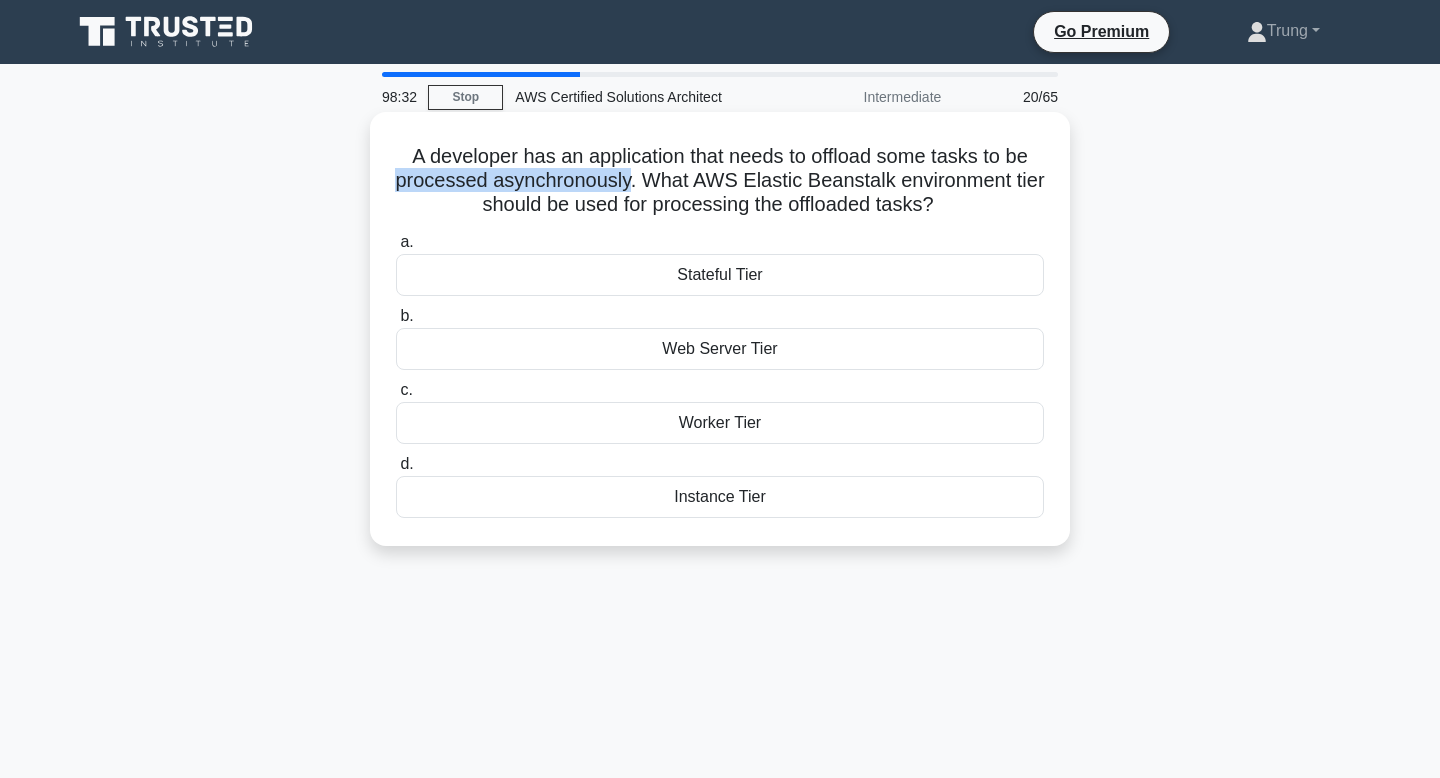 drag, startPoint x: 629, startPoint y: 183, endPoint x: 402, endPoint y: 176, distance: 227.10791 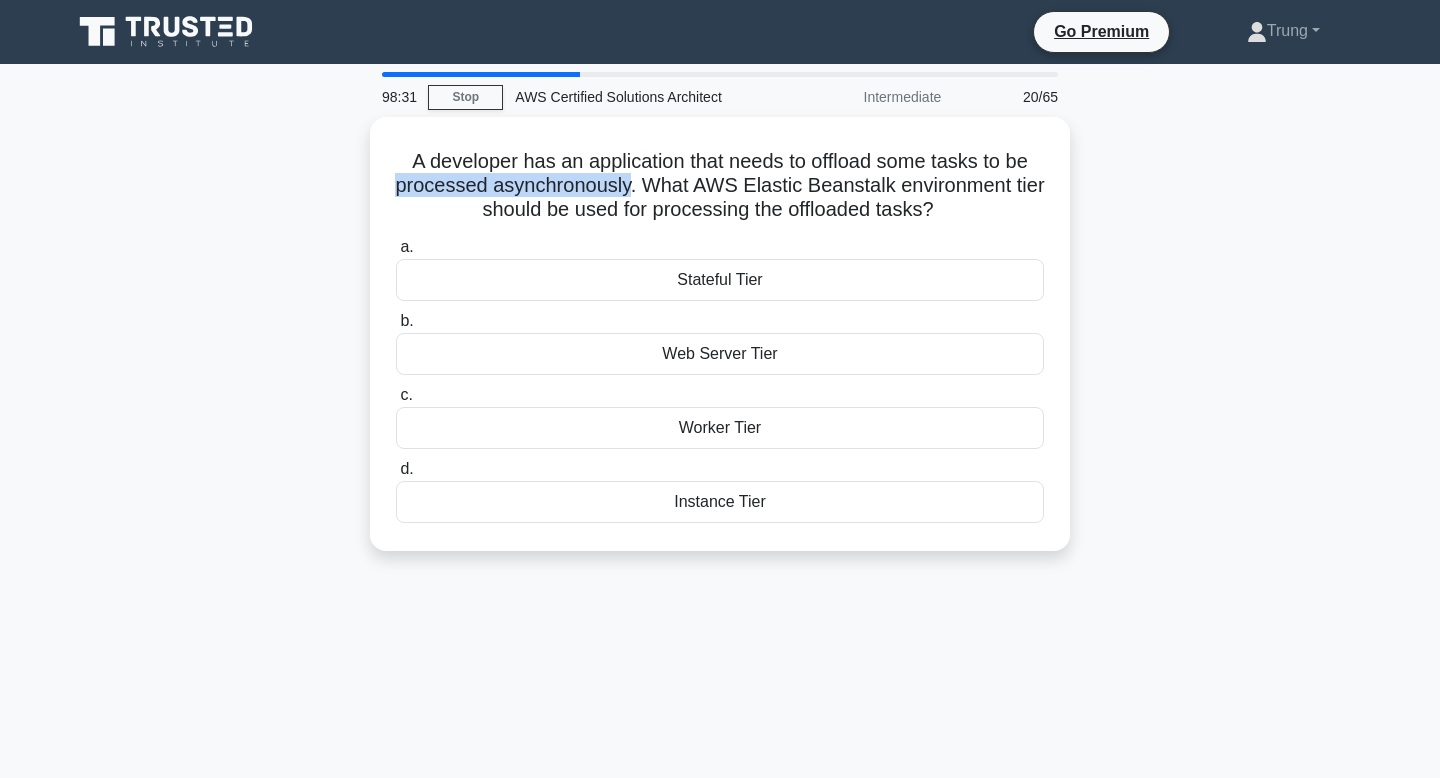 click at bounding box center [389, 140] 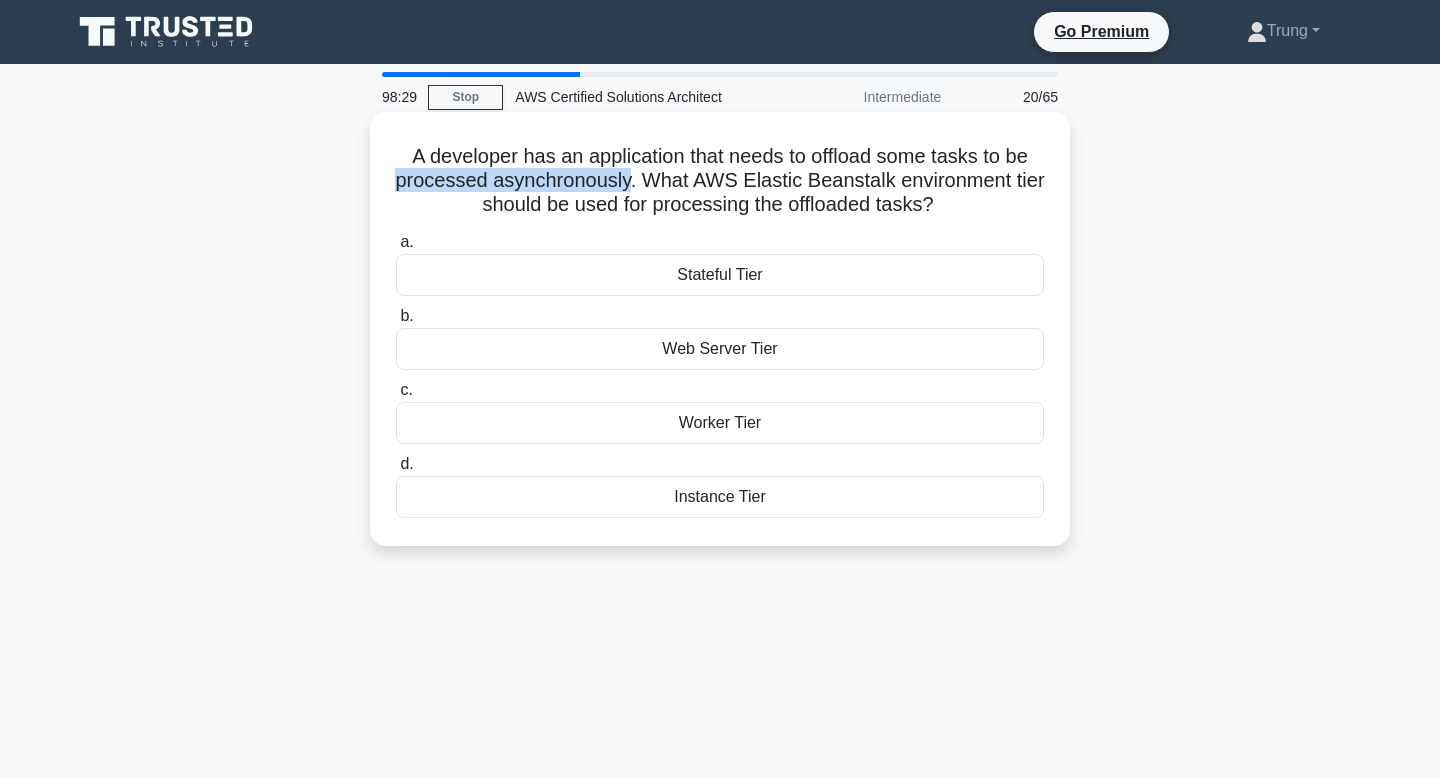 click on "A developer has an application that needs to offload some tasks to be processed asynchronously. What AWS Elastic Beanstalk environment tier should be used for processing the offloaded tasks?
.spinner_0XTQ{transform-origin:center;animation:spinner_y6GP .75s linear infinite}@keyframes spinner_y6GP{100%{transform:rotate(360deg)}}" at bounding box center (720, 181) 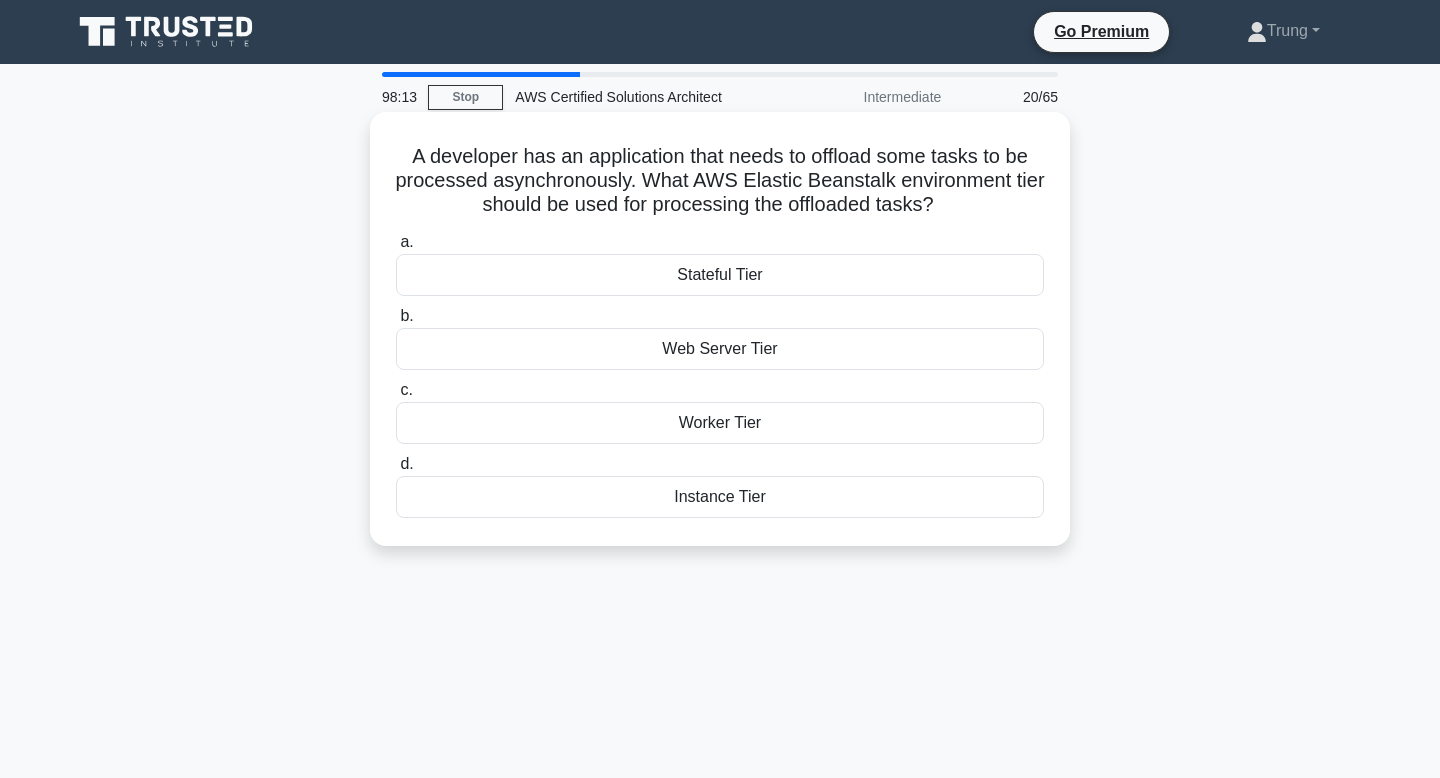 click on "Web Server Tier" at bounding box center (720, 349) 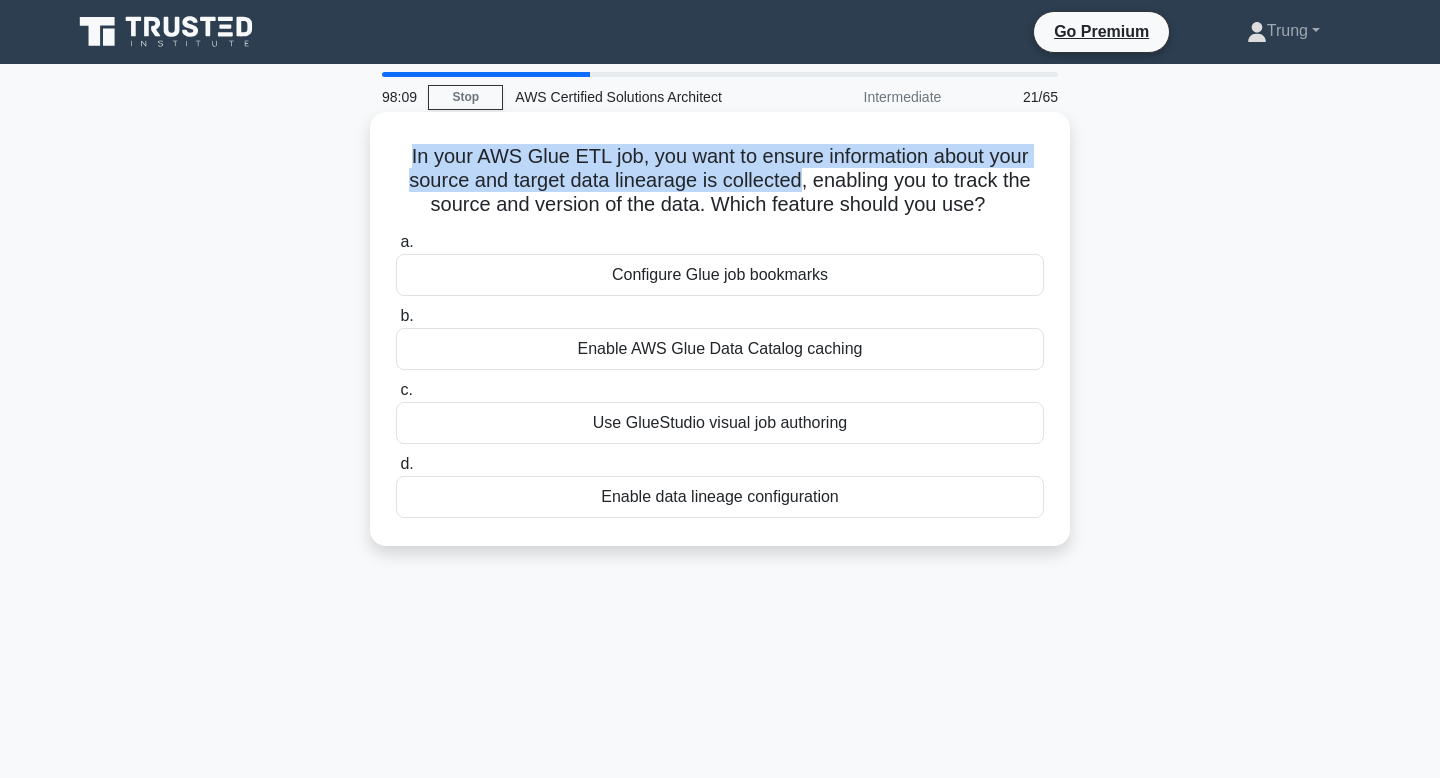 drag, startPoint x: 408, startPoint y: 147, endPoint x: 799, endPoint y: 186, distance: 392.9402 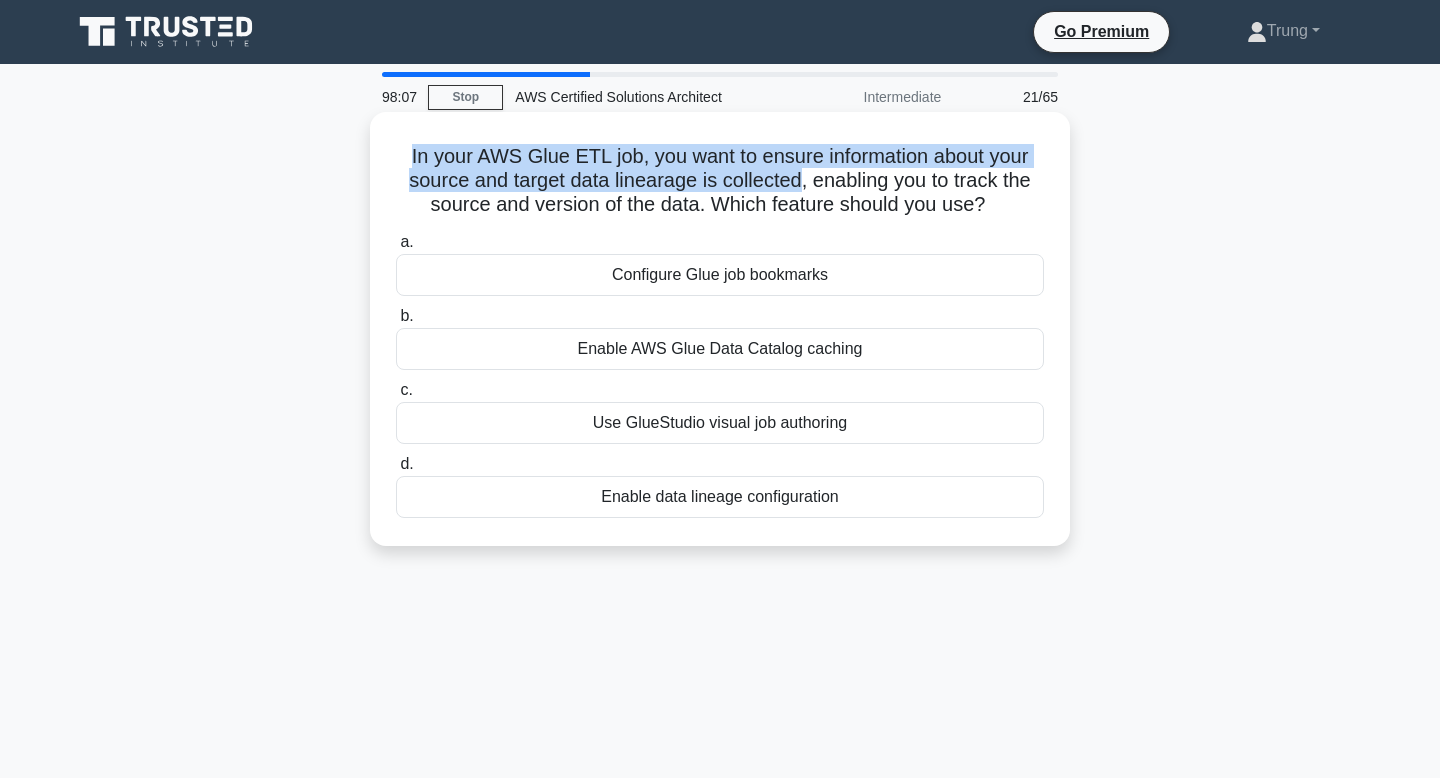 click on "In your AWS Glue ETL job, you want to ensure information about your source and target data linearage is collected, enabling you to track the source and version of the data. Which feature should you use?
.spinner_0XTQ{transform-origin:center;animation:spinner_y6GP .75s linear infinite}@keyframes spinner_y6GP{100%{transform:rotate(360deg)}}" at bounding box center [720, 181] 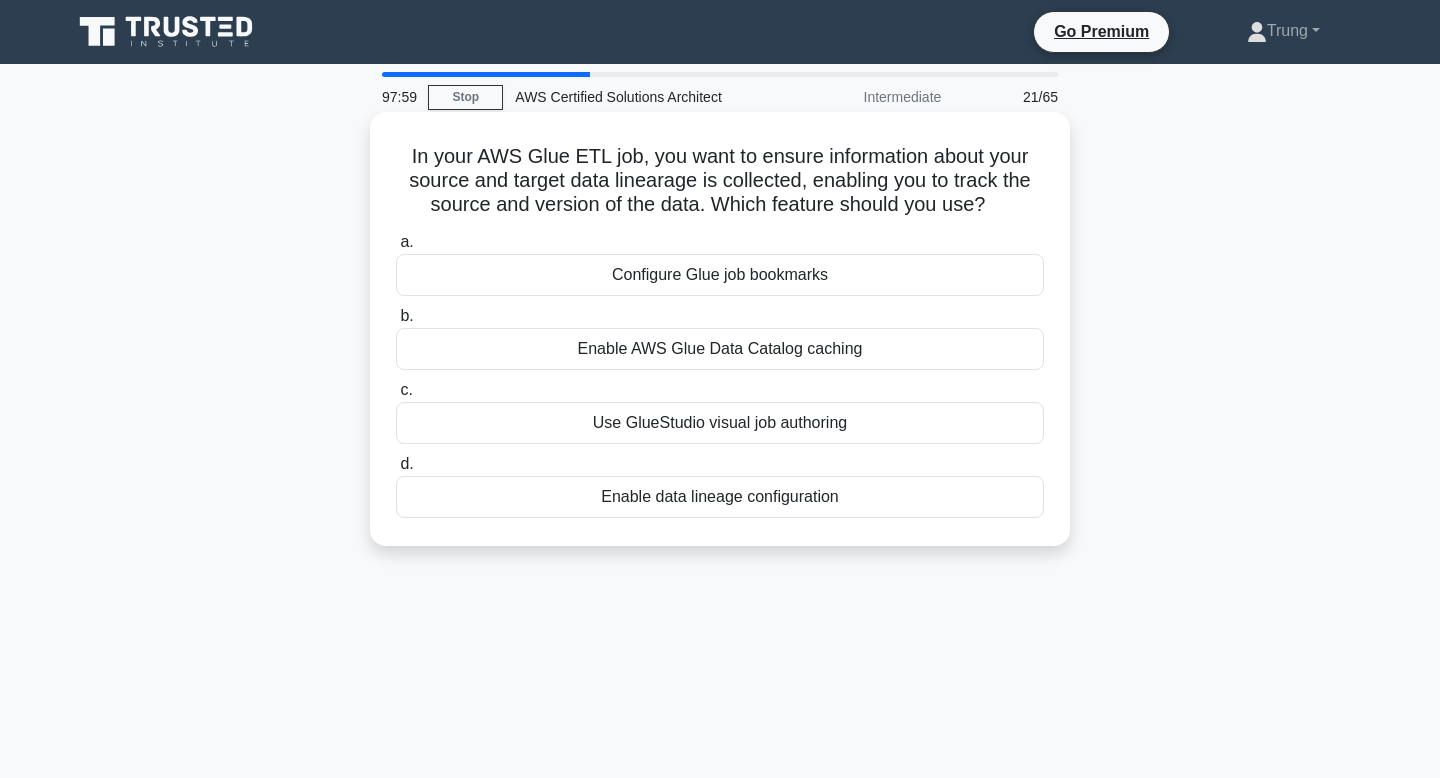 click on "In your AWS Glue ETL job, you want to ensure information about your source and target data linearage is collected, enabling you to track the source and version of the data. Which feature should you use?
.spinner_0XTQ{transform-origin:center;animation:spinner_y6GP .75s linear infinite}@keyframes spinner_y6GP{100%{transform:rotate(360deg)}}" at bounding box center (720, 181) 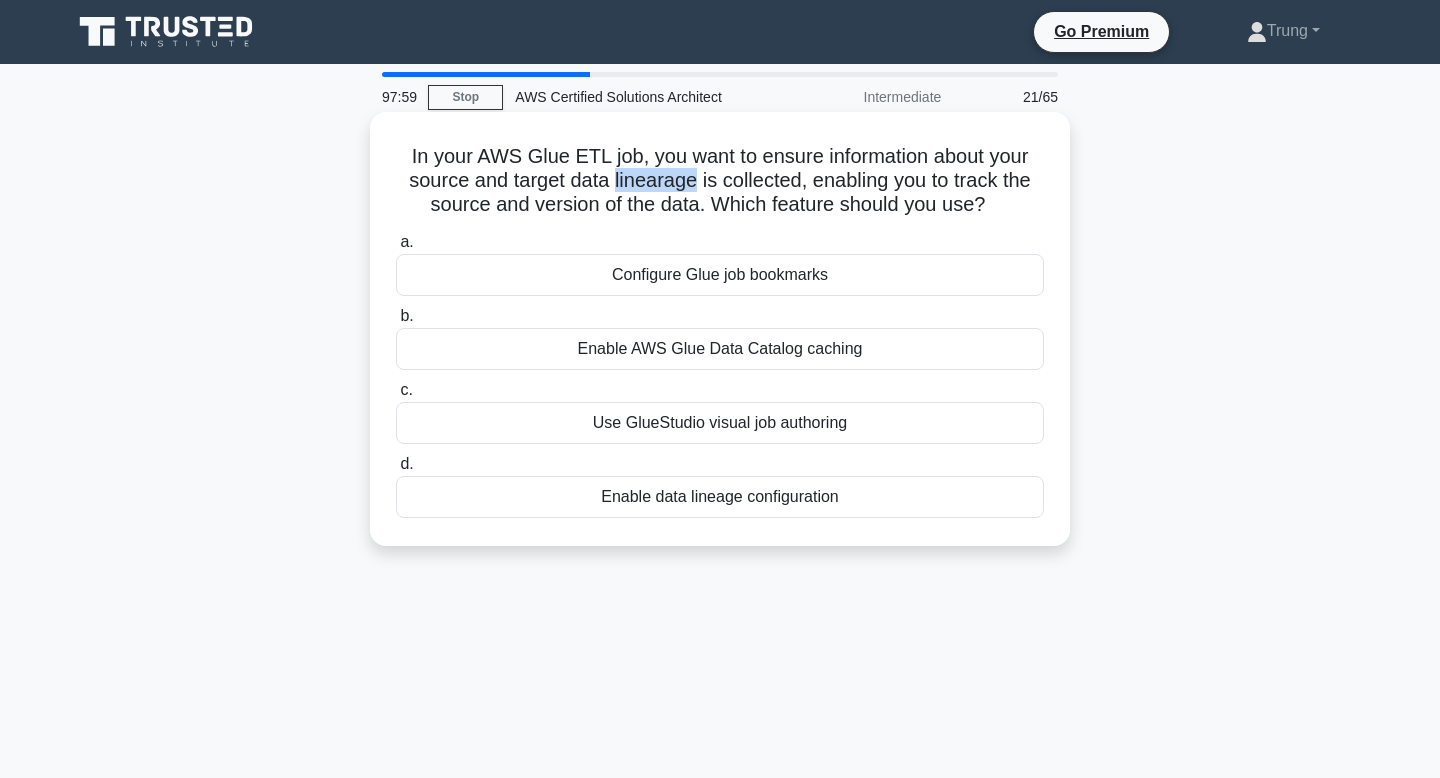 click on "In your AWS Glue ETL job, you want to ensure information about your source and target data linearage is collected, enabling you to track the source and version of the data. Which feature should you use?
.spinner_0XTQ{transform-origin:center;animation:spinner_y6GP .75s linear infinite}@keyframes spinner_y6GP{100%{transform:rotate(360deg)}}" at bounding box center [720, 181] 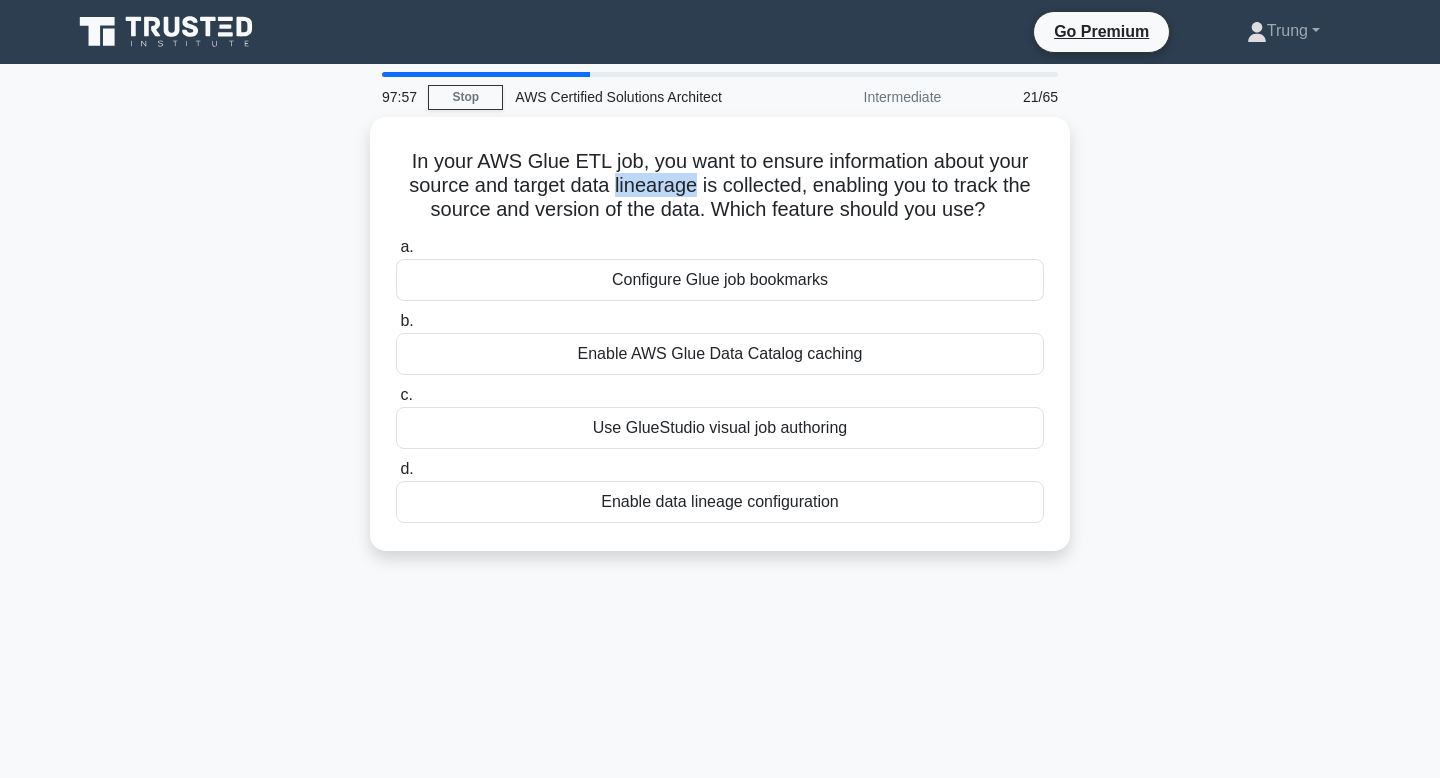 click at bounding box center (637, 193) 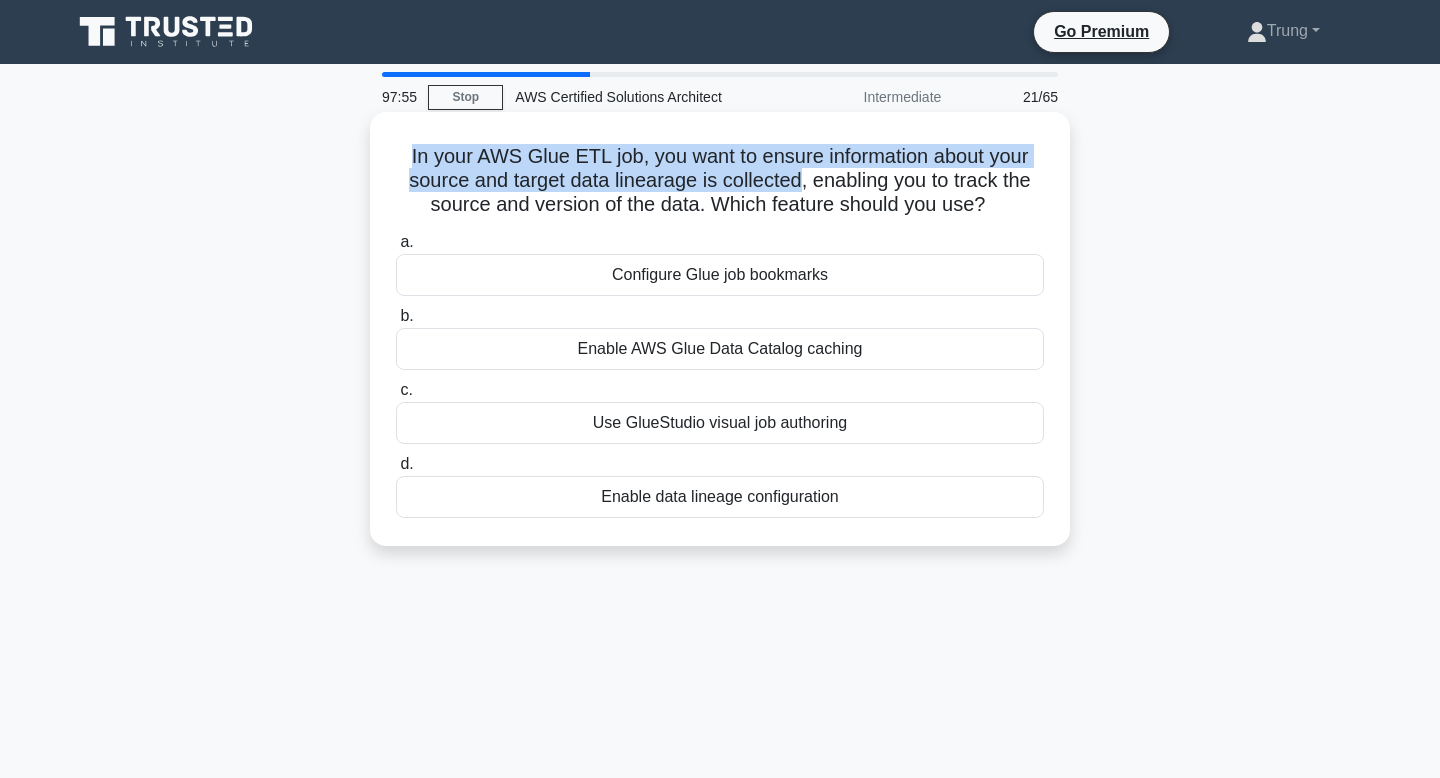 drag, startPoint x: 798, startPoint y: 184, endPoint x: 404, endPoint y: 158, distance: 394.85693 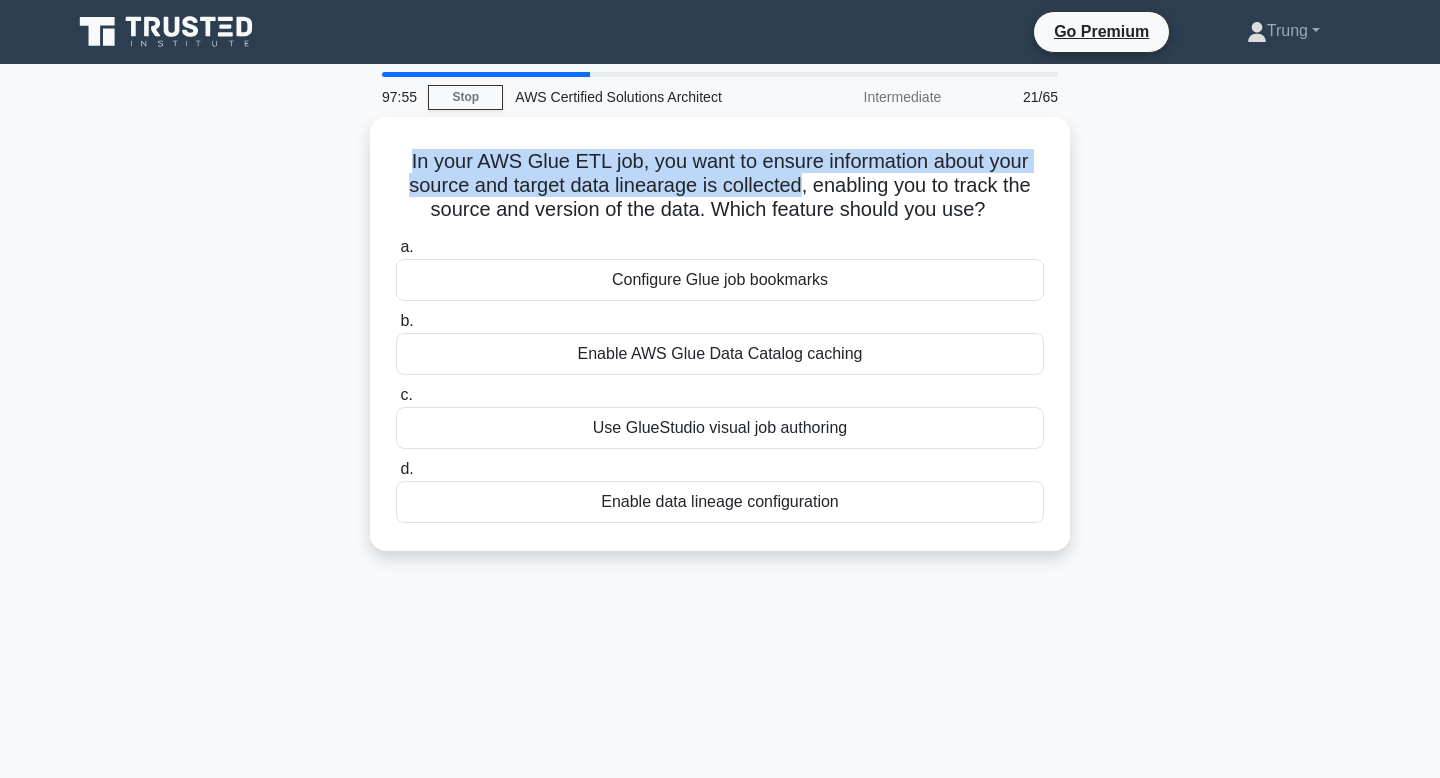 click at bounding box center [391, 116] 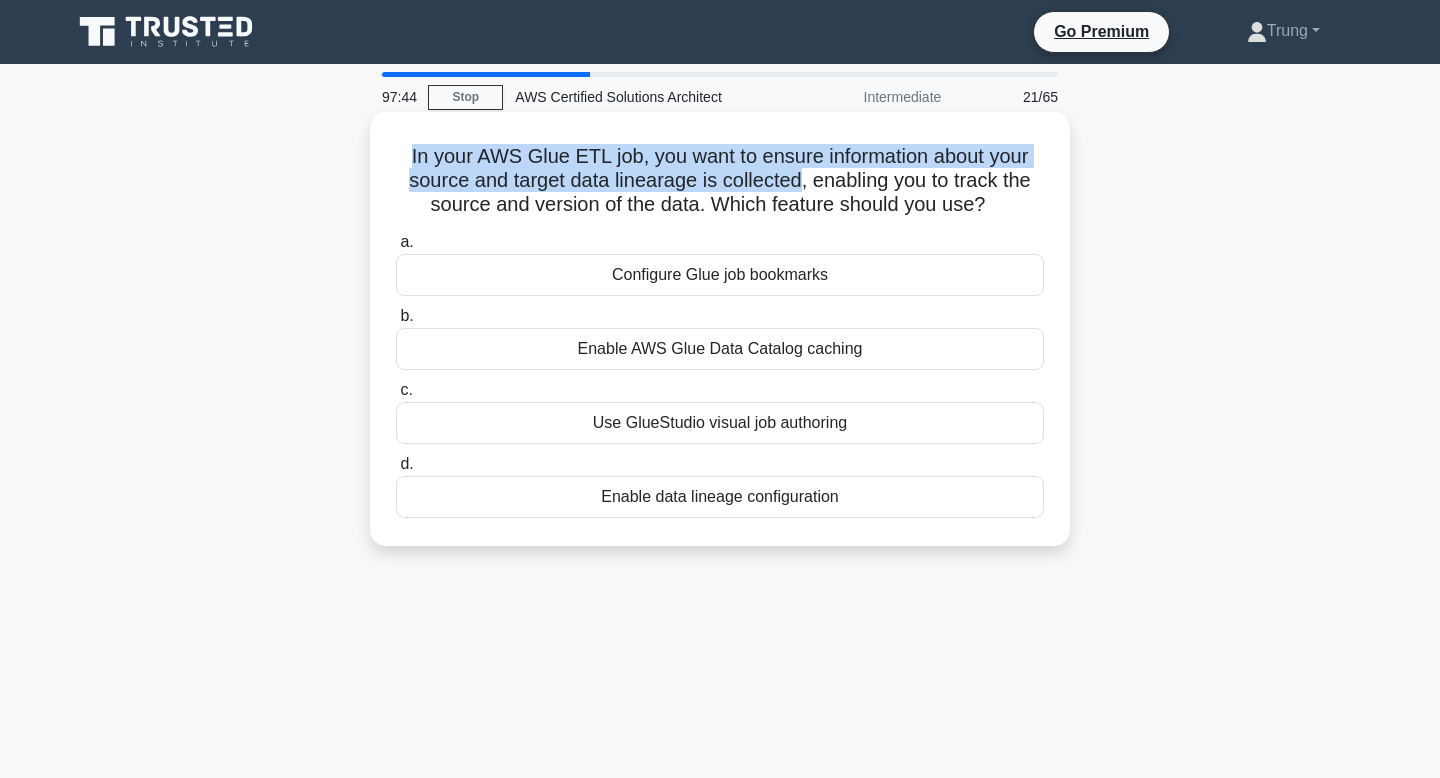 click on "In your AWS Glue ETL job, you want to ensure information about your source and target data linearage is collected, enabling you to track the source and version of the data. Which feature should you use?
.spinner_0XTQ{transform-origin:center;animation:spinner_y6GP .75s linear infinite}@keyframes spinner_y6GP{100%{transform:rotate(360deg)}}" at bounding box center (720, 181) 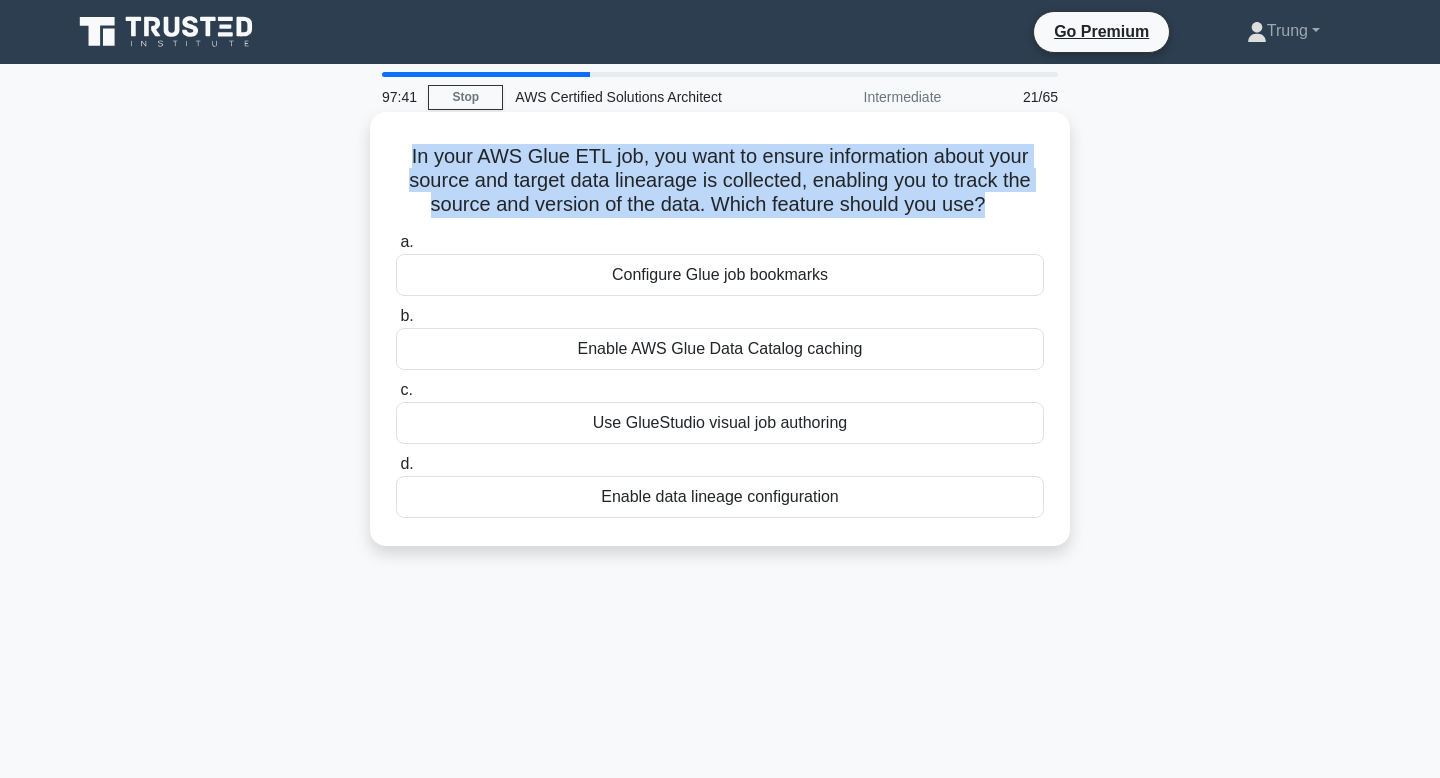 drag, startPoint x: 983, startPoint y: 212, endPoint x: 410, endPoint y: 145, distance: 576.9038 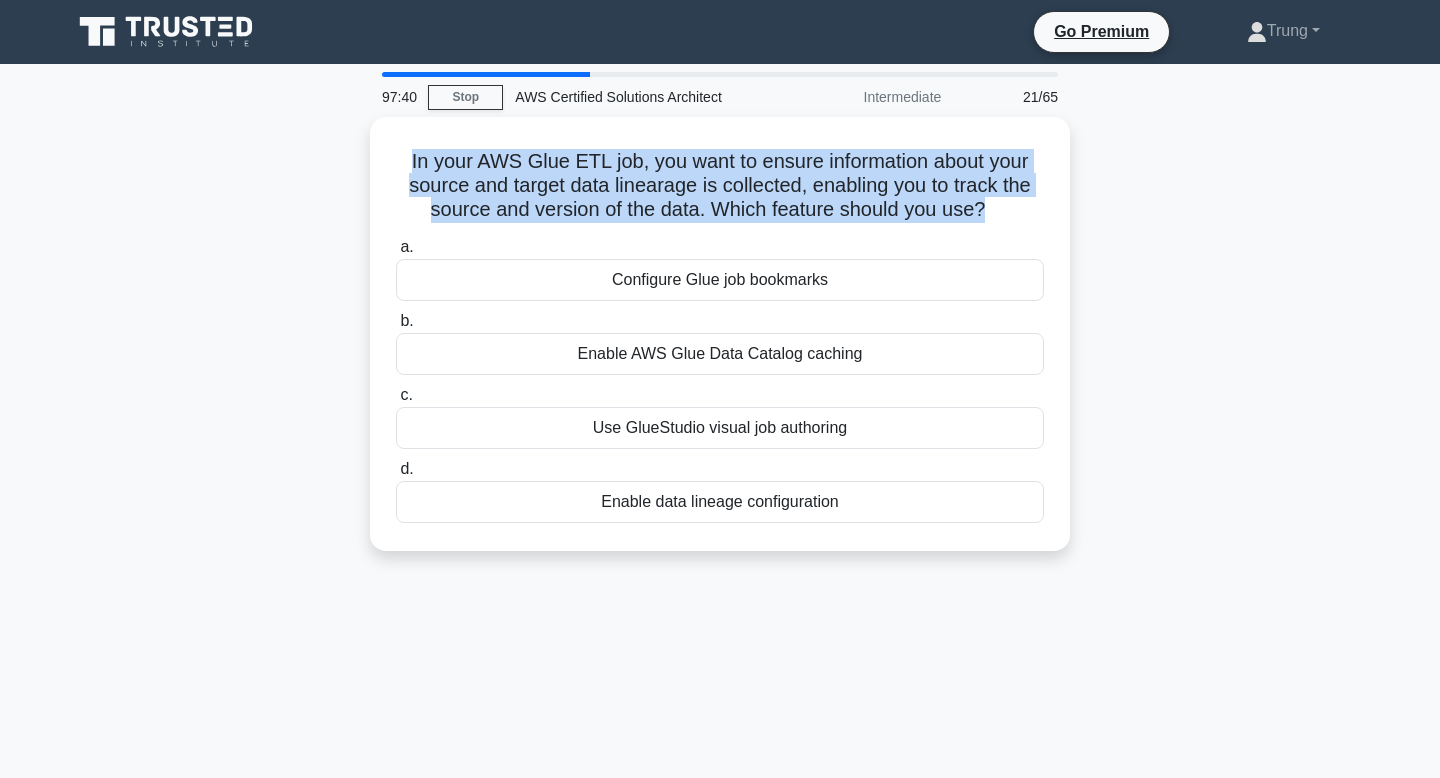 click at bounding box center (397, 116) 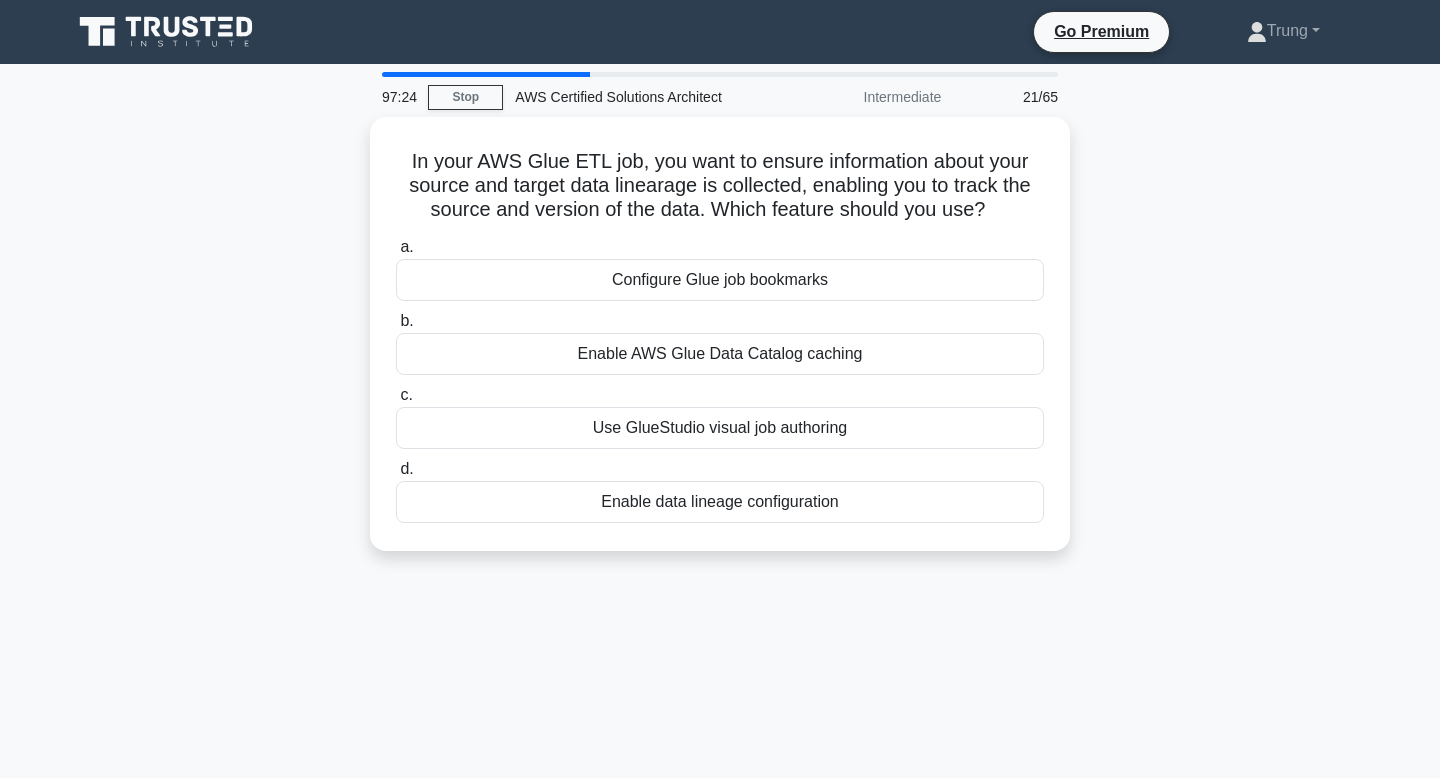 click on "[TIME]
Stop
AWS Certified Solutions Architect
Intermediate
[NUMBER]/[NUMBER]
In your AWS Glue ETL job, you want to ensure information about your source and target data linearage is collected, enabling you to track the source and version of the data. Which feature should you use?
.spinner_0XTQ{transform-origin:center;animation:spinner_y6GP .75s linear infinite}@keyframes spinner_y6GP{100%{transform:rotate(360deg)}}
a.
b. c. d." at bounding box center [720, 572] 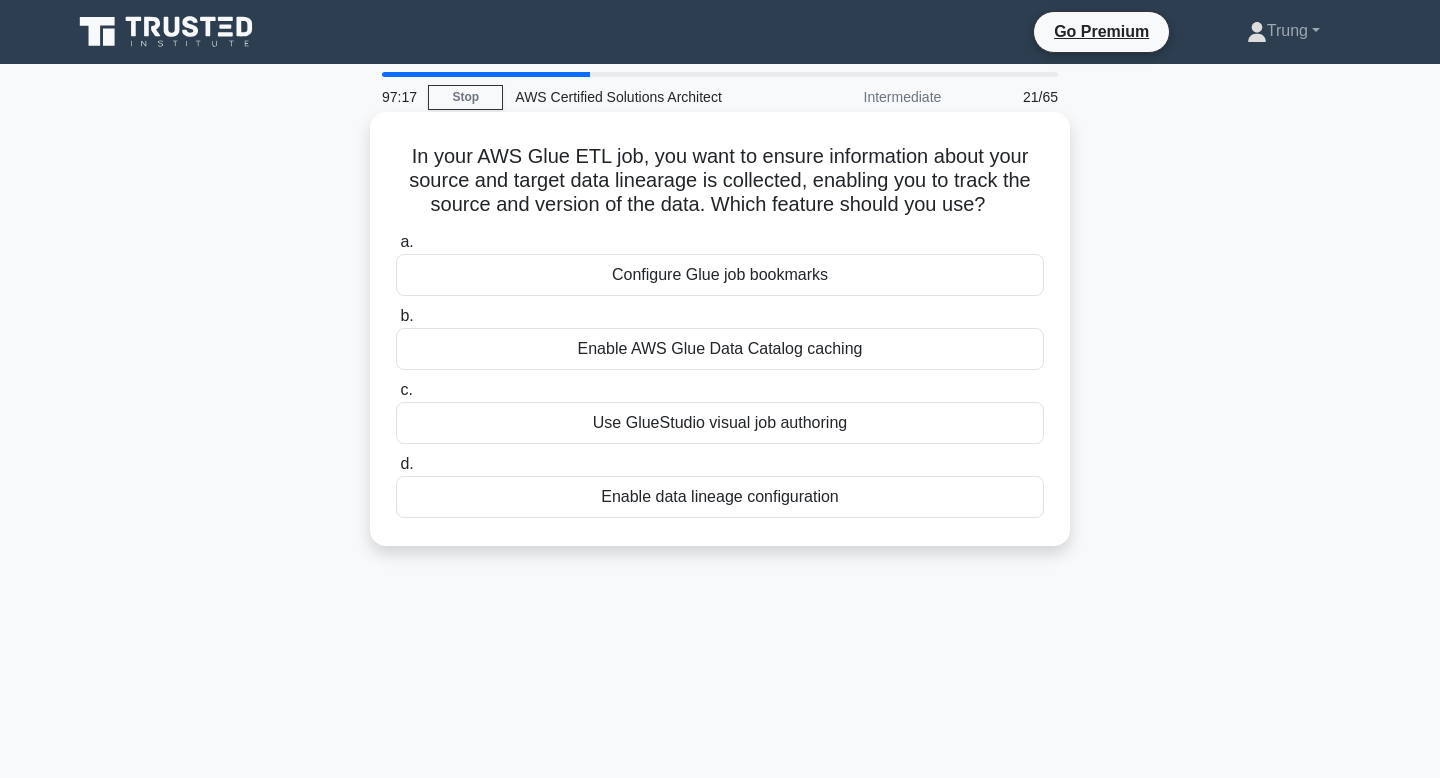 click on "In your AWS Glue ETL job, you want to ensure information about your source and target data linearage is collected, enabling you to track the source and version of the data. Which feature should you use?
.spinner_0XTQ{transform-origin:center;animation:spinner_y6GP .75s linear infinite}@keyframes spinner_y6GP{100%{transform:rotate(360deg)}}" at bounding box center (720, 181) 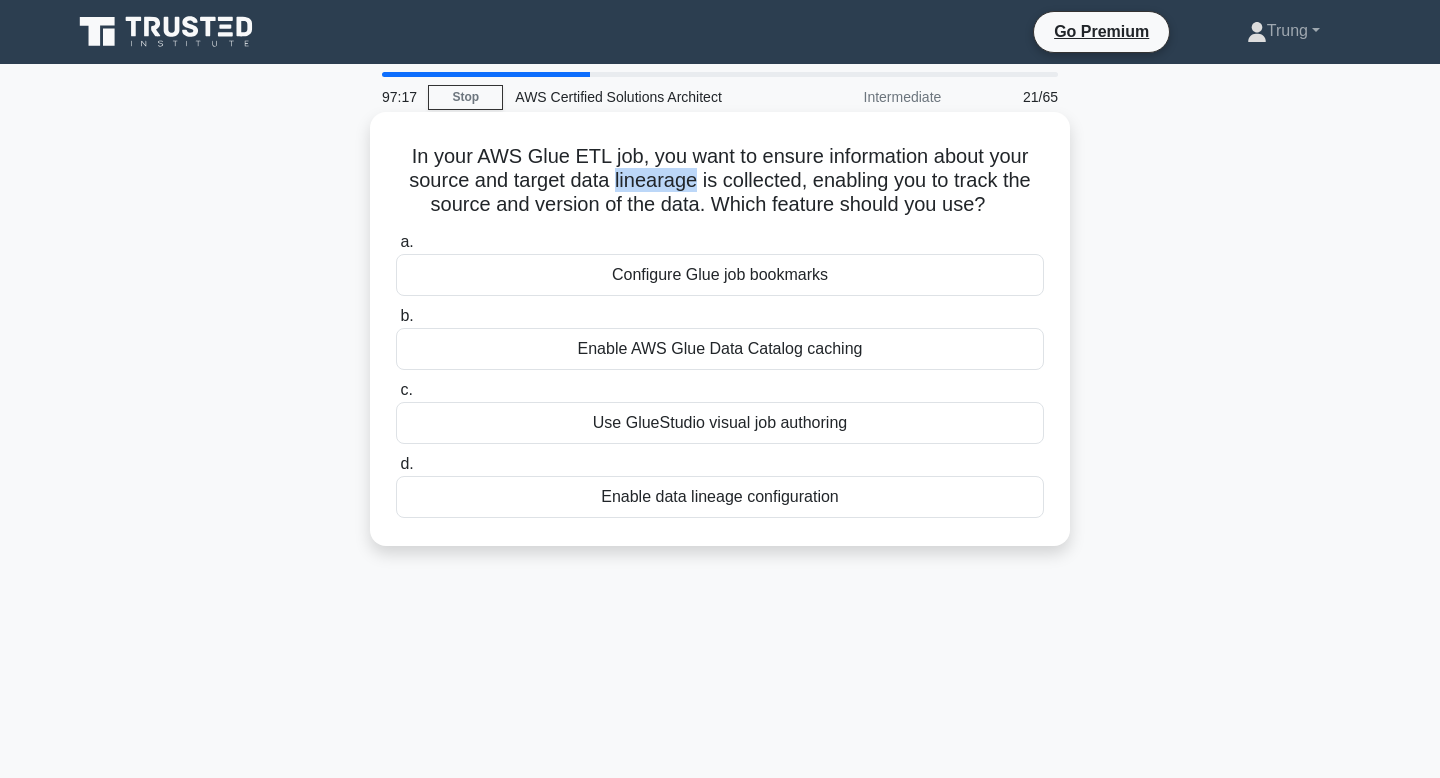 click on "In your AWS Glue ETL job, you want to ensure information about your source and target data linearage is collected, enabling you to track the source and version of the data. Which feature should you use?
.spinner_0XTQ{transform-origin:center;animation:spinner_y6GP .75s linear infinite}@keyframes spinner_y6GP{100%{transform:rotate(360deg)}}" at bounding box center [720, 181] 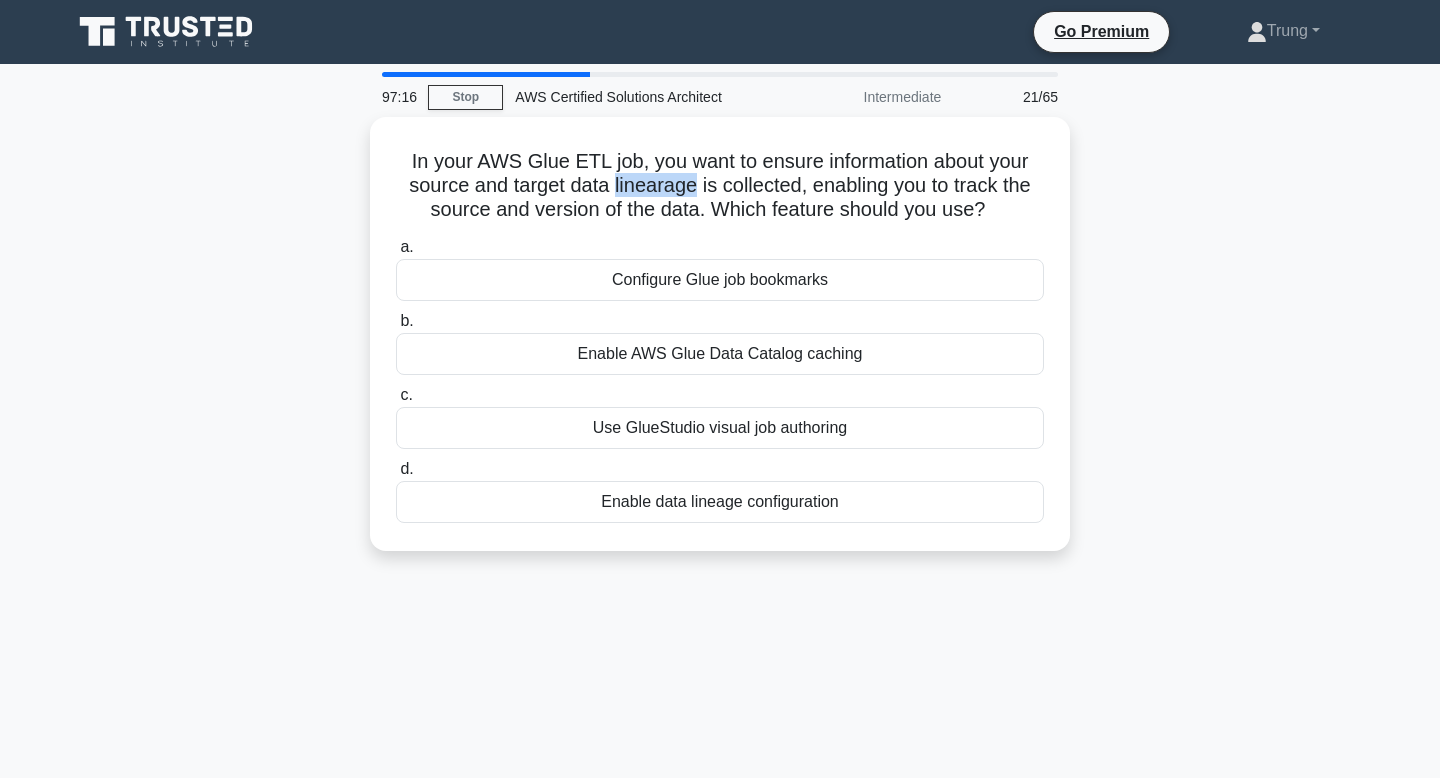 click at bounding box center (635, 193) 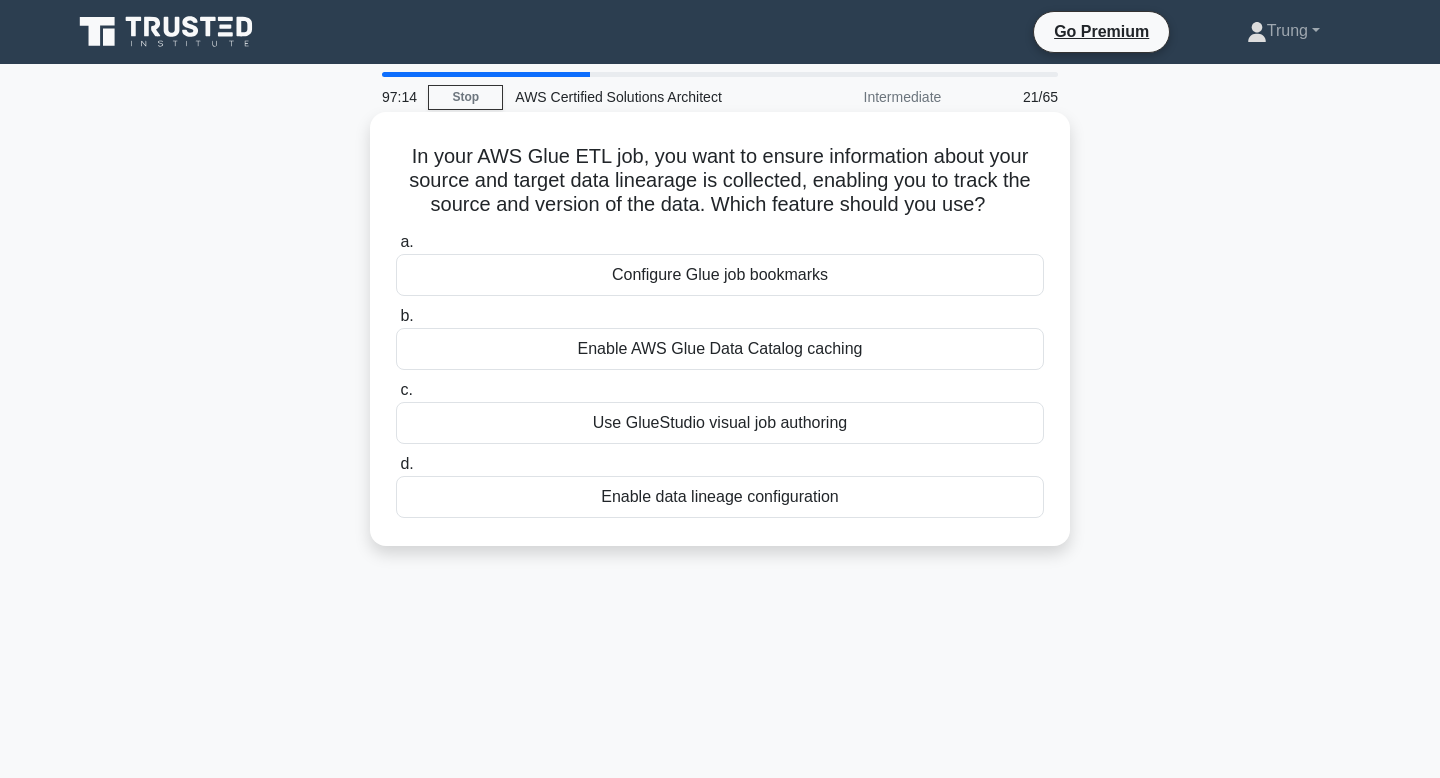 click on "In your AWS Glue ETL job, you want to ensure information about your source and target data linearage is collected, enabling you to track the source and version of the data. Which feature should you use?
.spinner_0XTQ{transform-origin:center;animation:spinner_y6GP .75s linear infinite}@keyframes spinner_y6GP{100%{transform:rotate(360deg)}}" at bounding box center [720, 181] 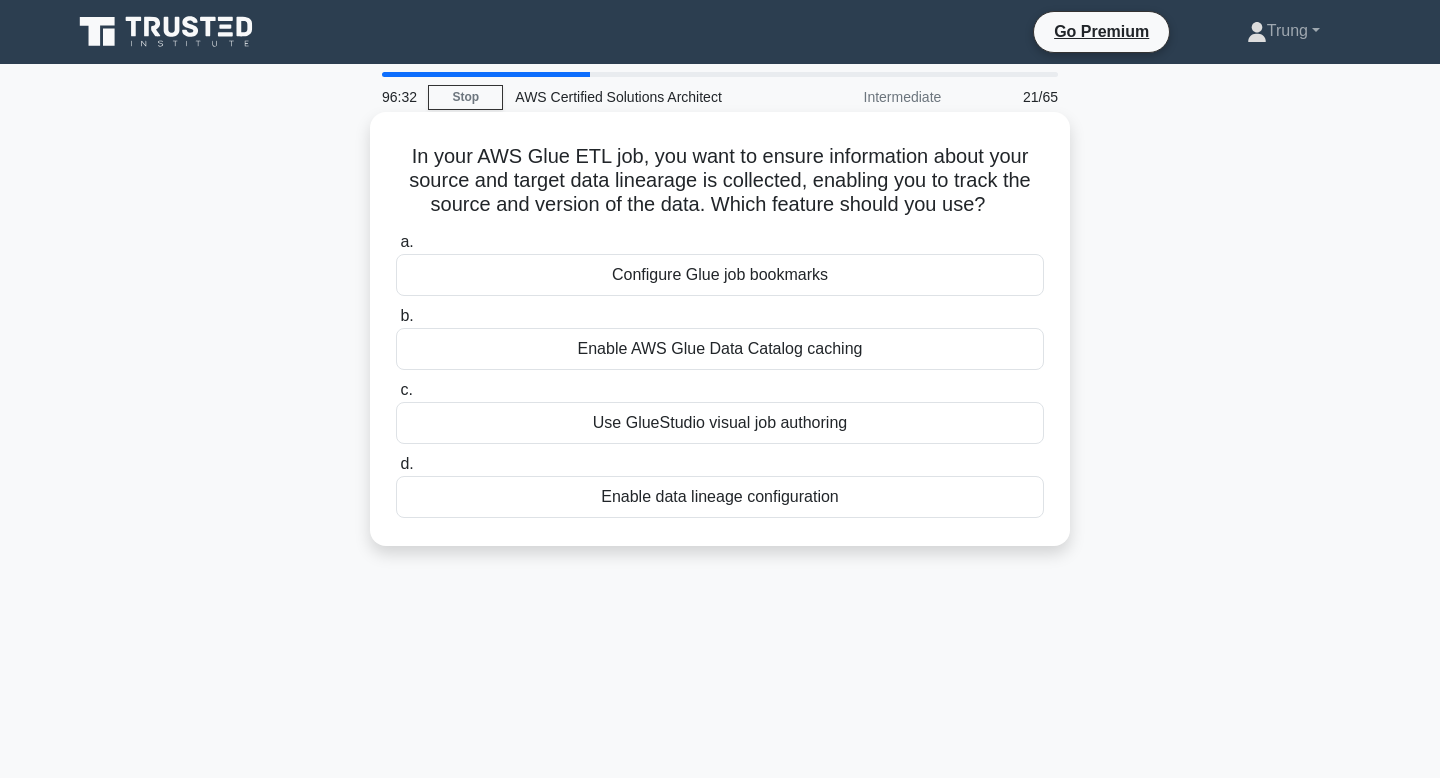 click on "Enable data lineage configuration" at bounding box center (720, 497) 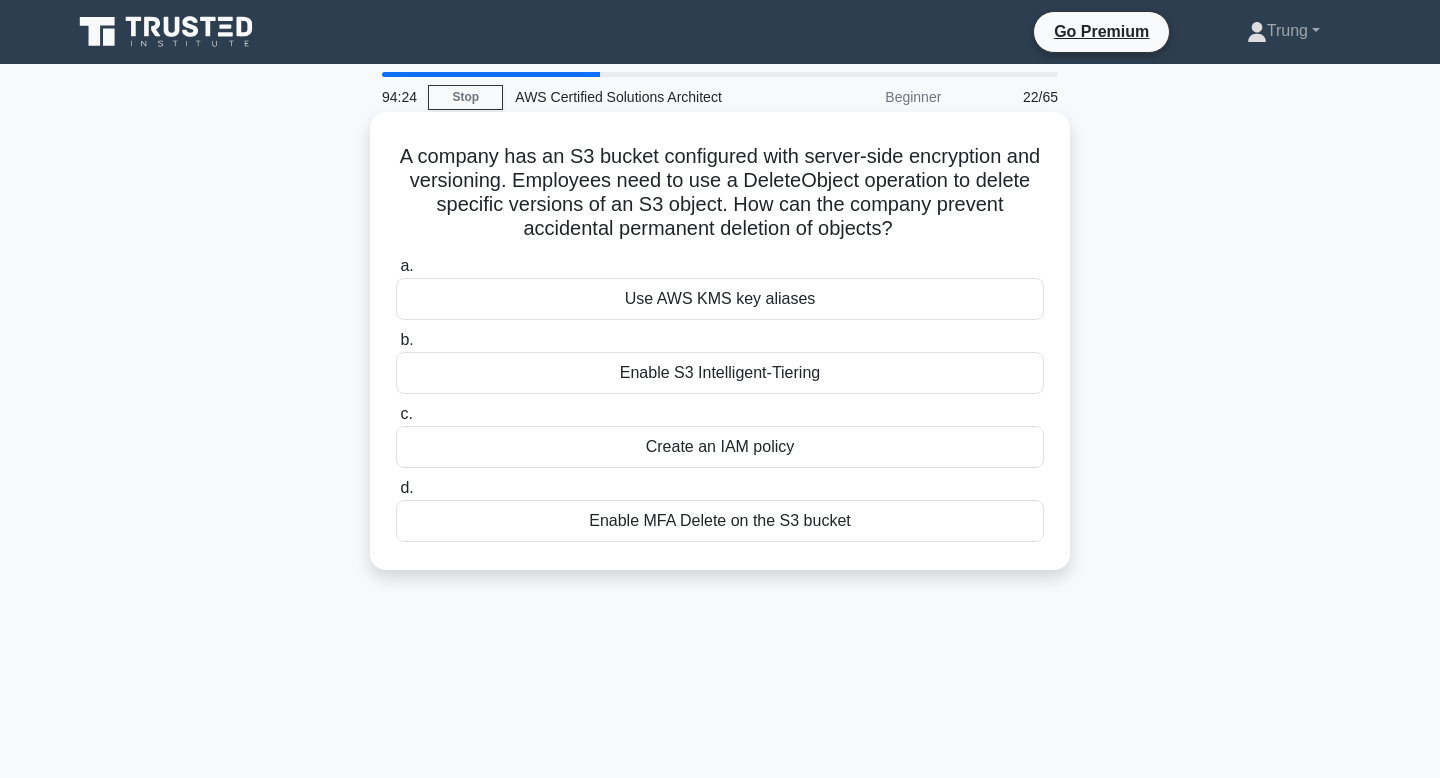 click on "Enable MFA Delete on the S3 bucket" at bounding box center (720, 521) 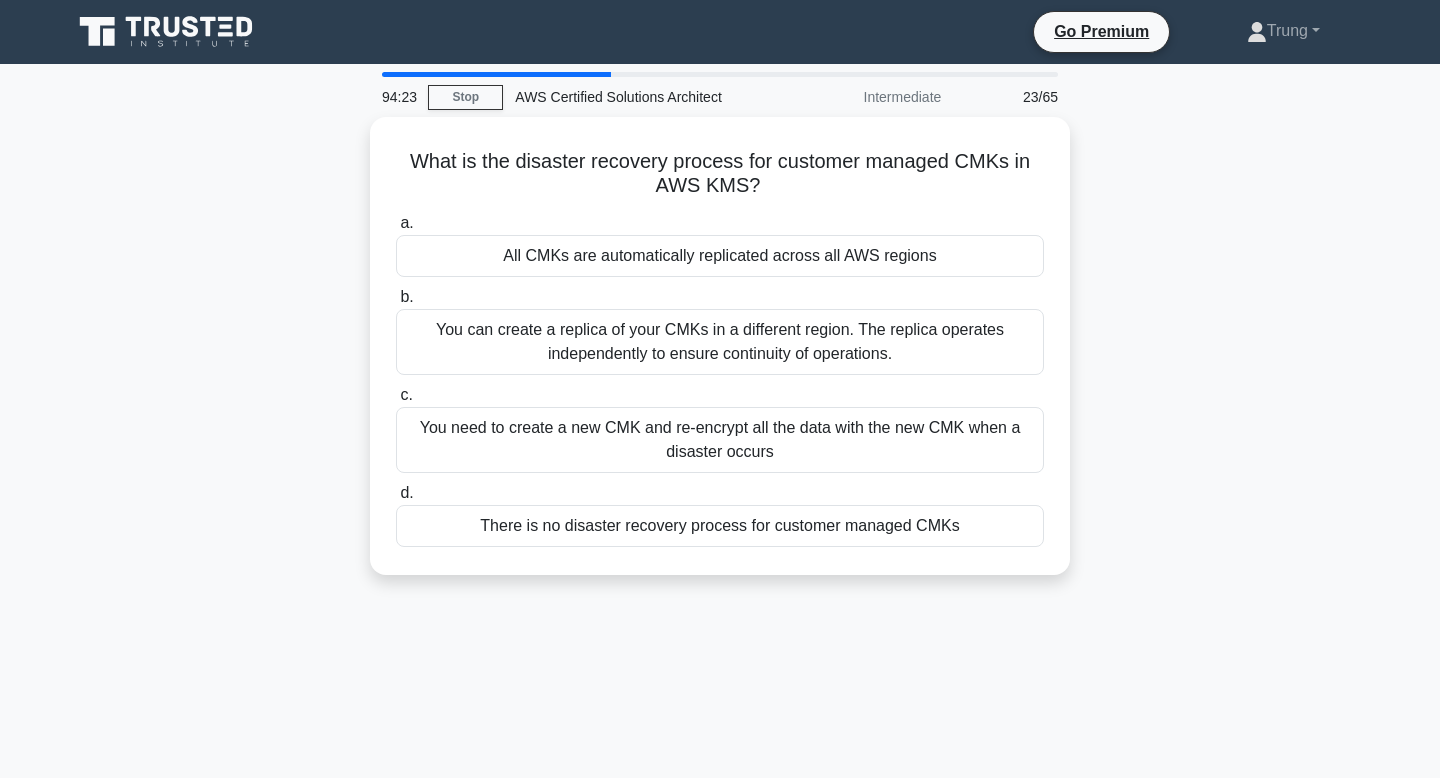 click on "[TIME]
Stop
AWS Certified Solutions Architect
Intermediate
[NUMBER]/[NUMBER]
What is the disaster recovery process for customer managed CMKs in AWS KMS?
.spinner_0XTQ{transform-origin:center;animation:spinner_y6GP .75s linear infinite}@keyframes spinner_y6GP{100%{transform:rotate(360deg)}}
a.
b. c. d." at bounding box center (720, 572) 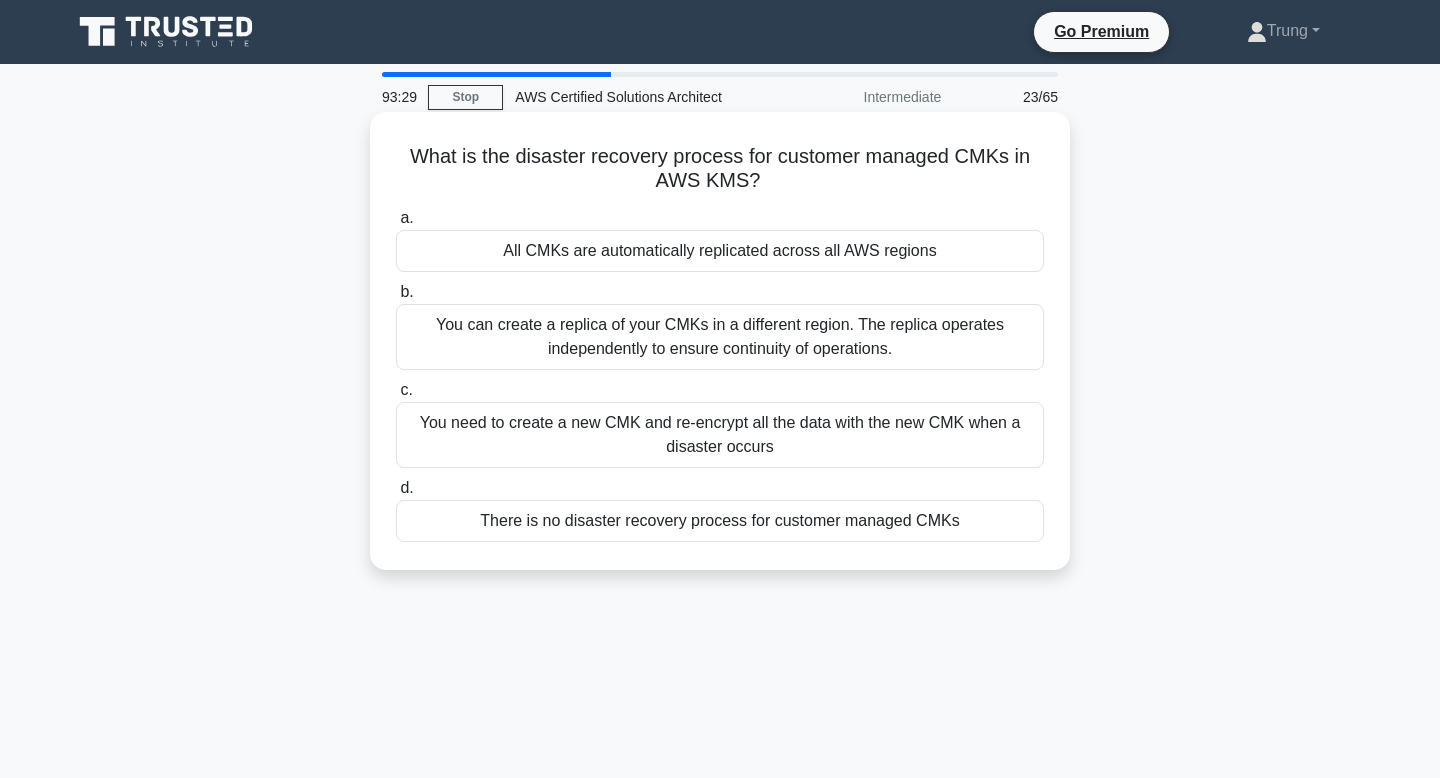 click on "You can create a replica of your CMKs in a different region. The replica operates independently to ensure continuity of operations." at bounding box center (720, 337) 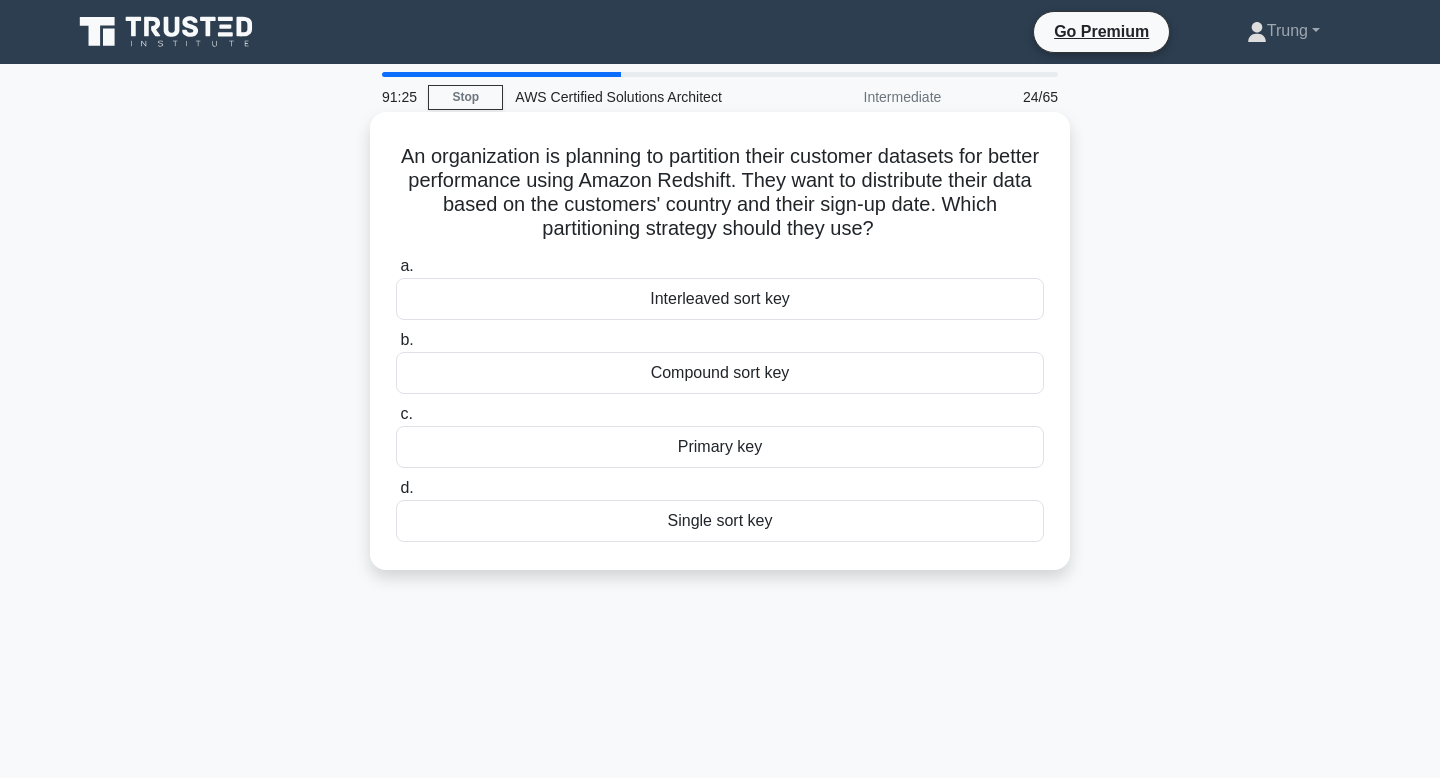 click on "Compound sort key" at bounding box center [720, 373] 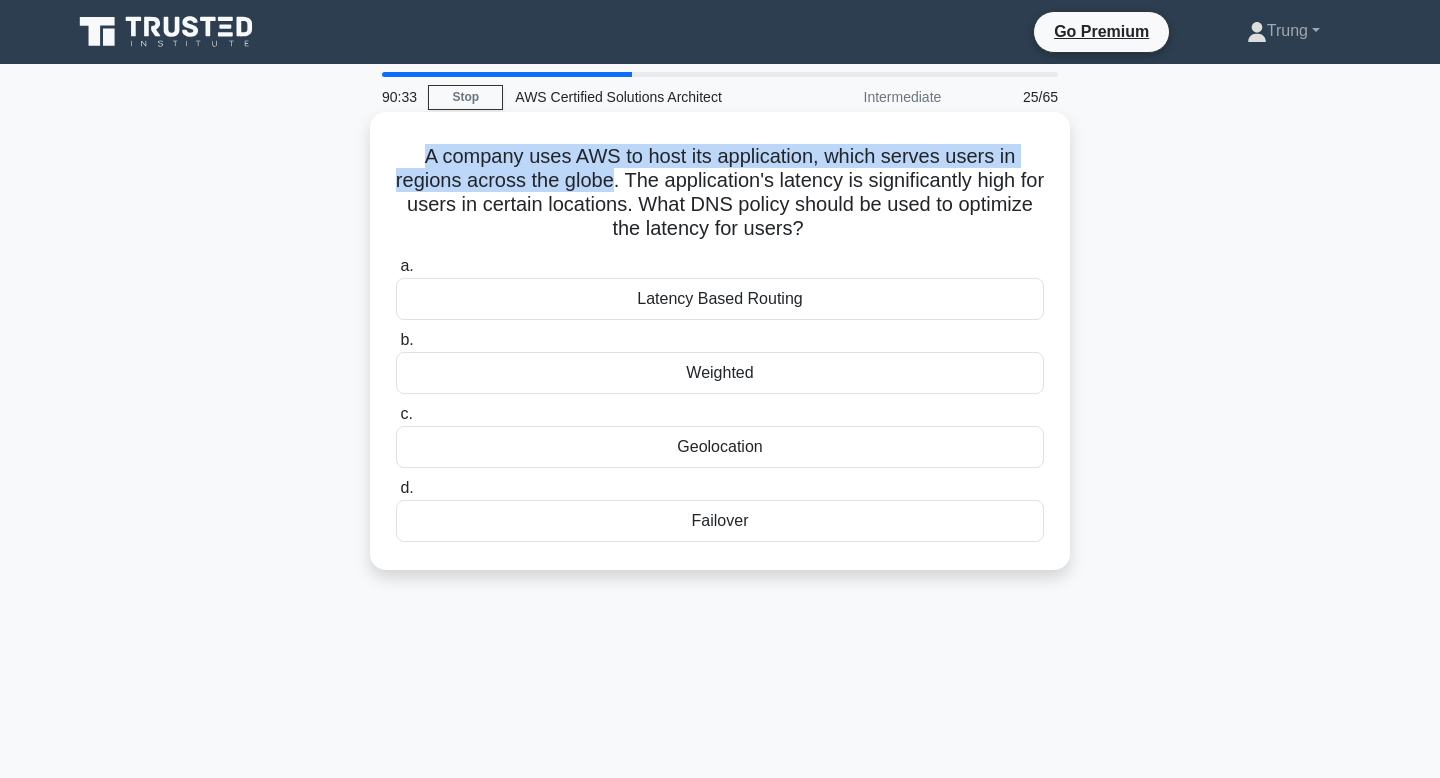 drag, startPoint x: 610, startPoint y: 179, endPoint x: 403, endPoint y: 143, distance: 210.10712 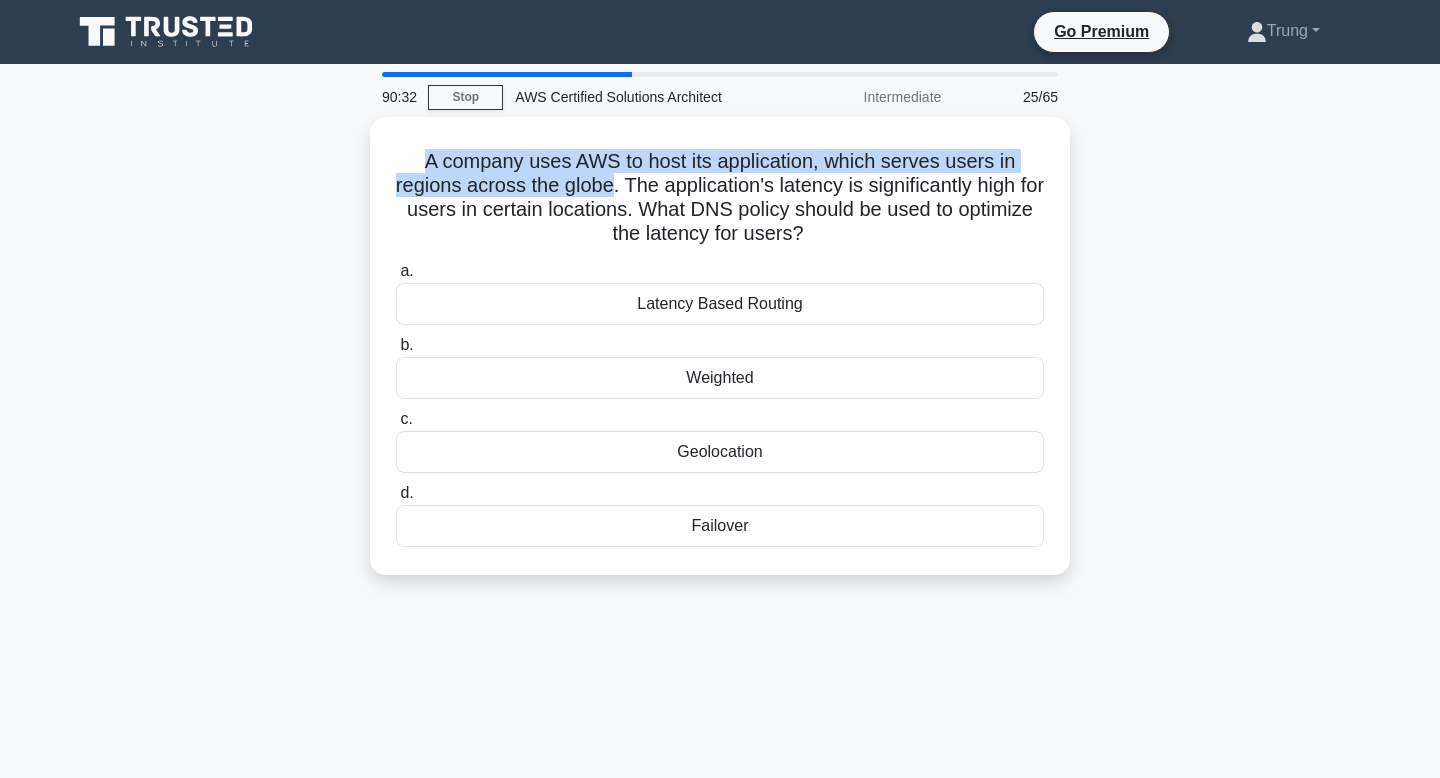click at bounding box center [390, 116] 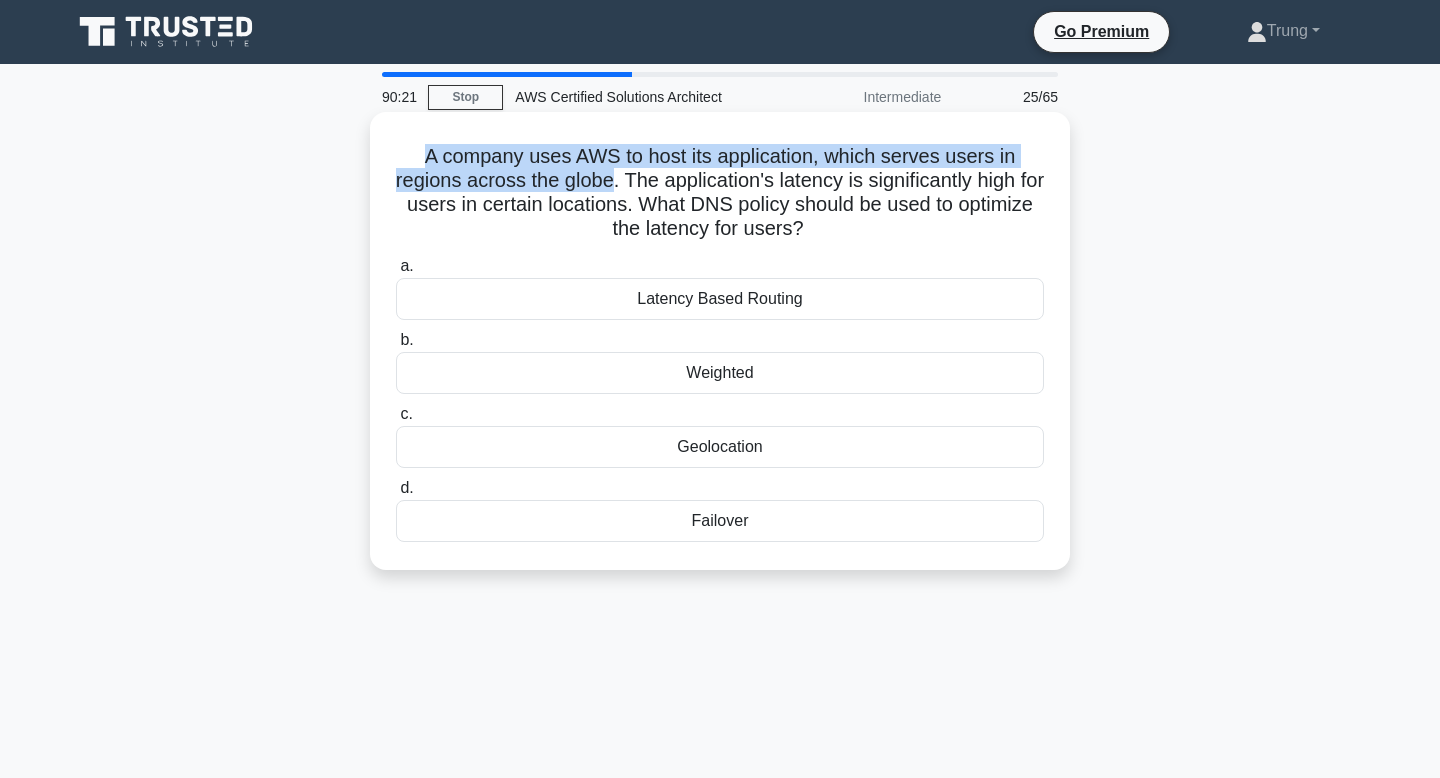 click on "A company uses AWS to host its application, which serves users in regions across the globe. The application's latency is significantly high for users in certain locations. What DNS policy should be used to optimize the latency for users?
.spinner_0XTQ{transform-origin:center;animation:spinner_y6GP .75s linear infinite}@keyframes spinner_y6GP{100%{transform:rotate(360deg)}}
a.
Latency Based Routing
b. c." at bounding box center (720, 341) 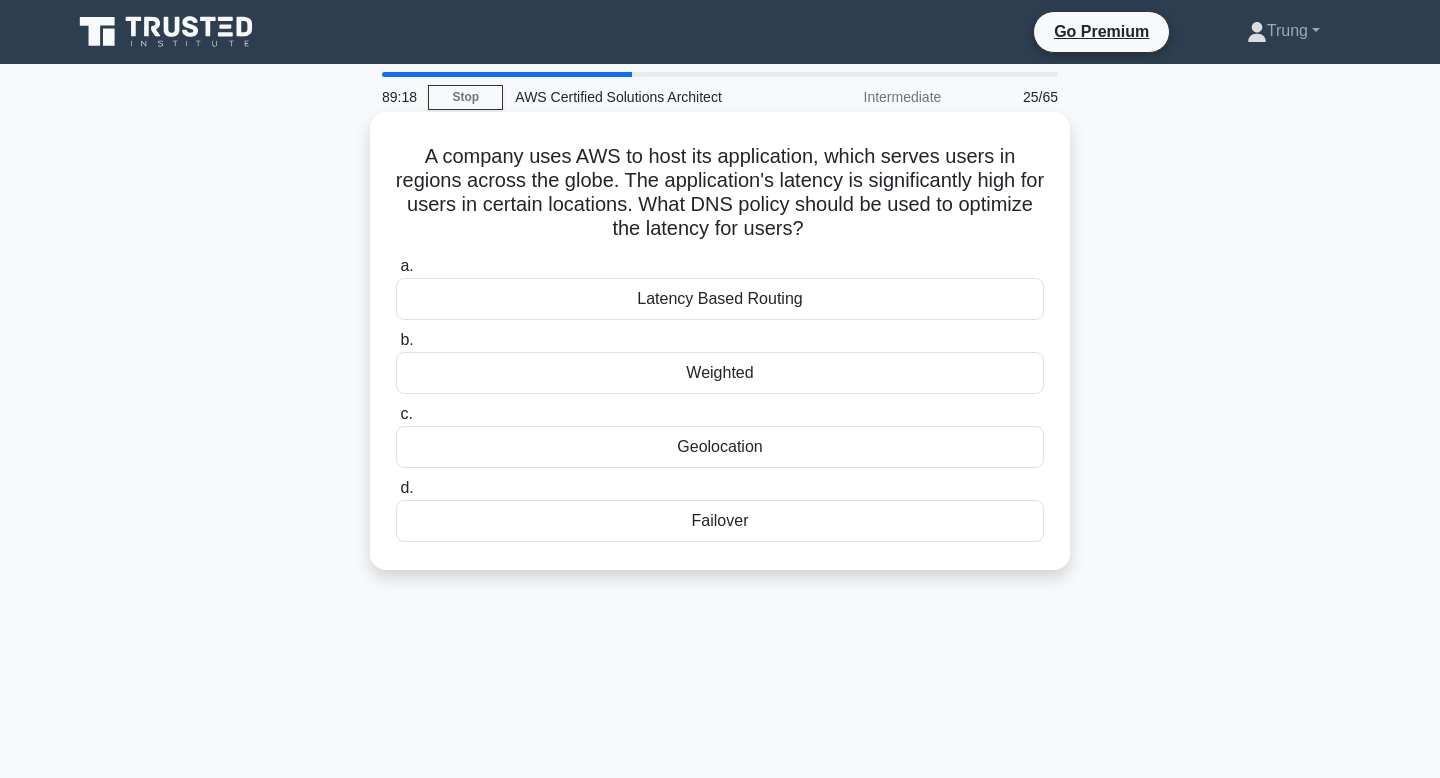 click on "Geolocation" at bounding box center [720, 447] 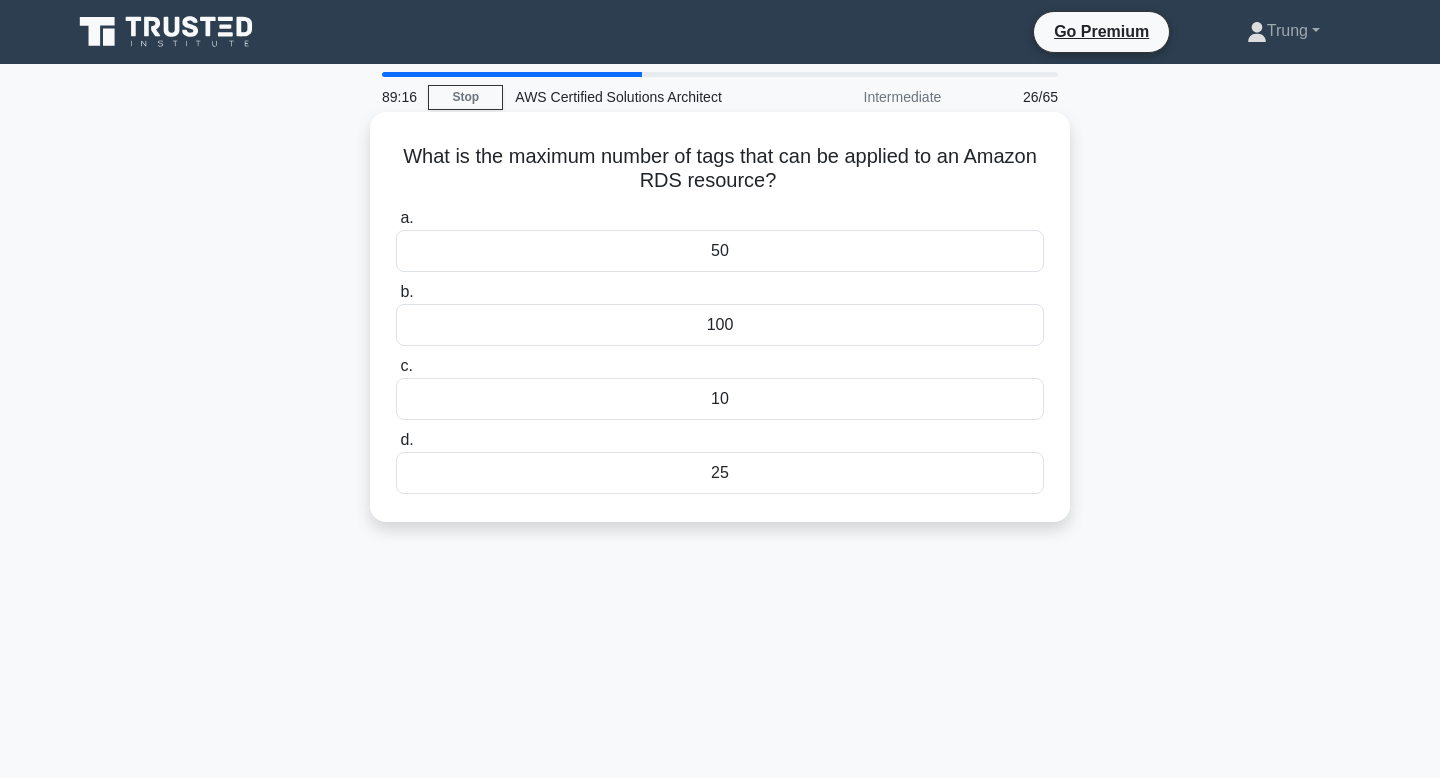 click on "What is the maximum number of tags that can be applied to an Amazon RDS resource?
.spinner_0XTQ{transform-origin:center;animation:spinner_y6GP .75s linear infinite}@keyframes spinner_y6GP{100%{transform:rotate(360deg)}}
a.
50
b. c." at bounding box center [720, 317] 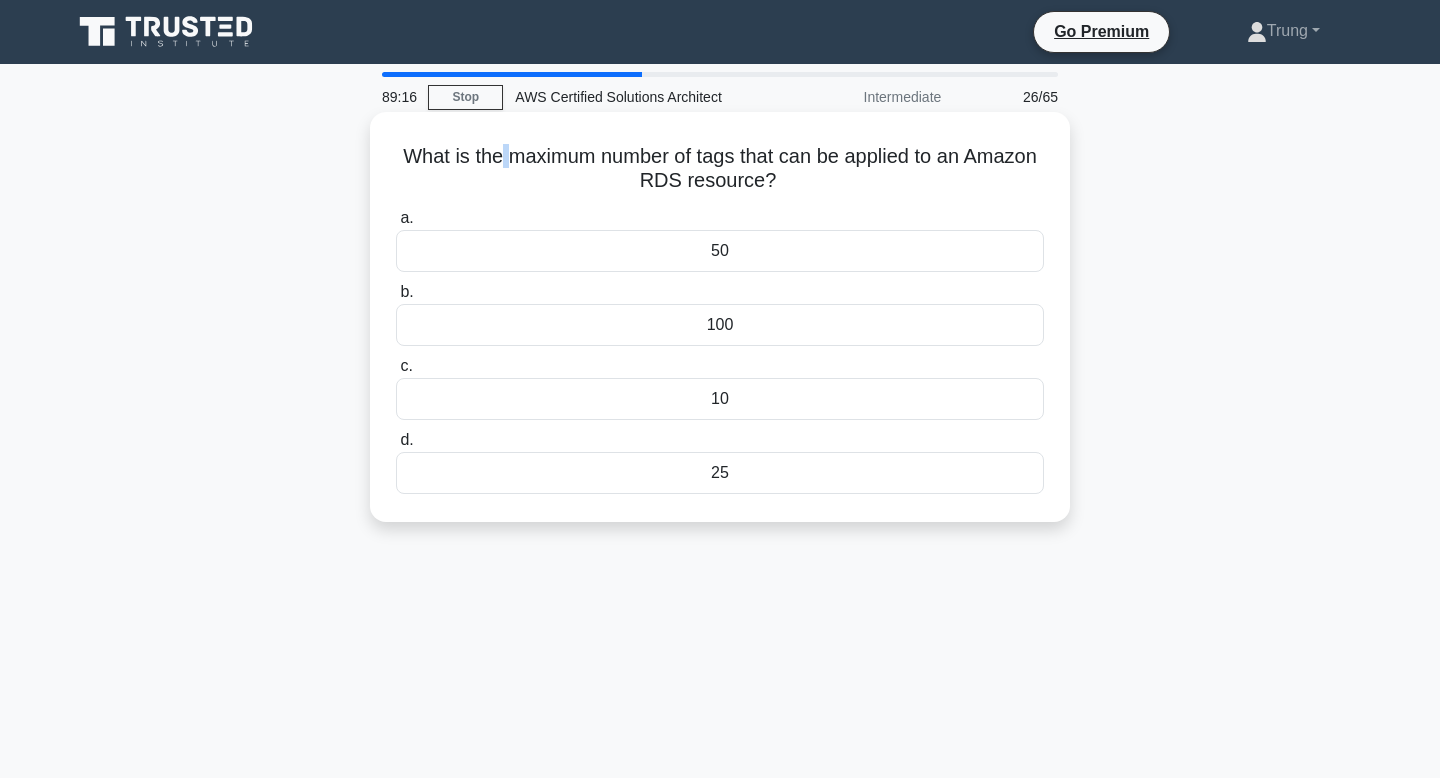click on "What is the maximum number of tags that can be applied to an Amazon RDS resource?
.spinner_0XTQ{transform-origin:center;animation:spinner_y6GP .75s linear infinite}@keyframes spinner_y6GP{100%{transform:rotate(360deg)}}" at bounding box center [720, 169] 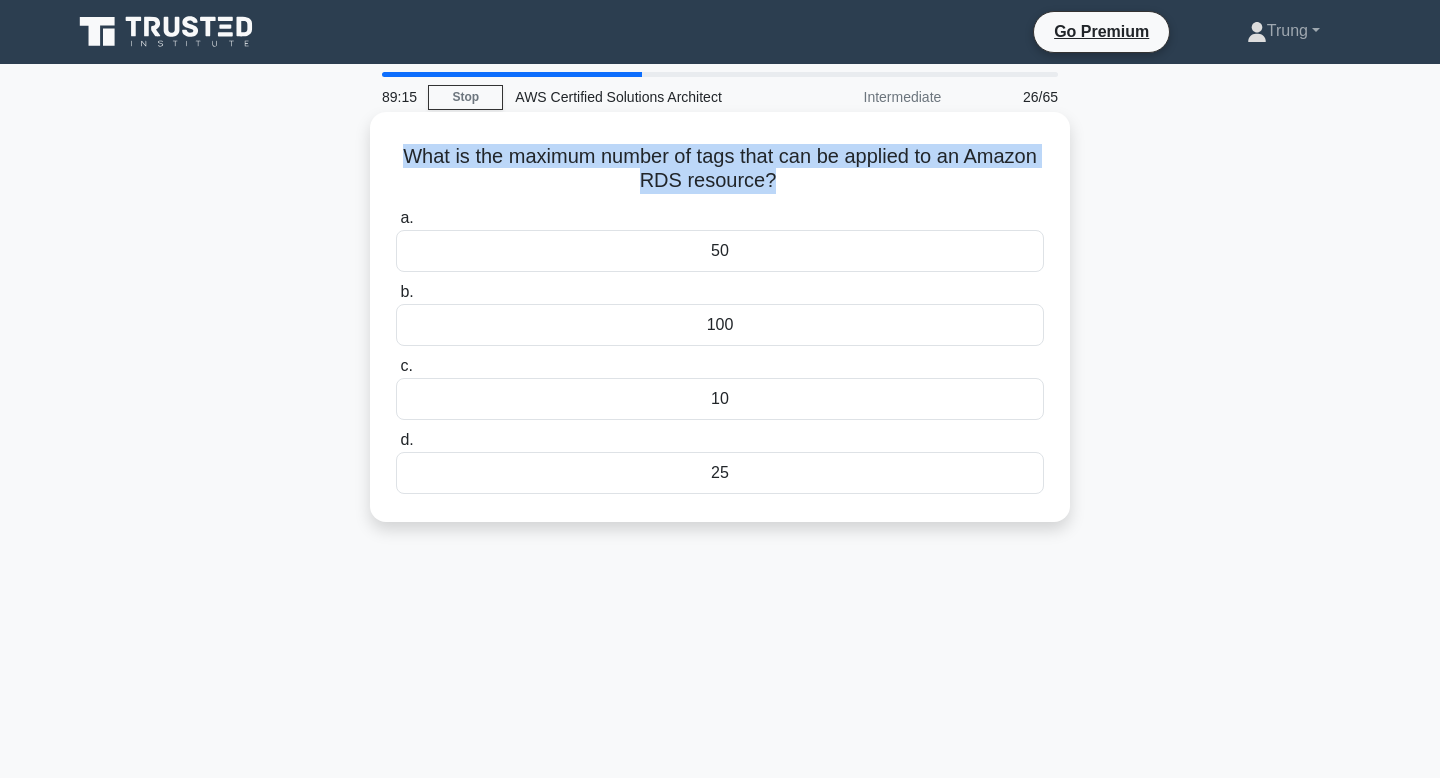 click on "What is the maximum number of tags that can be applied to an Amazon RDS resource?
.spinner_0XTQ{transform-origin:center;animation:spinner_y6GP .75s linear infinite}@keyframes spinner_y6GP{100%{transform:rotate(360deg)}}" at bounding box center (720, 169) 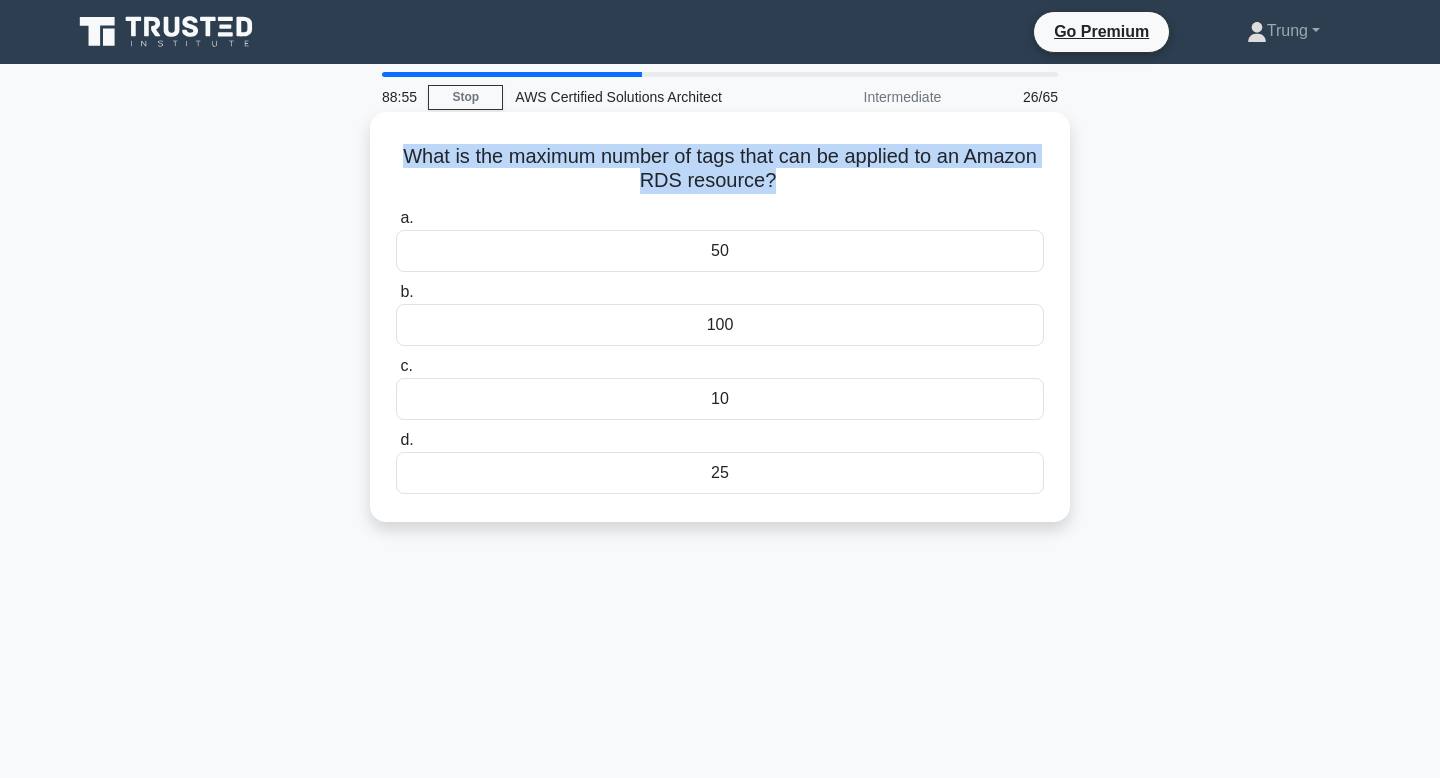 click on "What is the maximum number of tags that can be applied to an Amazon RDS resource?
.spinner_0XTQ{transform-origin:center;animation:spinner_y6GP .75s linear infinite}@keyframes spinner_y6GP{100%{transform:rotate(360deg)}}" at bounding box center [720, 169] 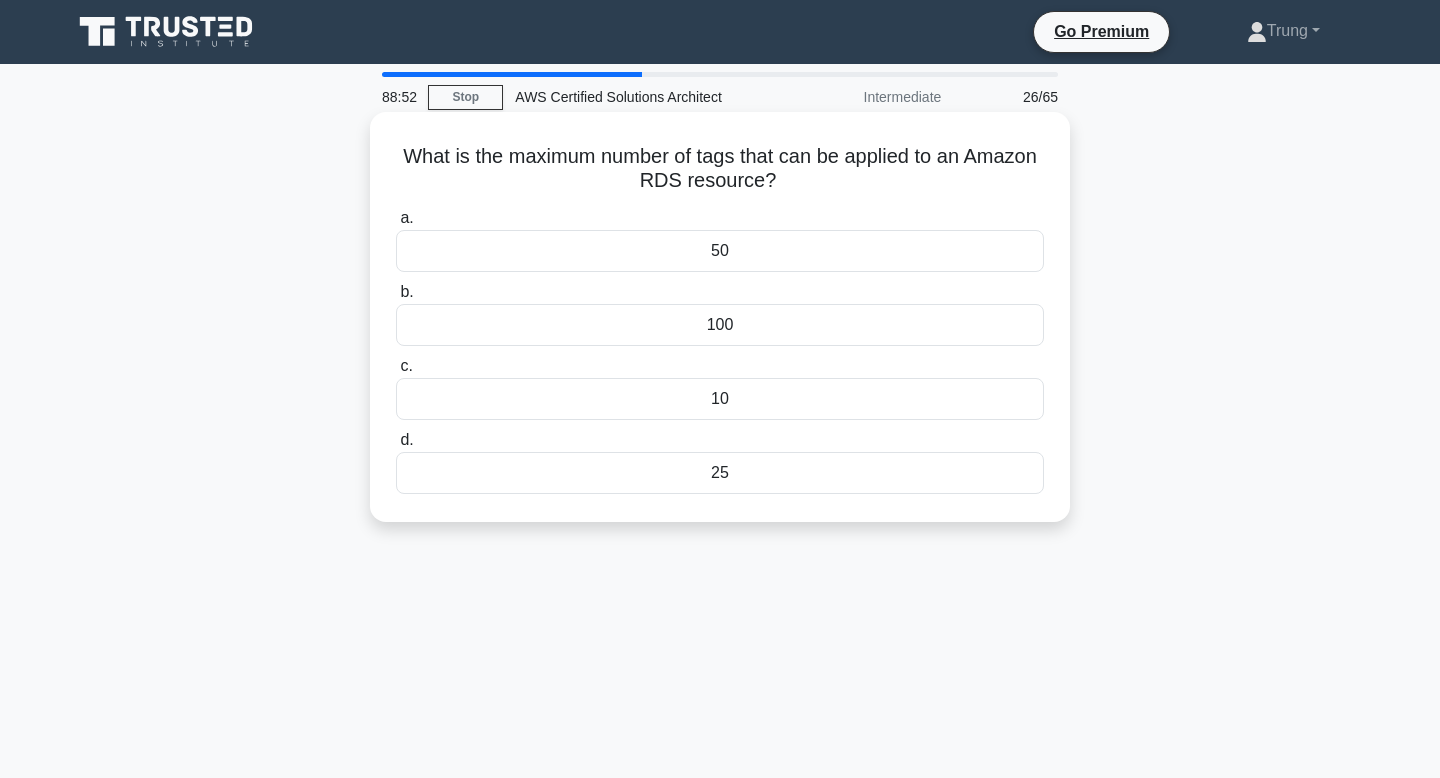 click on "50" at bounding box center [720, 251] 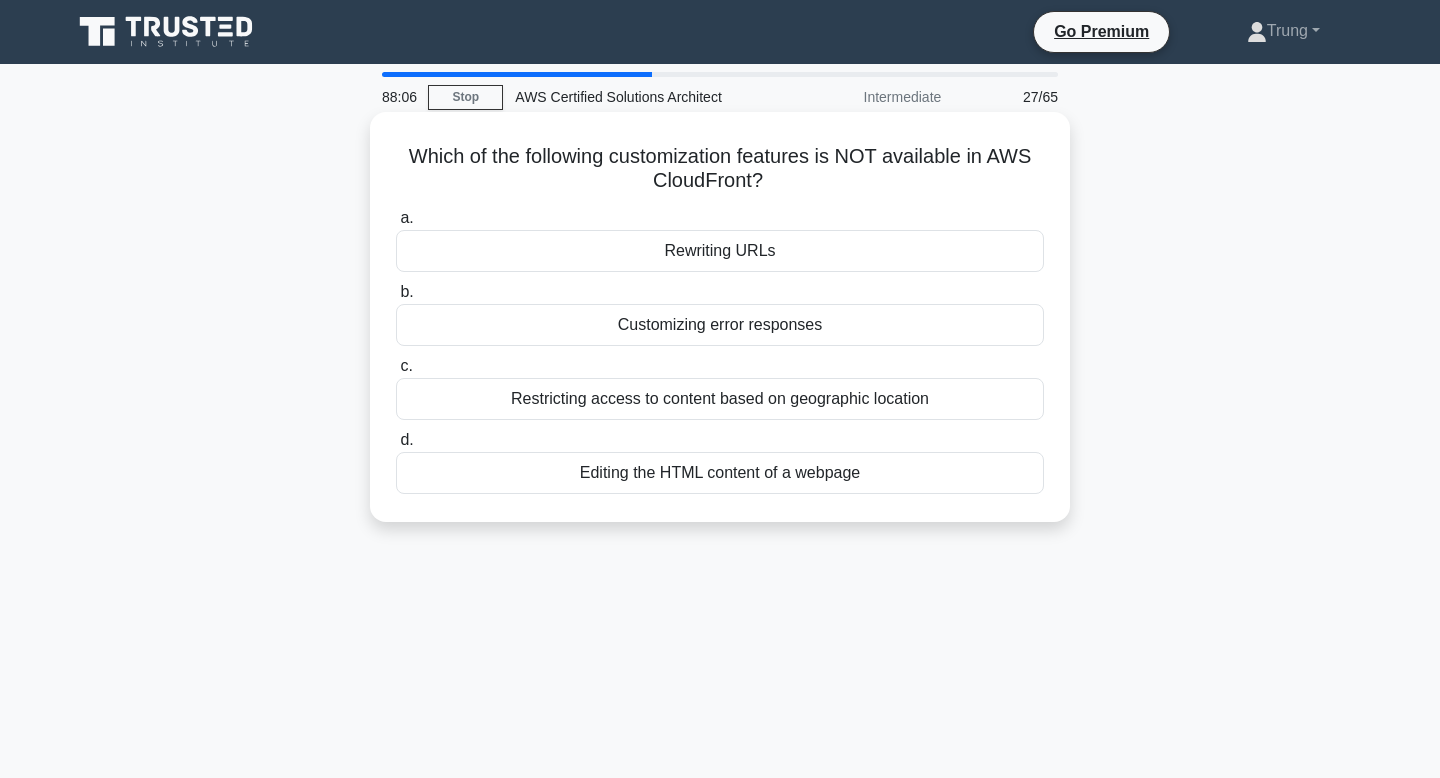 click on "Editing the HTML content of a webpage" at bounding box center (720, 473) 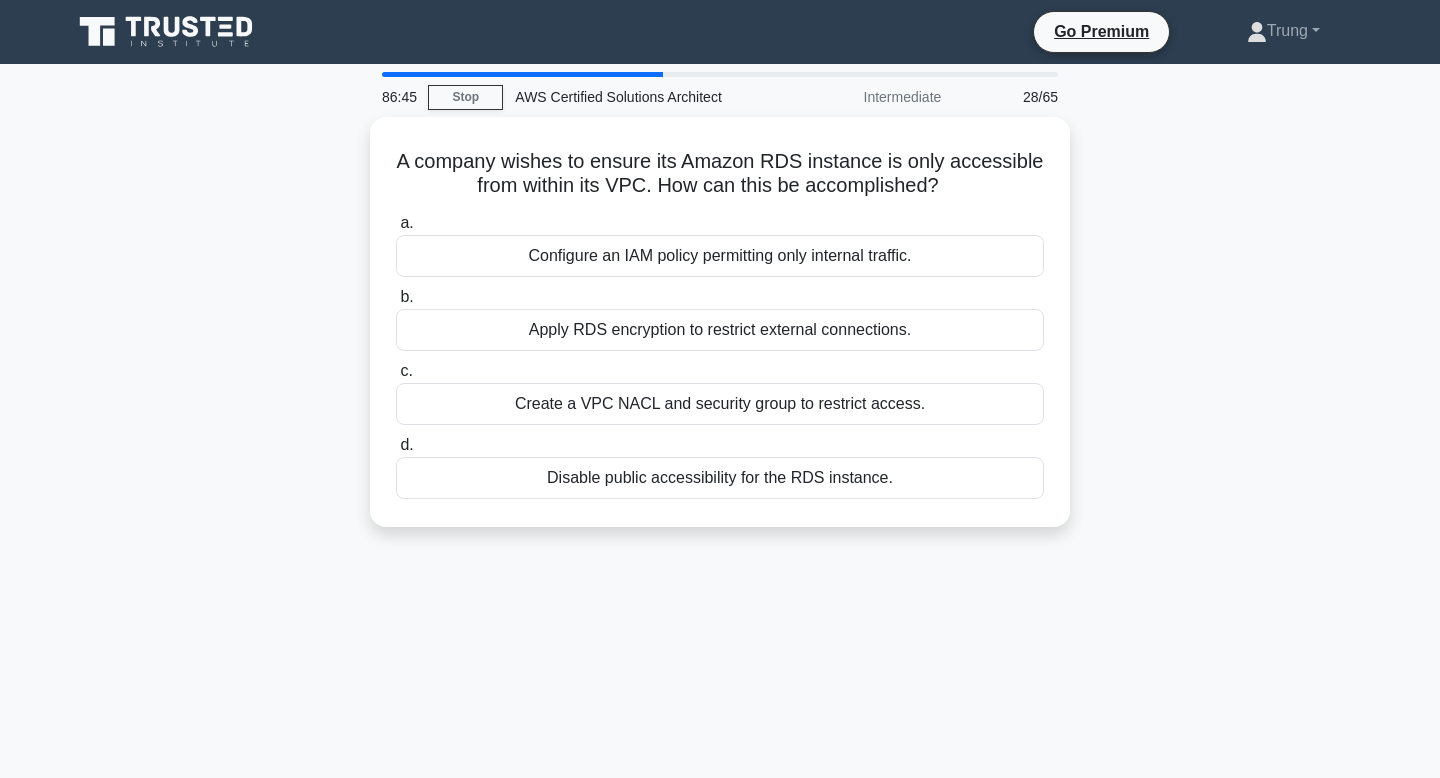 click on "Disable public accessibility for the RDS instance." at bounding box center (720, 478) 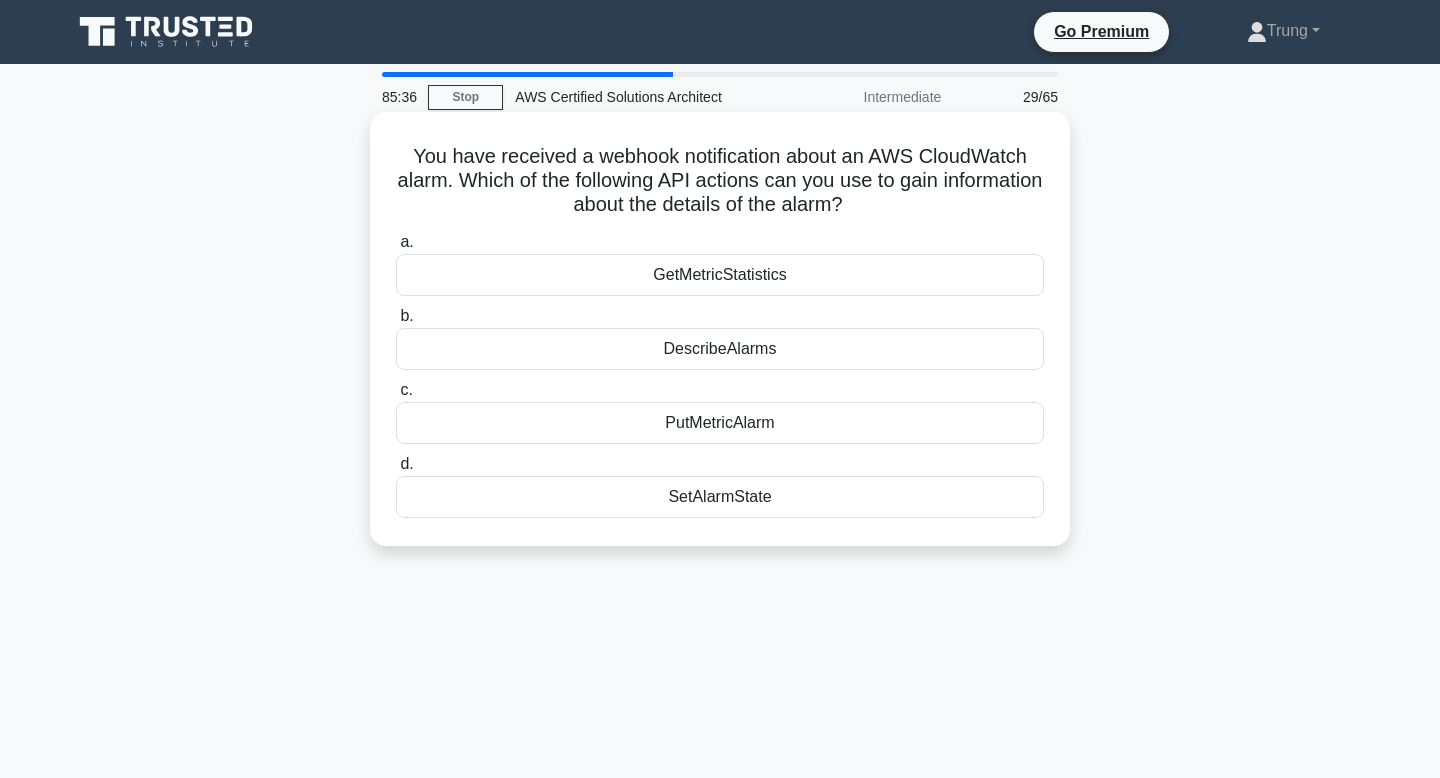 click on "DescribeAlarms" at bounding box center (720, 349) 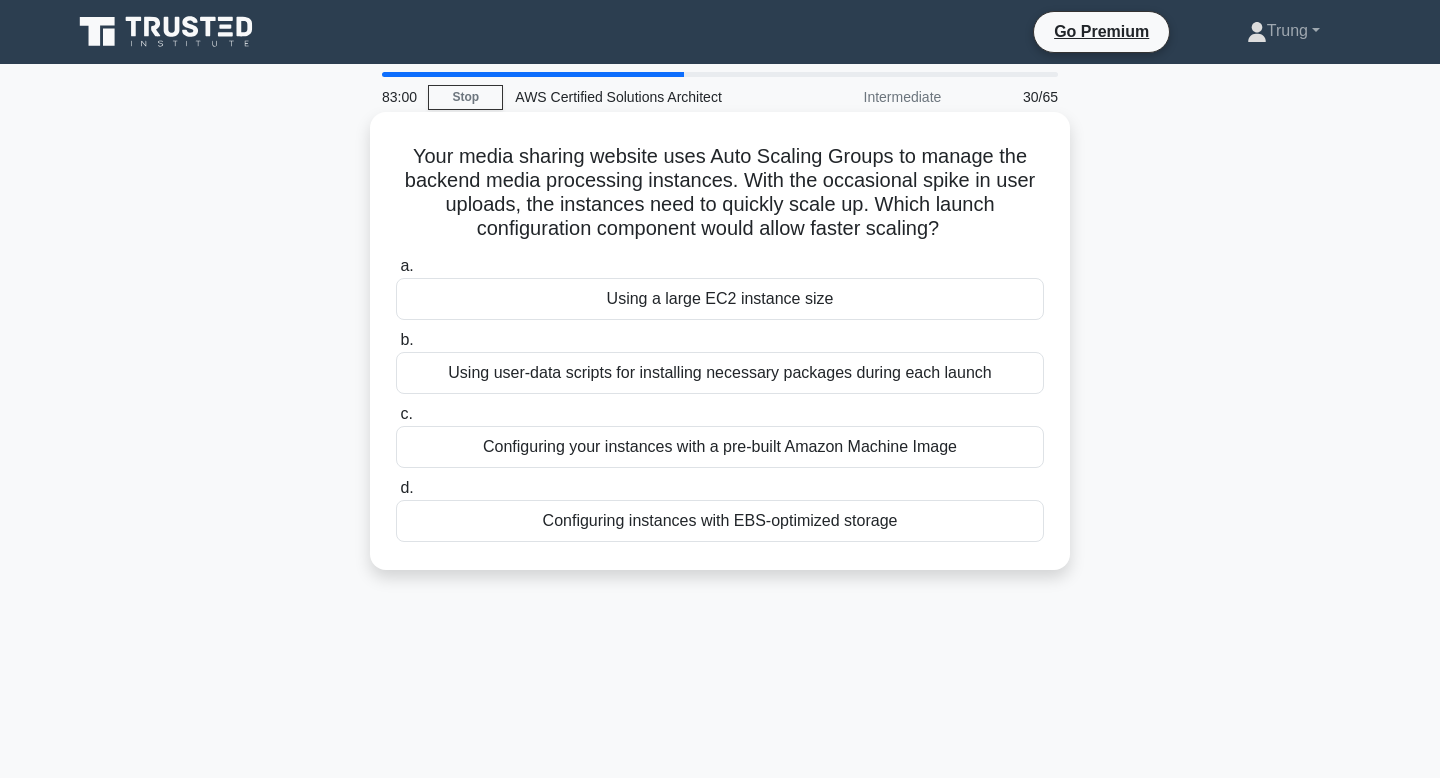click on "Configuring your instances with a pre-built Amazon Machine Image" at bounding box center [720, 447] 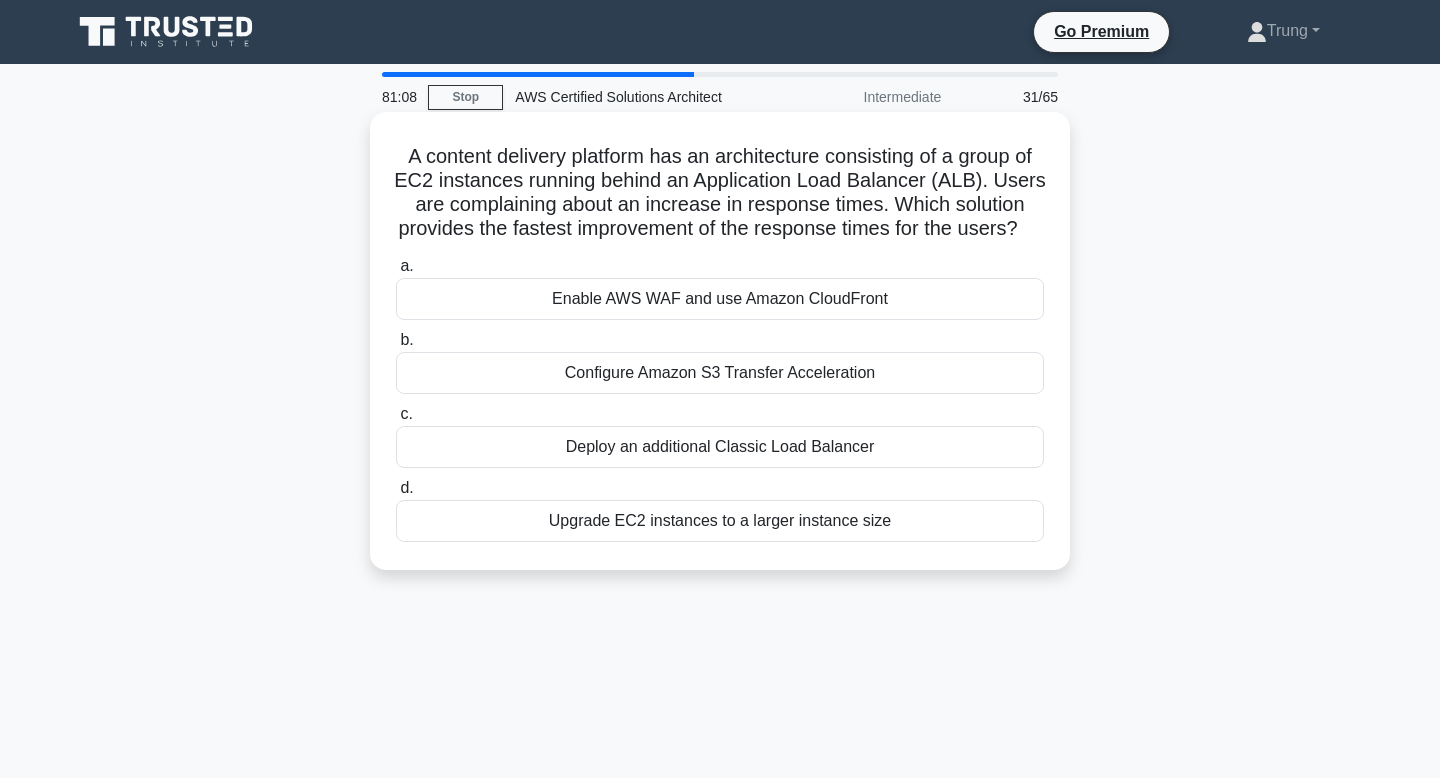 click on "Upgrade EC2 instances to a larger instance size" at bounding box center [720, 521] 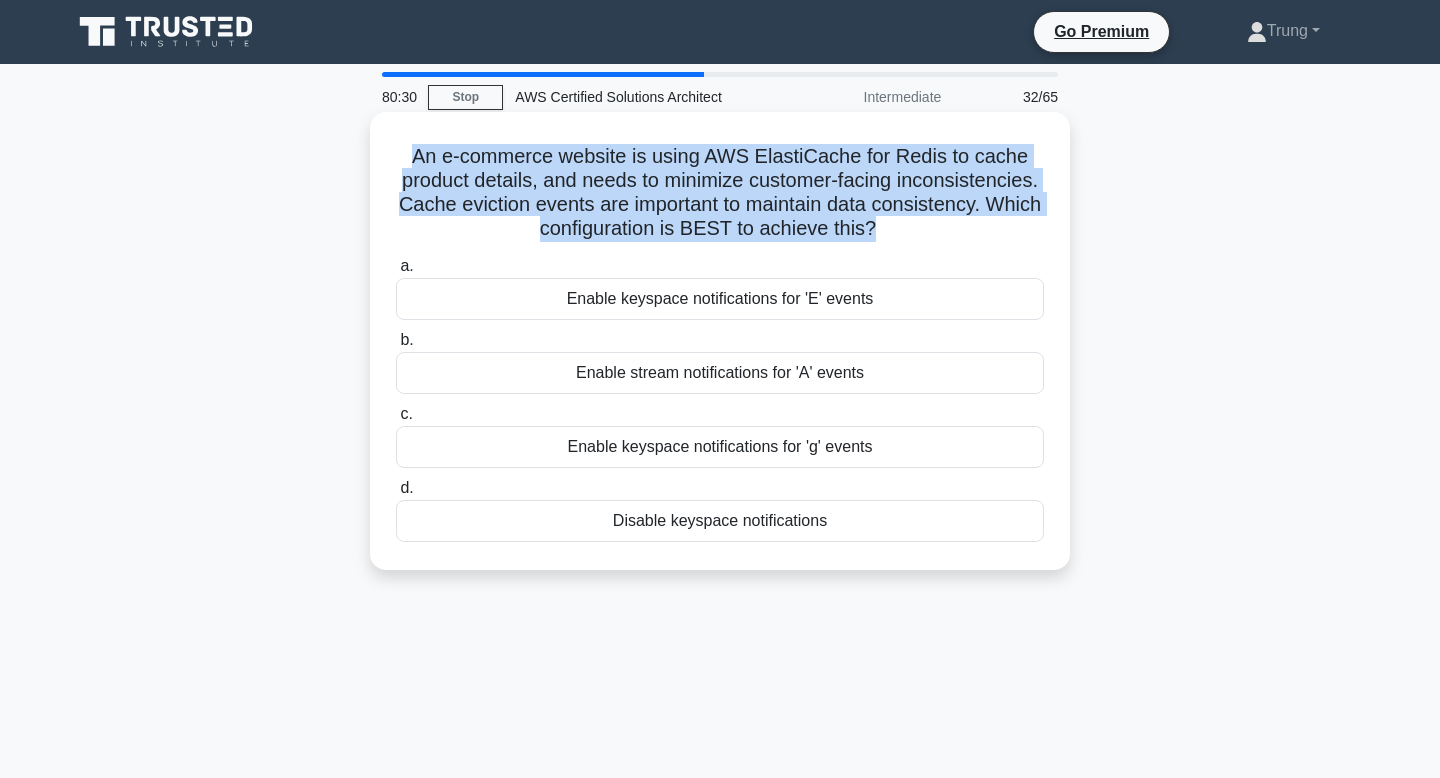 drag, startPoint x: 872, startPoint y: 234, endPoint x: 421, endPoint y: 144, distance: 459.89236 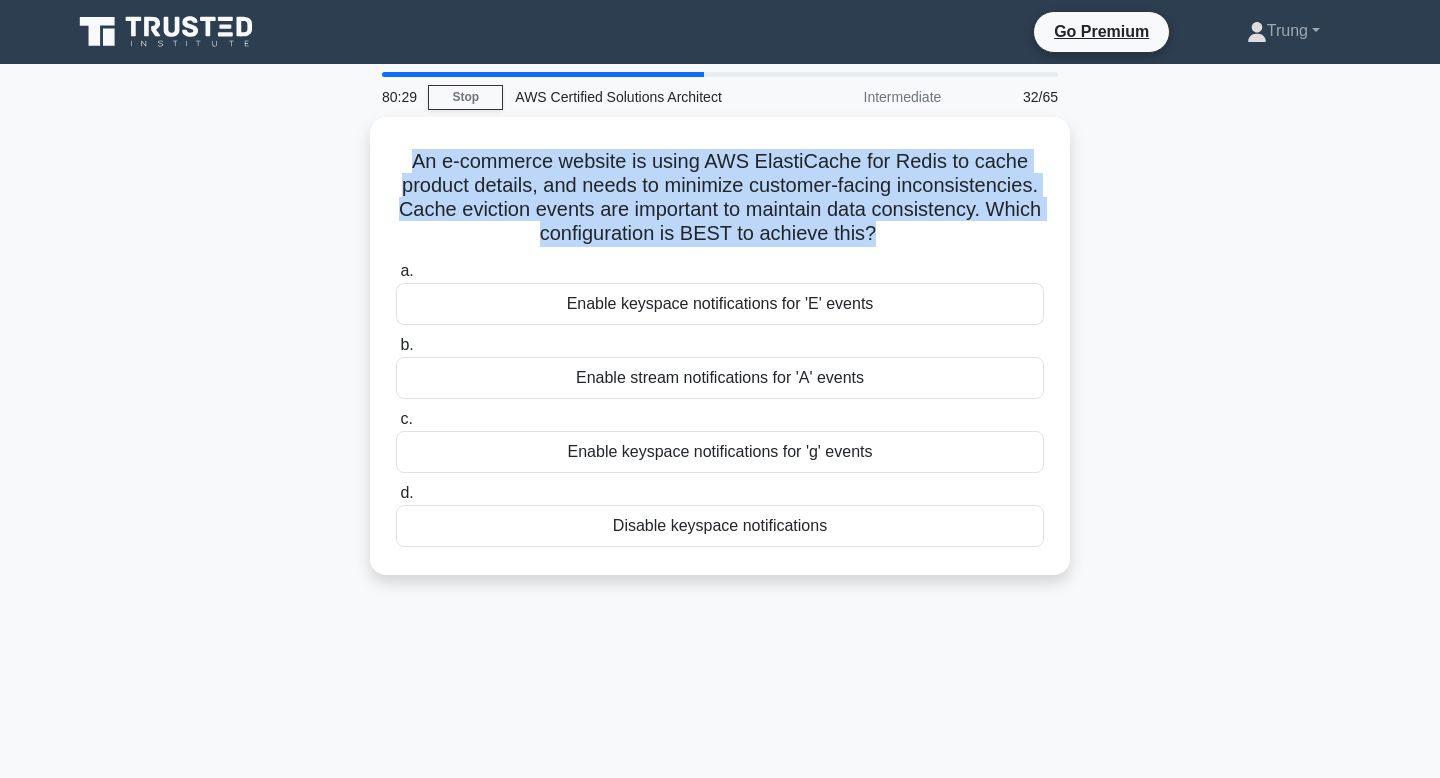 click at bounding box center [408, 116] 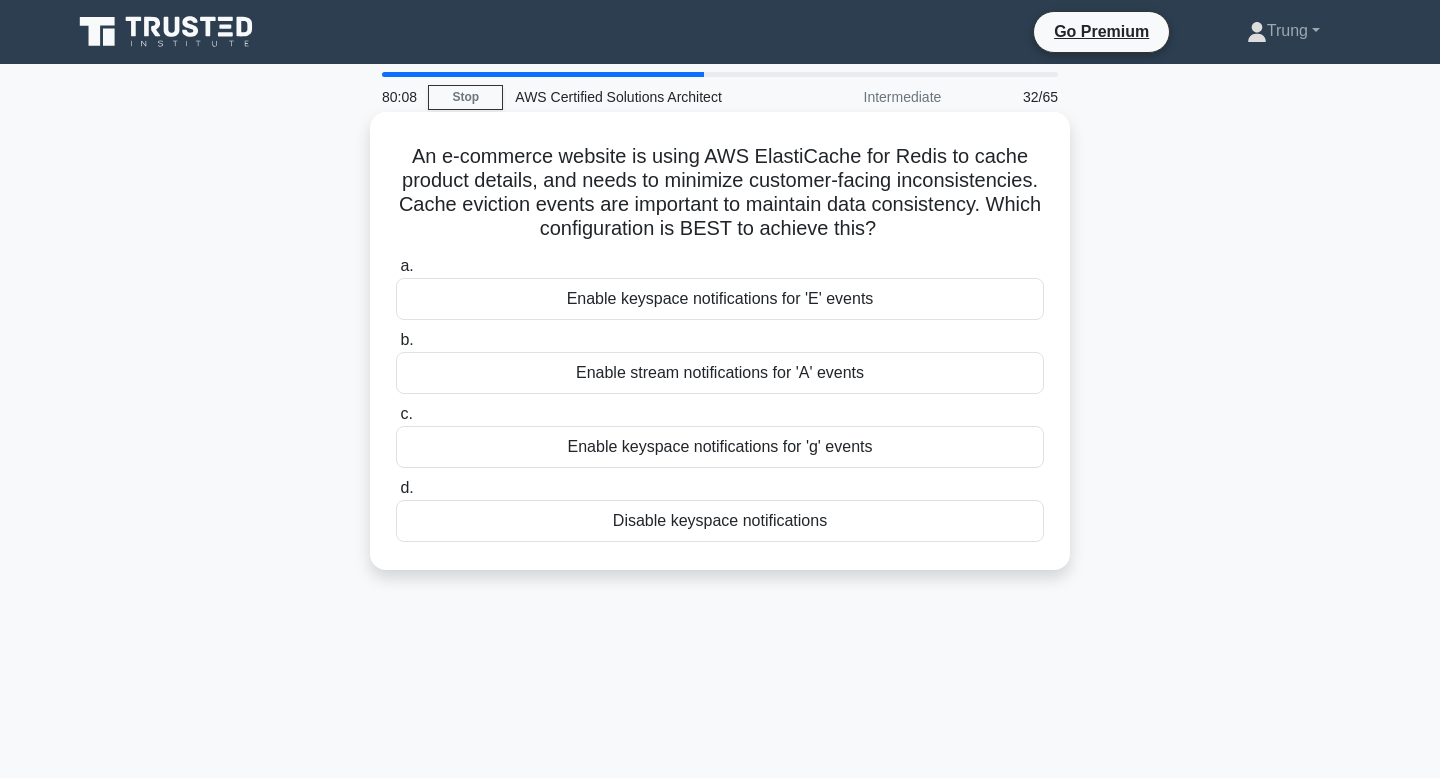 click on "An e-commerce website is using AWS ElastiCache for Redis to cache product details, and needs to minimize customer-facing inconsistencies. Cache eviction events are important to maintain data consistency. Which configuration is BEST to achieve this?
.spinner_0XTQ{transform-origin:center;animation:spinner_y6GP .75s linear infinite}@keyframes spinner_y6GP{100%{transform:rotate(360deg)}}" at bounding box center (720, 193) 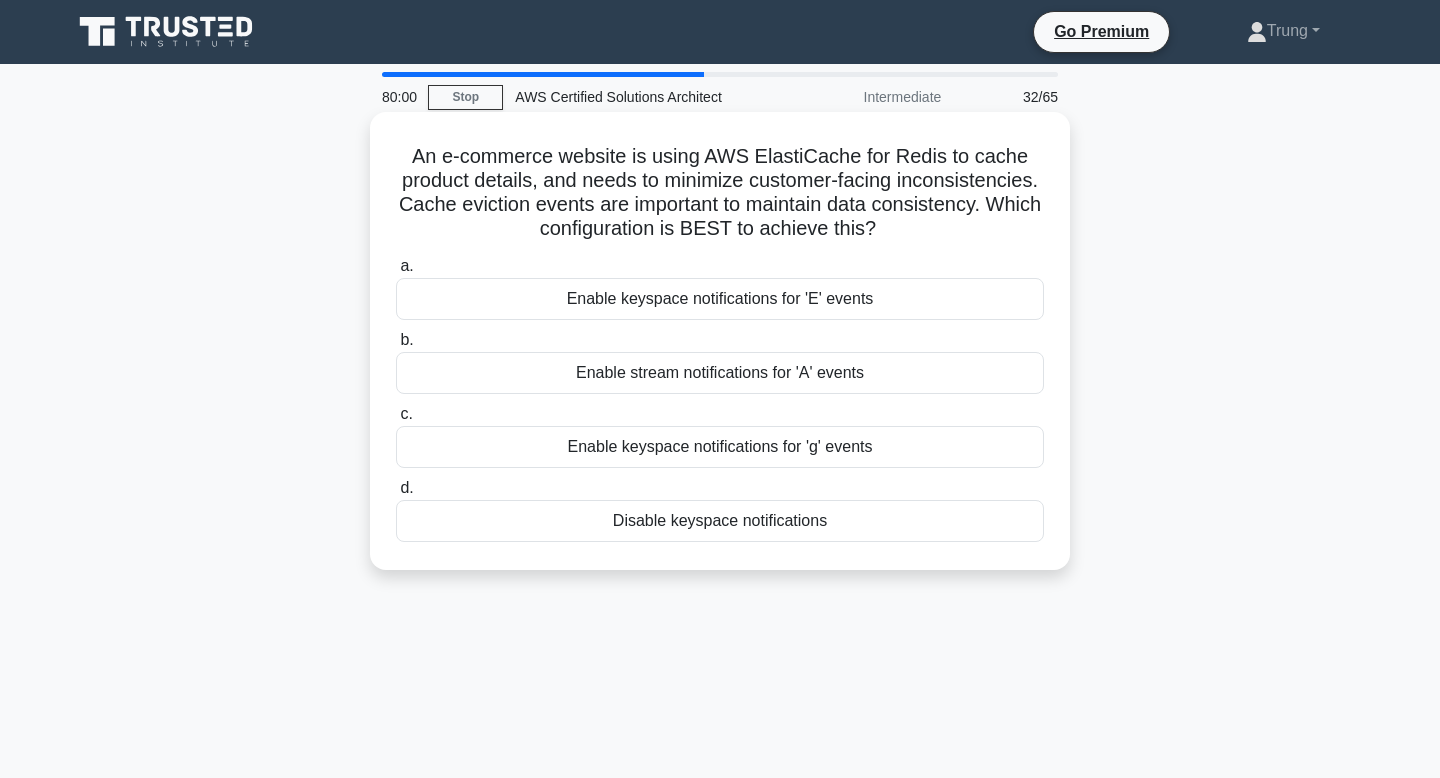click on "An e-commerce website is using AWS ElastiCache for Redis to cache product details, and needs to minimize customer-facing inconsistencies. Cache eviction events are important to maintain data consistency. Which configuration is BEST to achieve this?
.spinner_0XTQ{transform-origin:center;animation:spinner_y6GP .75s linear infinite}@keyframes spinner_y6GP{100%{transform:rotate(360deg)}}" at bounding box center (720, 193) 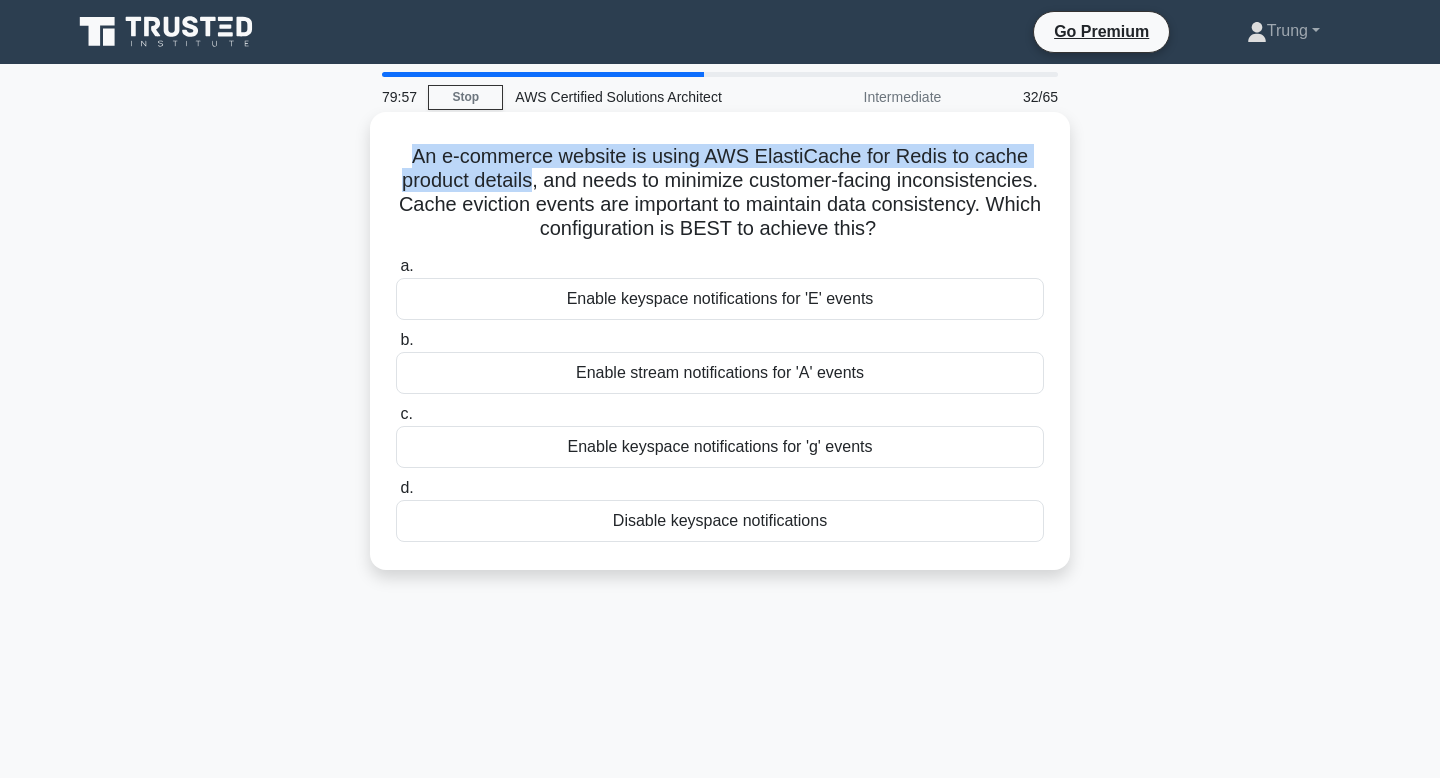 drag, startPoint x: 535, startPoint y: 179, endPoint x: 416, endPoint y: 154, distance: 121.597694 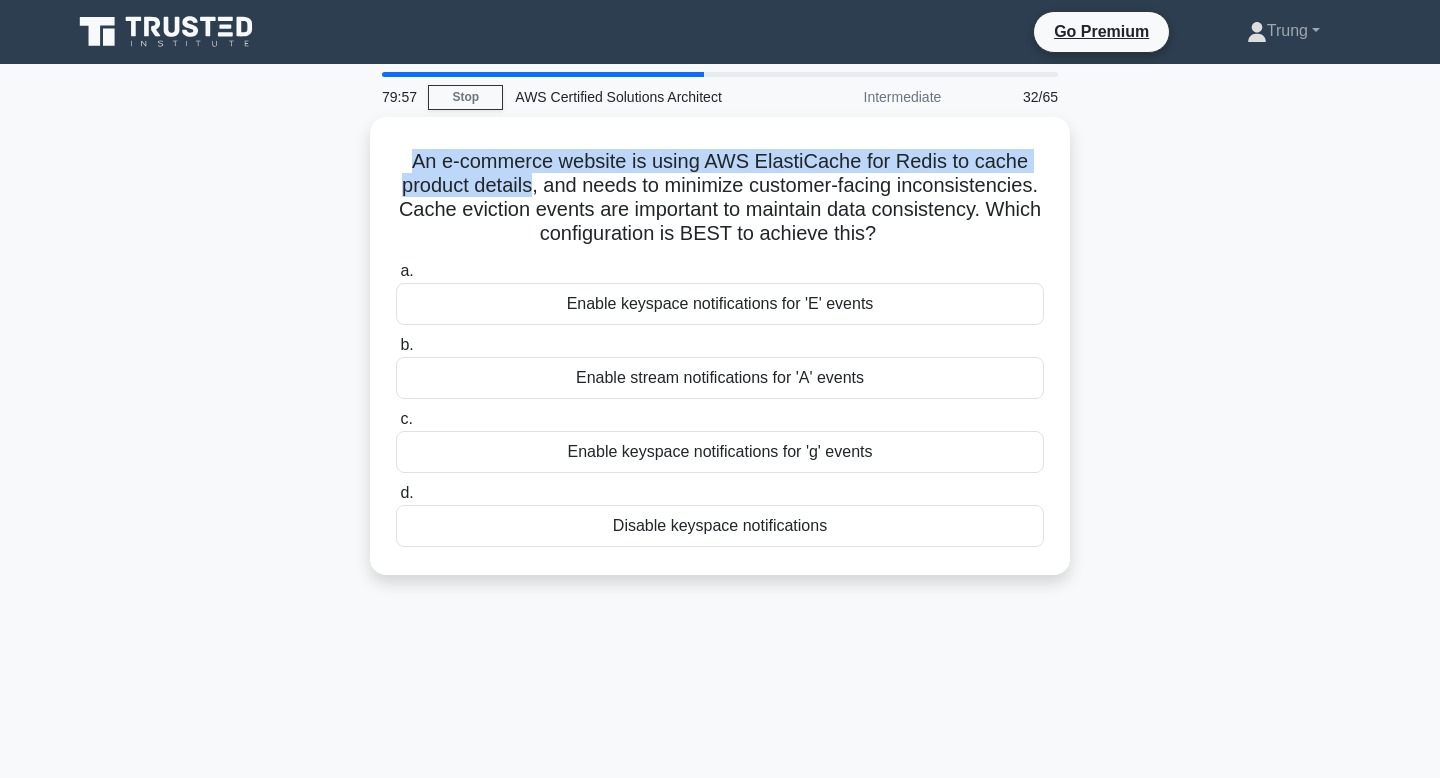 click at bounding box center (403, 116) 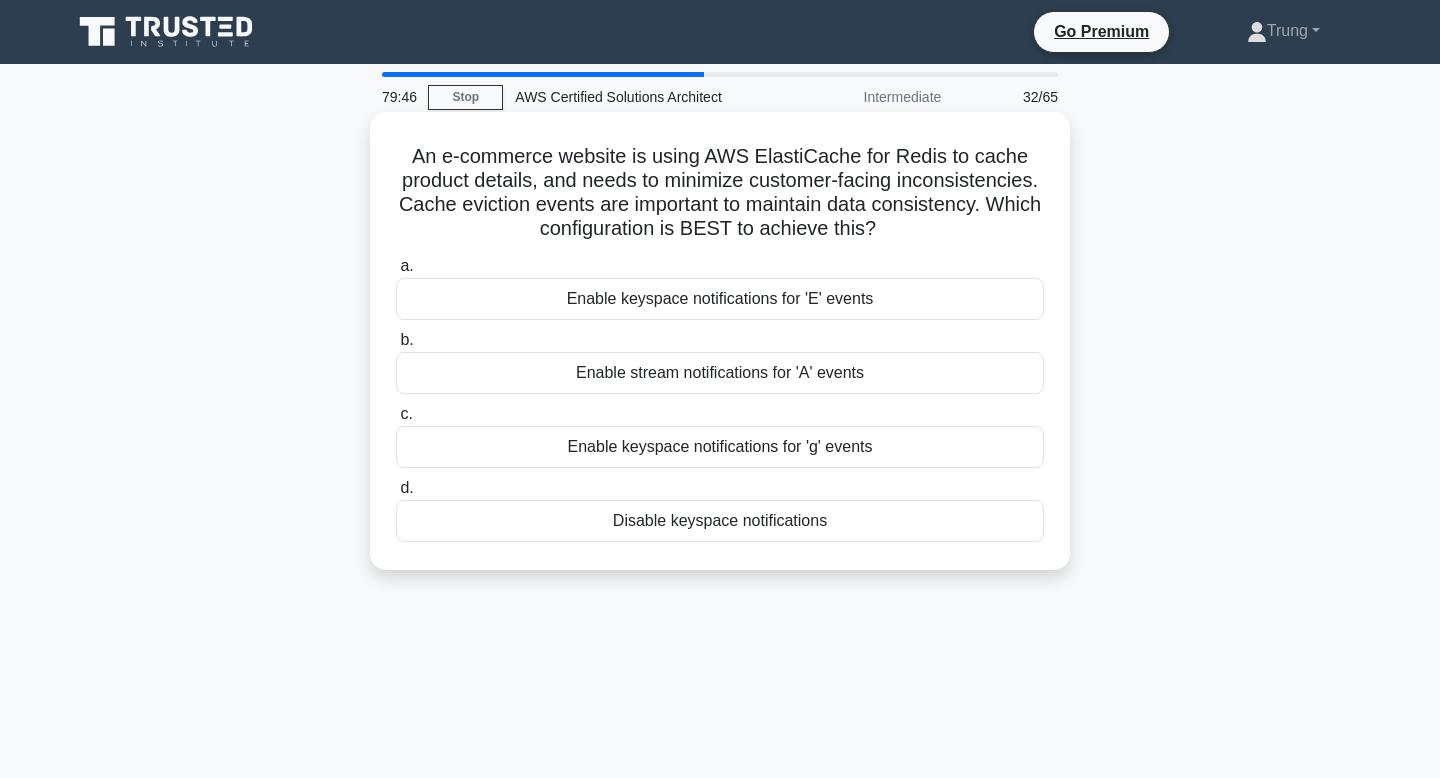 click on "An e-commerce website is using AWS ElastiCache for Redis to cache product details, and needs to minimize customer-facing inconsistencies. Cache eviction events are important to maintain data consistency. Which configuration is BEST to achieve this?
.spinner_0XTQ{transform-origin:center;animation:spinner_y6GP .75s linear infinite}@keyframes spinner_y6GP{100%{transform:rotate(360deg)}}" at bounding box center [720, 193] 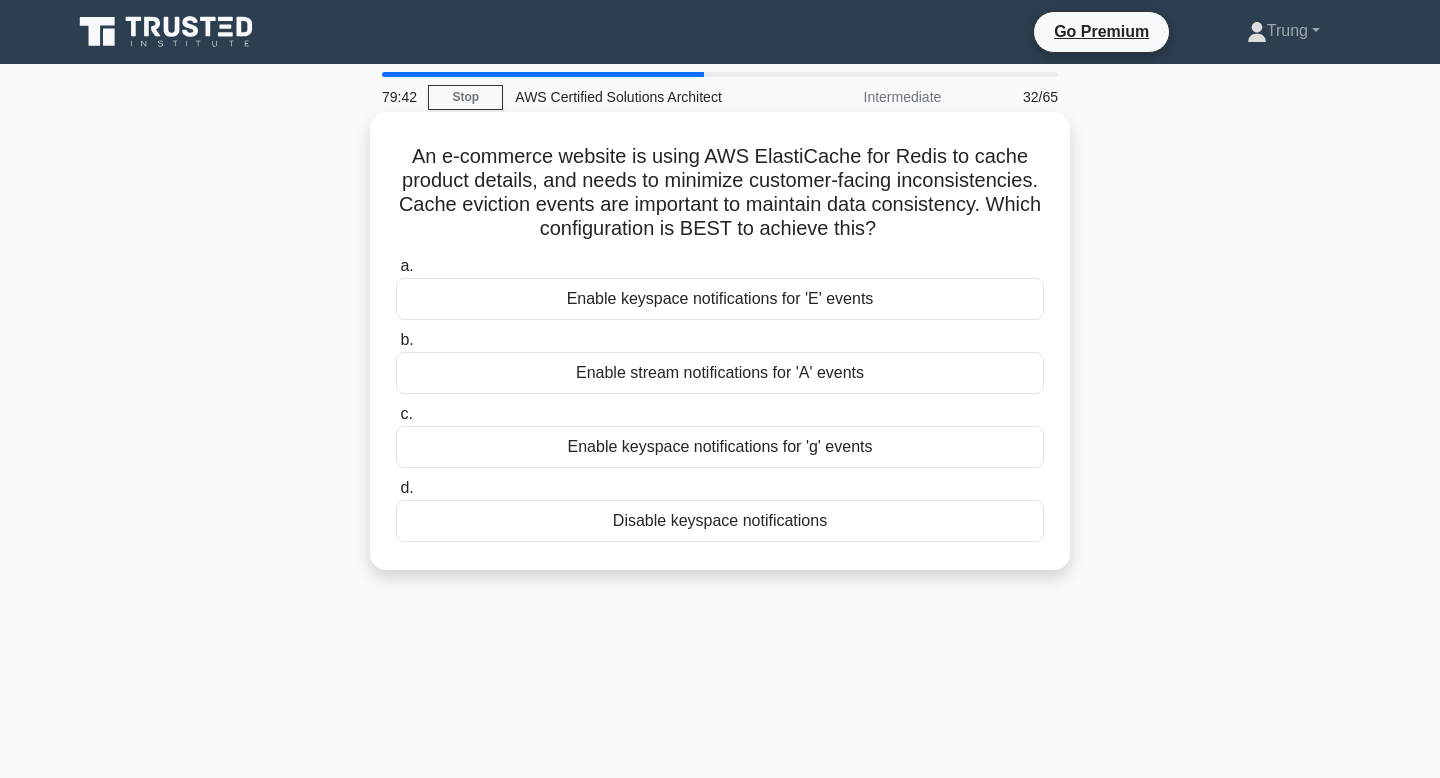 click on "An e-commerce website is using AWS ElastiCache for Redis to cache product details, and needs to minimize customer-facing inconsistencies. Cache eviction events are important to maintain data consistency. Which configuration is BEST to achieve this?
.spinner_0XTQ{transform-origin:center;animation:spinner_y6GP .75s linear infinite}@keyframes spinner_y6GP{100%{transform:rotate(360deg)}}" at bounding box center (720, 193) 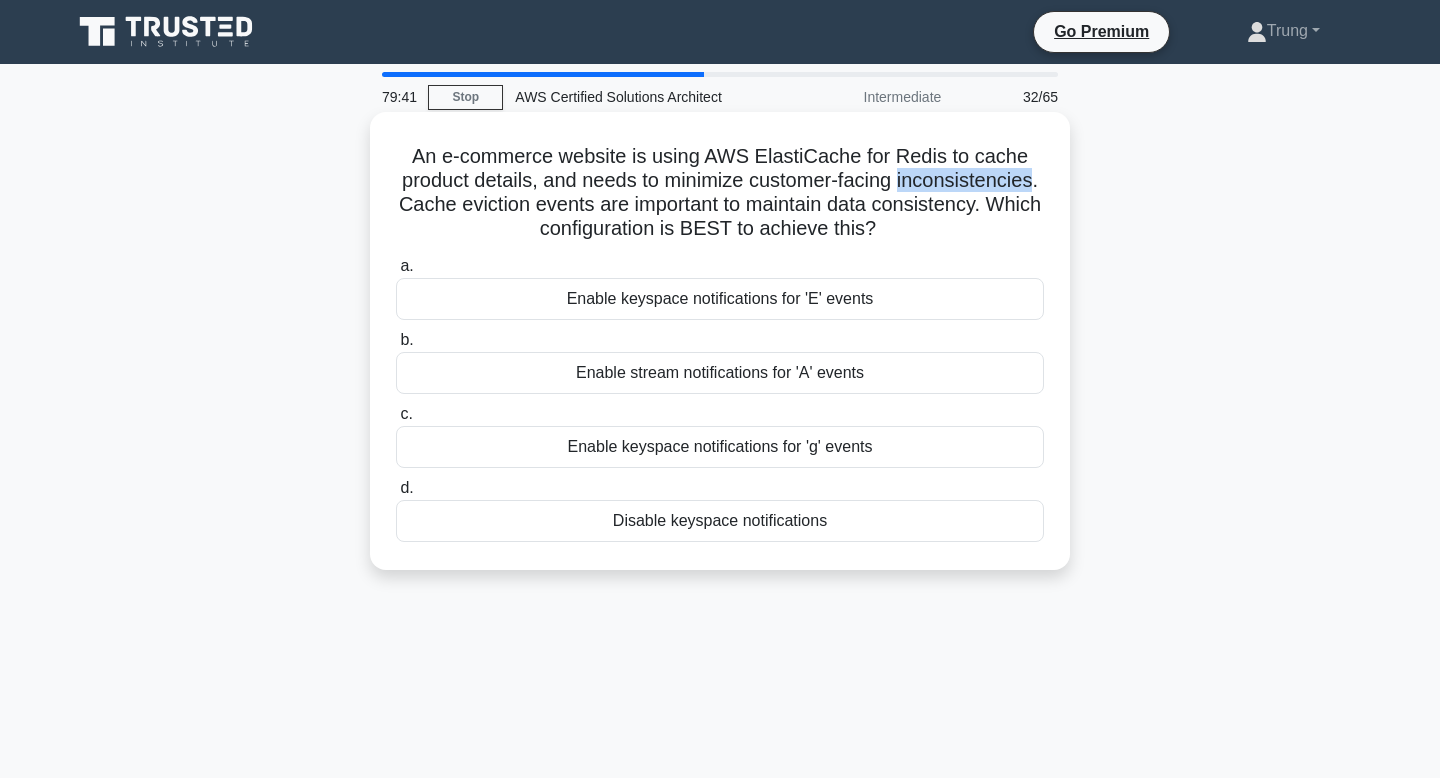 click on "An e-commerce website is using AWS ElastiCache for Redis to cache product details, and needs to minimize customer-facing inconsistencies. Cache eviction events are important to maintain data consistency. Which configuration is BEST to achieve this?
.spinner_0XTQ{transform-origin:center;animation:spinner_y6GP .75s linear infinite}@keyframes spinner_y6GP{100%{transform:rotate(360deg)}}" at bounding box center (720, 193) 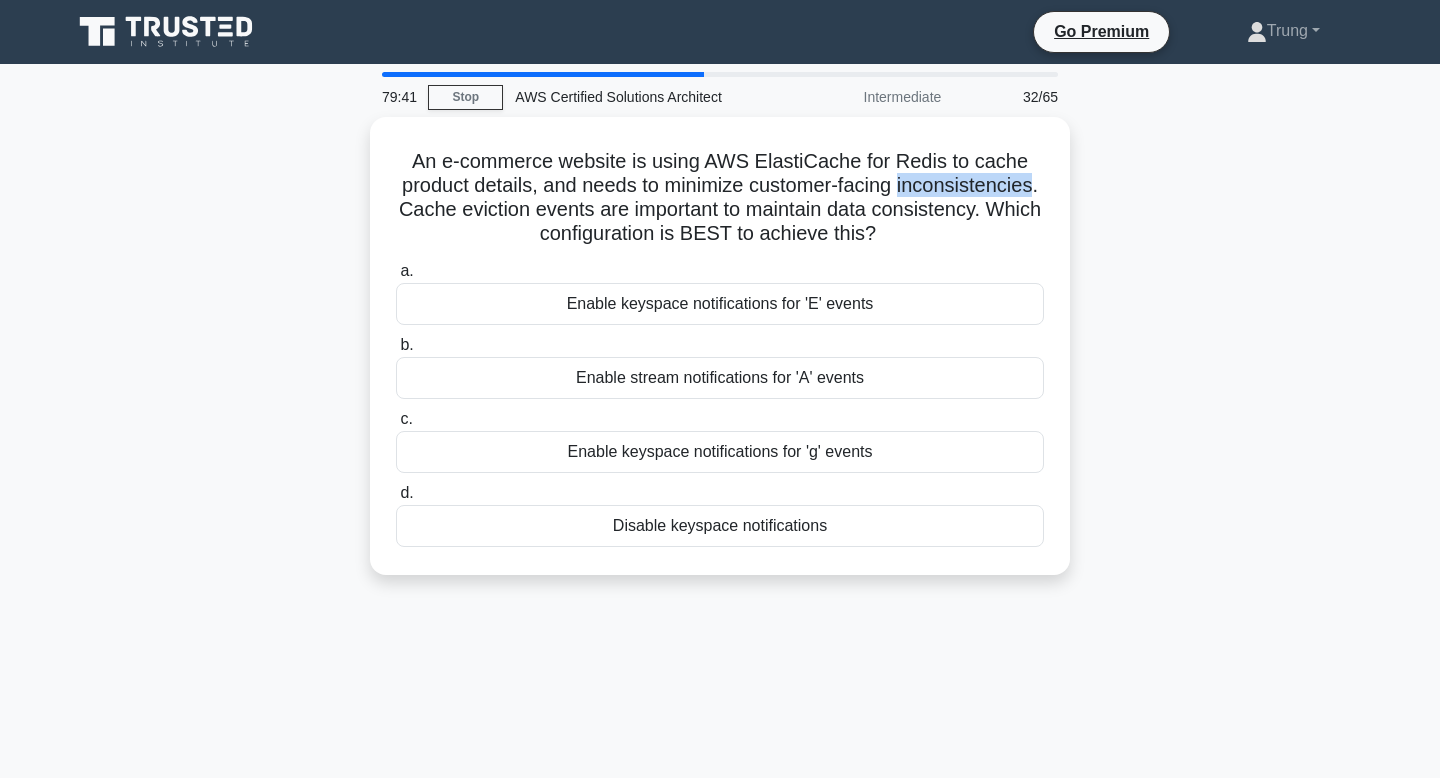 click at bounding box center [926, 193] 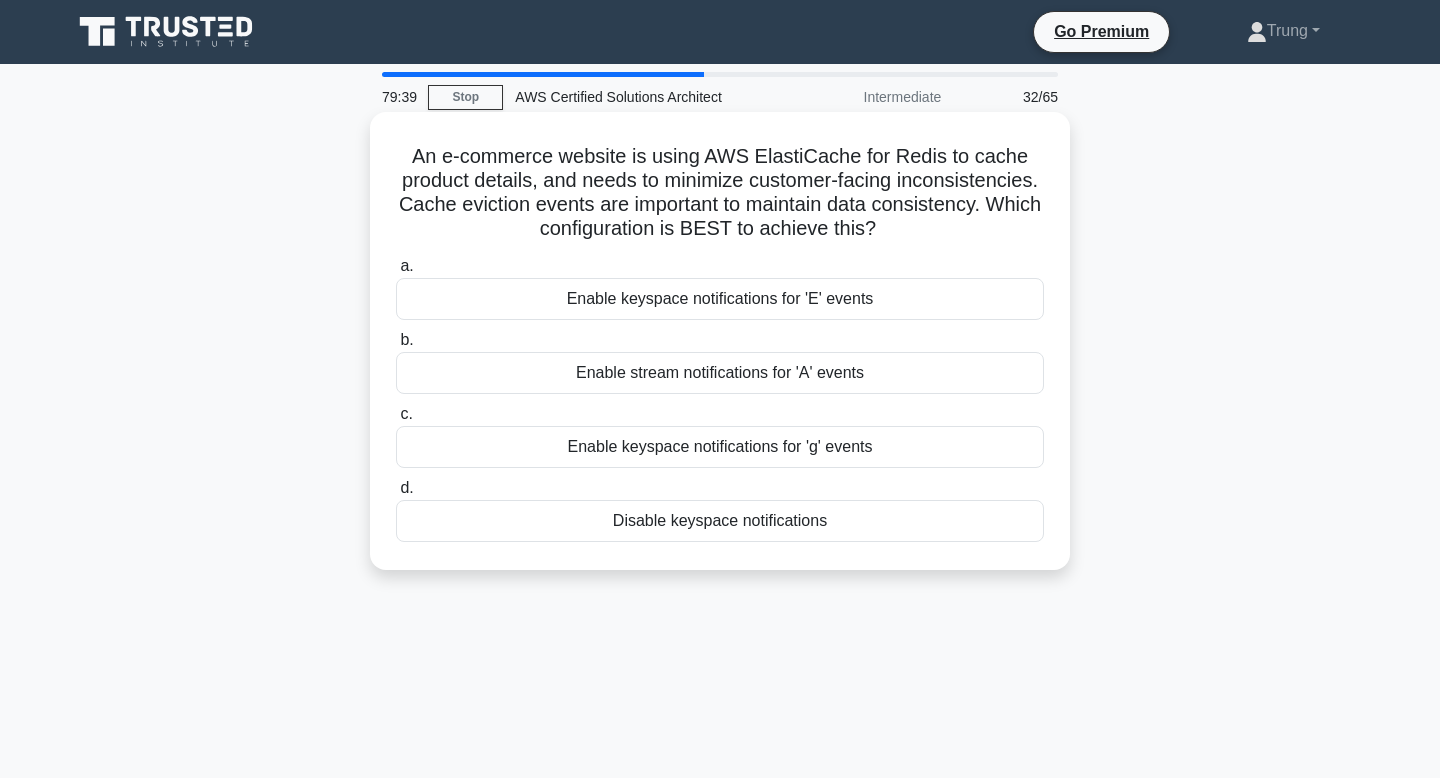 click on "An e-commerce website is using AWS ElastiCache for Redis to cache product details, and needs to minimize customer-facing inconsistencies. Cache eviction events are important to maintain data consistency. Which configuration is BEST to achieve this?
.spinner_0XTQ{transform-origin:center;animation:spinner_y6GP .75s linear infinite}@keyframes spinner_y6GP{100%{transform:rotate(360deg)}}" at bounding box center [720, 193] 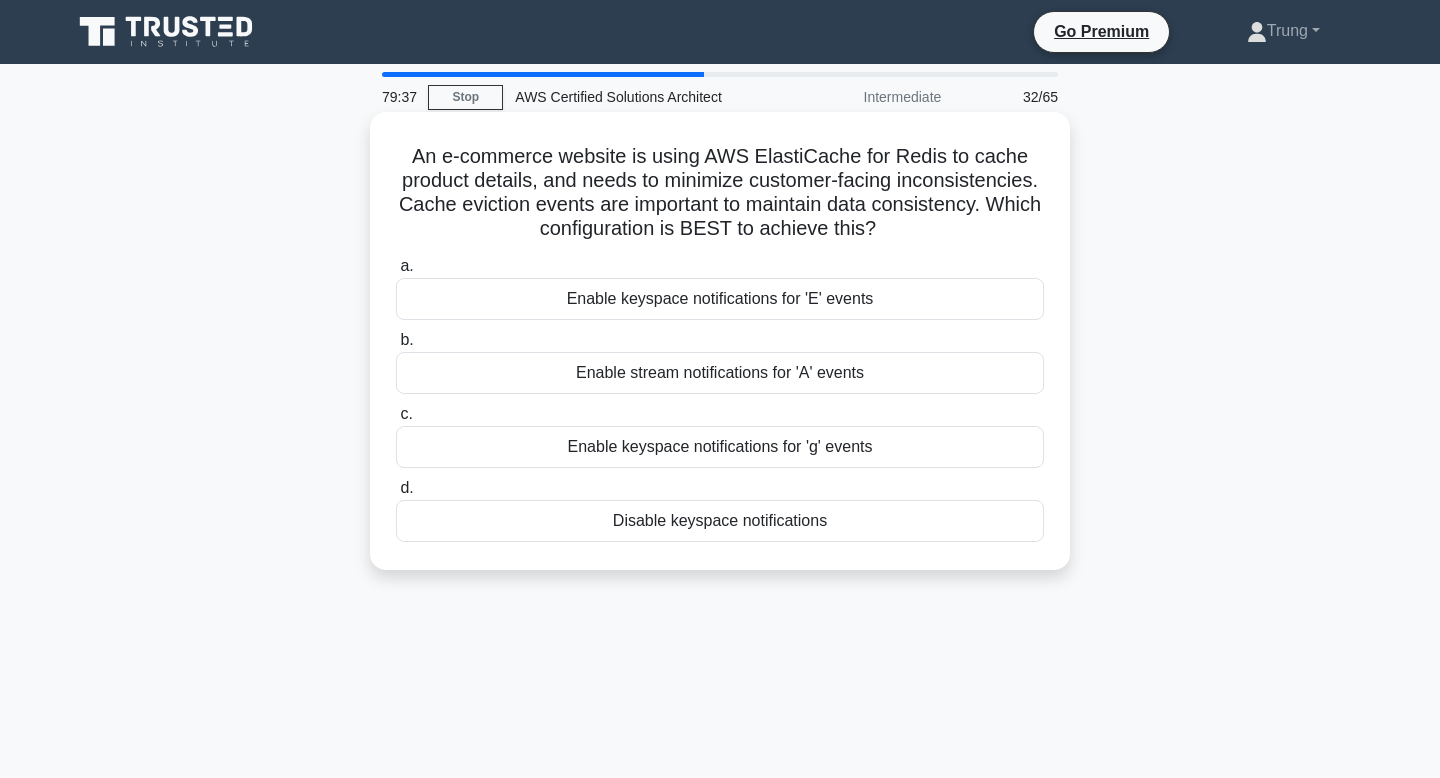 click on "An e-commerce website is using AWS ElastiCache for Redis to cache product details, and needs to minimize customer-facing inconsistencies. Cache eviction events are important to maintain data consistency. Which configuration is BEST to achieve this?
.spinner_0XTQ{transform-origin:center;animation:spinner_y6GP .75s linear infinite}@keyframes spinner_y6GP{100%{transform:rotate(360deg)}}" at bounding box center [720, 193] 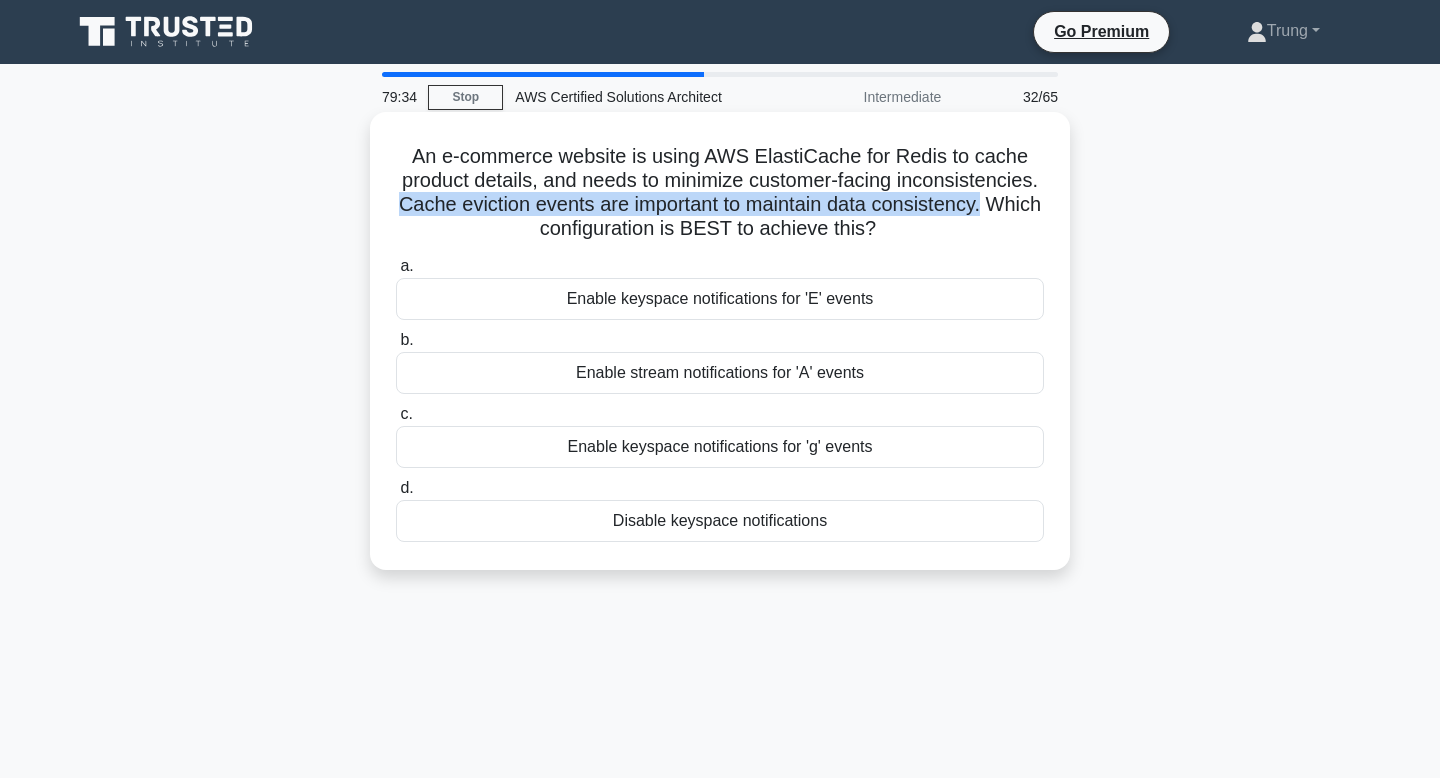 drag, startPoint x: 977, startPoint y: 207, endPoint x: 392, endPoint y: 199, distance: 585.0547 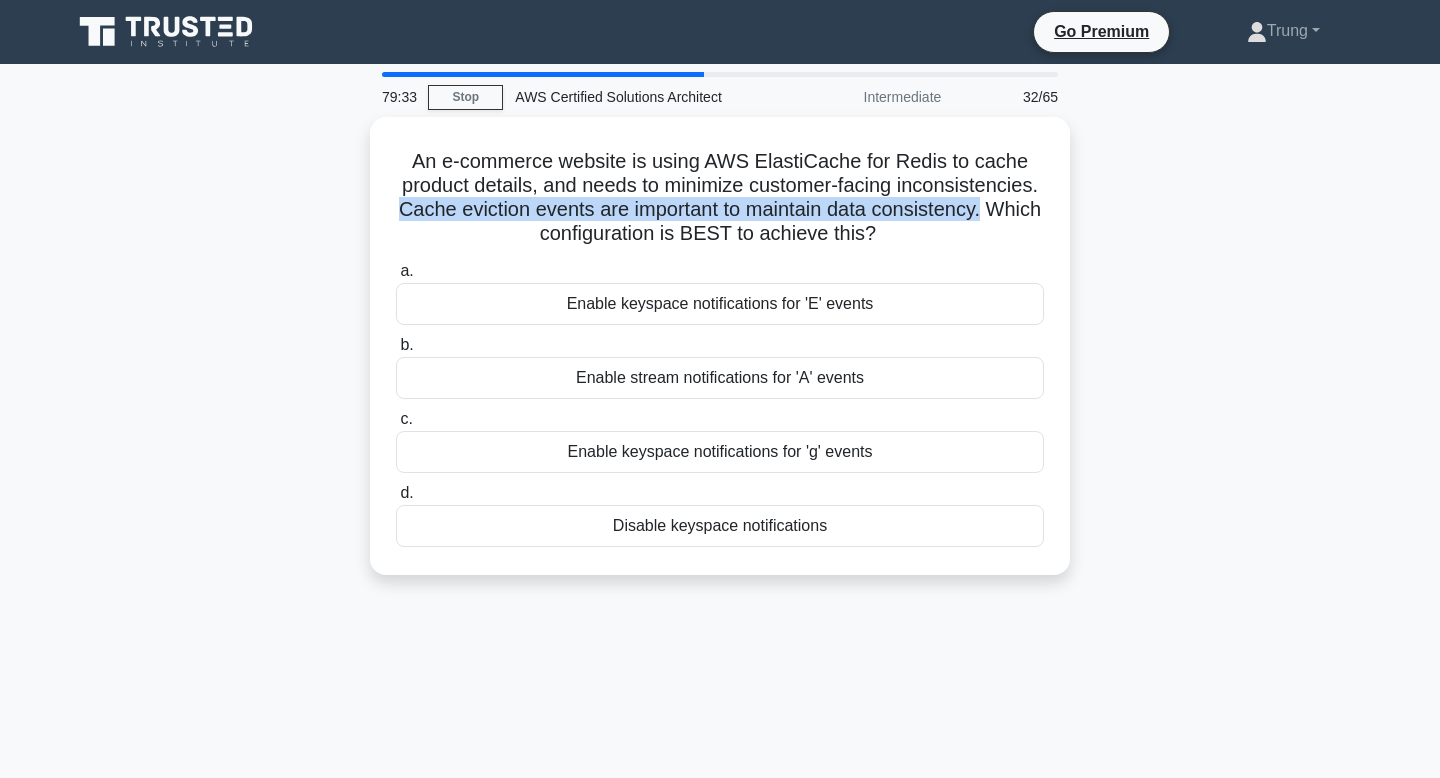 click at bounding box center (379, 164) 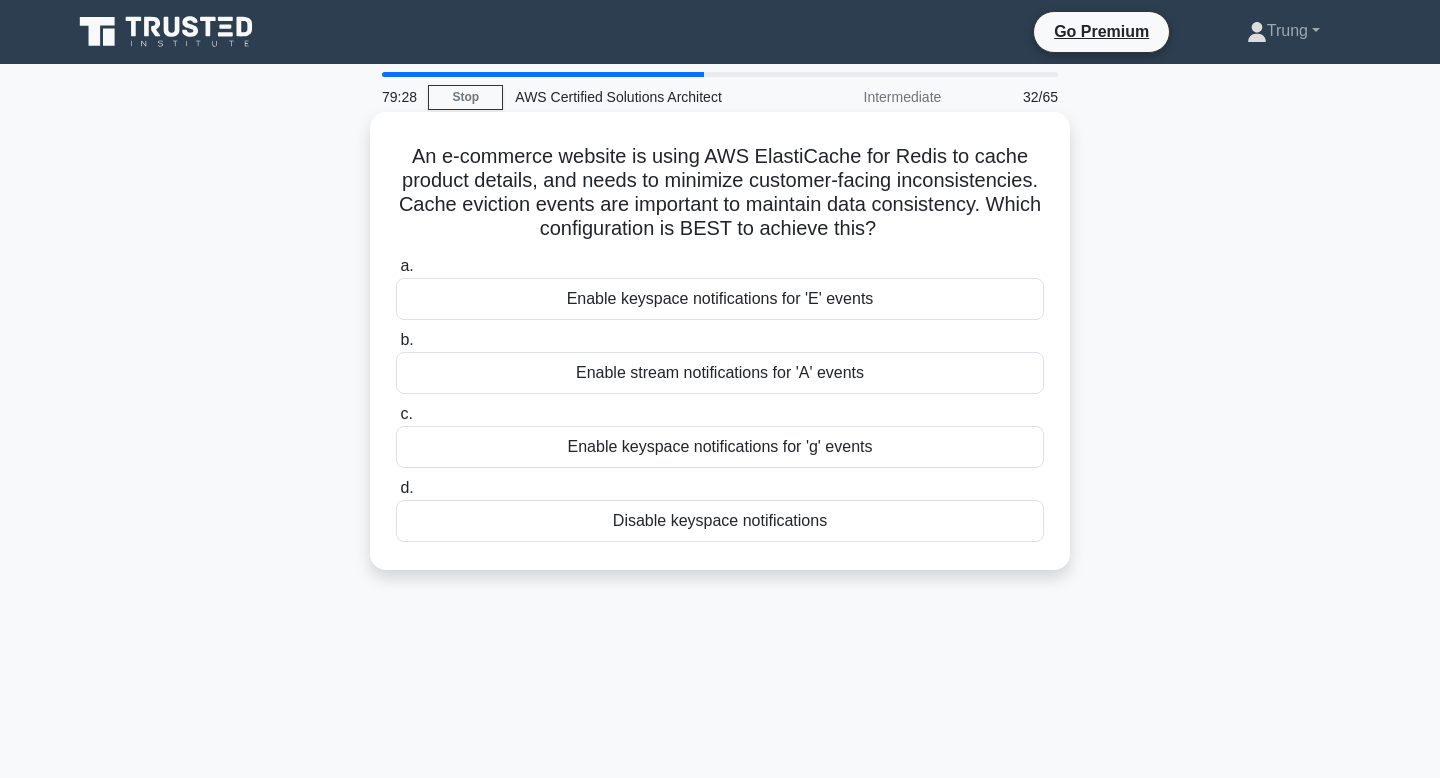 click on "An e-commerce website is using AWS ElastiCache for Redis to cache product details, and needs to minimize customer-facing inconsistencies. Cache eviction events are important to maintain data consistency. Which configuration is BEST to achieve this?
.spinner_0XTQ{transform-origin:center;animation:spinner_y6GP .75s linear infinite}@keyframes spinner_y6GP{100%{transform:rotate(360deg)}}" at bounding box center (720, 193) 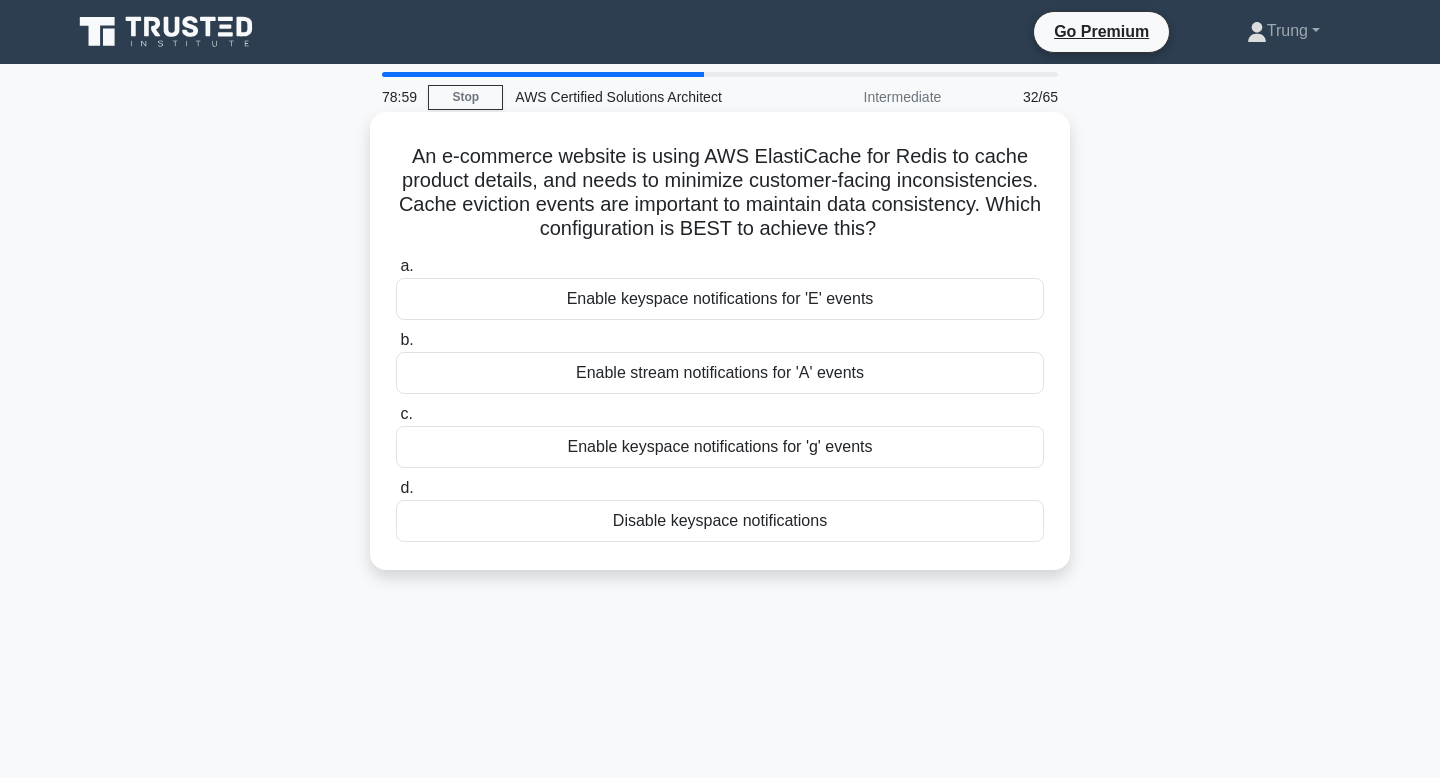 click on "Disable keyspace notifications" at bounding box center (720, 521) 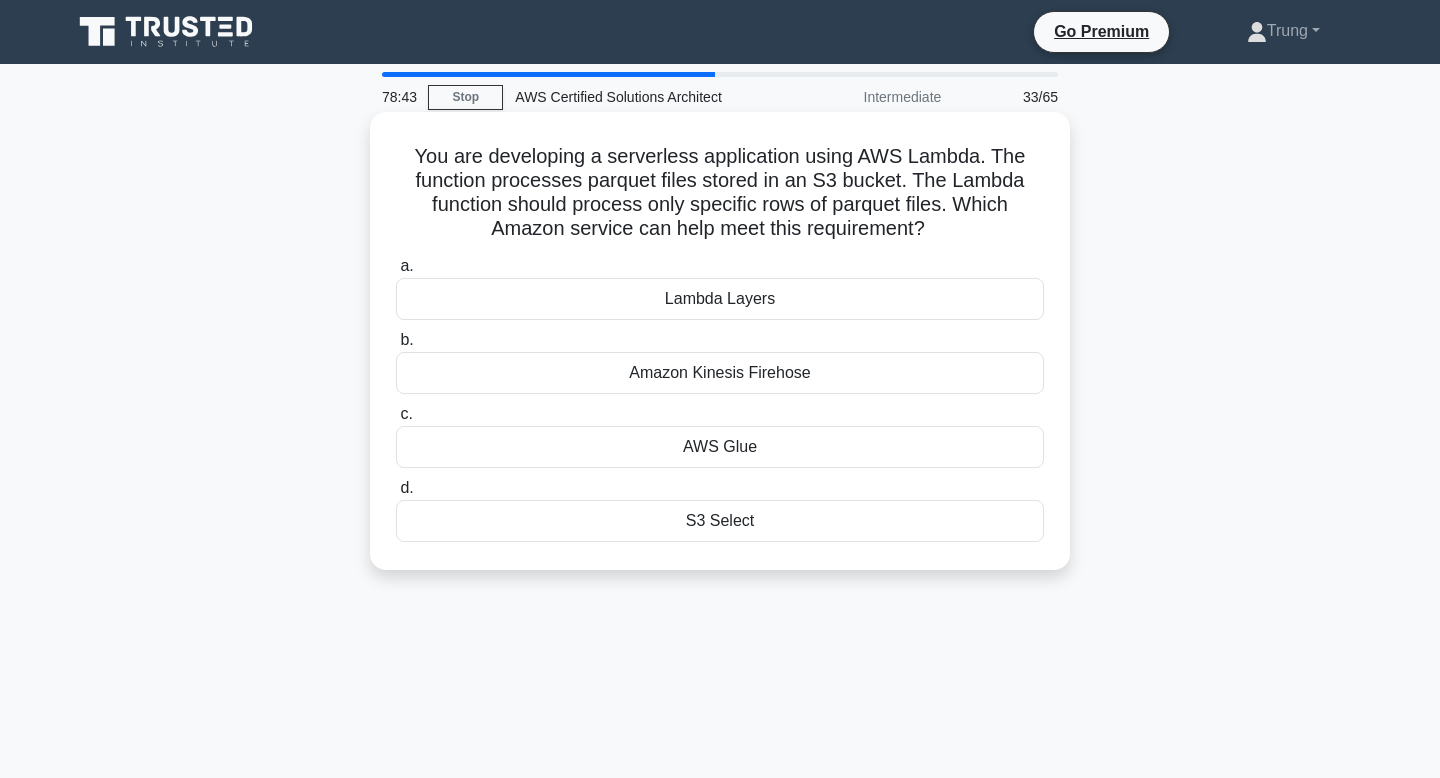click on "You are developing a serverless application using AWS Lambda. The function processes parquet files stored in an S3 bucket. The Lambda function should process only specific rows of parquet files. Which Amazon service can help meet this requirement?
.spinner_0XTQ{transform-origin:center;animation:spinner_y6GP .75s linear infinite}@keyframes spinner_y6GP{100%{transform:rotate(360deg)}}" at bounding box center [720, 193] 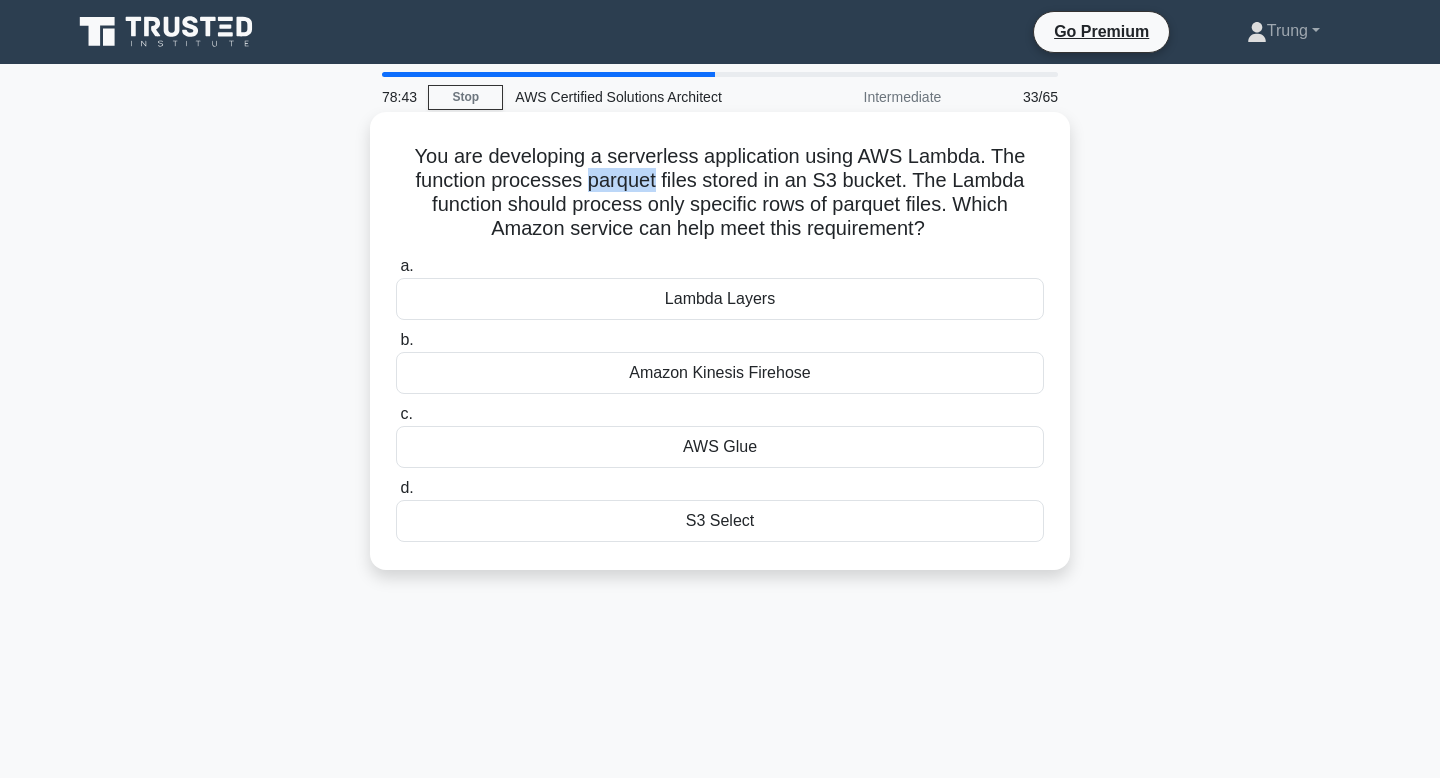 click on "You are developing a serverless application using AWS Lambda. The function processes parquet files stored in an S3 bucket. The Lambda function should process only specific rows of parquet files. Which Amazon service can help meet this requirement?
.spinner_0XTQ{transform-origin:center;animation:spinner_y6GP .75s linear infinite}@keyframes spinner_y6GP{100%{transform:rotate(360deg)}}" at bounding box center [720, 193] 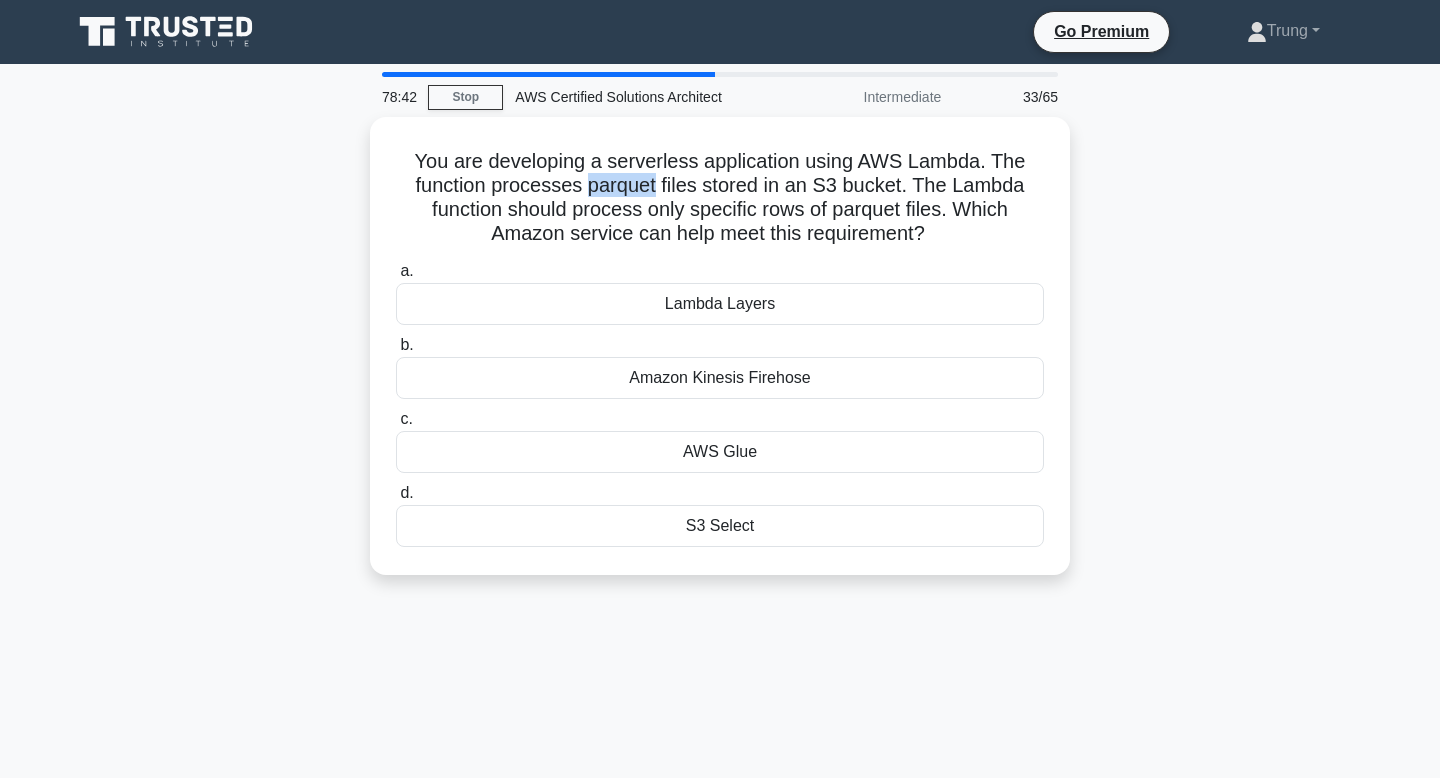 click at bounding box center (610, 140) 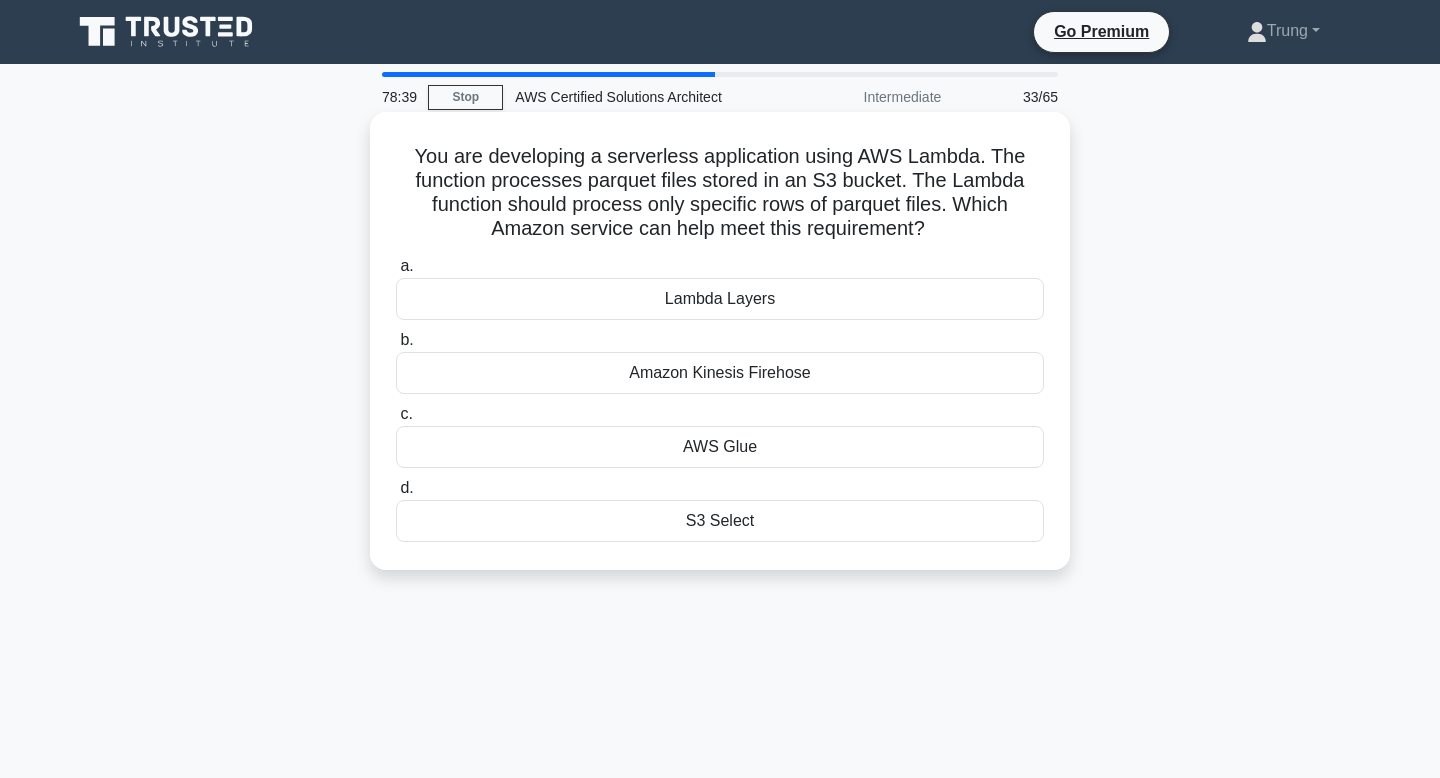 click on "You are developing a serverless application using AWS Lambda. The function processes parquet files stored in an S3 bucket. The Lambda function should process only specific rows of parquet files. Which Amazon service can help meet this requirement?
.spinner_0XTQ{transform-origin:center;animation:spinner_y6GP .75s linear infinite}@keyframes spinner_y6GP{100%{transform:rotate(360deg)}}" at bounding box center (720, 193) 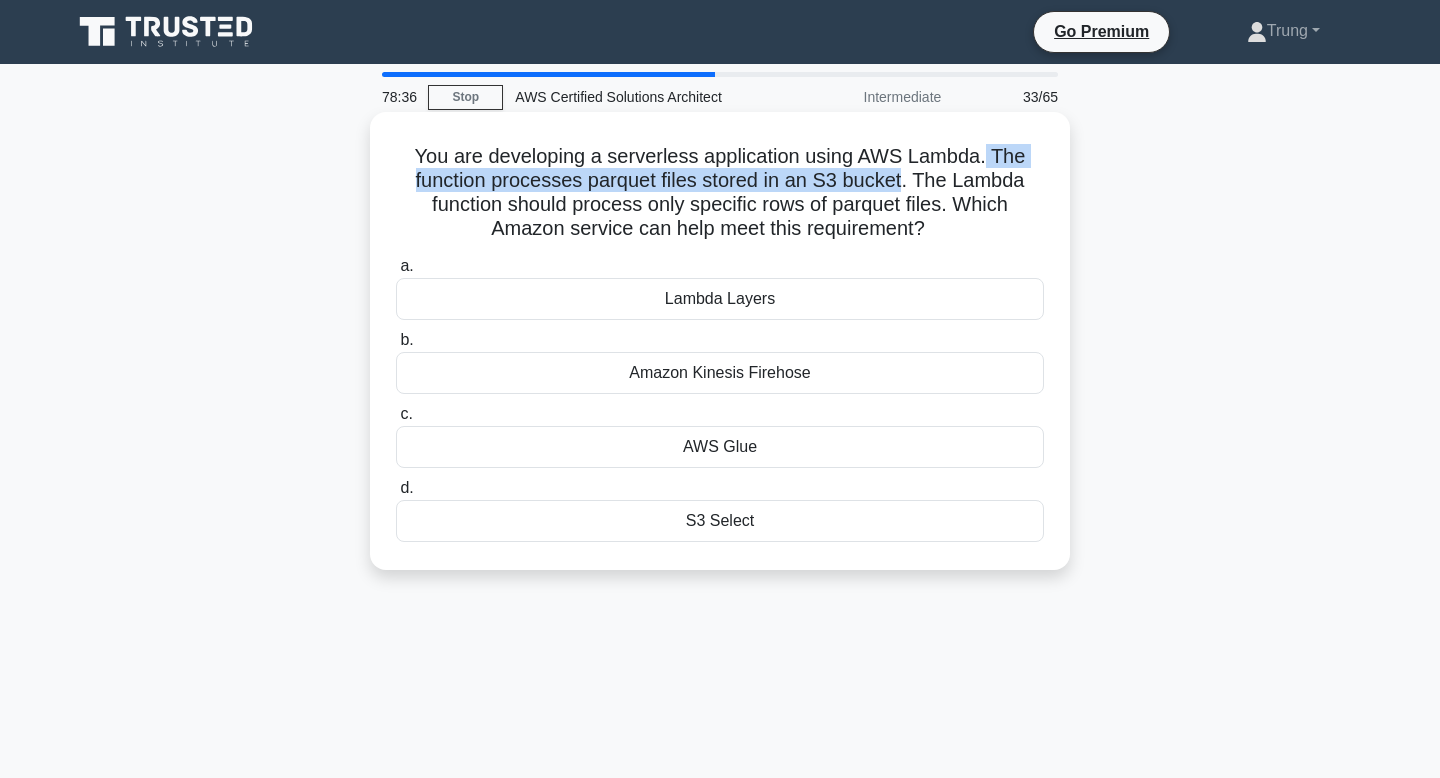 drag, startPoint x: 902, startPoint y: 178, endPoint x: 984, endPoint y: 156, distance: 84.89994 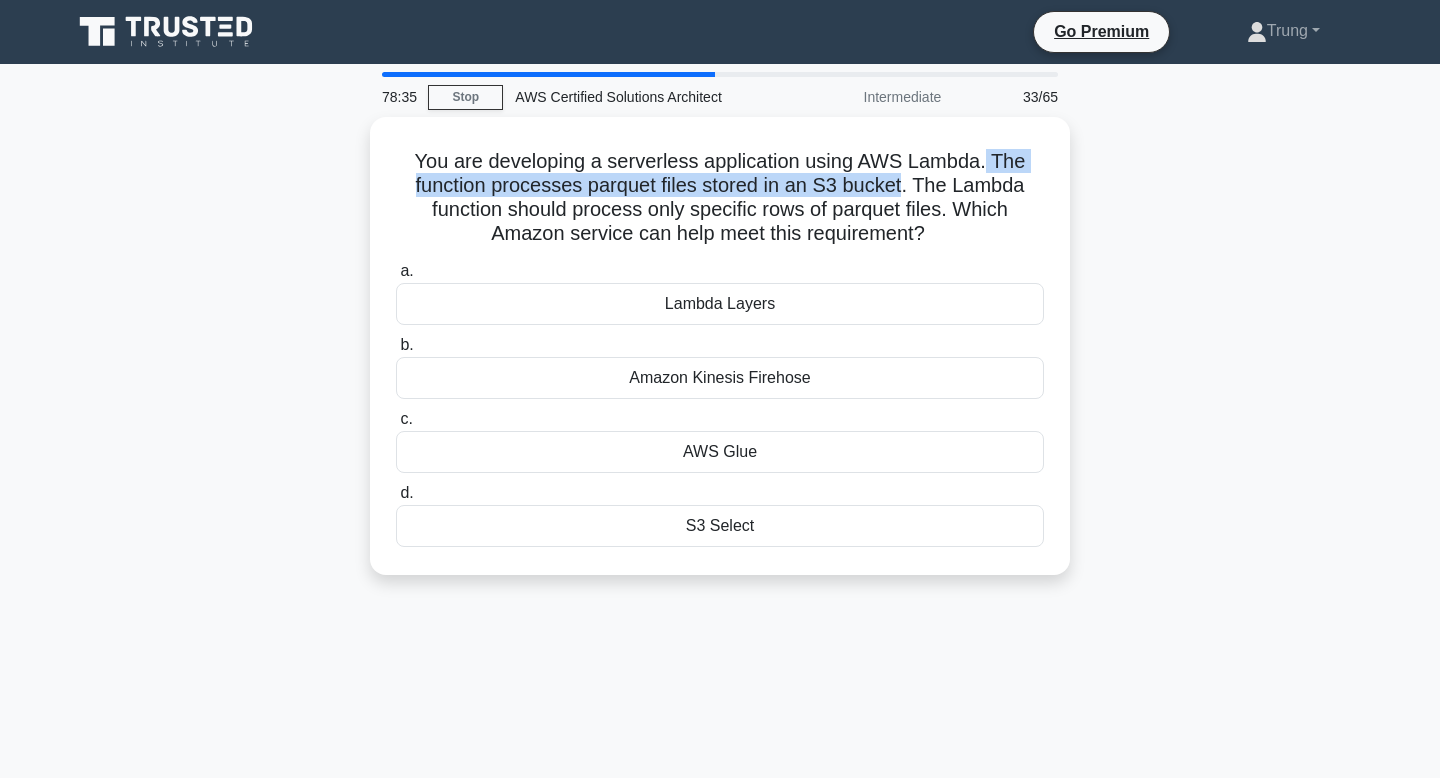 click at bounding box center (971, 116) 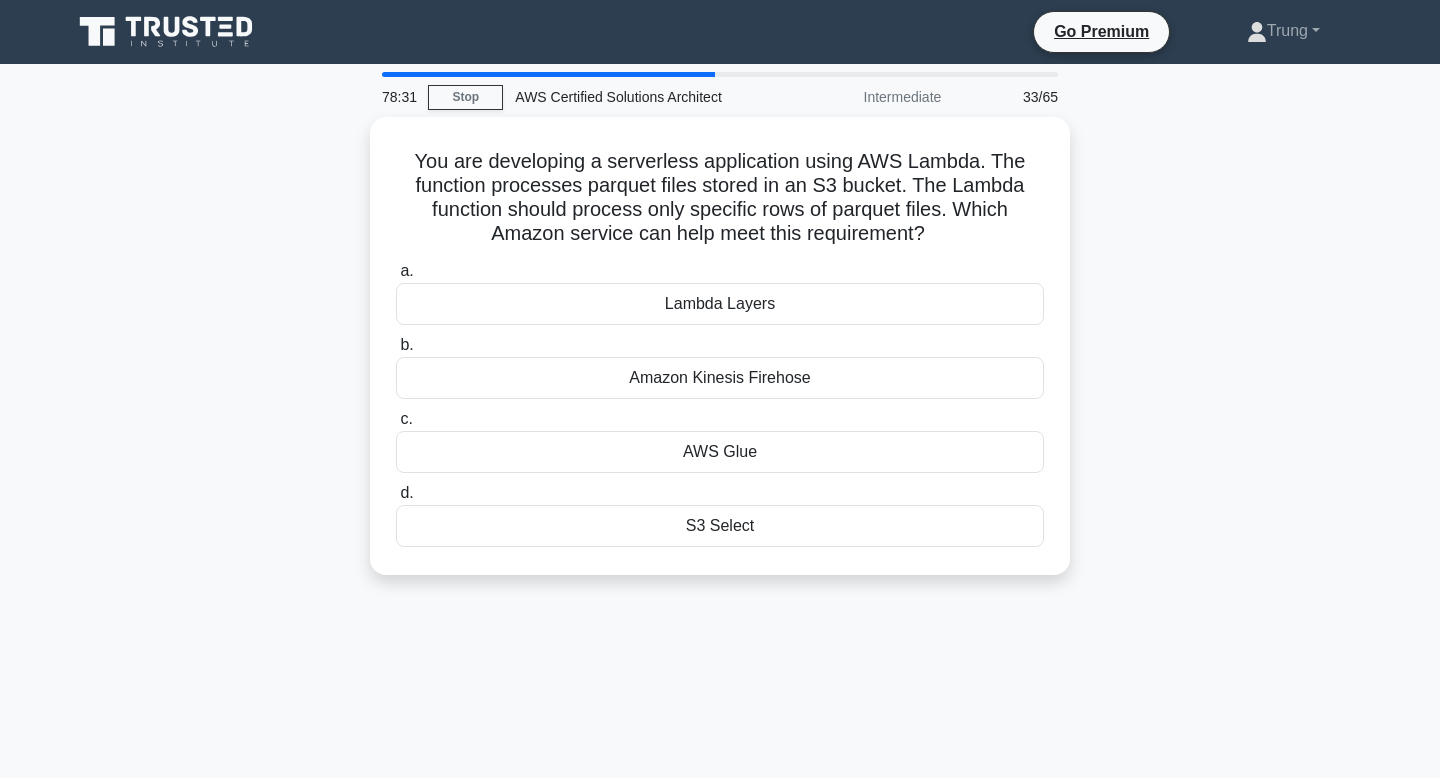 click on "You are developing a serverless application using AWS Lambda. The function processes parquet files stored in an S3 bucket. The Lambda function should process only specific rows of parquet files. Which Amazon service can help meet this requirement?
.spinner_0XTQ{transform-origin:center;animation:spinner_y6GP .75s linear infinite}@keyframes spinner_y6GP{100%{transform:rotate(360deg)}}
a.
b. c. d." at bounding box center (720, 358) 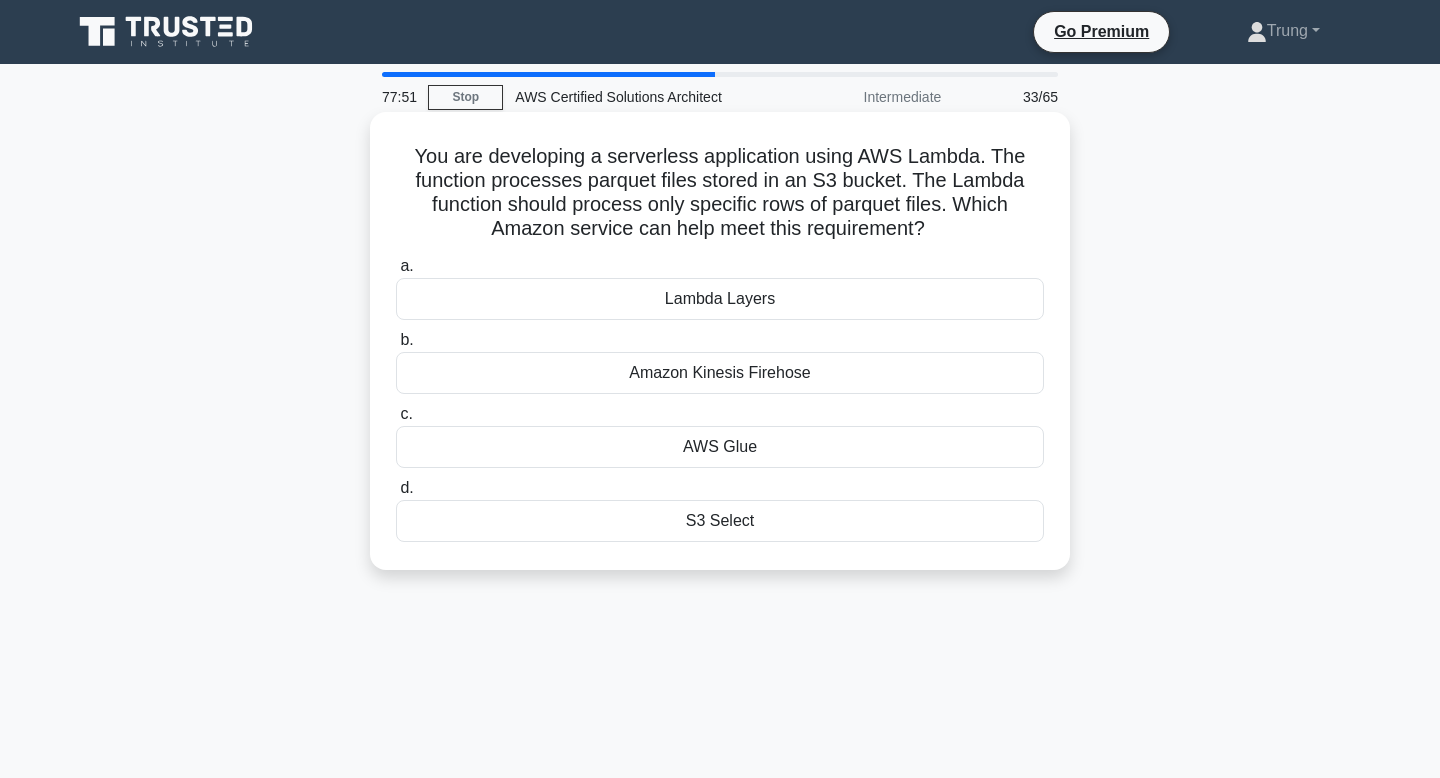 click on "S3 Select" at bounding box center (720, 521) 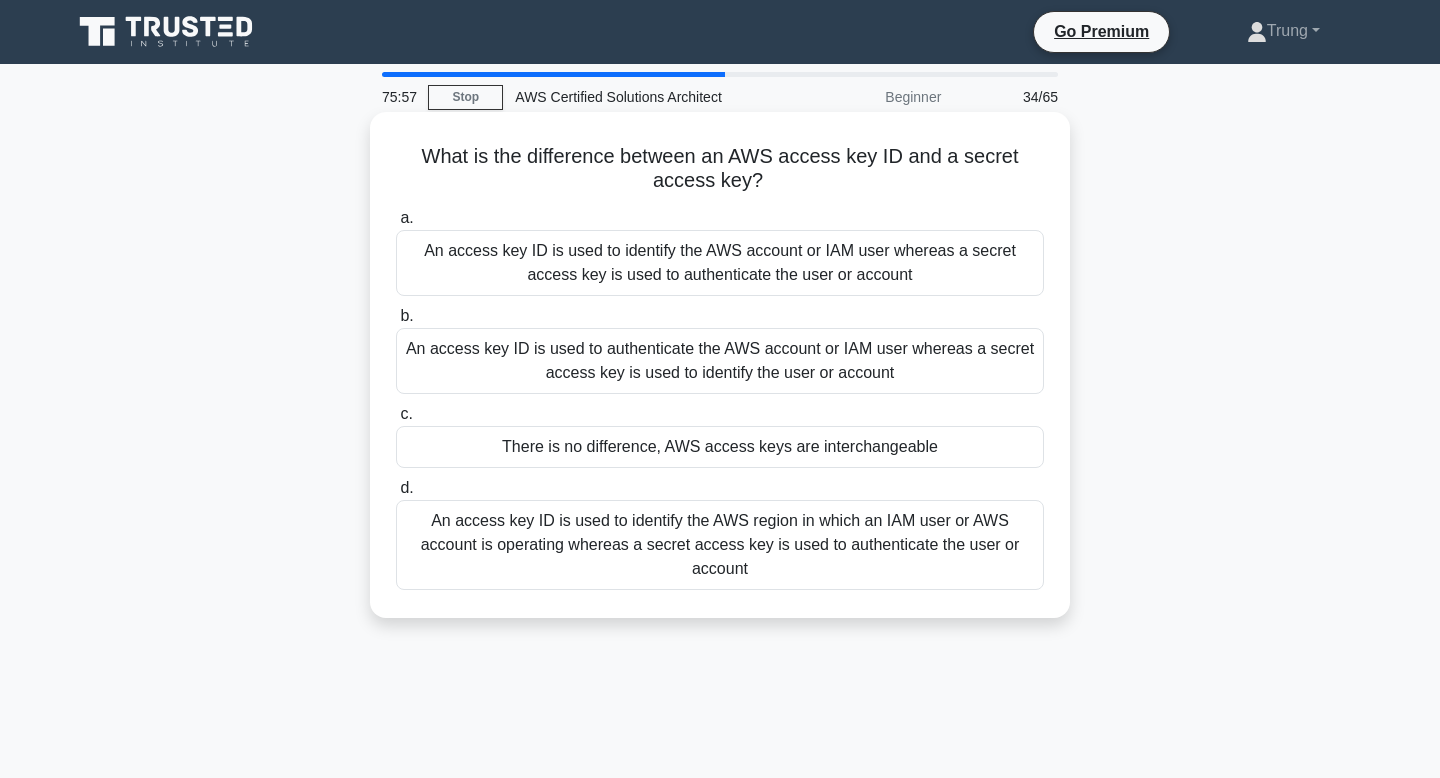 click on "An access key ID is used to identify the AWS account or IAM user whereas a secret access key is used to authenticate the user or account" at bounding box center (720, 263) 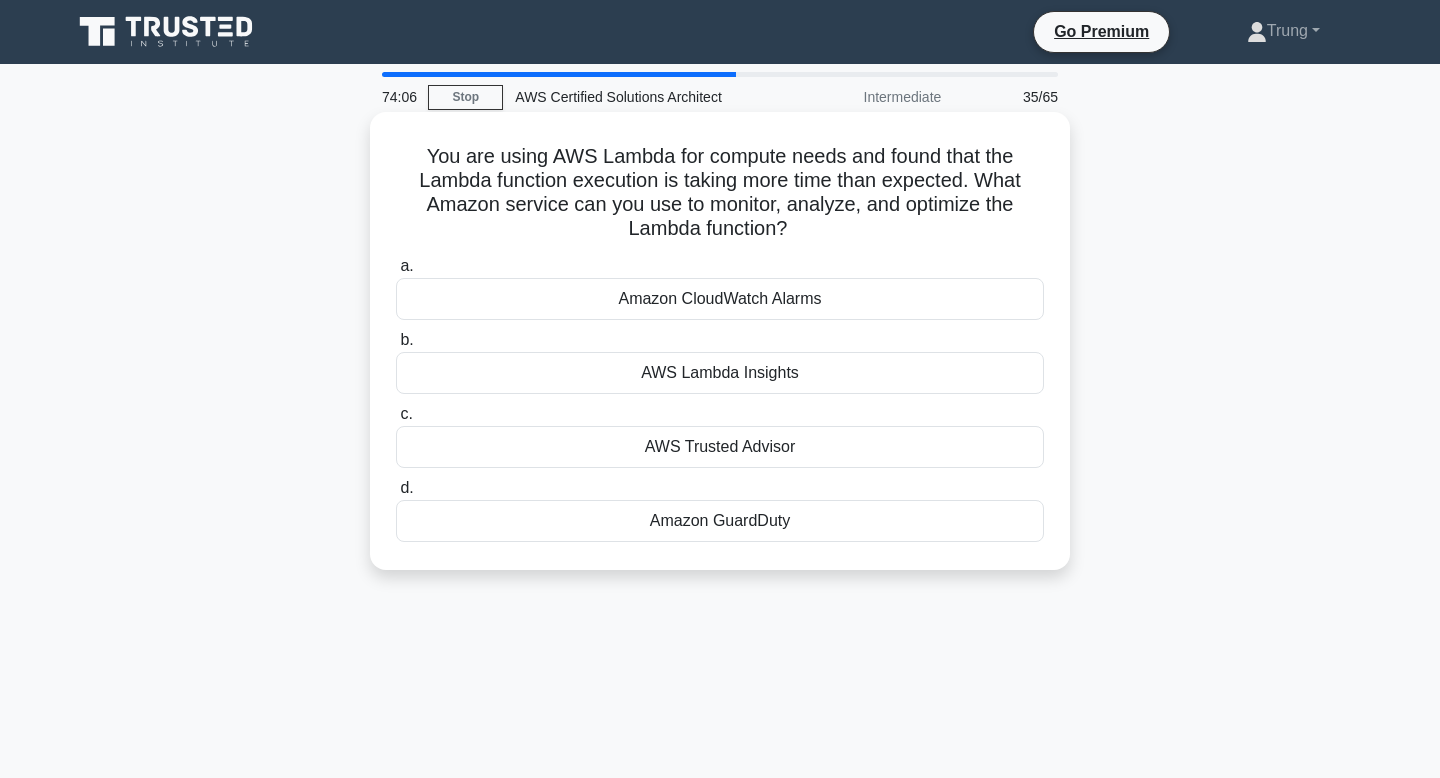 click on "AWS Lambda Insights" at bounding box center (720, 373) 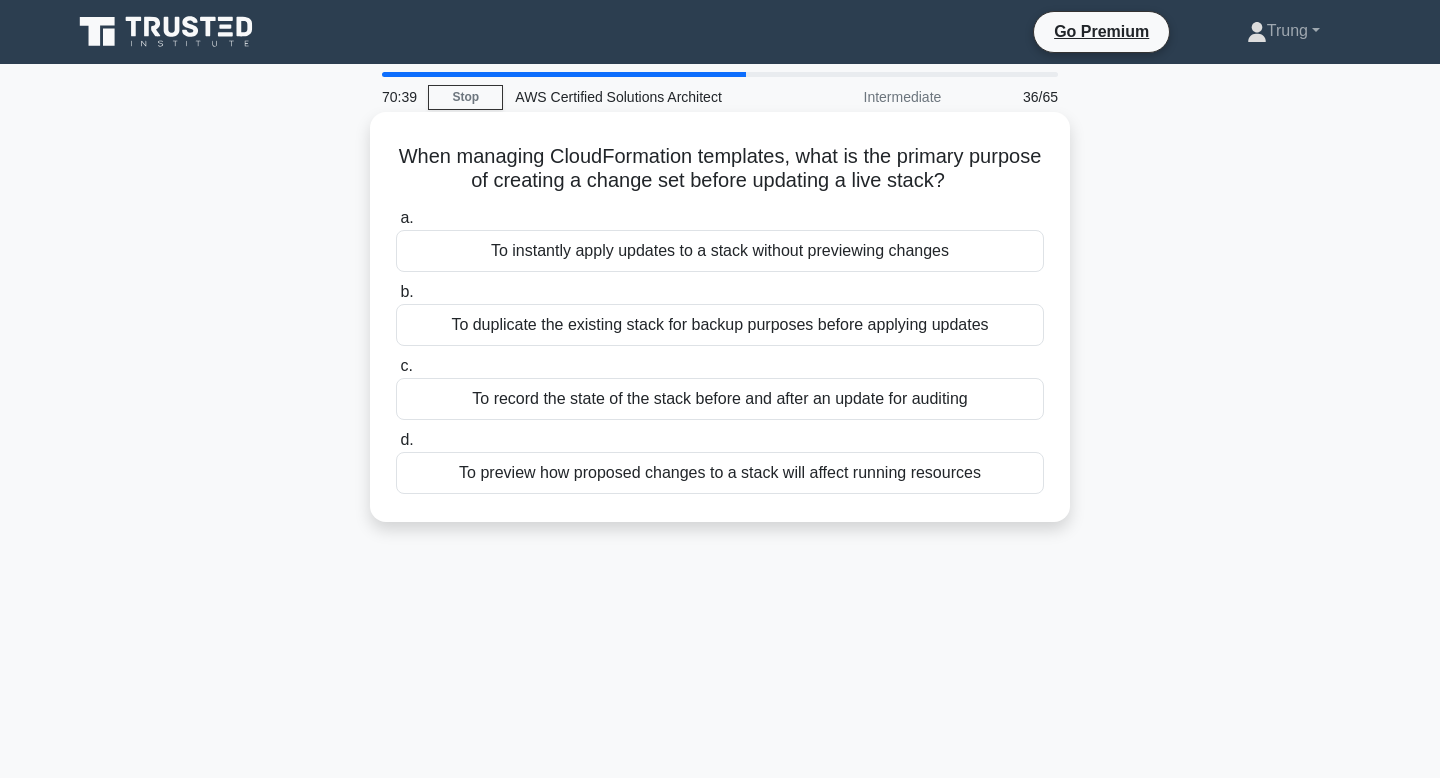 click on "To preview how proposed changes to a stack will affect running resources" at bounding box center [720, 473] 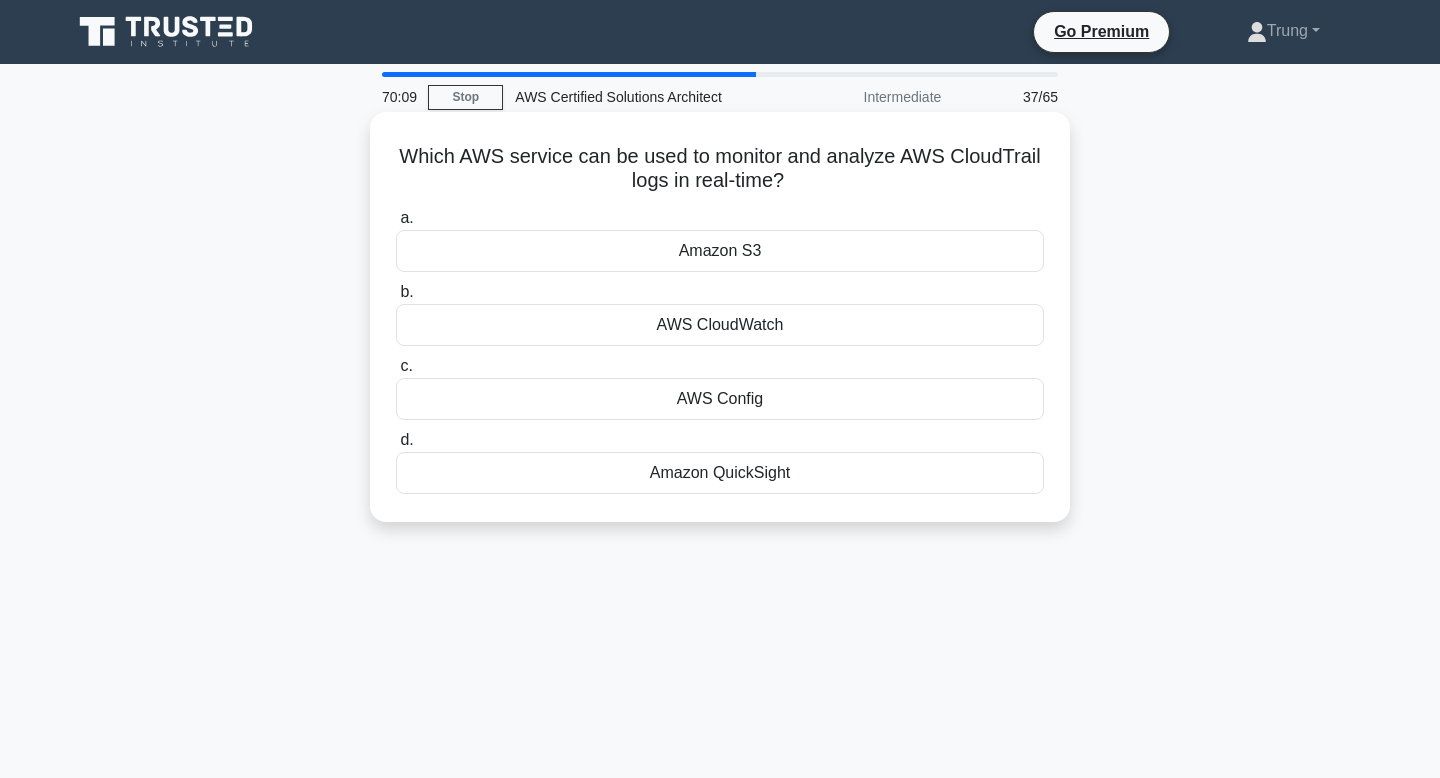 click on "Amazon QuickSight" at bounding box center [720, 473] 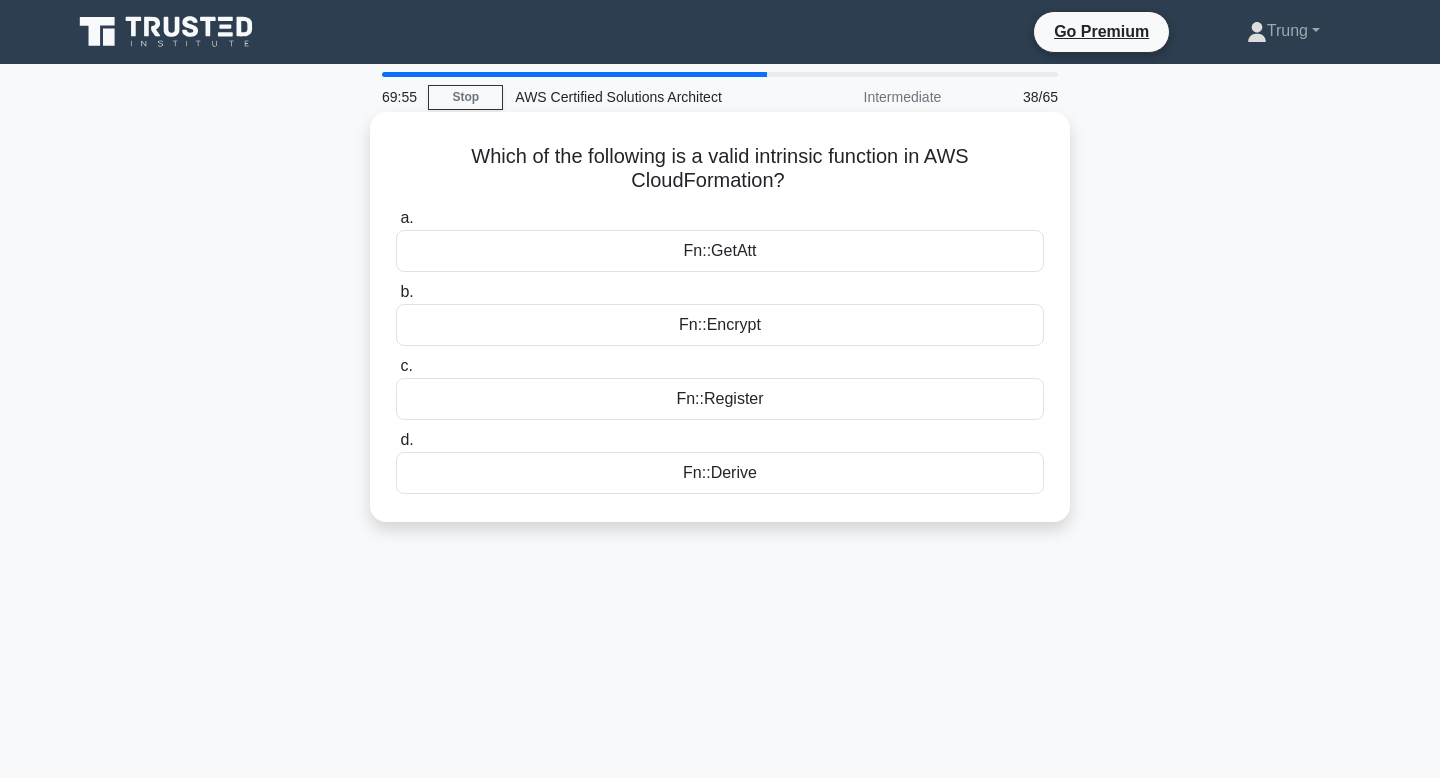 click on "Fn::GetAtt" at bounding box center (720, 251) 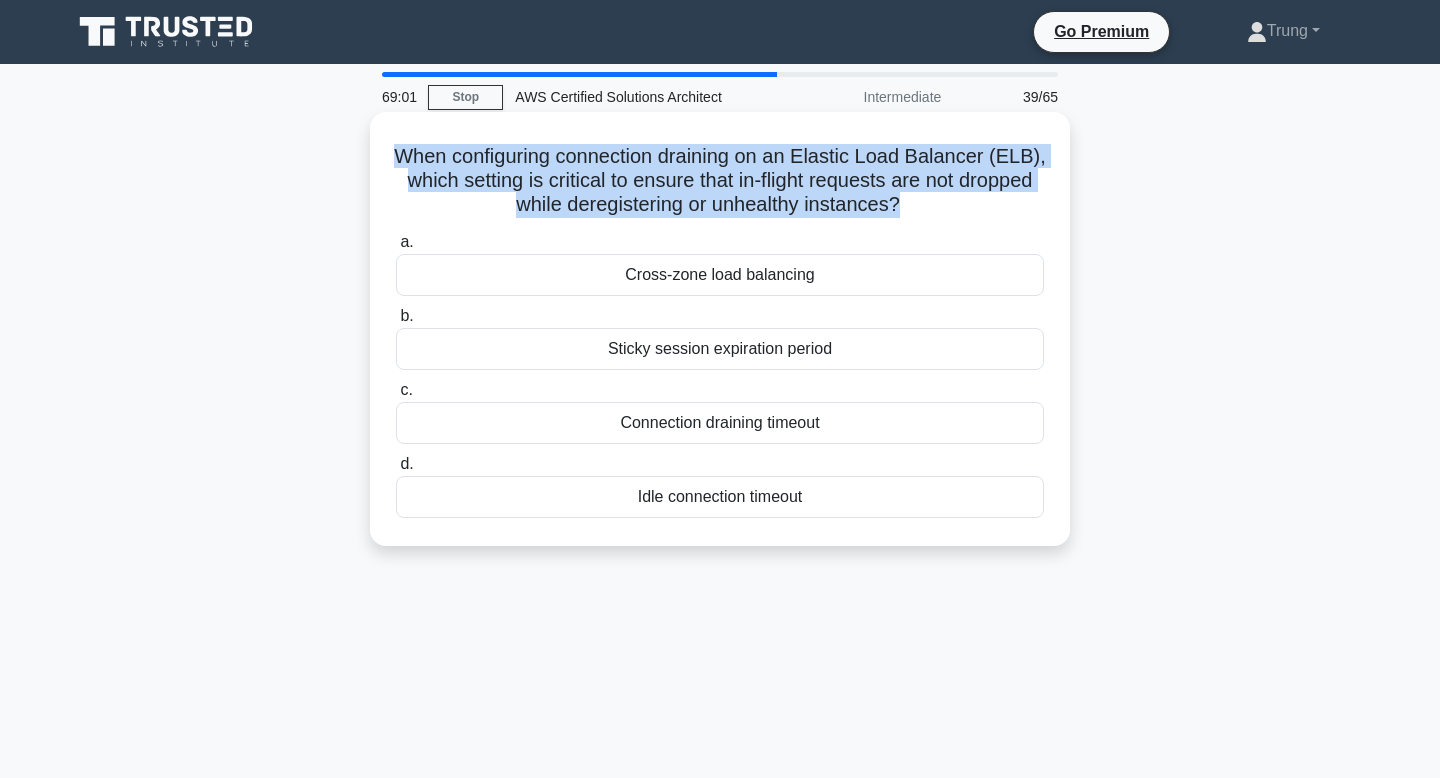 drag, startPoint x: 893, startPoint y: 212, endPoint x: 395, endPoint y: 165, distance: 500.21295 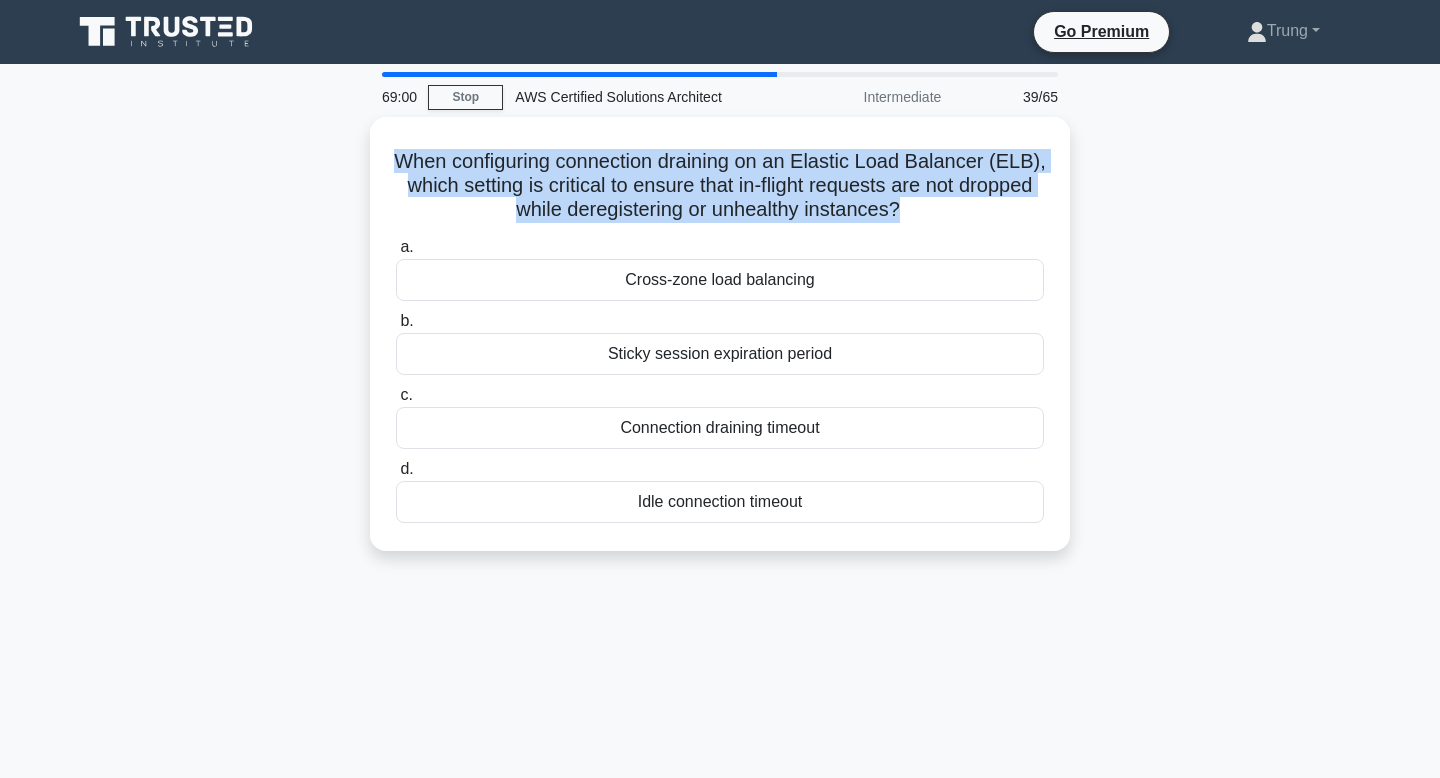 click at bounding box center [382, 116] 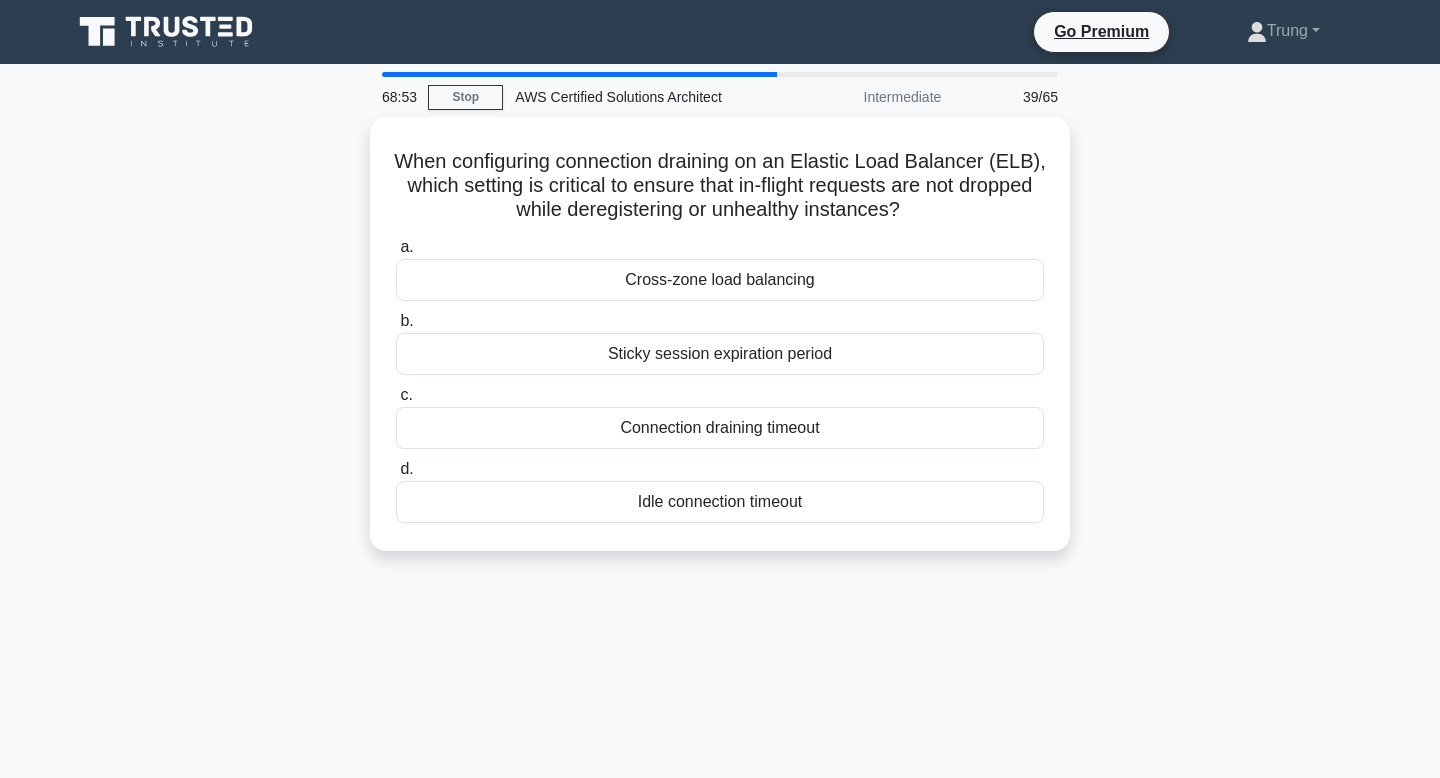click on "When configuring connection draining on an Elastic Load Balancer (ELB), which setting is critical to ensure that in-flight requests are not dropped while deregistering or unhealthy instances?
.spinner_0XTQ{transform-origin:center;animation:spinner_y6GP .75s linear infinite}@keyframes spinner_y6GP{100%{transform:rotate(360deg)}}
a.
Cross-zone load balancing
b. c. d." at bounding box center (720, 346) 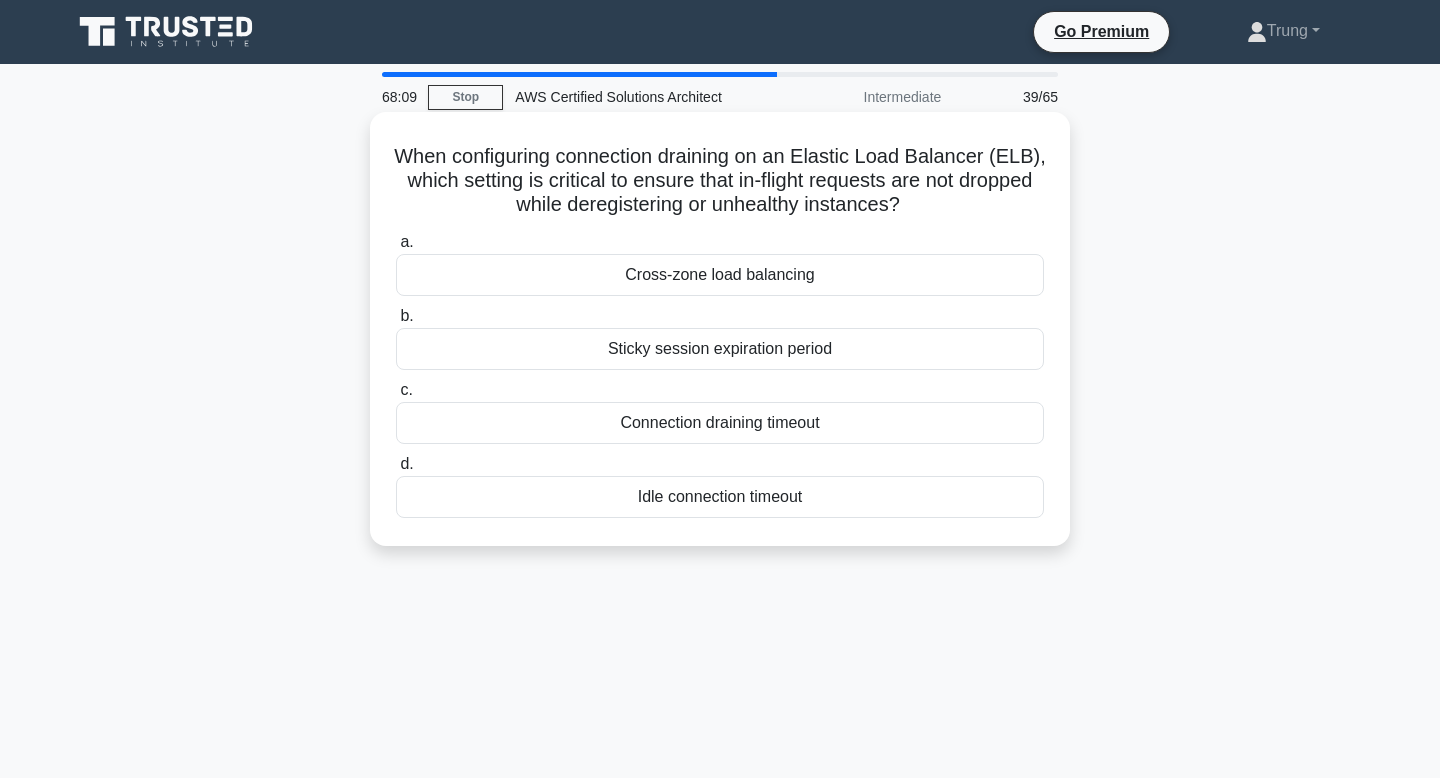click on "Connection draining timeout" at bounding box center (720, 423) 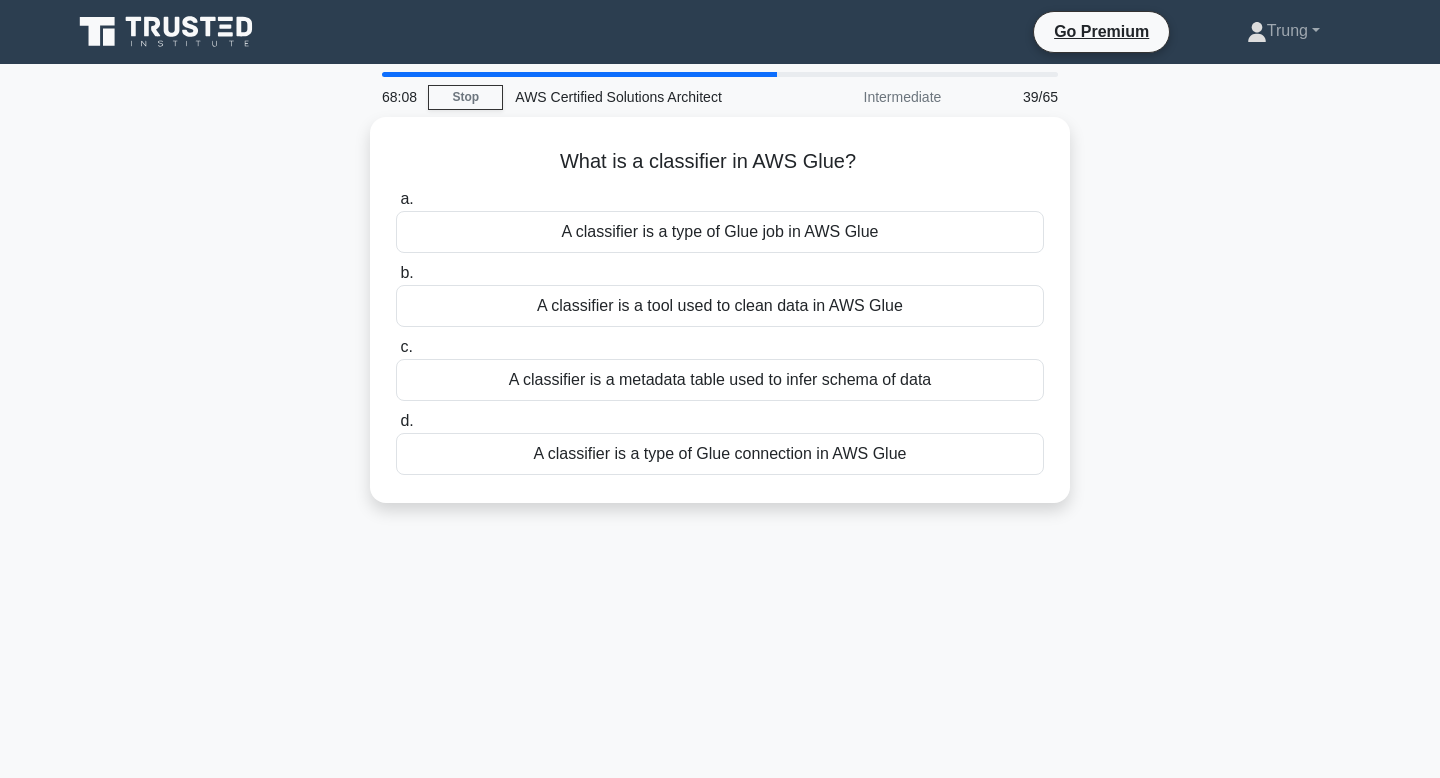 click on "68:08
Stop
AWS Certified Solutions Architect
Intermediate
39/65
What is a classifier in AWS Glue?
.spinner_0XTQ{transform-origin:center;animation:spinner_y6GP .75s linear infinite}@keyframes spinner_y6GP{100%{transform:rotate(360deg)}}
a.
b. c. d." at bounding box center (720, 572) 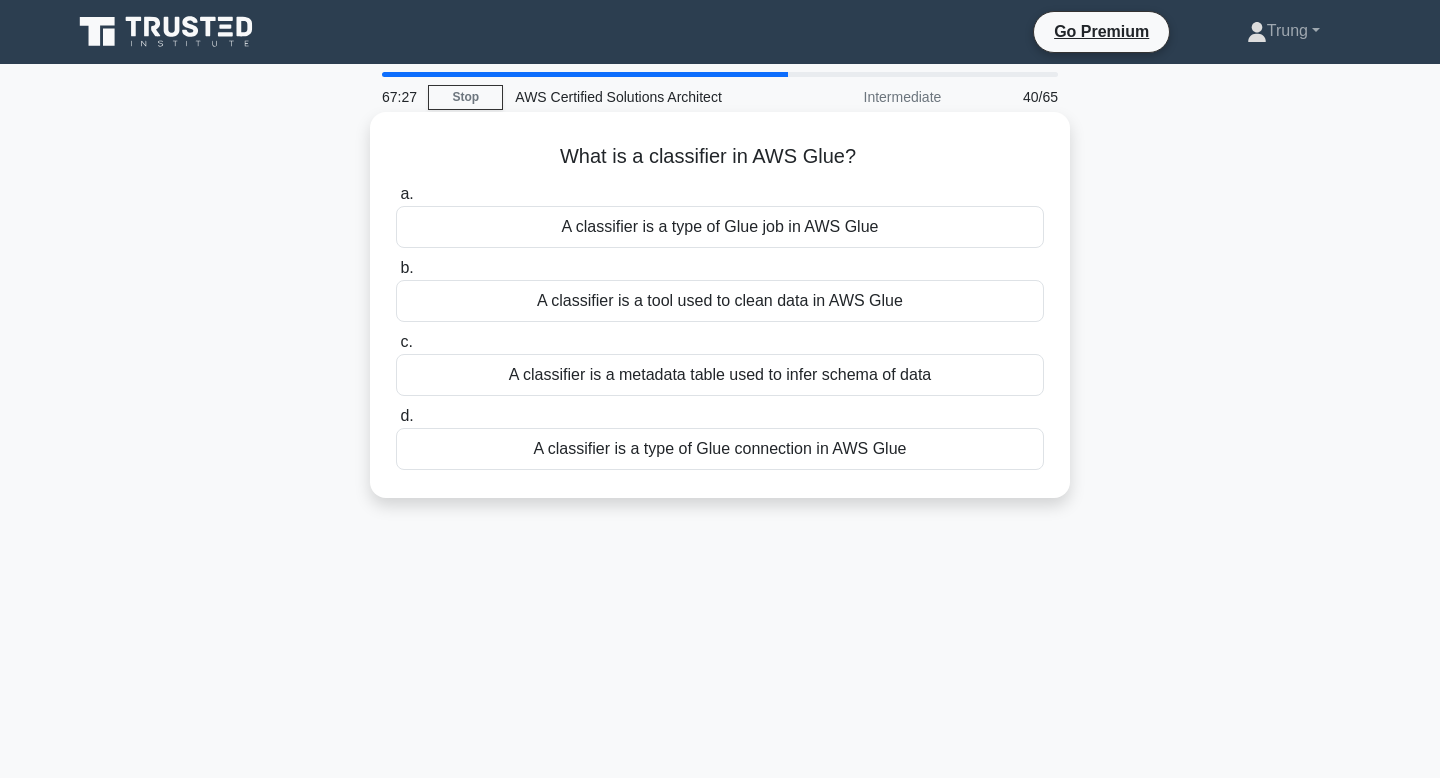 click on "a.
A classifier is a type of Glue job in AWS Glue
b.
A classifier is a tool used to clean data in AWS Glue
c. d." at bounding box center (720, 326) 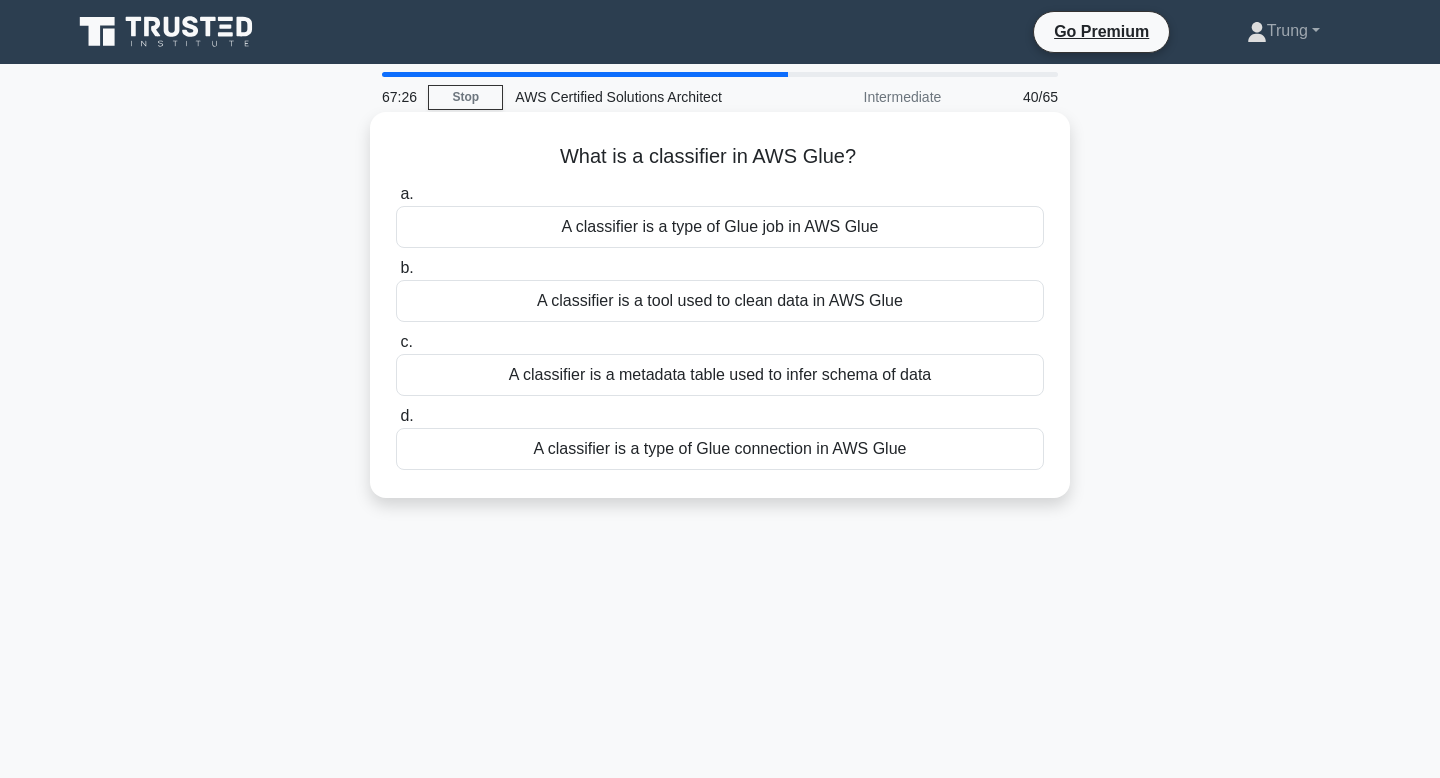 click on "A classifier is a metadata table used to infer schema of data" at bounding box center [720, 375] 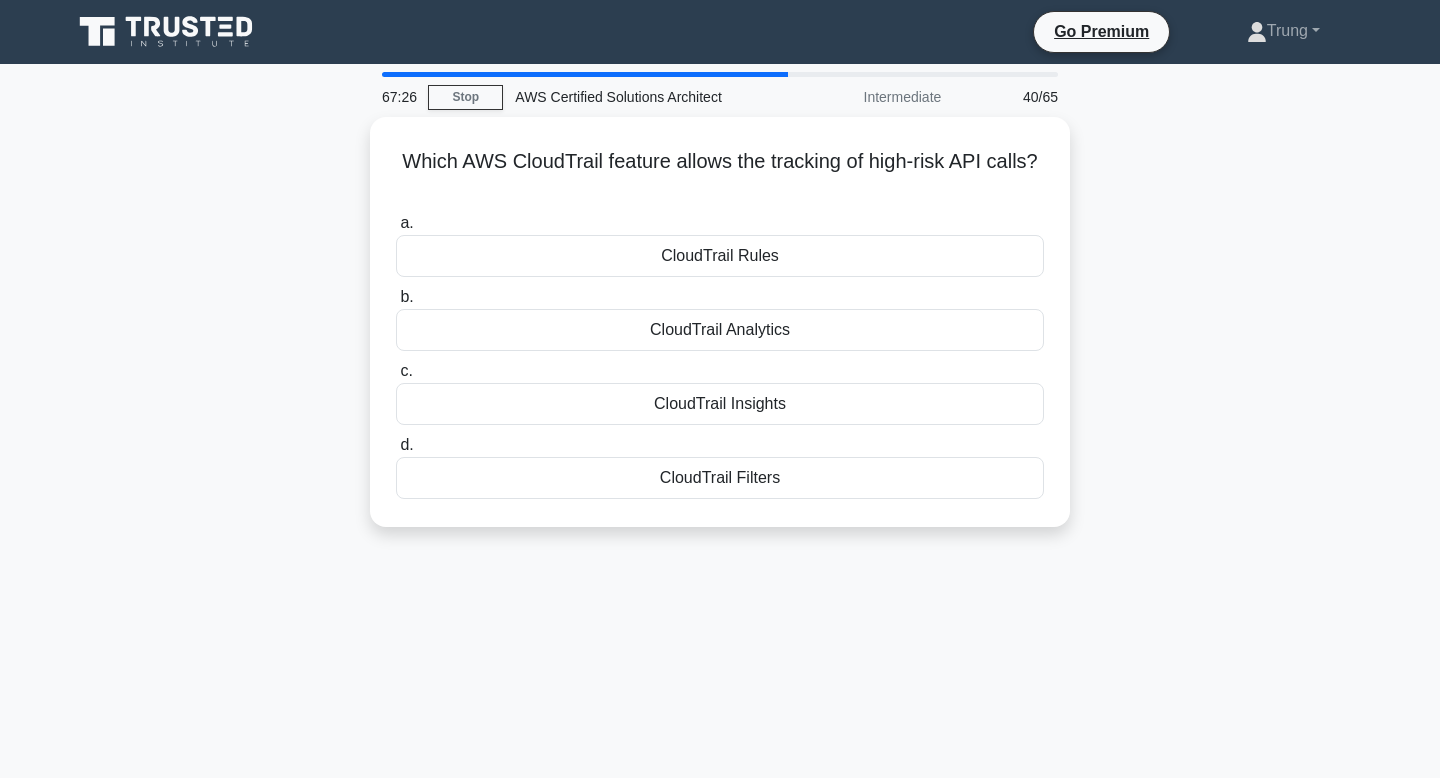 click on "Which AWS CloudTrail feature allows the tracking of high-risk API calls?
.spinner_0XTQ{transform-origin:center;animation:spinner_y6GP .75s linear infinite}@keyframes spinner_y6GP{100%{transform:rotate(360deg)}}
a.
CloudTrail Rules
b." at bounding box center [720, 334] 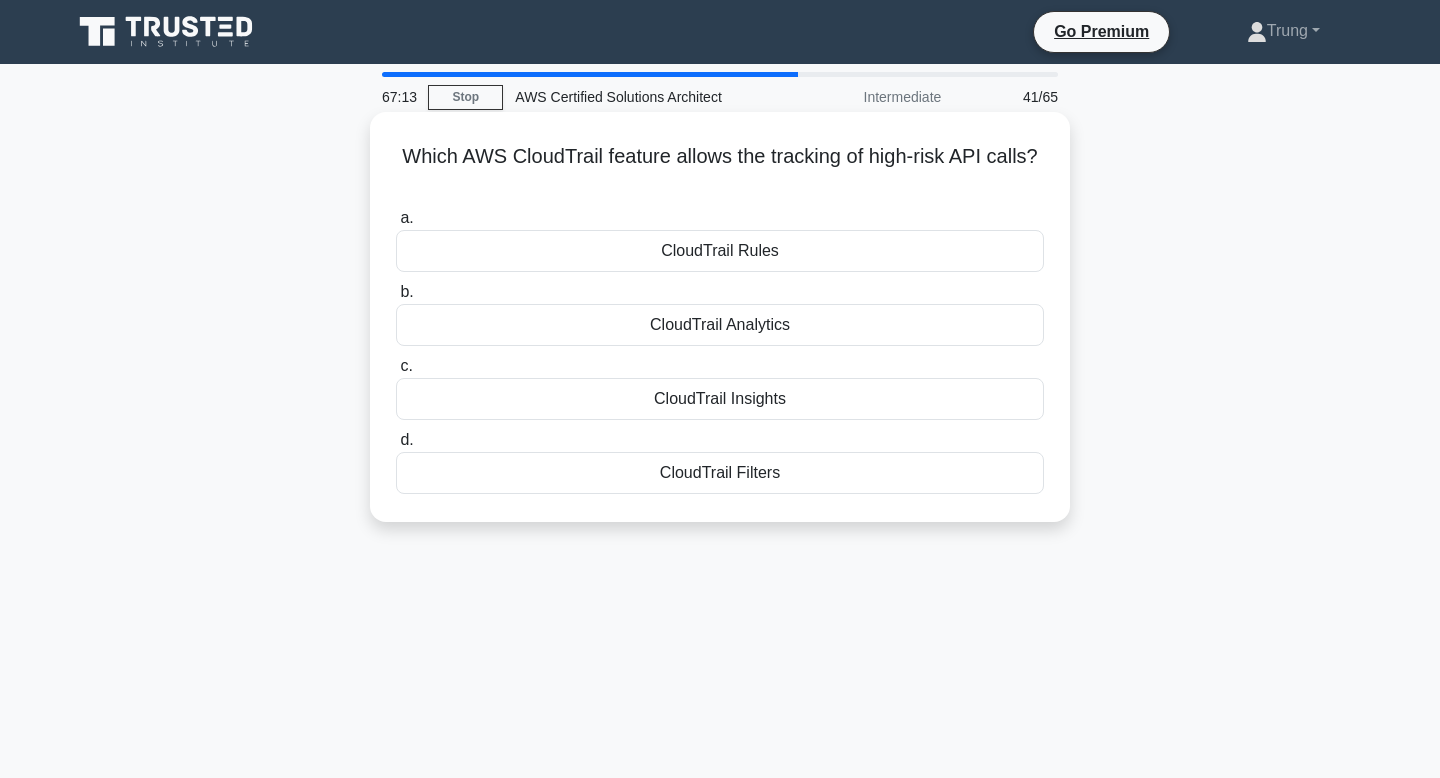 click on "Which AWS CloudTrail feature allows the tracking of high-risk API calls?
.spinner_0XTQ{transform-origin:center;animation:spinner_y6GP .75s linear infinite}@keyframes spinner_y6GP{100%{transform:rotate(360deg)}}" at bounding box center (720, 169) 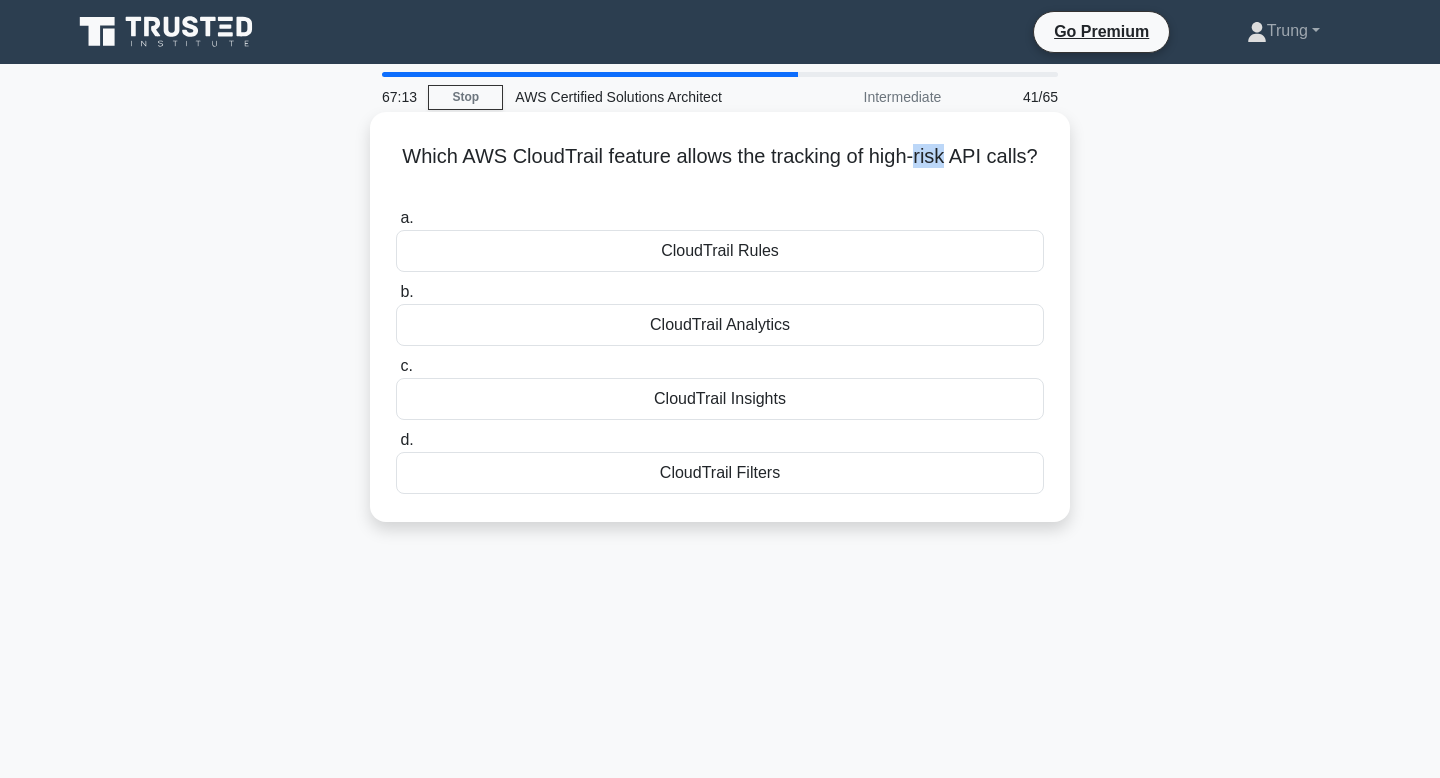 click on "Which AWS CloudTrail feature allows the tracking of high-risk API calls?
.spinner_0XTQ{transform-origin:center;animation:spinner_y6GP .75s linear infinite}@keyframes spinner_y6GP{100%{transform:rotate(360deg)}}" at bounding box center [720, 169] 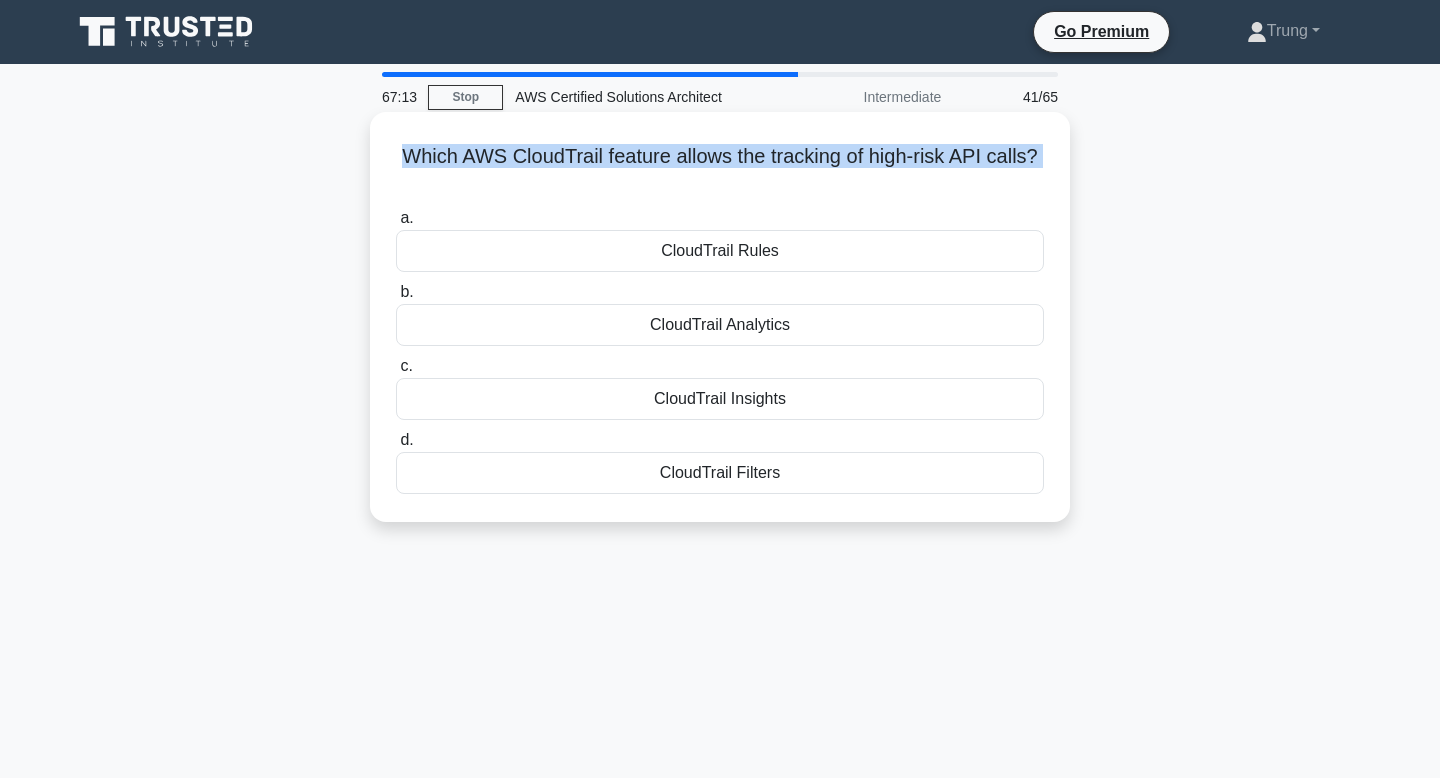 click on "Which AWS CloudTrail feature allows the tracking of high-risk API calls?
.spinner_0XTQ{transform-origin:center;animation:spinner_y6GP .75s linear infinite}@keyframes spinner_y6GP{100%{transform:rotate(360deg)}}" at bounding box center (720, 169) 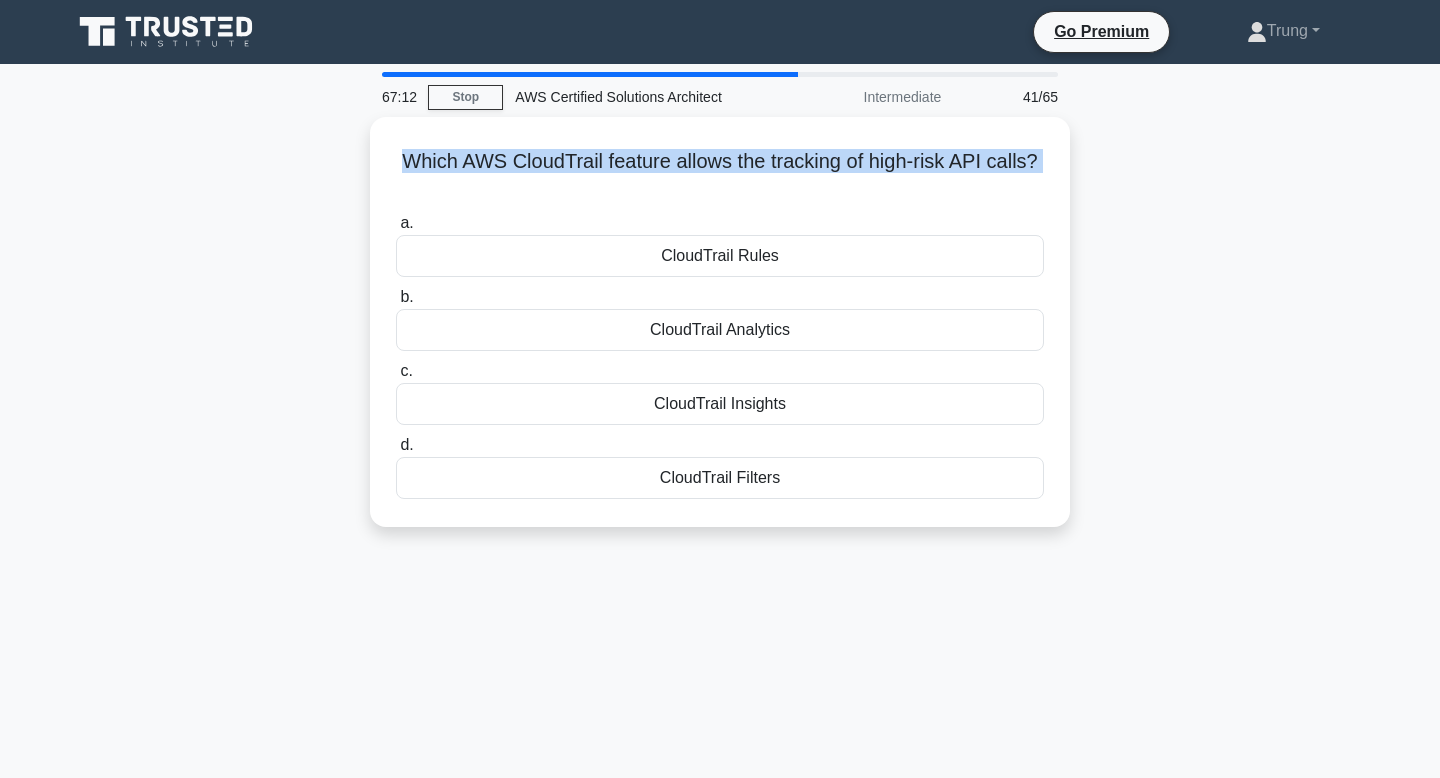 click at bounding box center [916, 116] 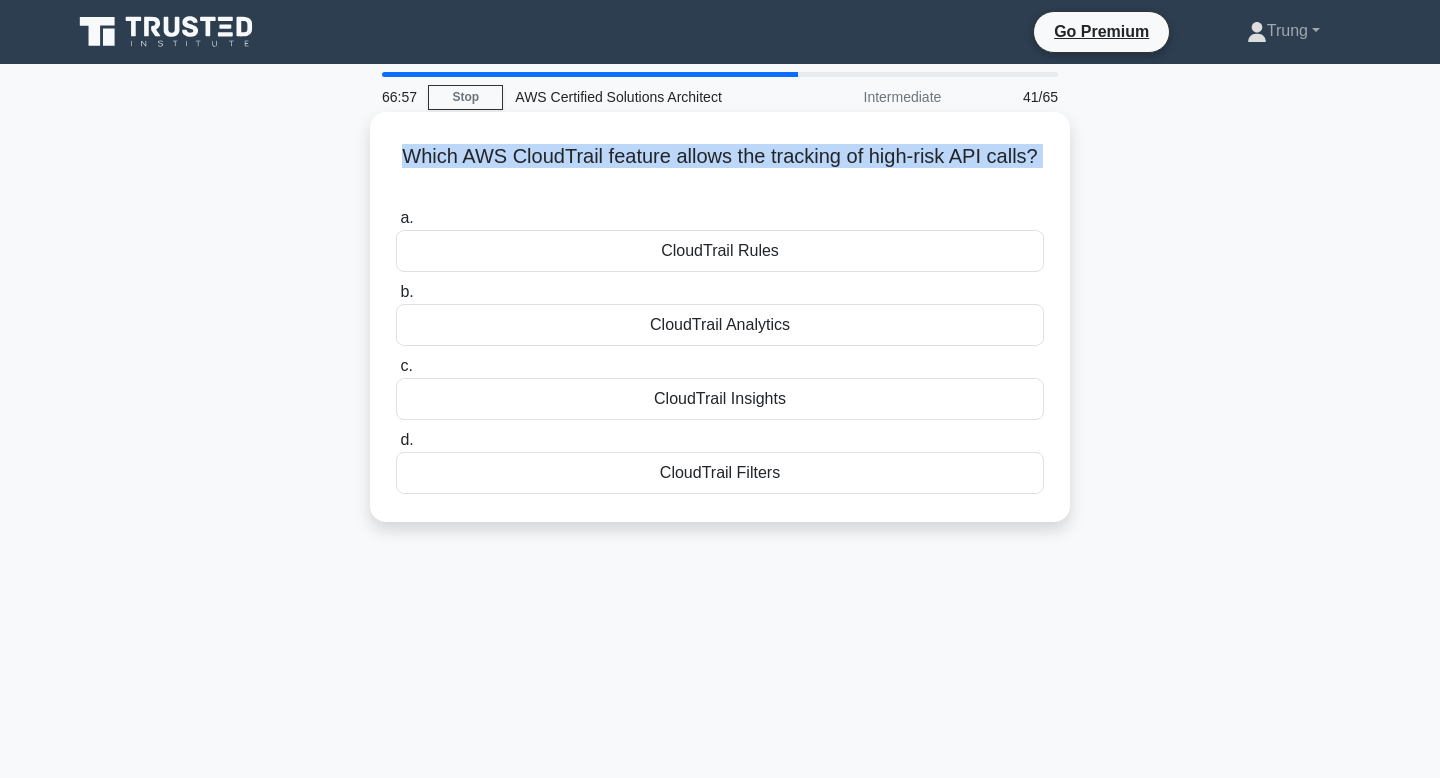 click on "Which AWS CloudTrail feature allows the tracking of high-risk API calls?
.spinner_0XTQ{transform-origin:center;animation:spinner_y6GP .75s linear infinite}@keyframes spinner_y6GP{100%{transform:rotate(360deg)}}" at bounding box center (720, 169) 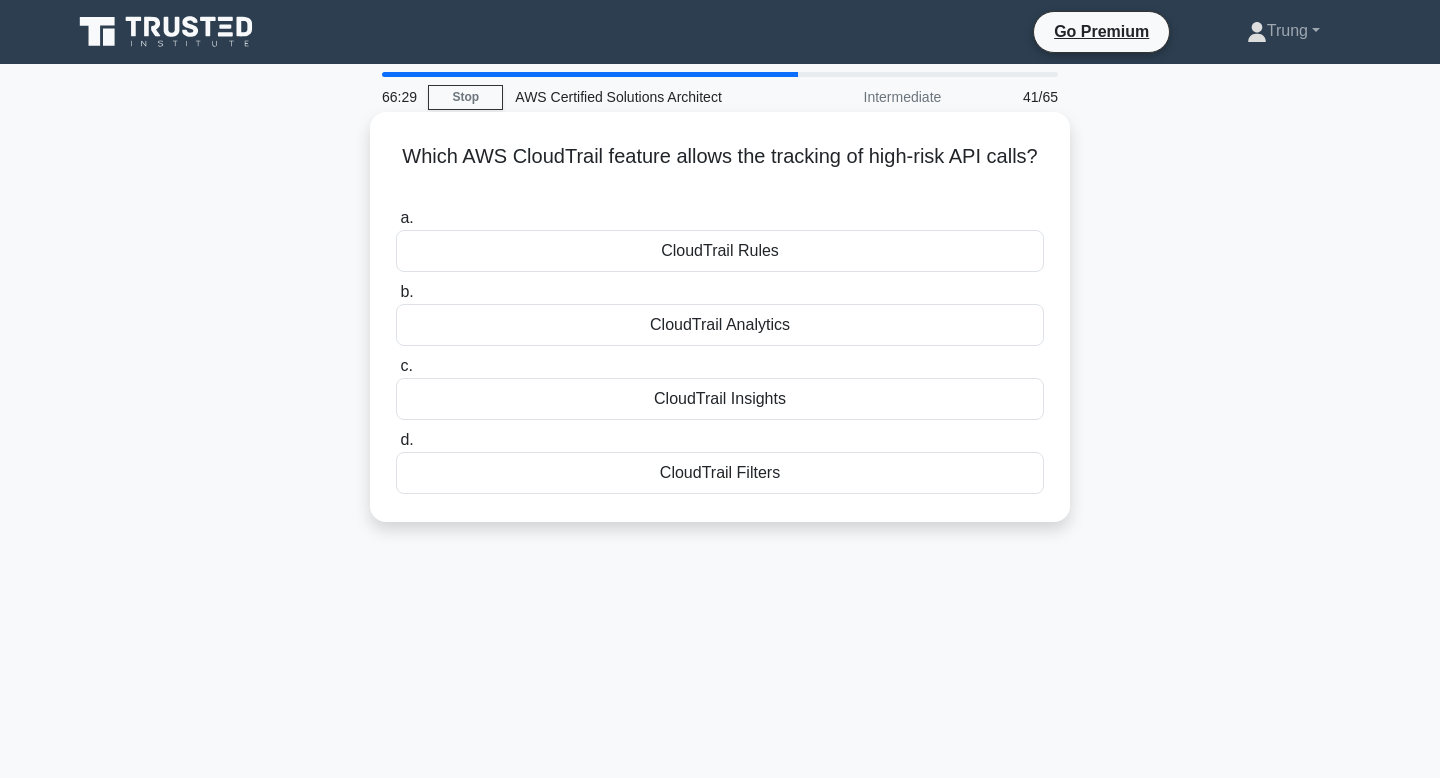click on "CloudTrail Insights" at bounding box center [720, 399] 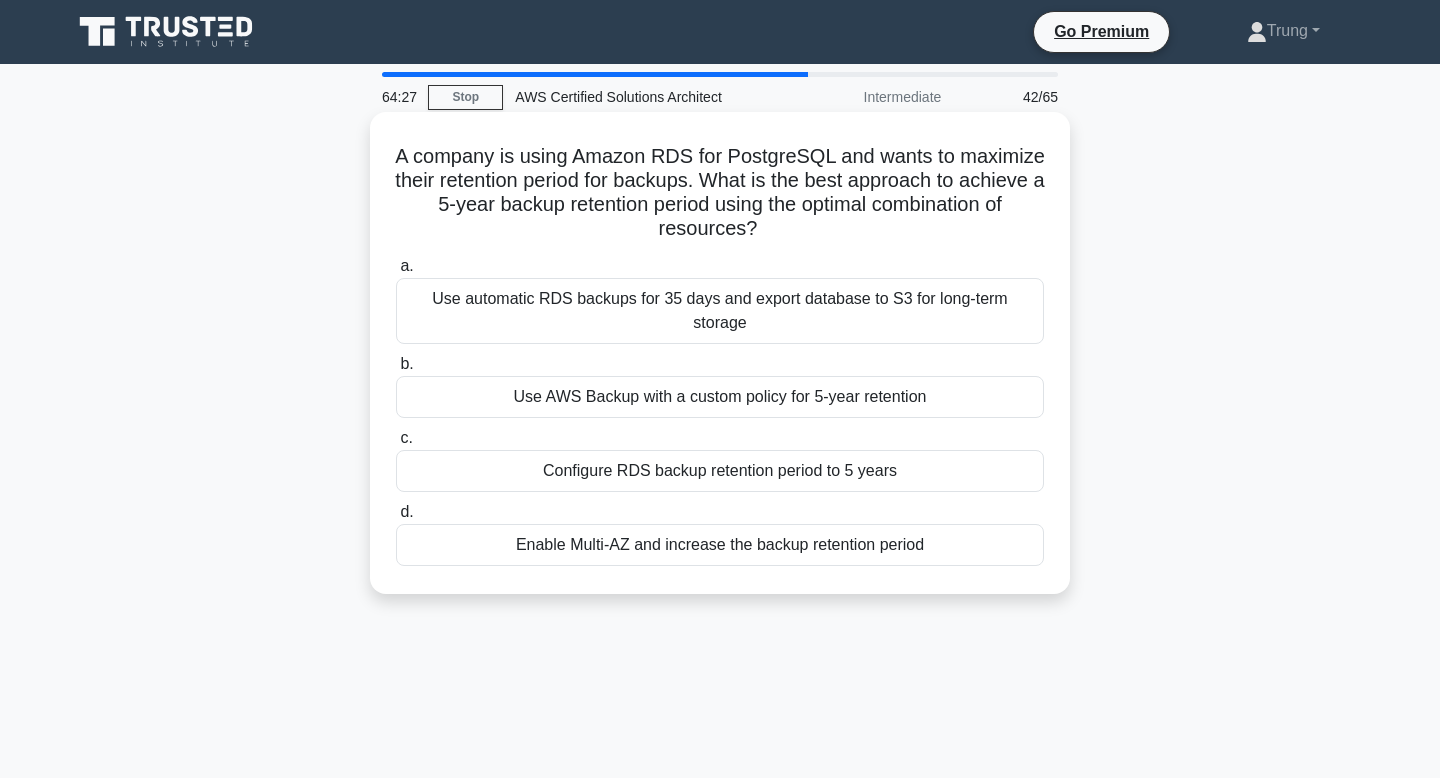 click on "Use automatic RDS backups for 35 days and export database to S3 for long-term storage" at bounding box center (720, 311) 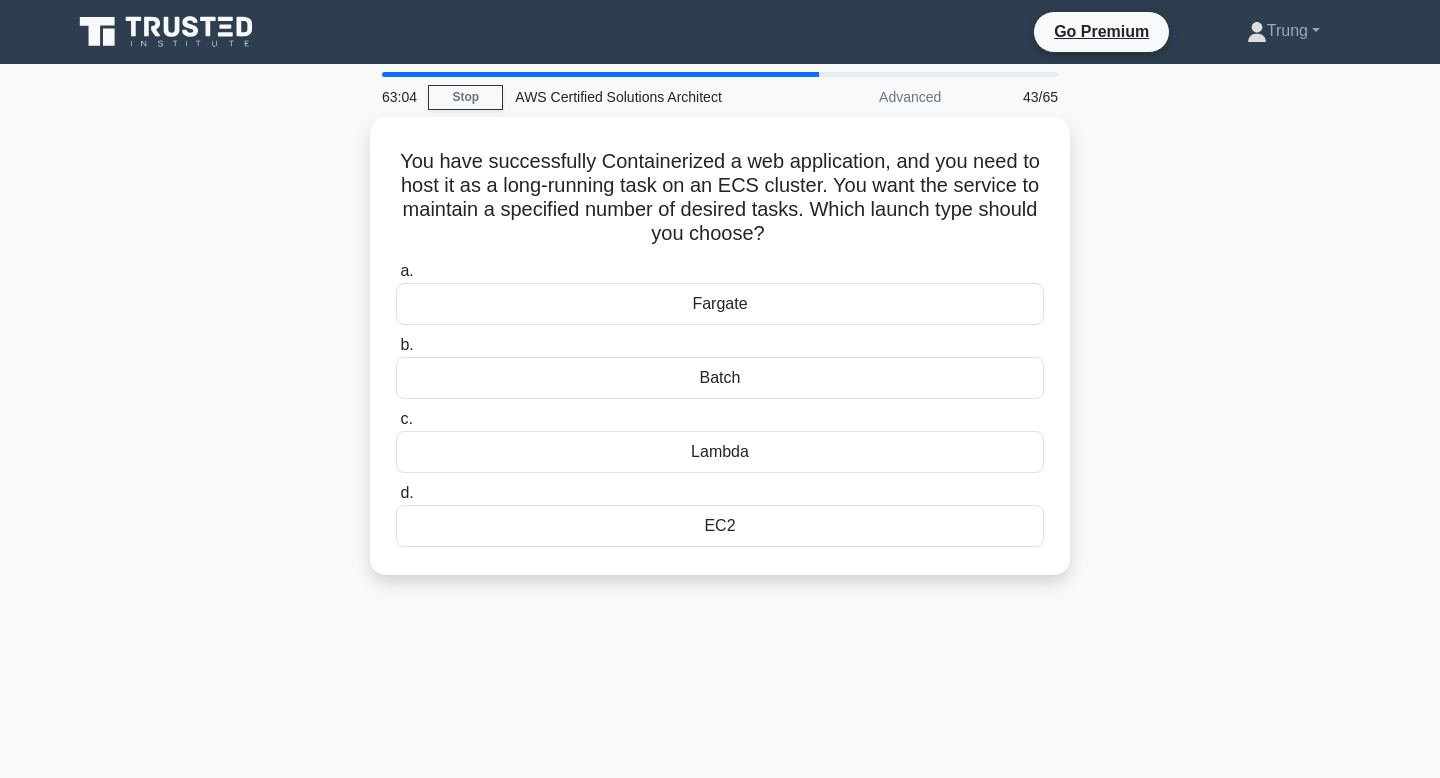 click on "[TIME]
Stop
AWS Certified Solutions Architect
Advanced
[NUMBER]/[NUMBER]
You have successfully Containerized a web application, and you need to host it as a long-running task on an ECS cluster. You want the service to maintain a specified number of desired tasks. Which launch type should you choose?
.spinner_0XTQ{transform-origin:center;animation:spinner_y6GP .75s linear infinite}@keyframes spinner_y6GP{100%{transform:rotate(360deg)}}
a.
b." at bounding box center [720, 572] 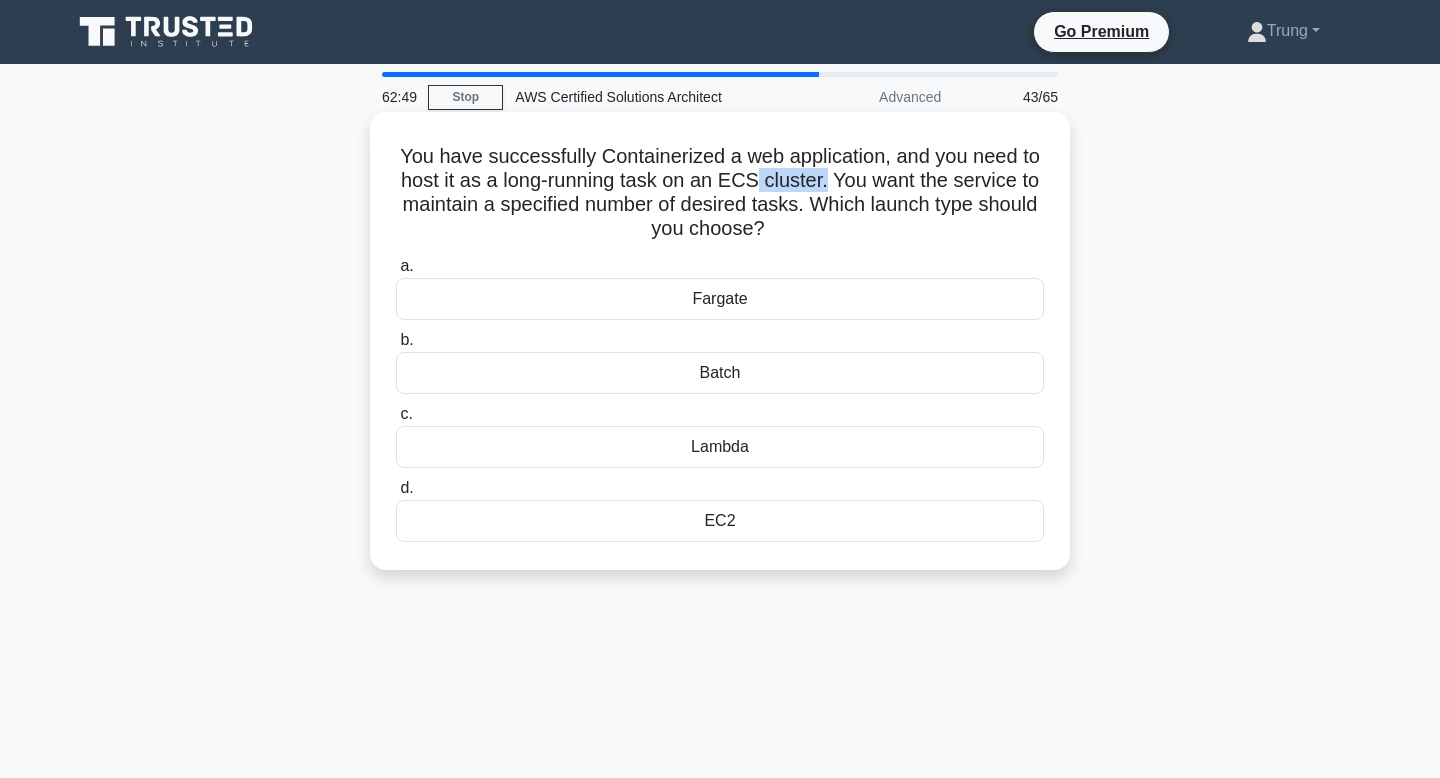 drag, startPoint x: 822, startPoint y: 191, endPoint x: 753, endPoint y: 178, distance: 70.21396 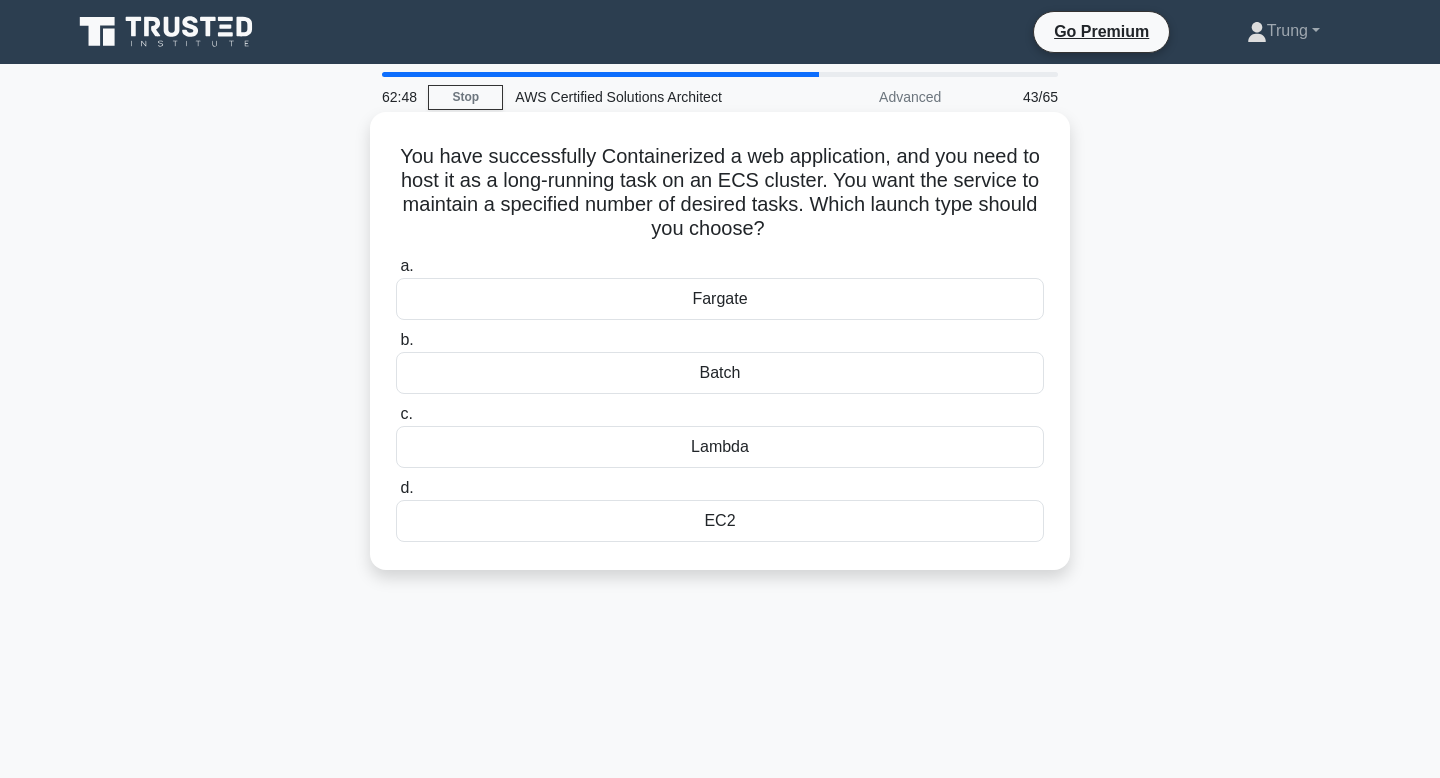 click on "You have successfully Containerized a web application, and you need to host it as a long-running task on an ECS cluster. You want the service to maintain a specified number of desired tasks. Which launch type should you choose?
.spinner_0XTQ{transform-origin:center;animation:spinner_y6GP .75s linear infinite}@keyframes spinner_y6GP{100%{transform:rotate(360deg)}}" at bounding box center [720, 193] 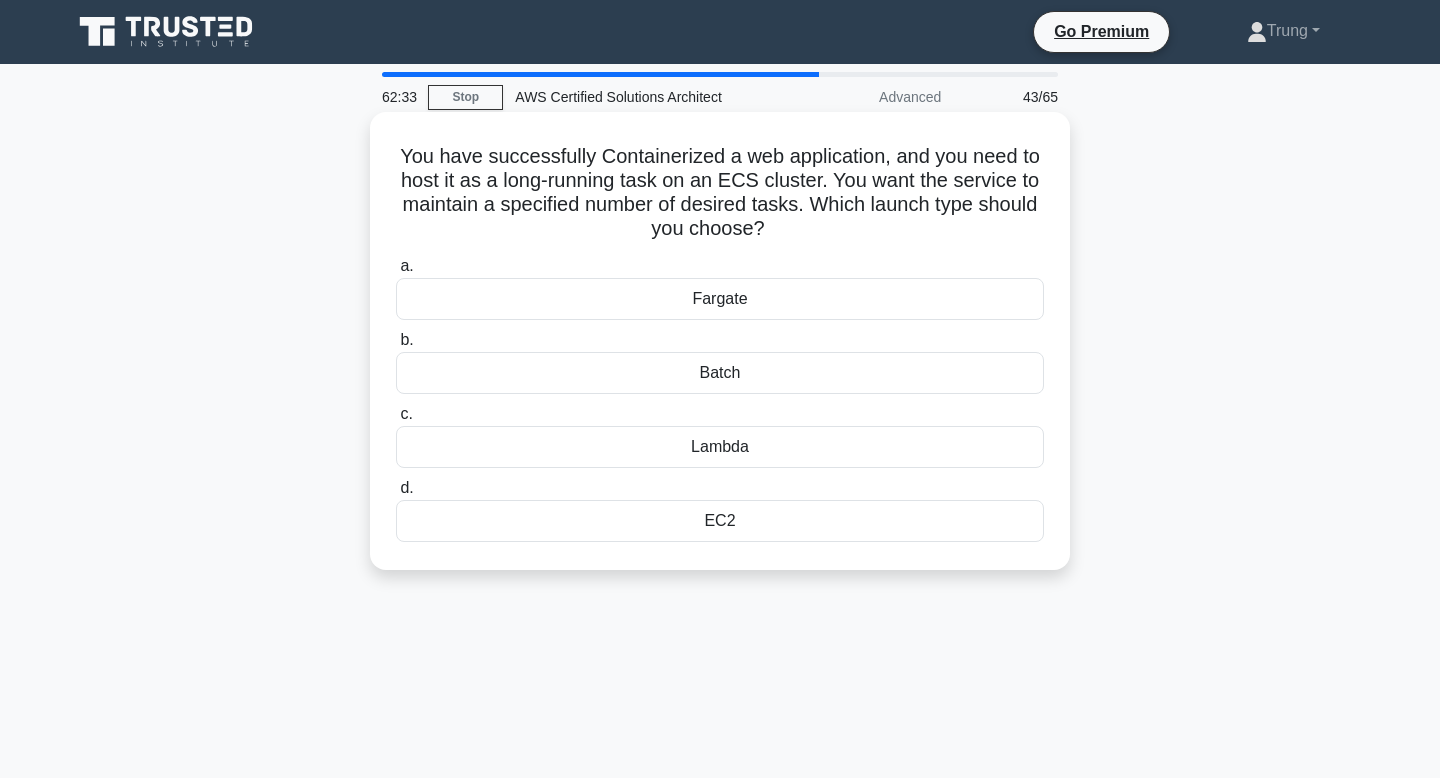 click on "EC2" at bounding box center [720, 521] 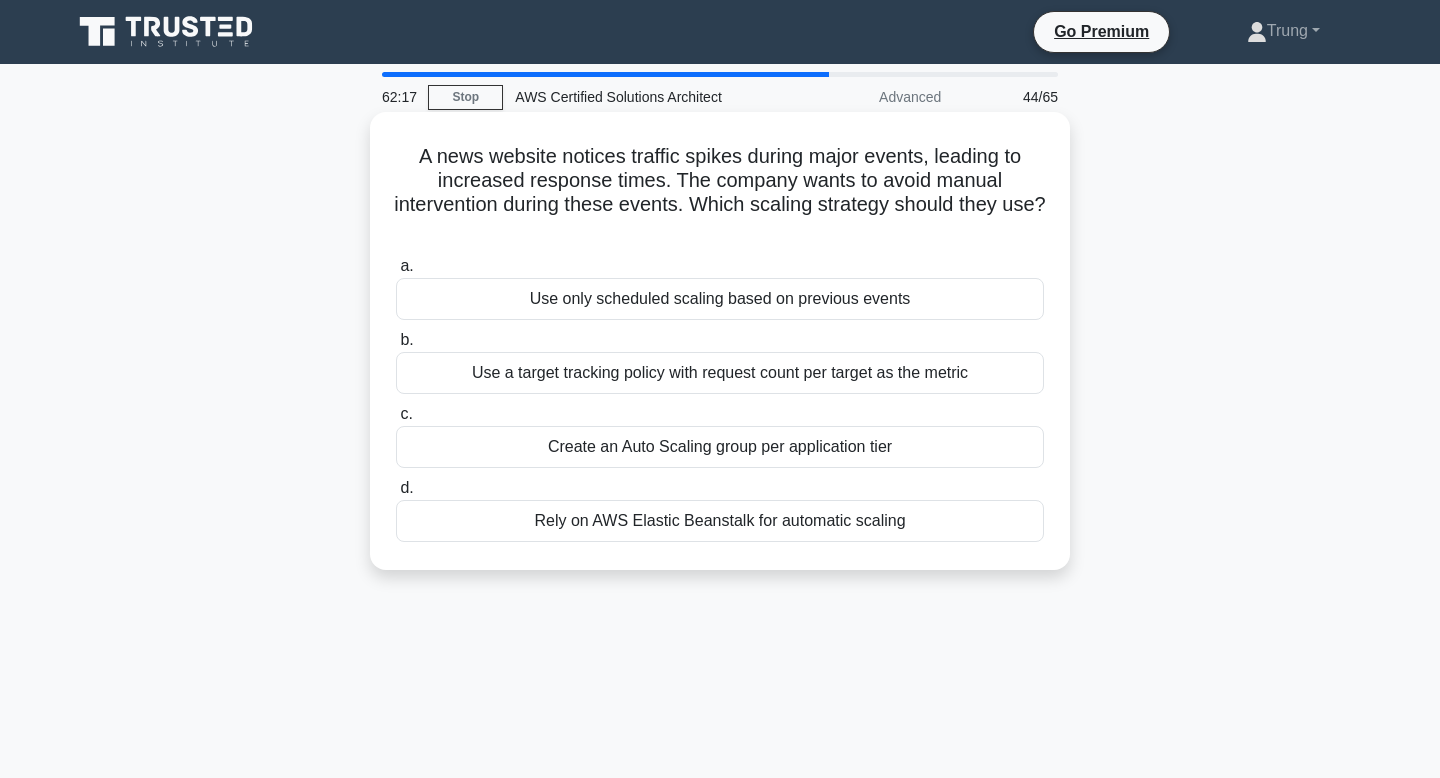 click on "A news website notices traffic spikes during major events, leading to increased response times. The company wants to avoid manual intervention during these events. Which scaling strategy should they use?
.spinner_0XTQ{transform-origin:center;animation:spinner_y6GP .75s linear infinite}@keyframes spinner_y6GP{100%{transform:rotate(360deg)}}" at bounding box center [720, 193] 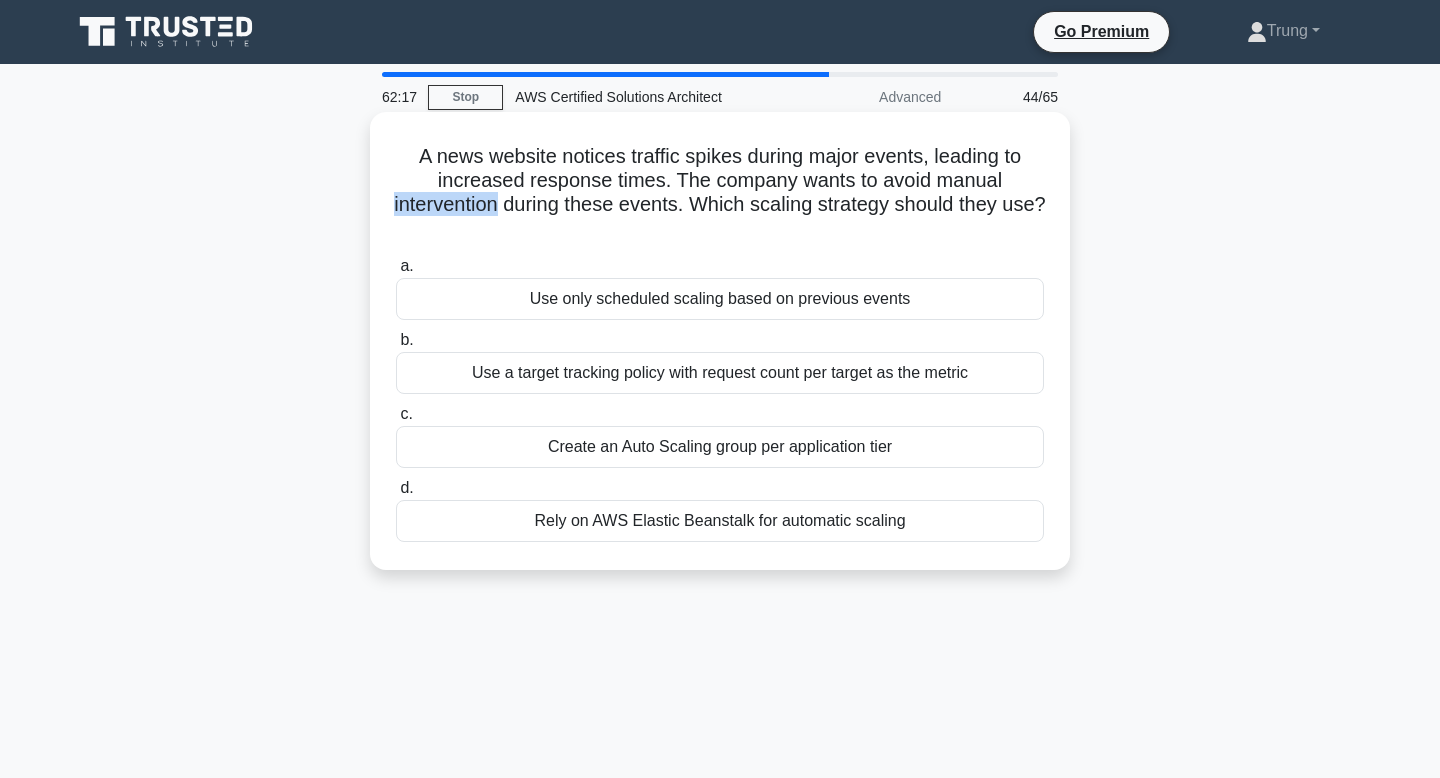 click on "A news website notices traffic spikes during major events, leading to increased response times. The company wants to avoid manual intervention during these events. Which scaling strategy should they use?
.spinner_0XTQ{transform-origin:center;animation:spinner_y6GP .75s linear infinite}@keyframes spinner_y6GP{100%{transform:rotate(360deg)}}" at bounding box center (720, 193) 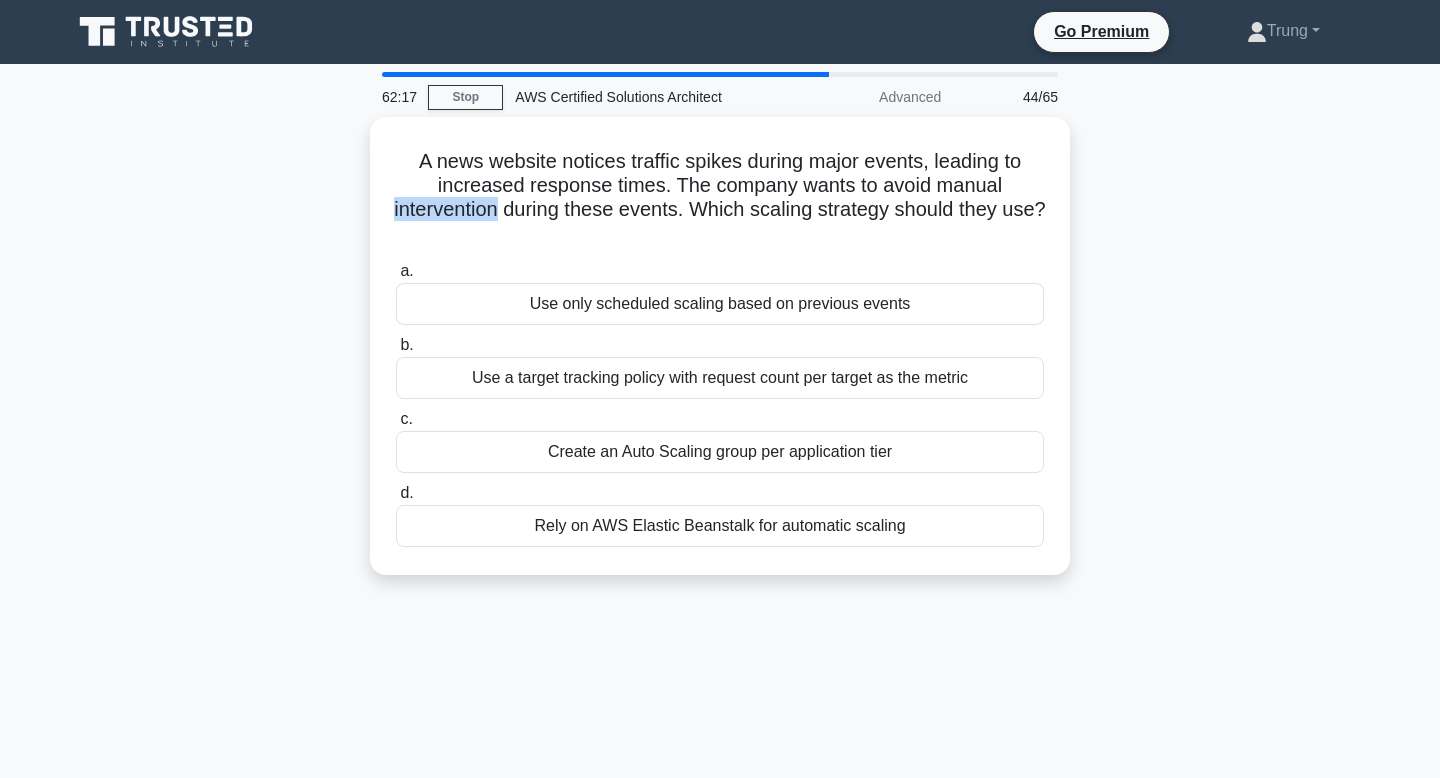 click at bounding box center (410, 217) 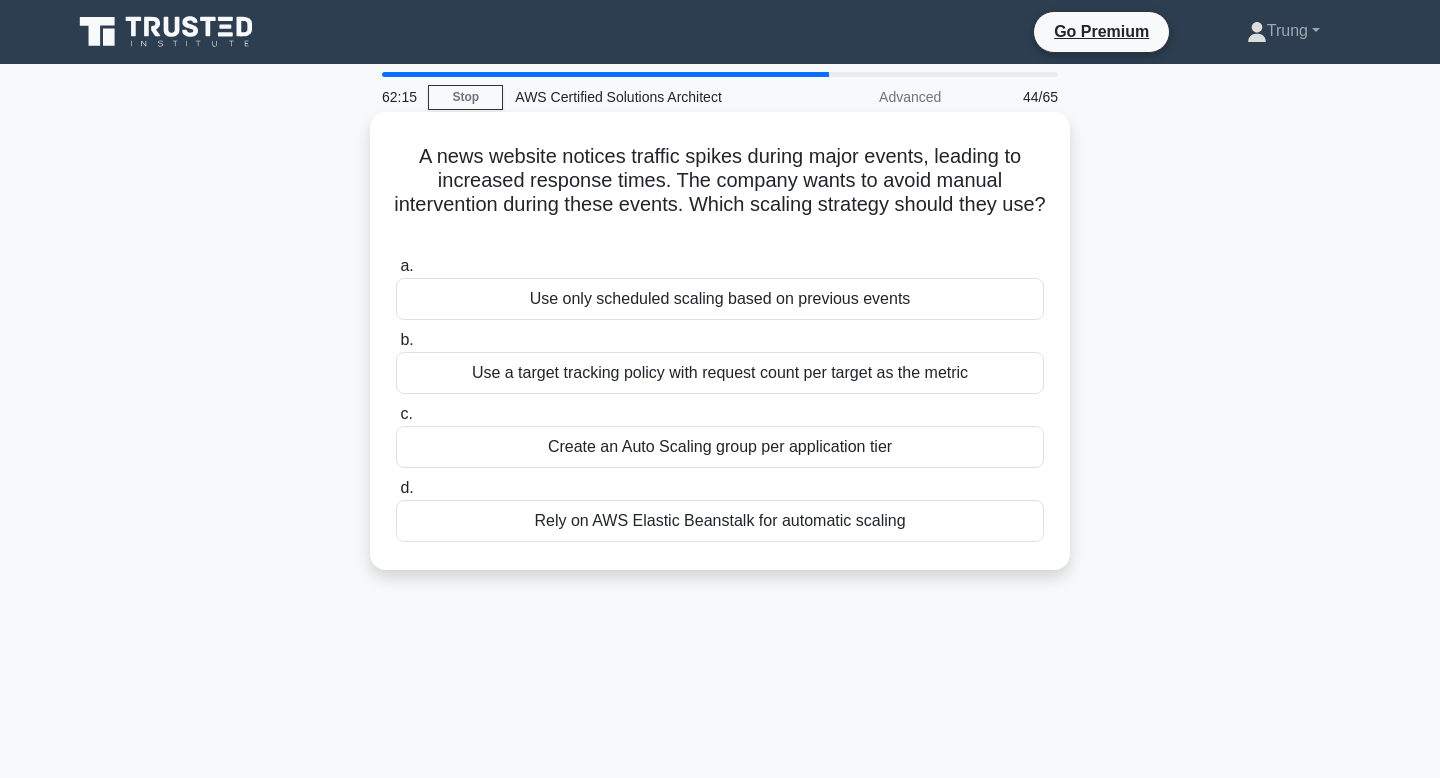 click on "A news website notices traffic spikes during major events, leading to increased response times. The company wants to avoid manual intervention during these events. Which scaling strategy should they use?
.spinner_0XTQ{transform-origin:center;animation:spinner_y6GP .75s linear infinite}@keyframes spinner_y6GP{100%{transform:rotate(360deg)}}" at bounding box center [720, 193] 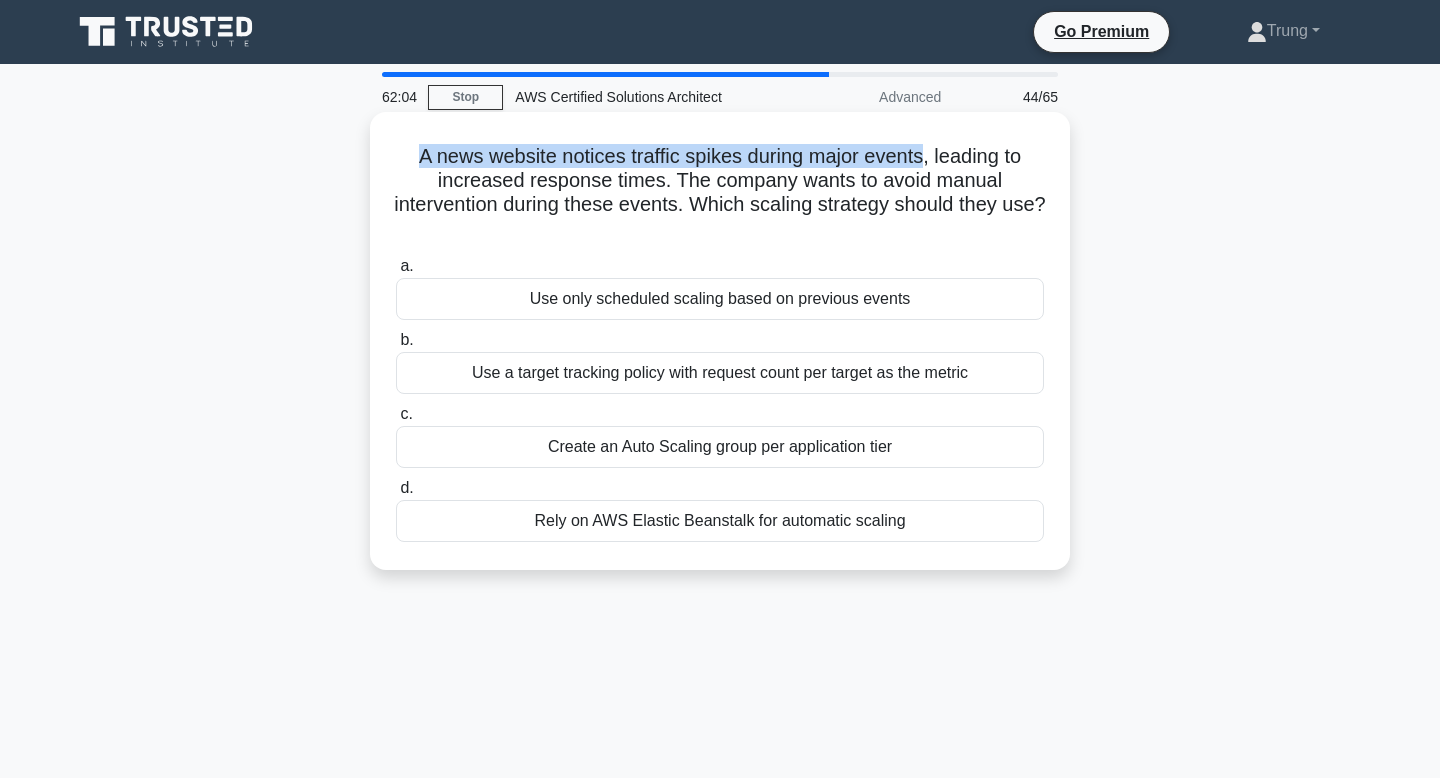 drag, startPoint x: 923, startPoint y: 160, endPoint x: 383, endPoint y: 130, distance: 540.8327 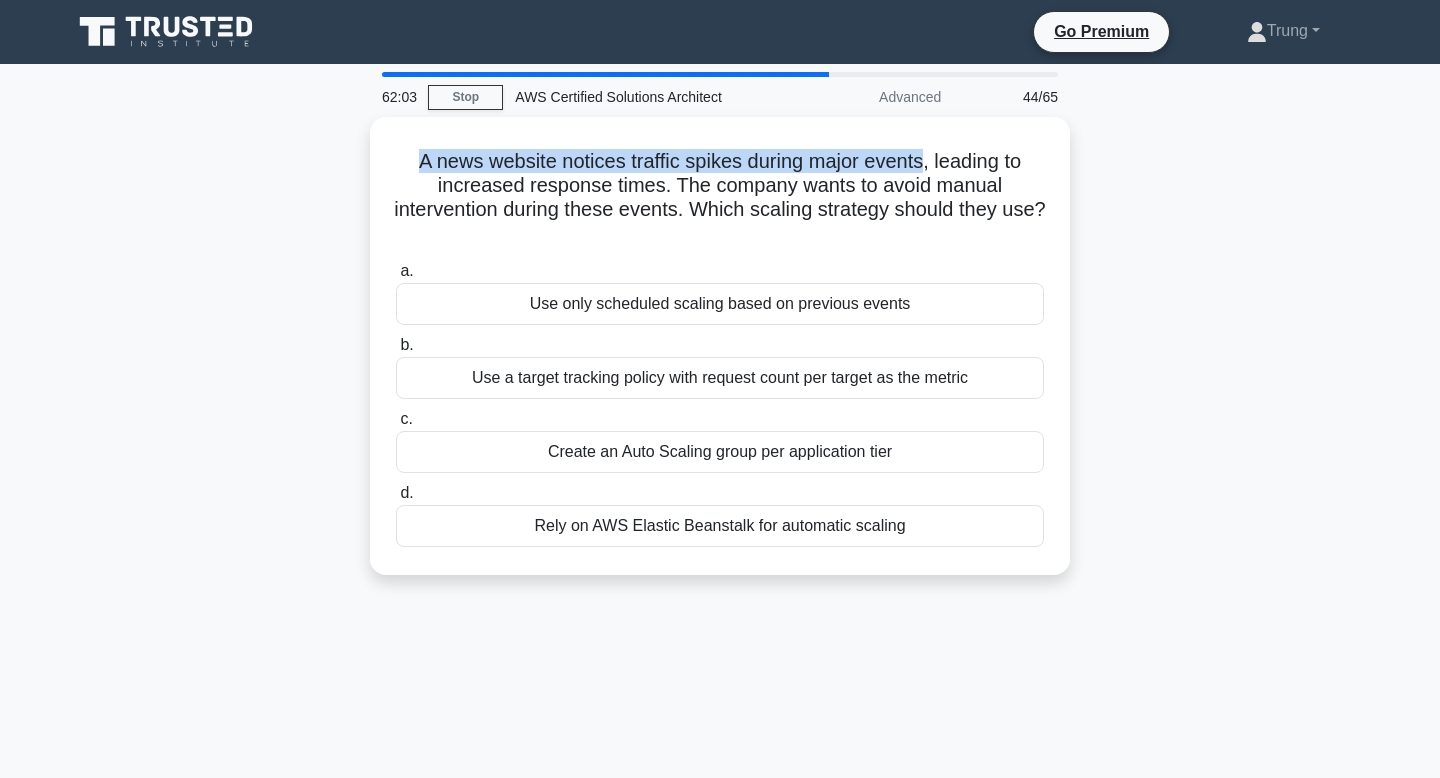 click at bounding box center (370, 116) 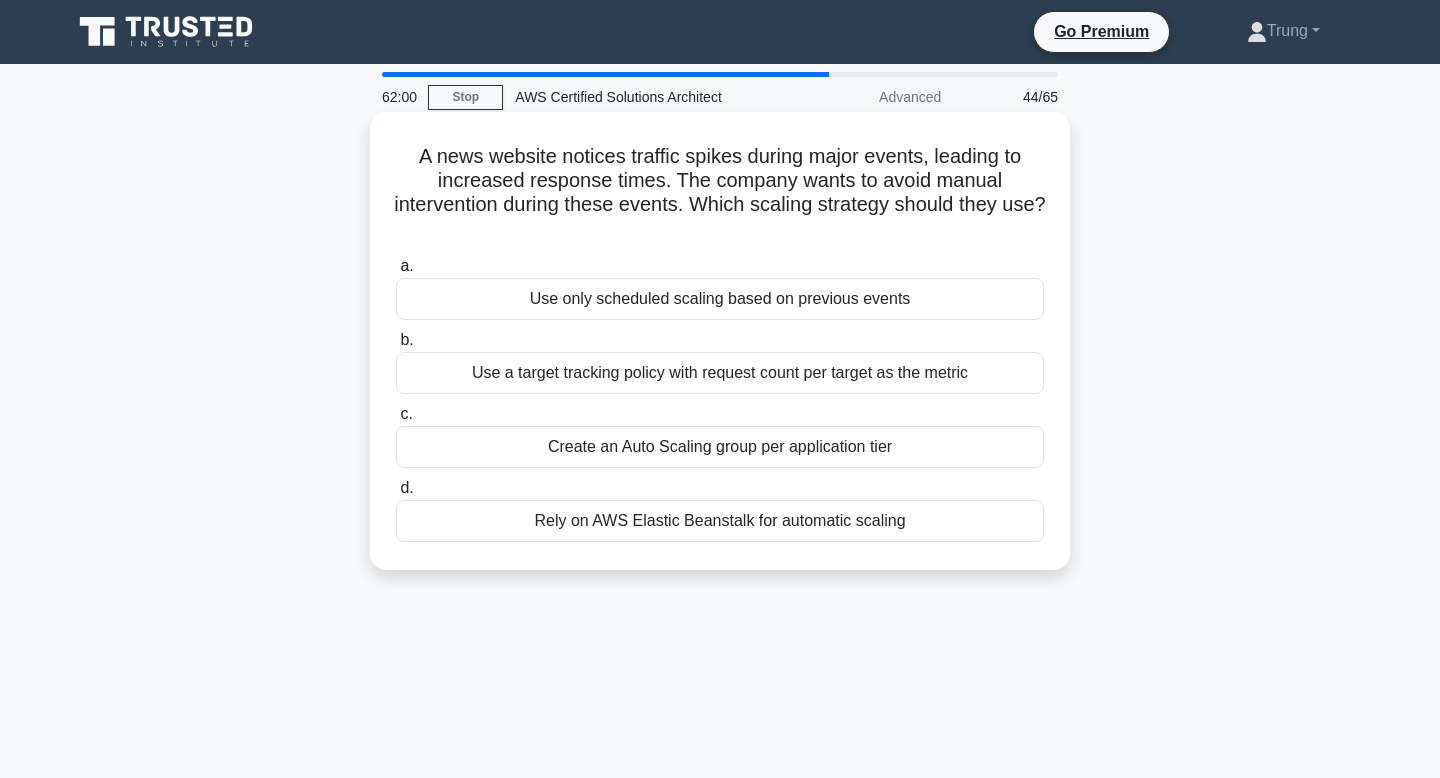 click on "A news website notices traffic spikes during major events, leading to increased response times. The company wants to avoid manual intervention during these events. Which scaling strategy should they use?
.spinner_0XTQ{transform-origin:center;animation:spinner_y6GP .75s linear infinite}@keyframes spinner_y6GP{100%{transform:rotate(360deg)}}" at bounding box center [720, 193] 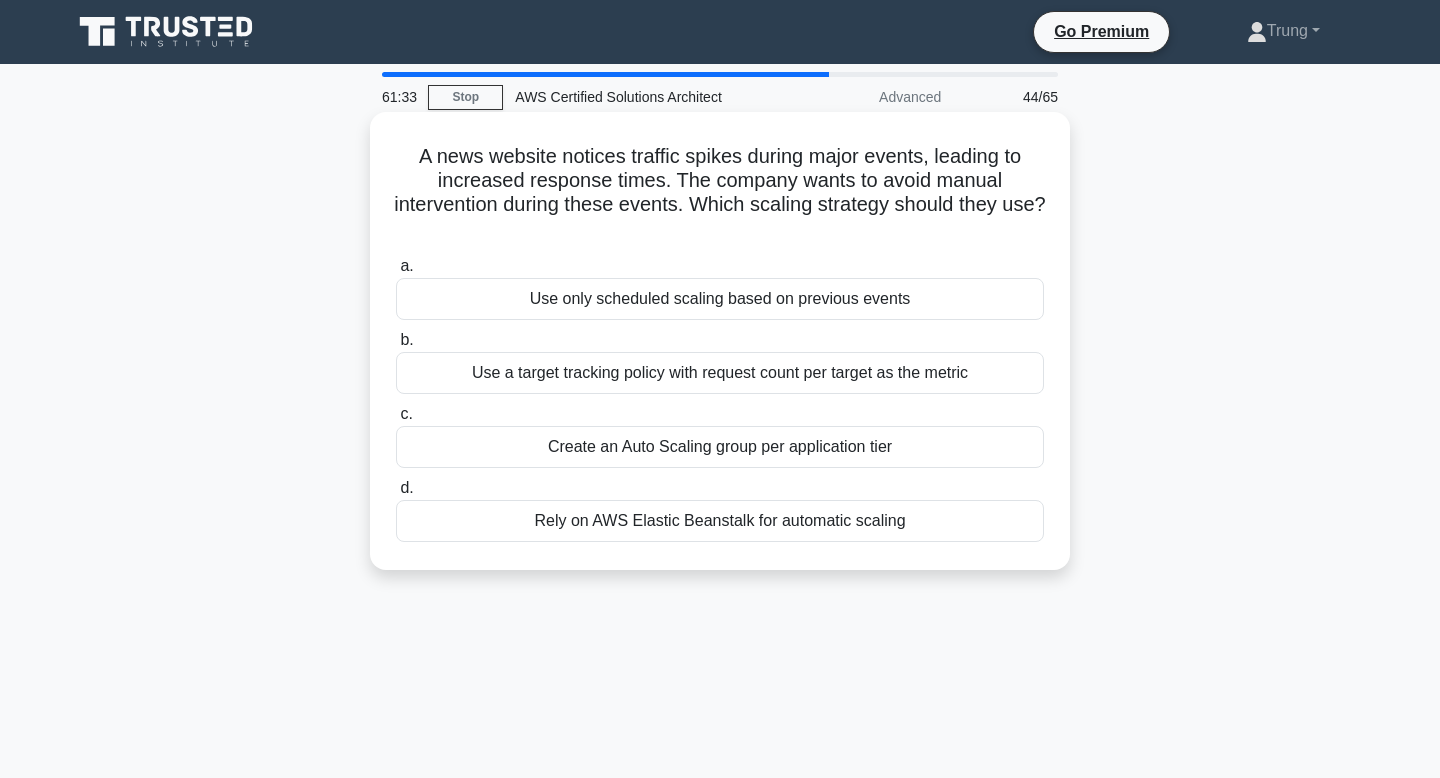 click on "Use only scheduled scaling based on previous events" at bounding box center (720, 299) 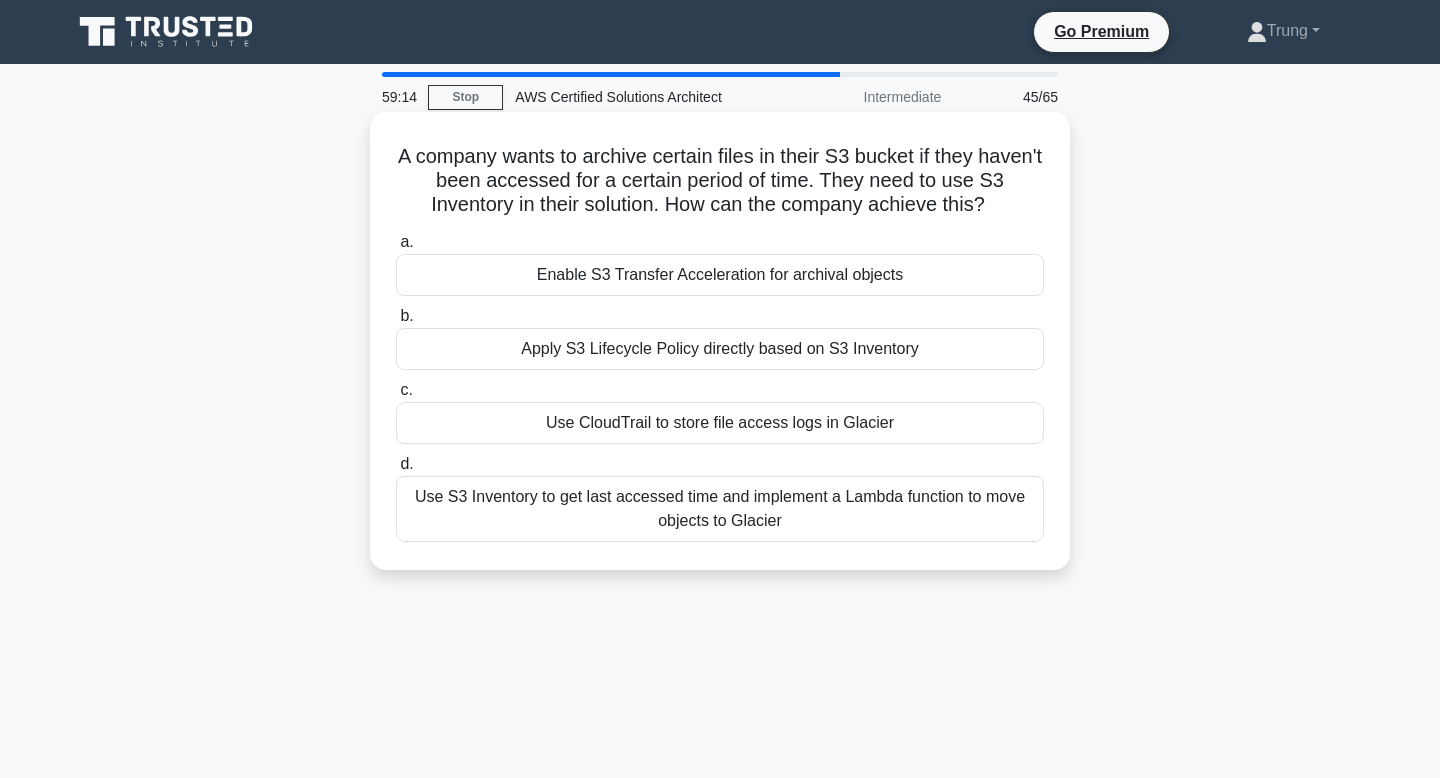 click on "Apply S3 Lifecycle Policy directly based on S3 Inventory" at bounding box center [720, 349] 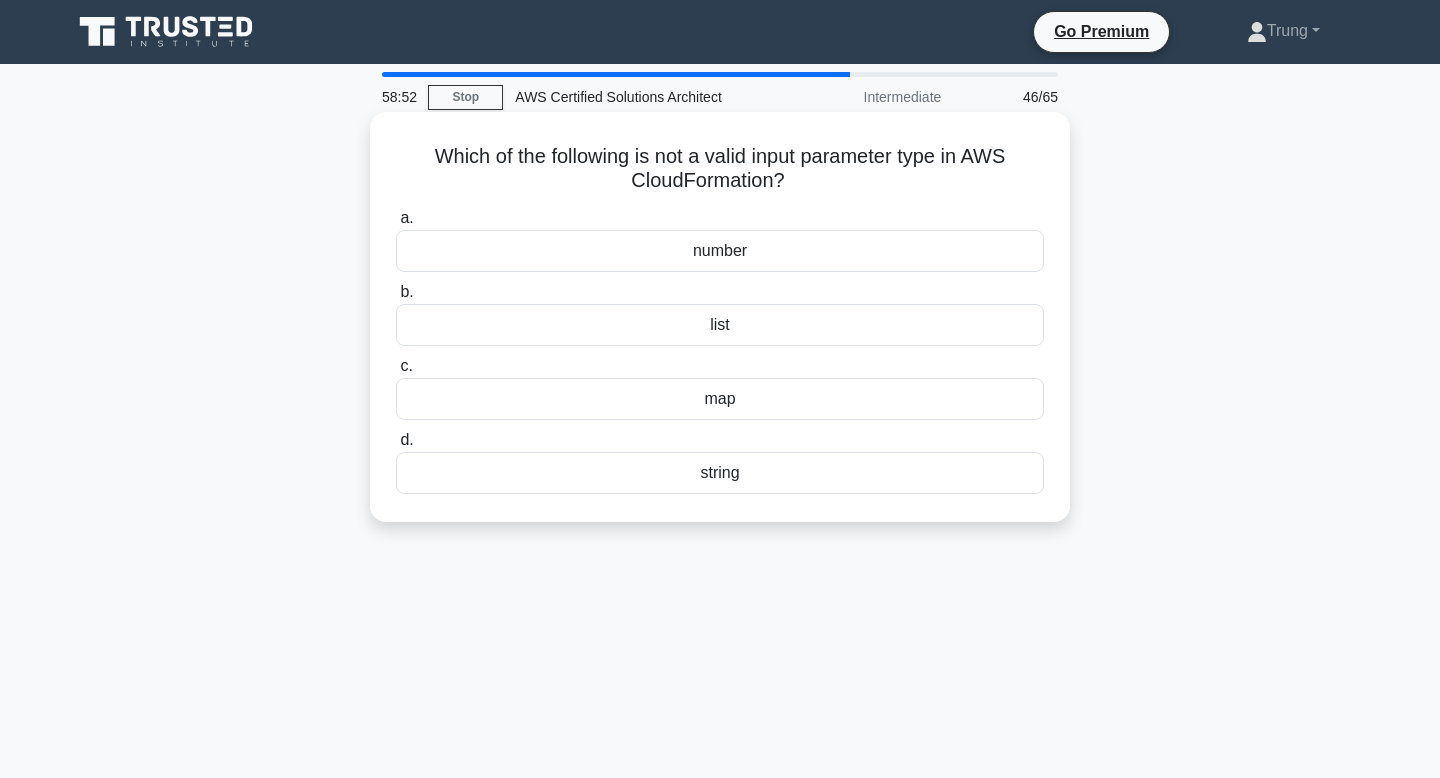 click on "list" at bounding box center (720, 325) 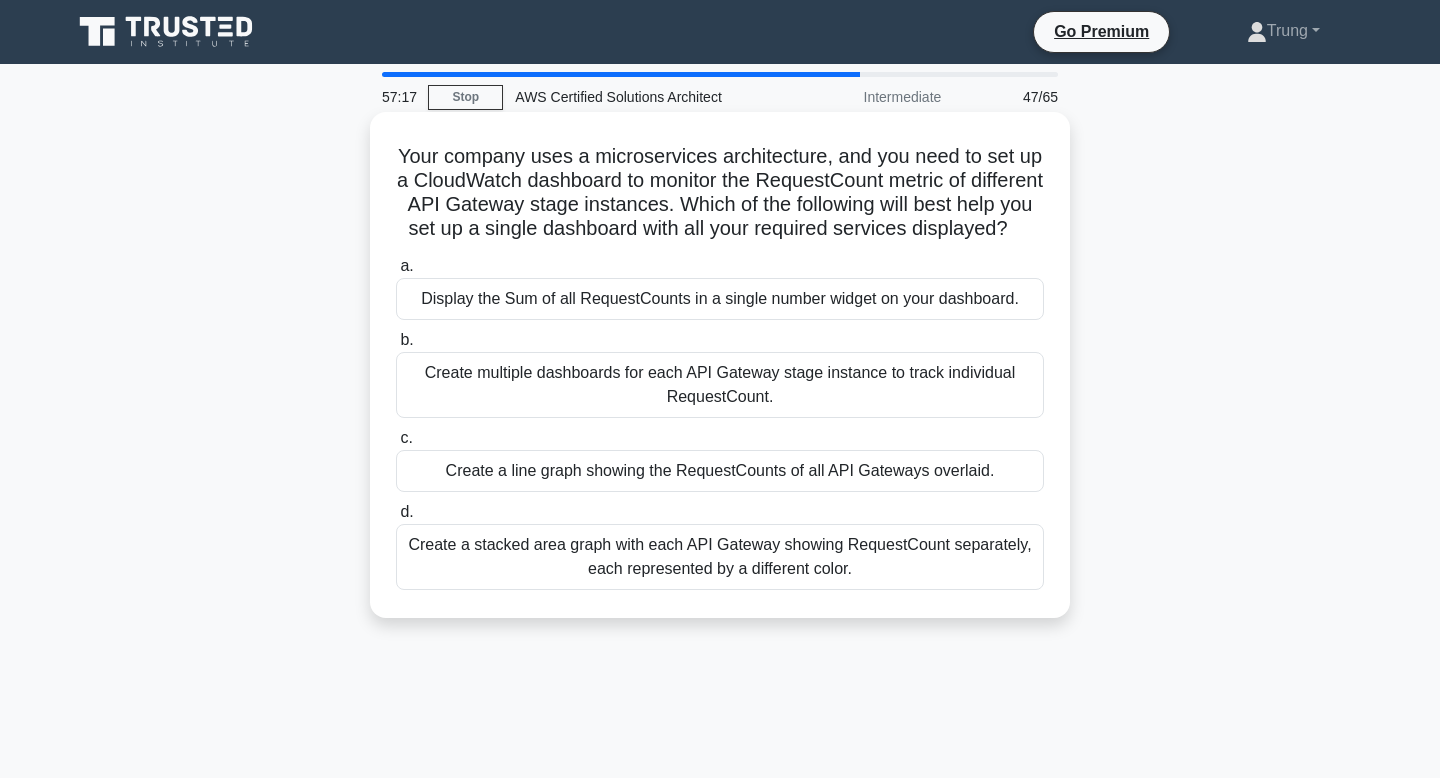 click on "Create a stacked area graph with each API Gateway showing RequestCount separately, each represented by a different color." at bounding box center [720, 557] 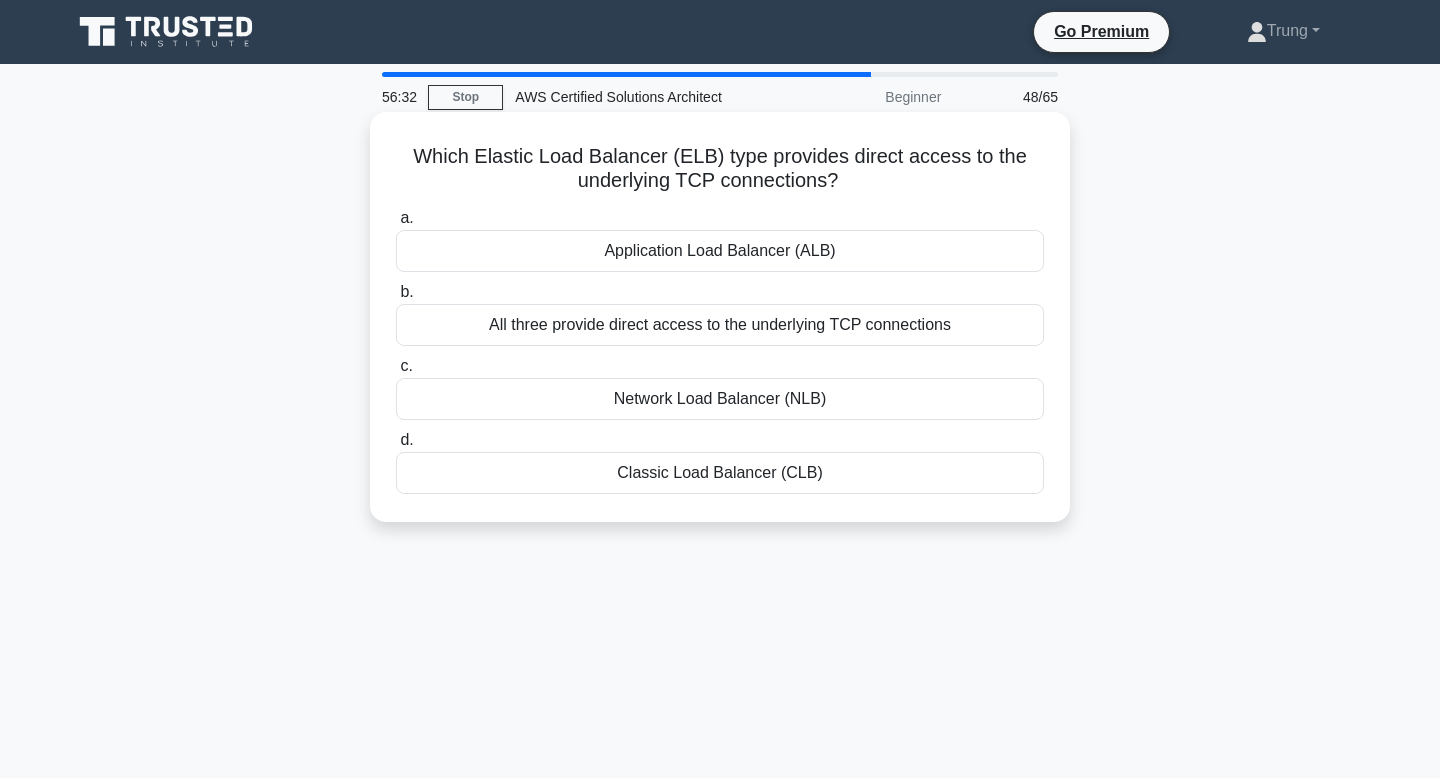 click on "Which Elastic Load Balancer (ELB) type provides direct access to the underlying TCP connections?
.spinner_0XTQ{transform-origin:center;animation:spinner_y6GP .75s linear infinite}@keyframes spinner_y6GP{100%{transform:rotate(360deg)}}" at bounding box center [720, 169] 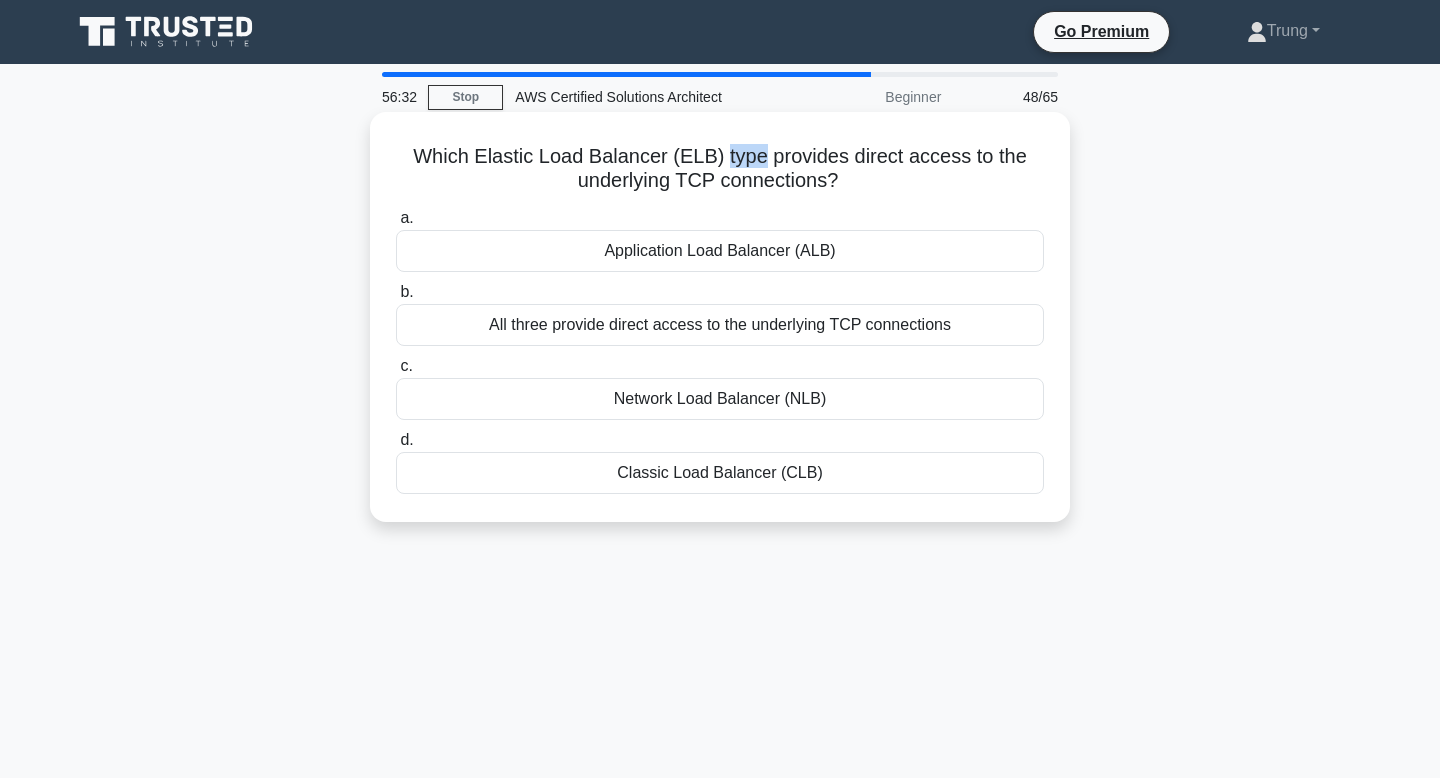 click on "Which Elastic Load Balancer (ELB) type provides direct access to the underlying TCP connections?
.spinner_0XTQ{transform-origin:center;animation:spinner_y6GP .75s linear infinite}@keyframes spinner_y6GP{100%{transform:rotate(360deg)}}" at bounding box center (720, 169) 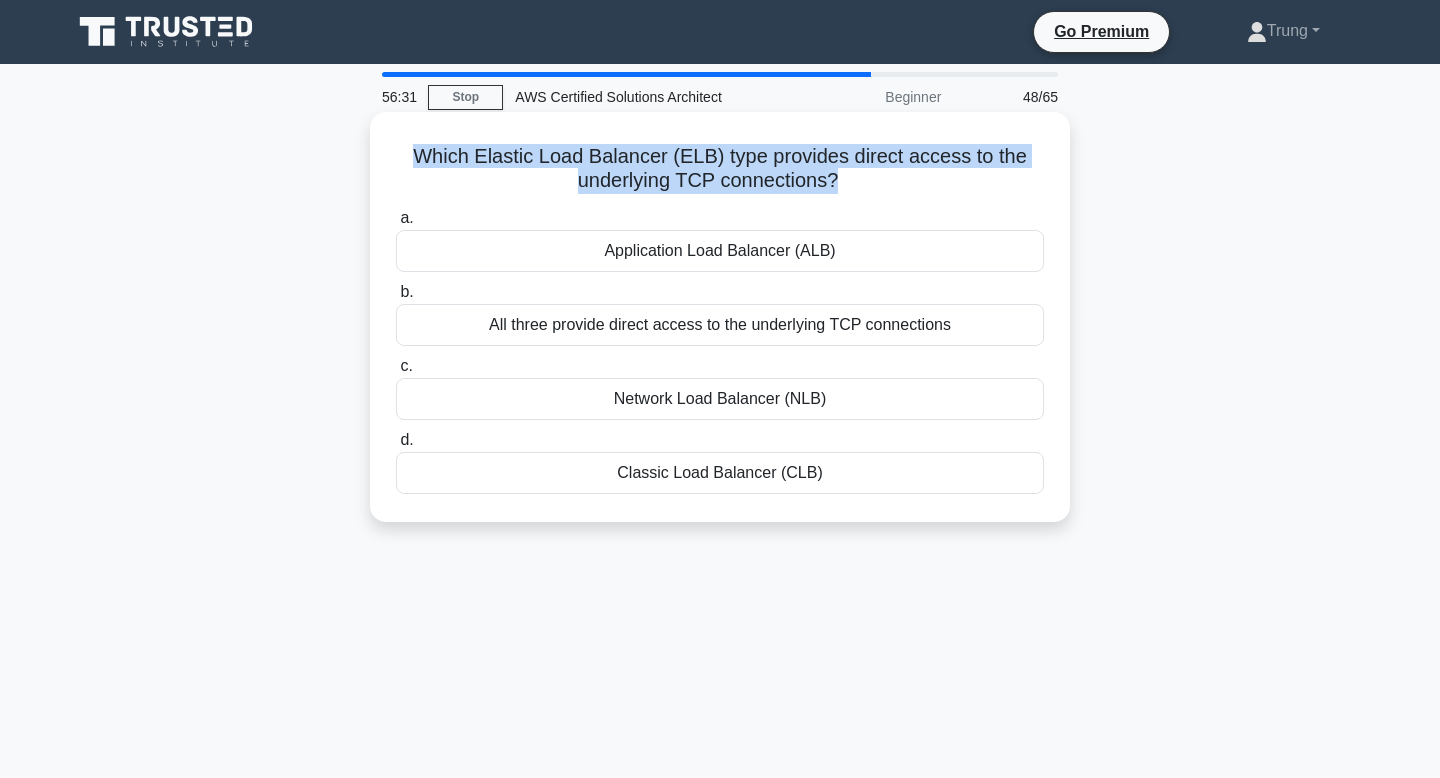 click on "Which Elastic Load Balancer (ELB) type provides direct access to the underlying TCP connections?
.spinner_0XTQ{transform-origin:center;animation:spinner_y6GP .75s linear infinite}@keyframes spinner_y6GP{100%{transform:rotate(360deg)}}" at bounding box center (720, 169) 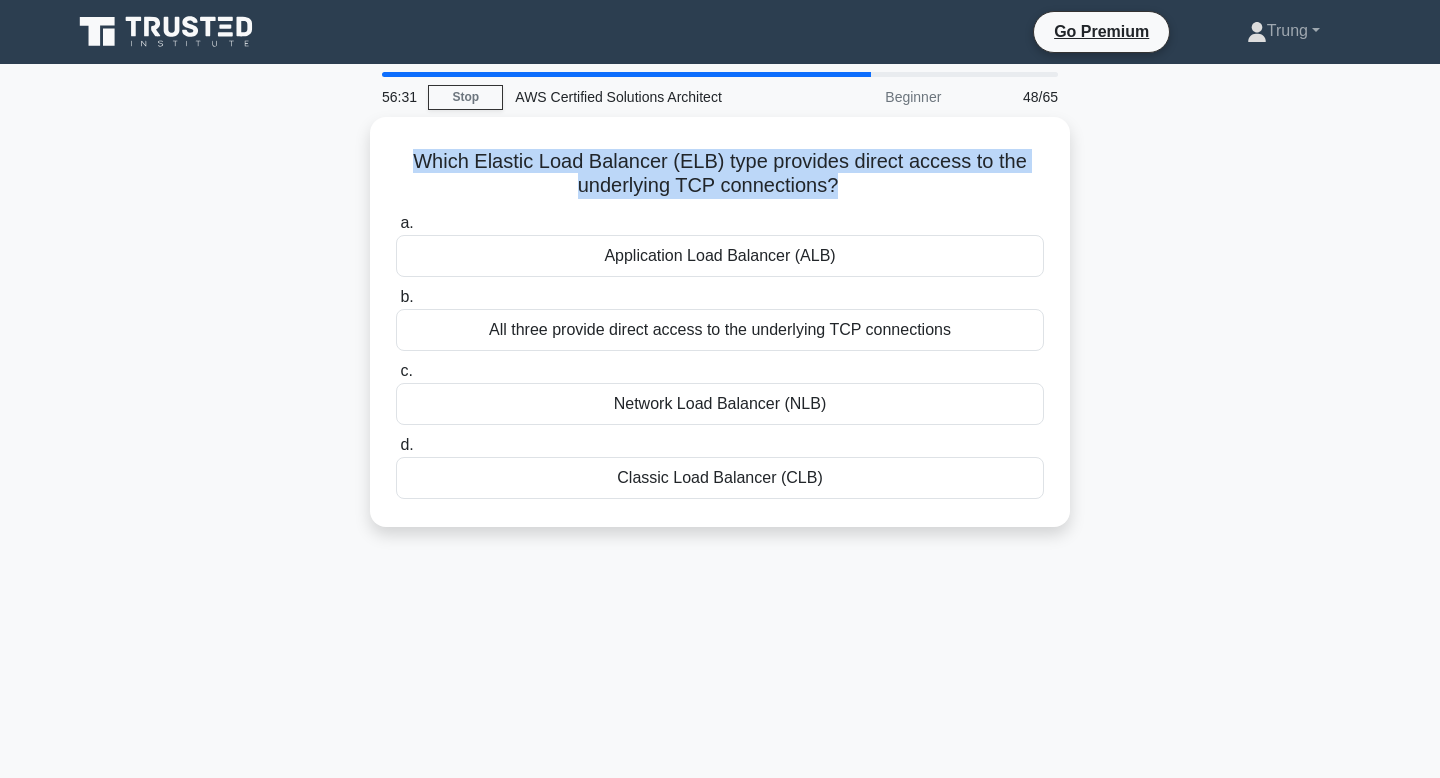 click at bounding box center [731, 116] 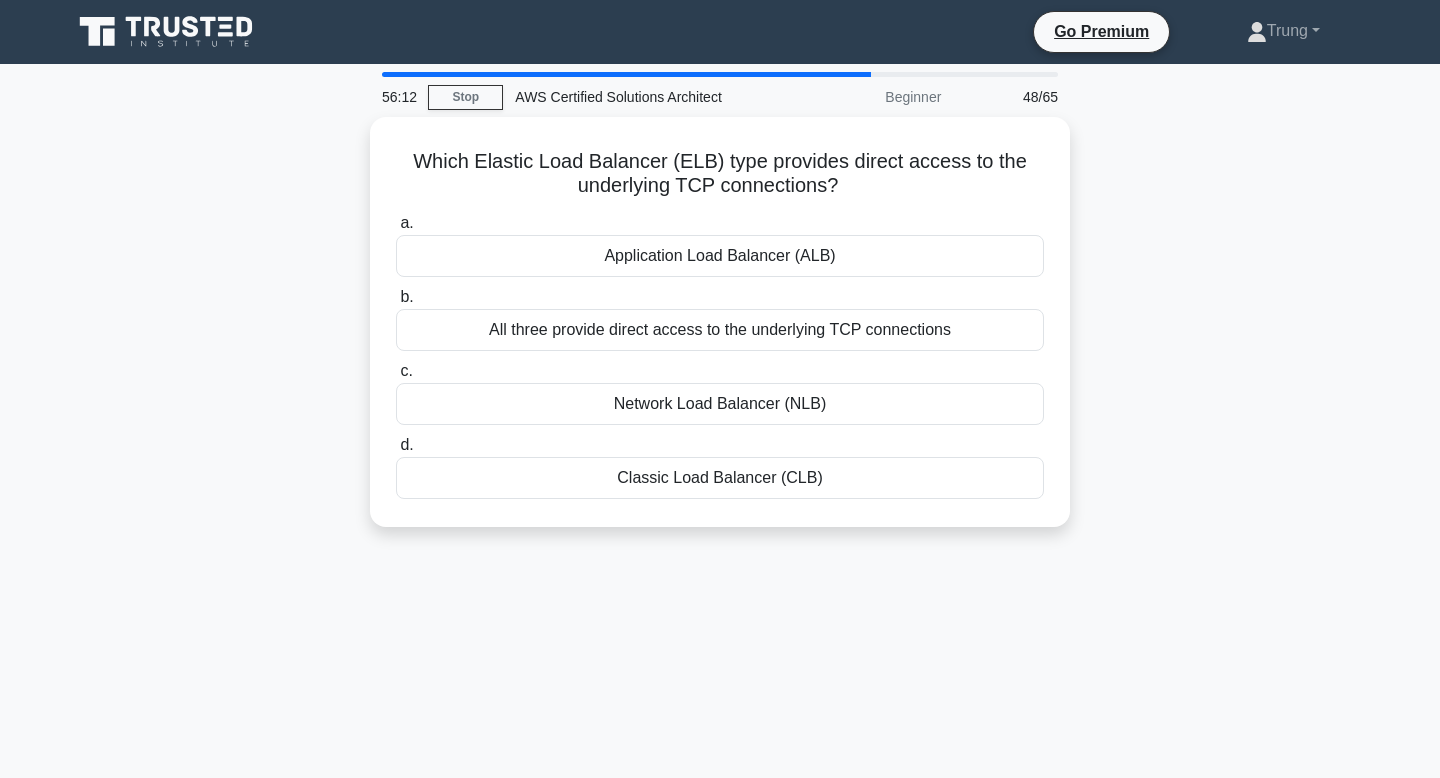click on "56:12
Stop
AWS Certified Solutions Architect
Beginner
48/65
Which Elastic Load Balancer (ELB) type provides direct access to the underlying TCP connections?
.spinner_0XTQ{transform-origin:center;animation:spinner_y6GP .75s linear infinite}@keyframes spinner_y6GP{100%{transform:rotate(360deg)}}
a.
b. c. d." at bounding box center (720, 572) 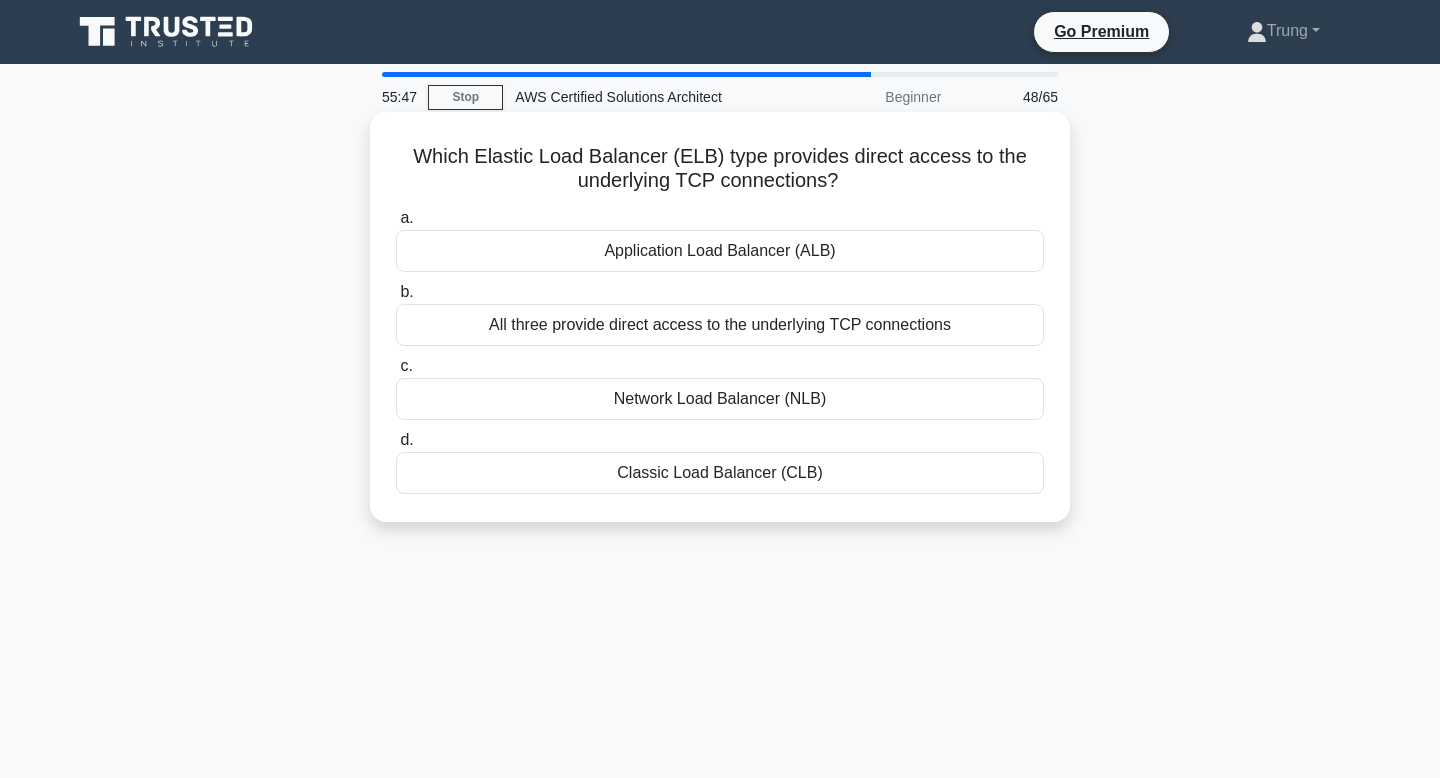 click on "Network Load Balancer (NLB)" at bounding box center (720, 399) 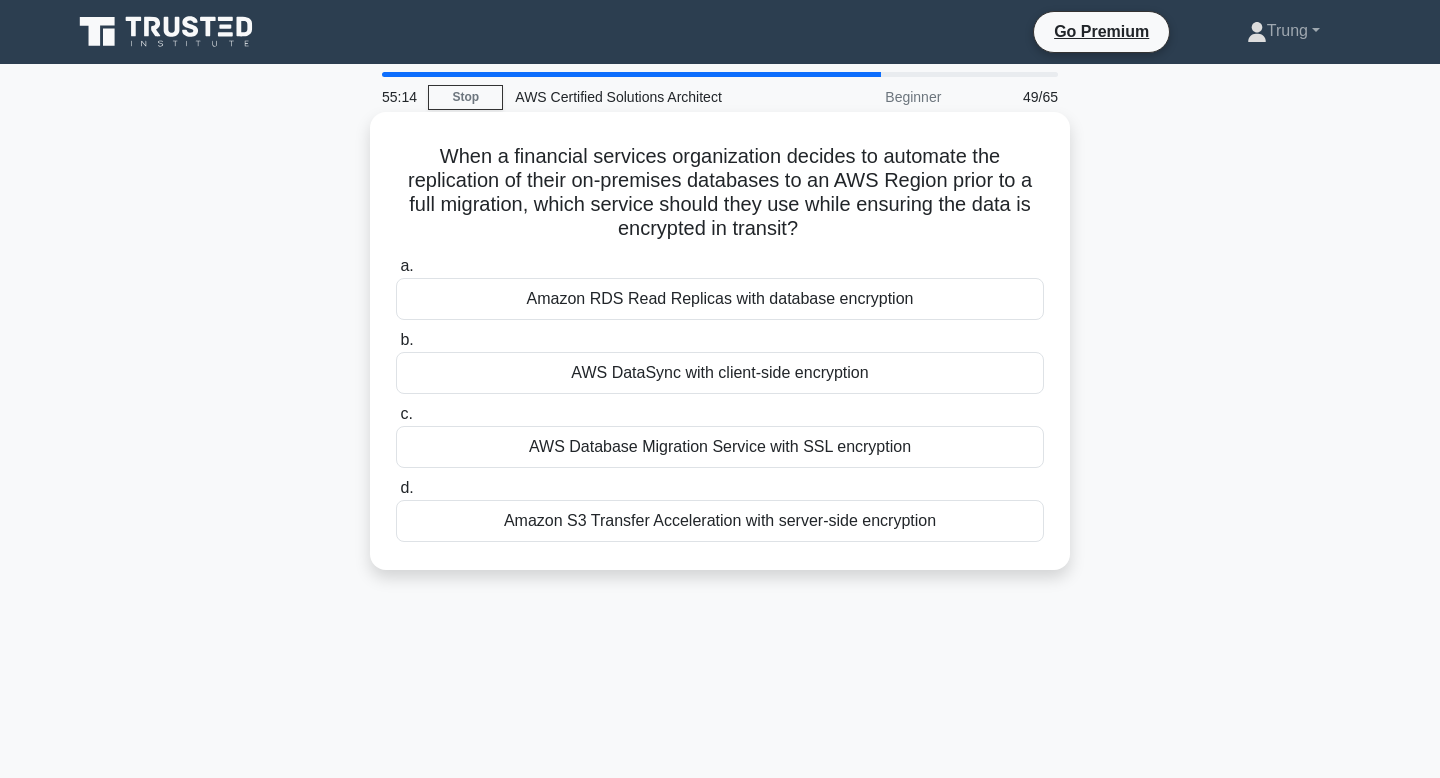 drag, startPoint x: 799, startPoint y: 241, endPoint x: 845, endPoint y: 222, distance: 49.76947 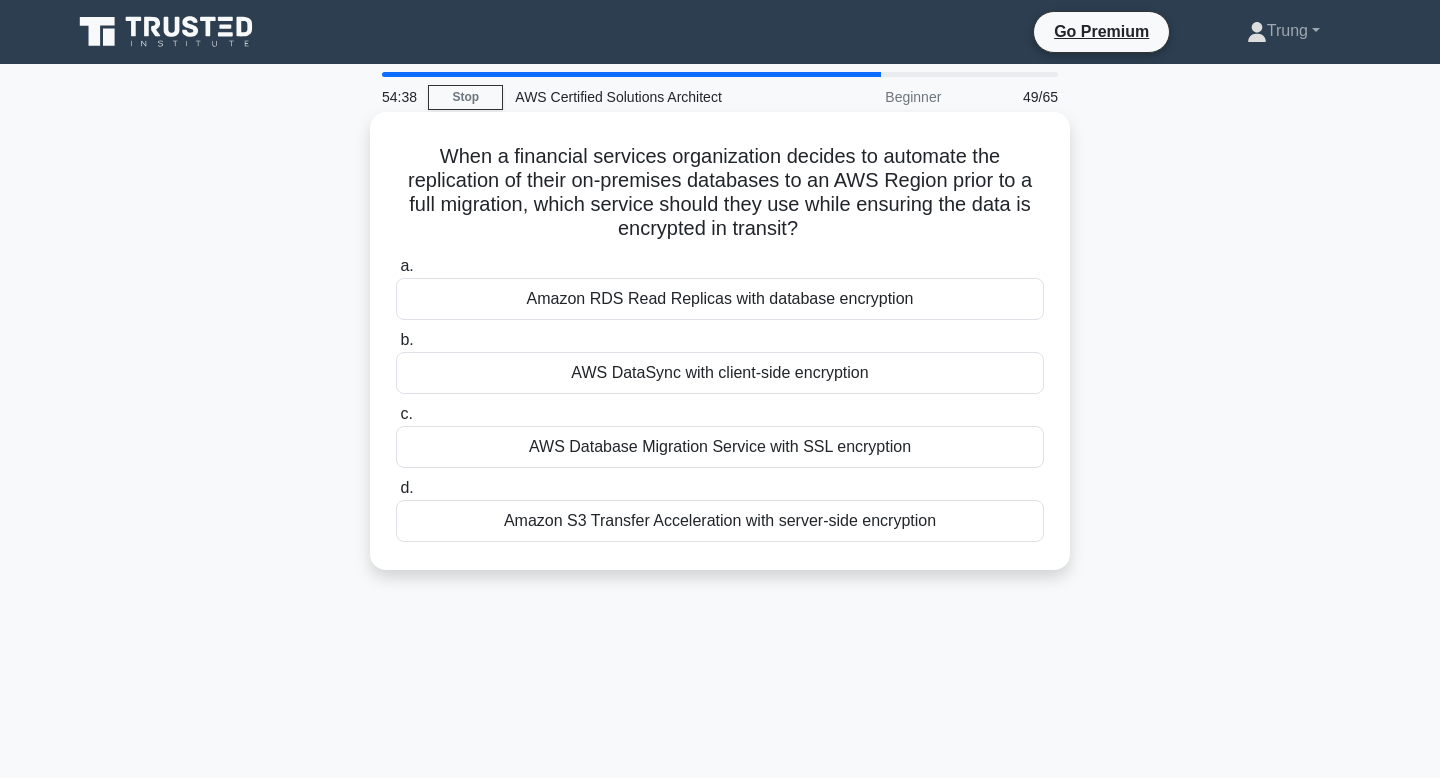 click on "Amazon RDS Read Replicas with database encryption" at bounding box center [720, 299] 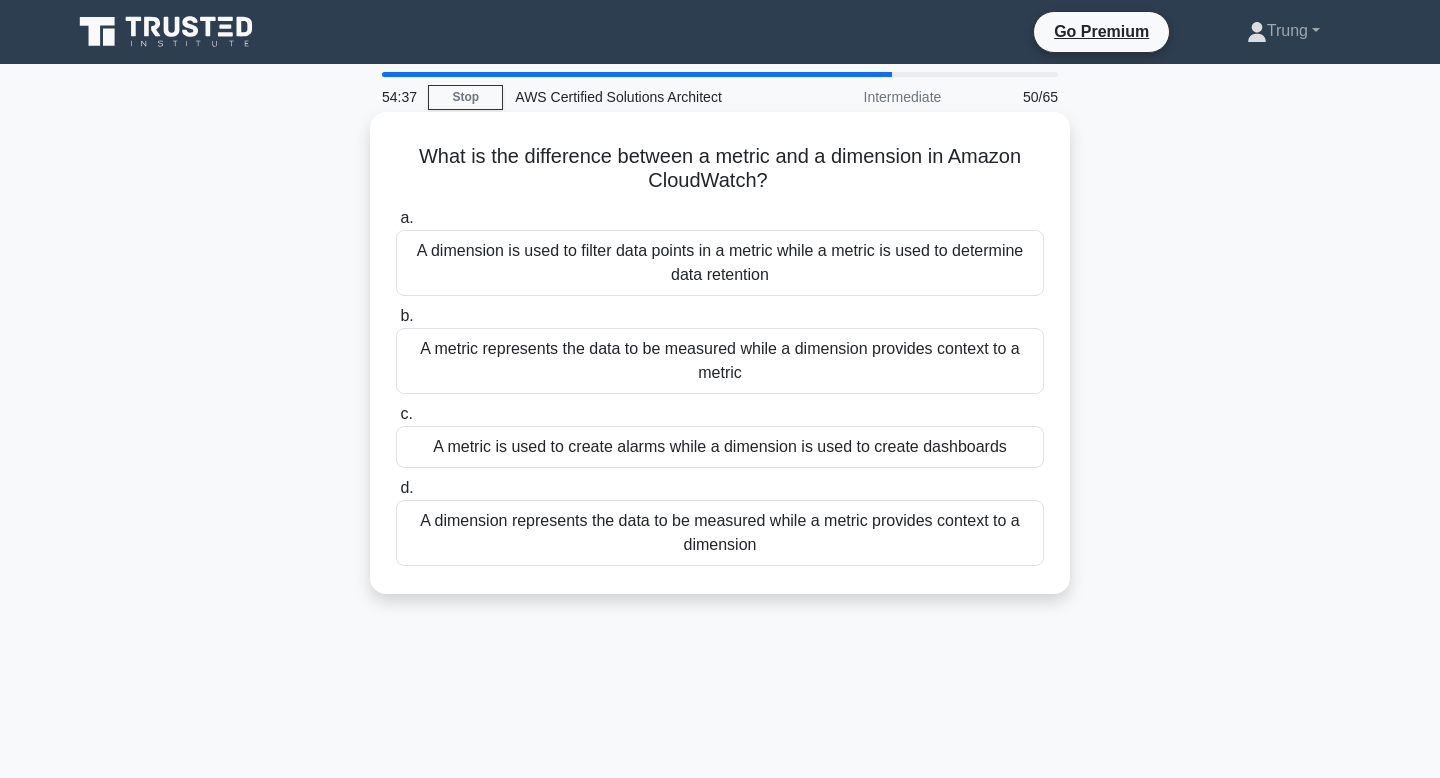 click on "What is the difference between a metric and a dimension in Amazon CloudWatch?
.spinner_0XTQ{transform-origin:center;animation:spinner_y6GP .75s linear infinite}@keyframes spinner_y6GP{100%{transform:rotate(360deg)}}" at bounding box center [720, 169] 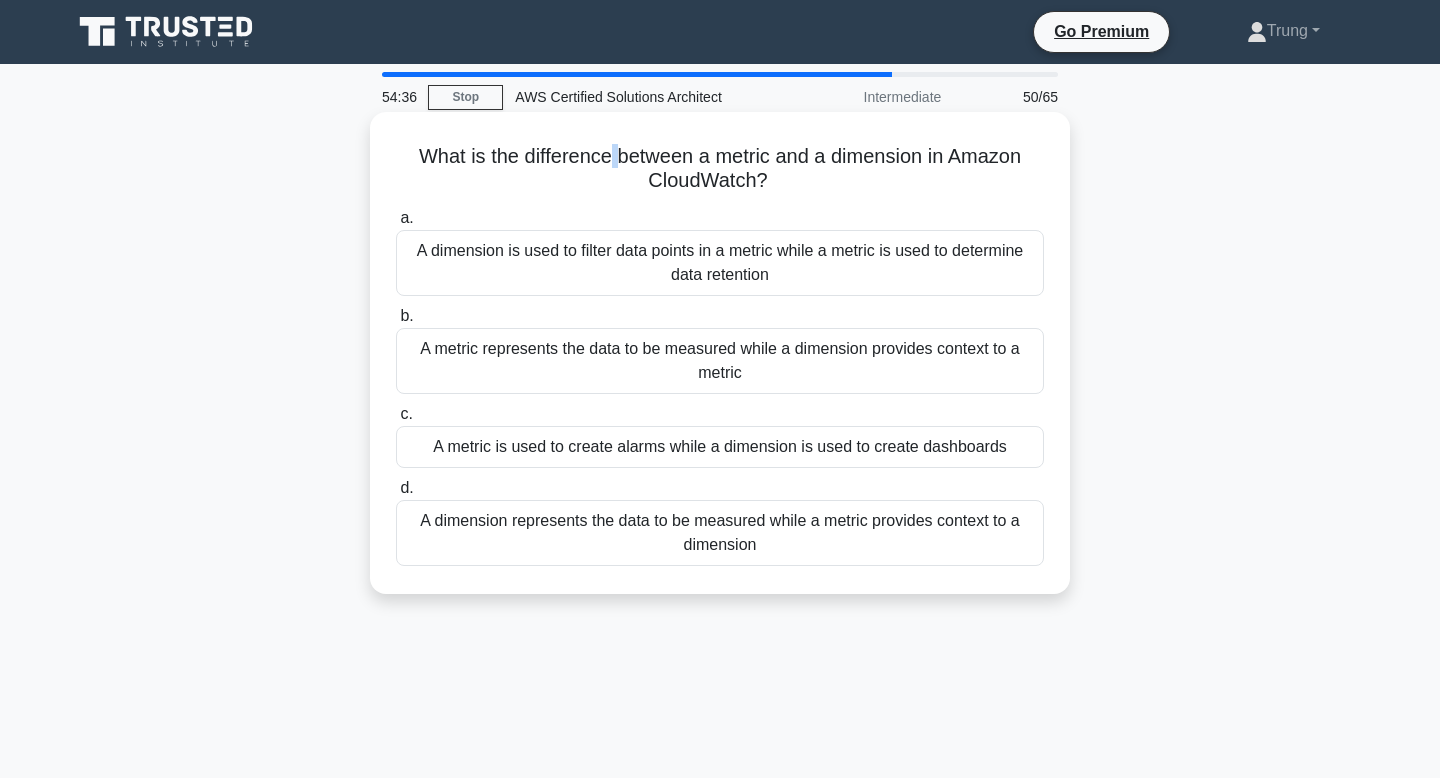 click on "What is the difference between a metric and a dimension in Amazon CloudWatch?
.spinner_0XTQ{transform-origin:center;animation:spinner_y6GP .75s linear infinite}@keyframes spinner_y6GP{100%{transform:rotate(360deg)}}" at bounding box center (720, 169) 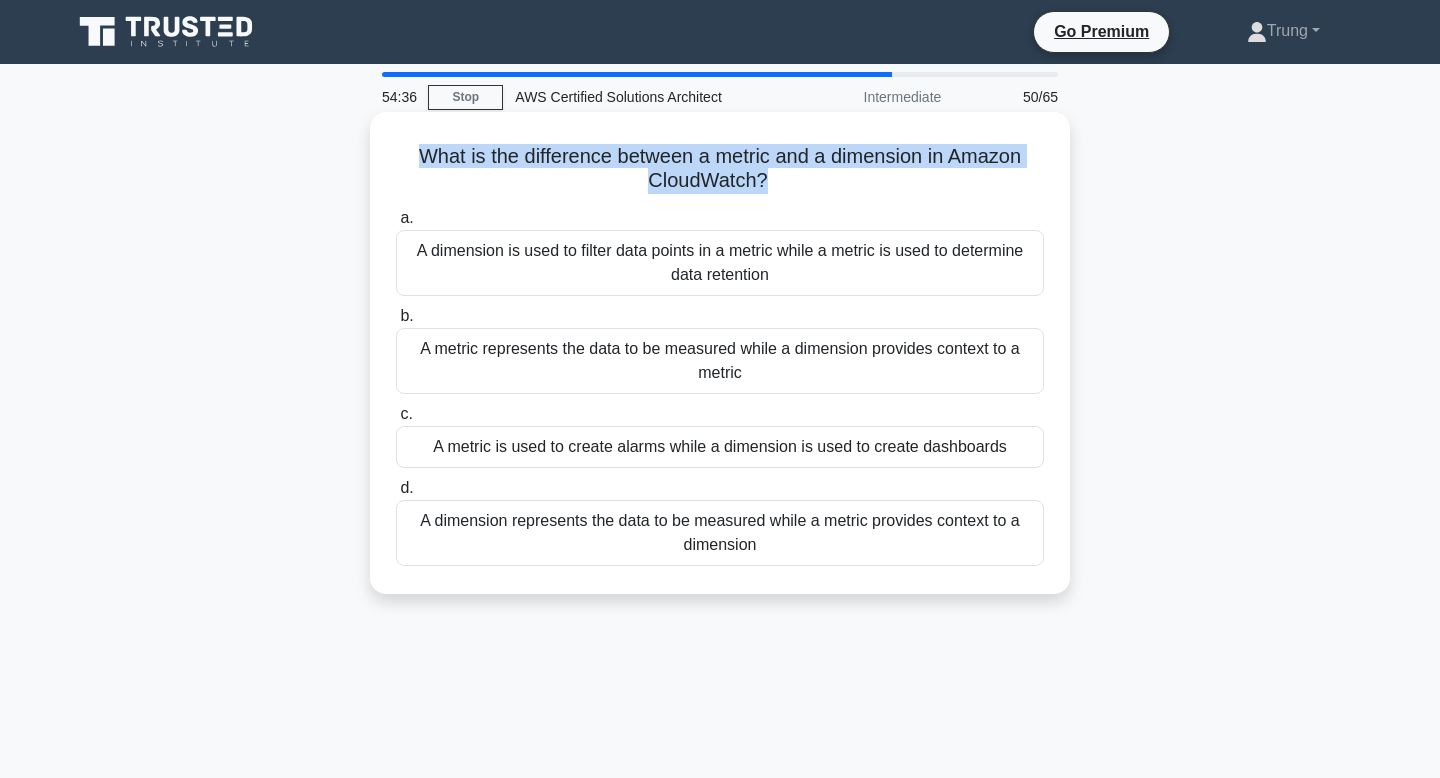 click on "What is the difference between a metric and a dimension in Amazon CloudWatch?
.spinner_0XTQ{transform-origin:center;animation:spinner_y6GP .75s linear infinite}@keyframes spinner_y6GP{100%{transform:rotate(360deg)}}" at bounding box center (720, 169) 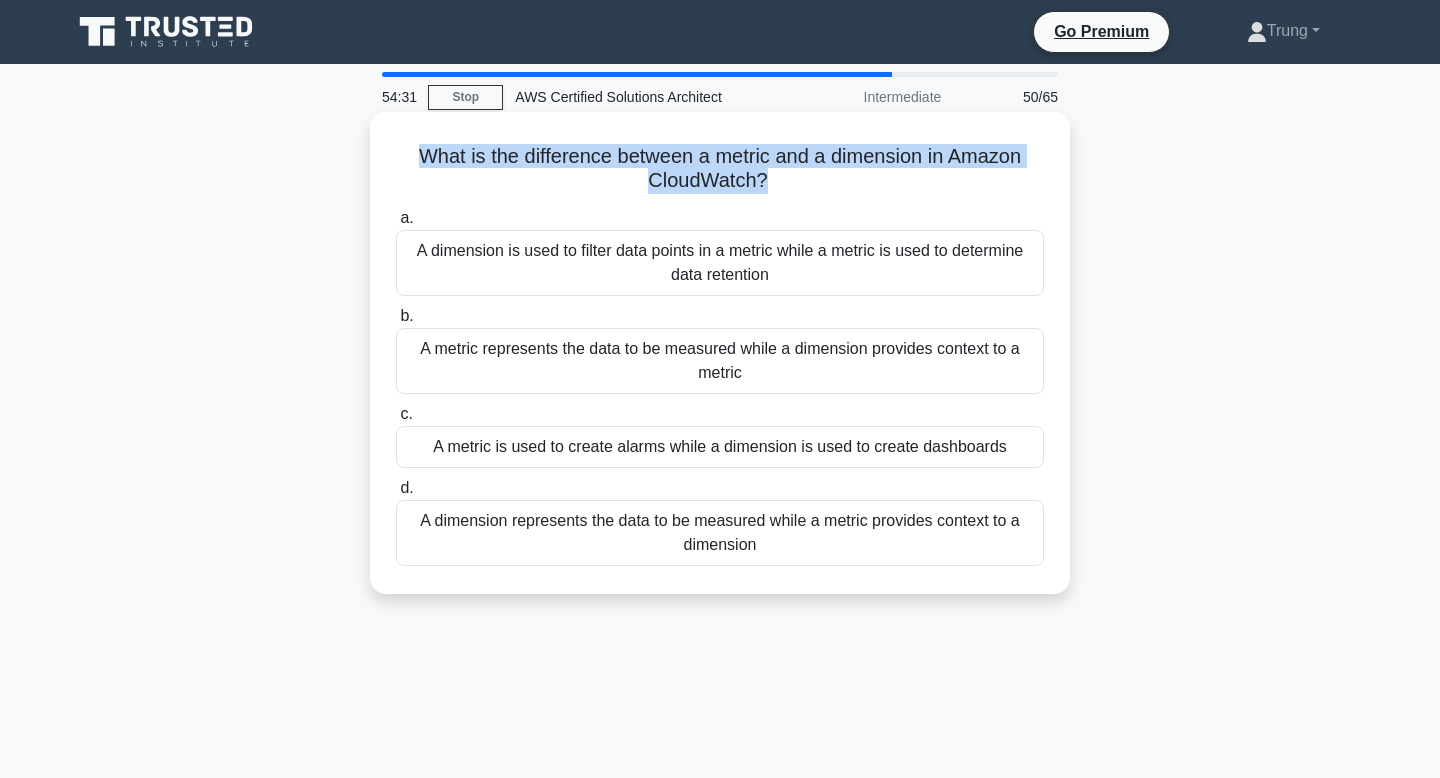 click on "What is the difference between a metric and a dimension in Amazon CloudWatch?
.spinner_0XTQ{transform-origin:center;animation:spinner_y6GP .75s linear infinite}@keyframes spinner_y6GP{100%{transform:rotate(360deg)}}" at bounding box center [720, 169] 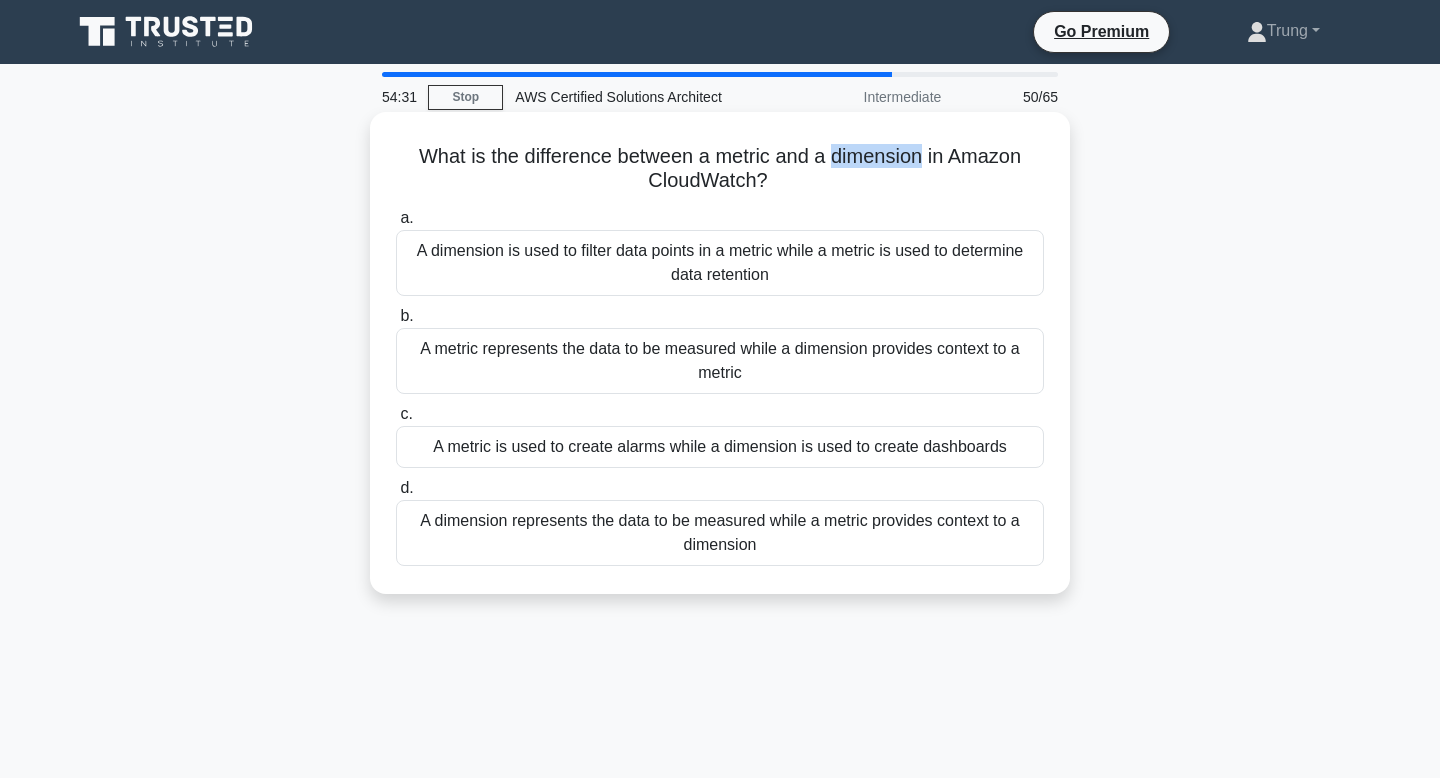 click on "What is the difference between a metric and a dimension in Amazon CloudWatch?
.spinner_0XTQ{transform-origin:center;animation:spinner_y6GP .75s linear infinite}@keyframes spinner_y6GP{100%{transform:rotate(360deg)}}" at bounding box center (720, 169) 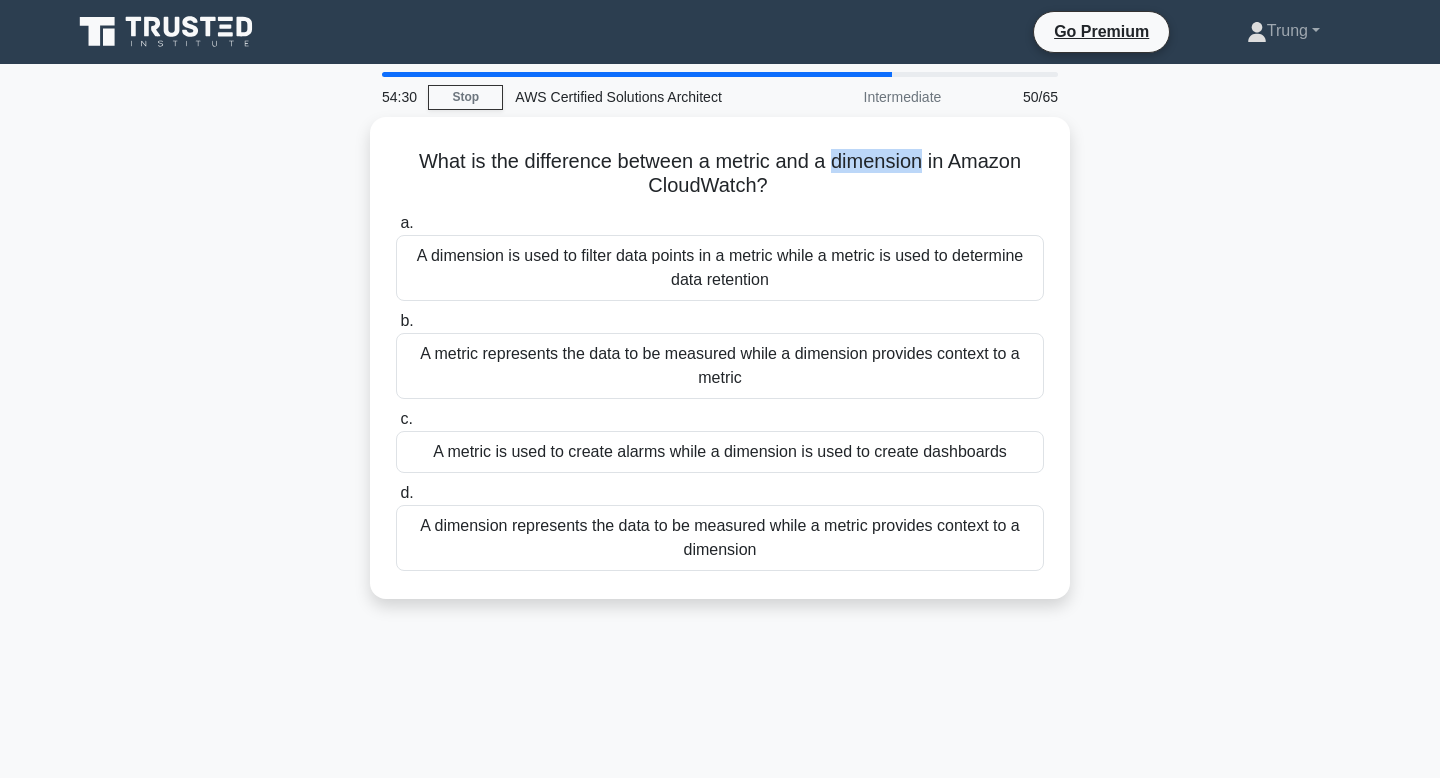 click at bounding box center (874, 169) 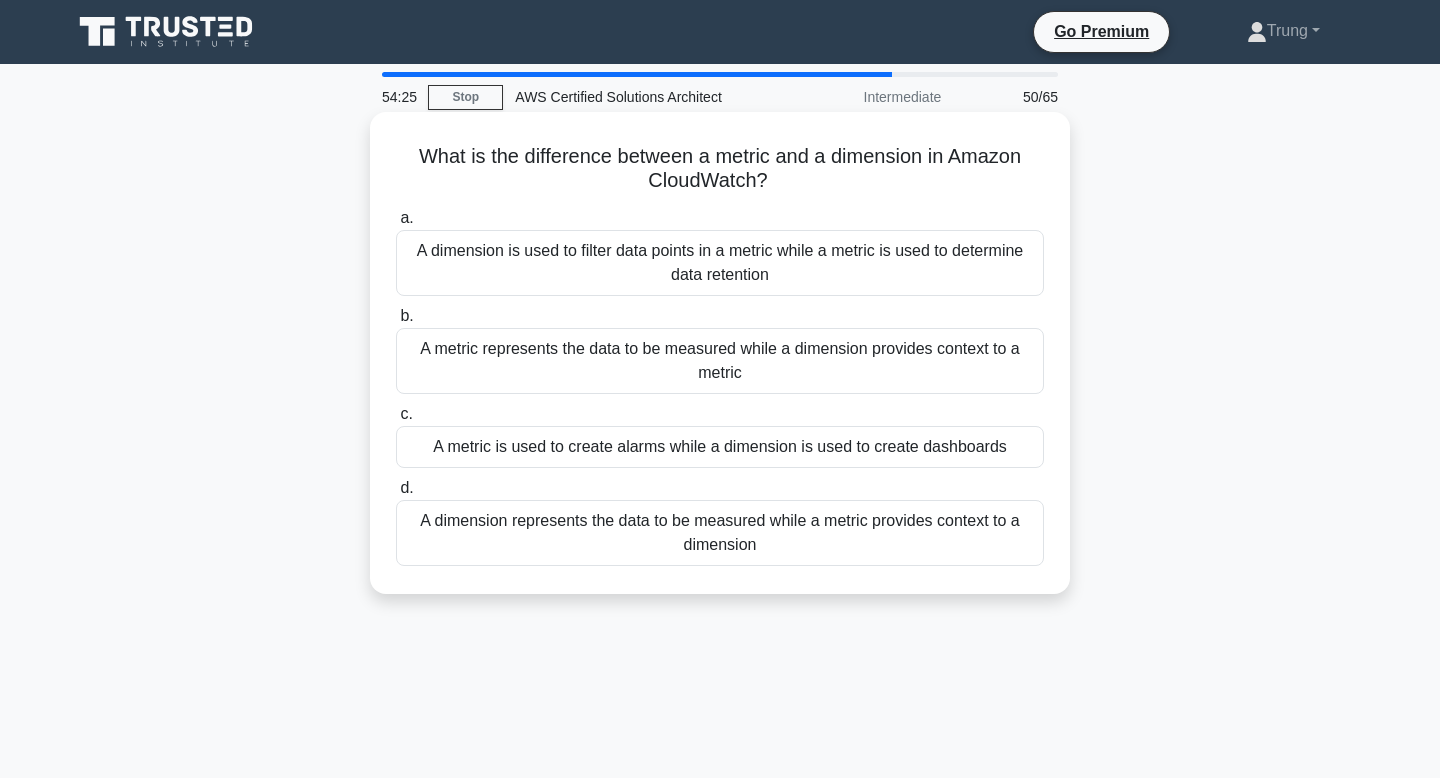 click on "What is the difference between a metric and a dimension in Amazon CloudWatch?
.spinner_0XTQ{transform-origin:center;animation:spinner_y6GP .75s linear infinite}@keyframes spinner_y6GP{100%{transform:rotate(360deg)}}" at bounding box center [720, 169] 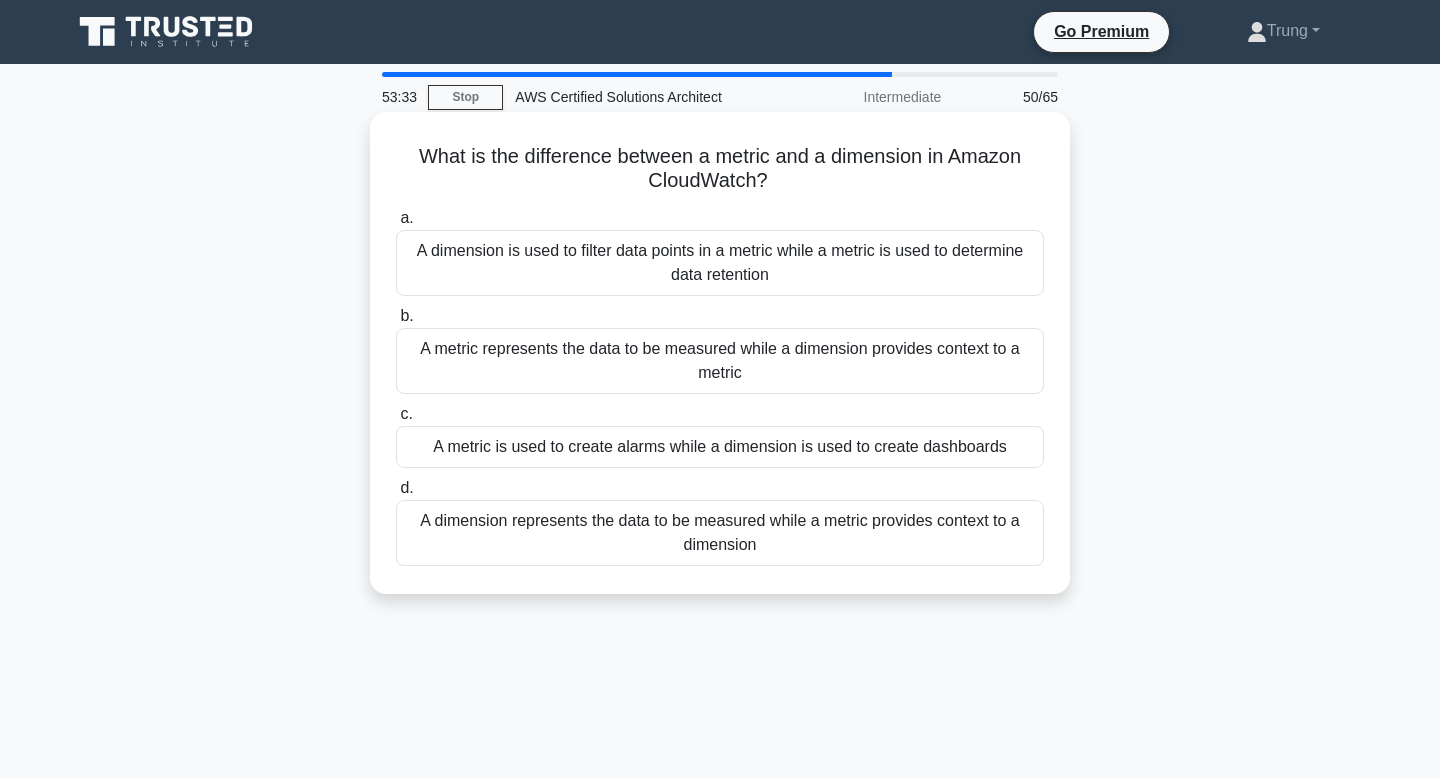 click on "A metric is used to create alarms while a dimension is used to create dashboards" at bounding box center [720, 447] 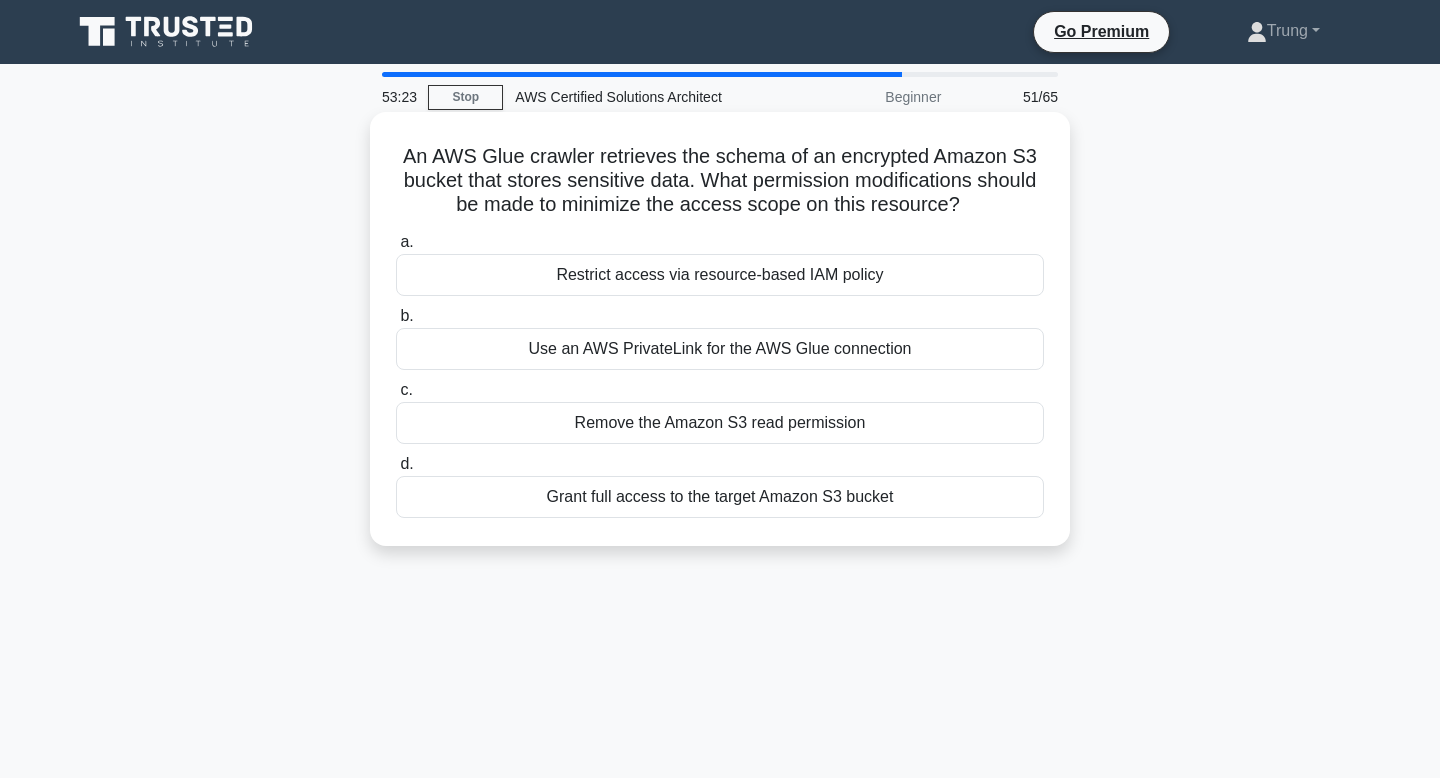 click on "An AWS Glue crawler retrieves the schema of an encrypted Amazon S3 bucket that stores sensitive data. What permission modifications should be made to minimize the access scope on this resource?
.spinner_0XTQ{transform-origin:center;animation:spinner_y6GP .75s linear infinite}@keyframes spinner_y6GP{100%{transform:rotate(360deg)}}" at bounding box center [720, 181] 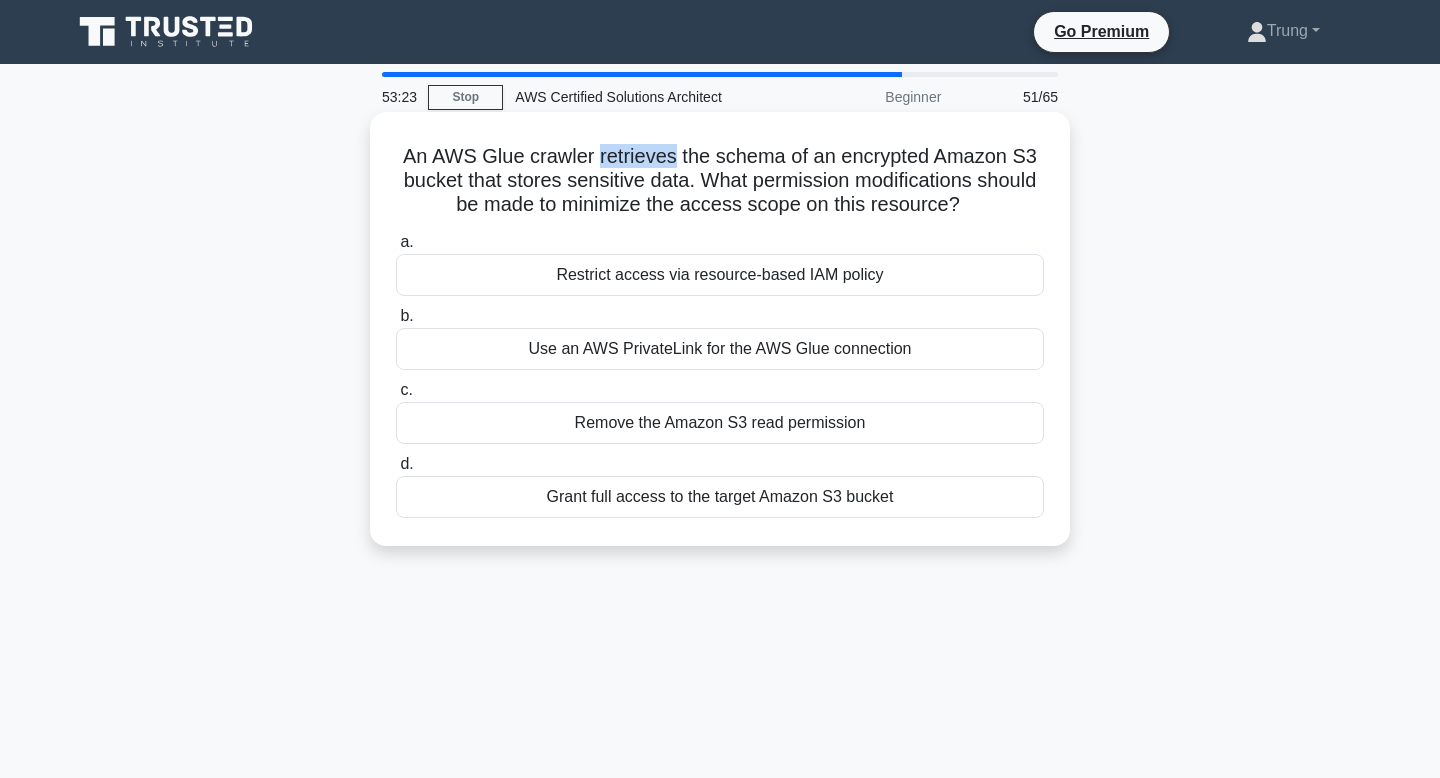 click on "An AWS Glue crawler retrieves the schema of an encrypted Amazon S3 bucket that stores sensitive data. What permission modifications should be made to minimize the access scope on this resource?
.spinner_0XTQ{transform-origin:center;animation:spinner_y6GP .75s linear infinite}@keyframes spinner_y6GP{100%{transform:rotate(360deg)}}" at bounding box center (720, 181) 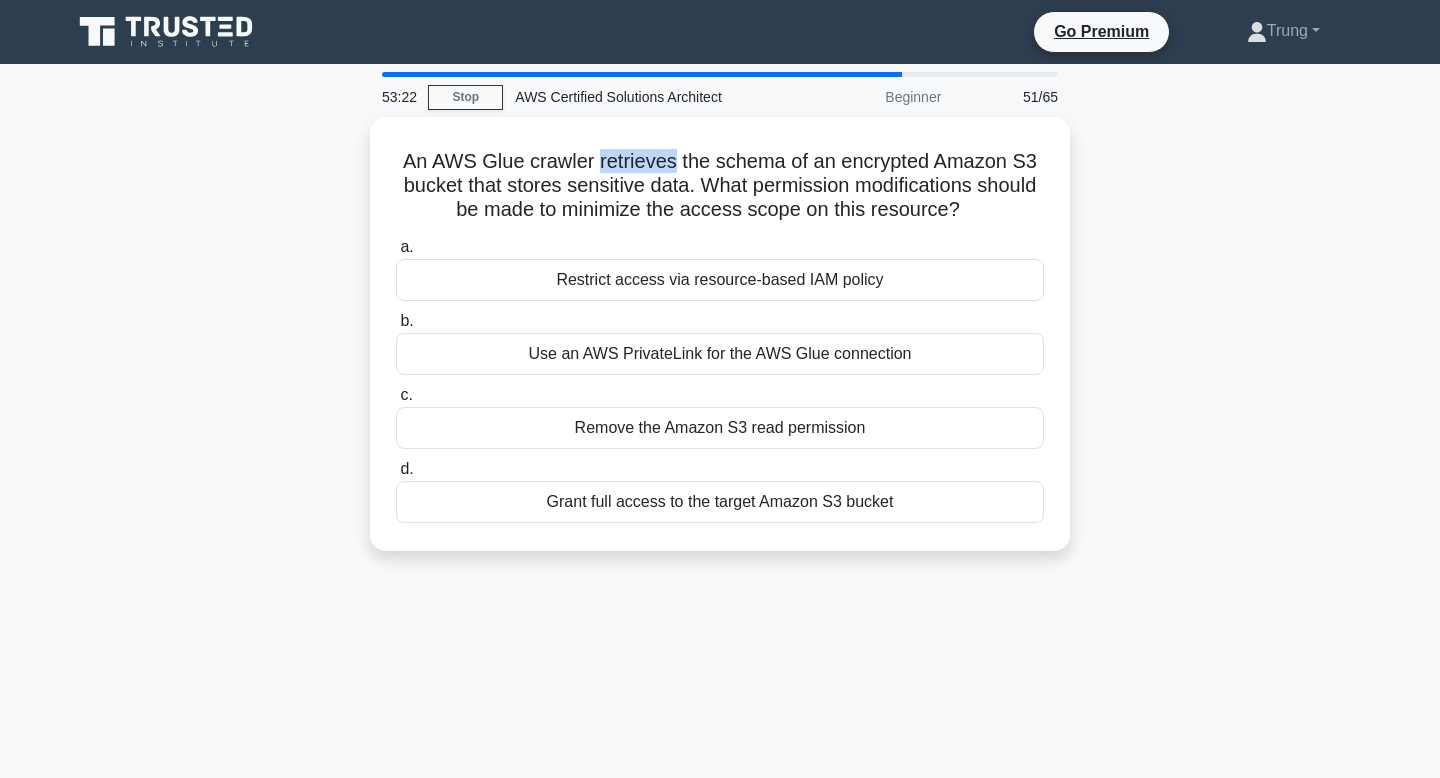click at bounding box center [600, 116] 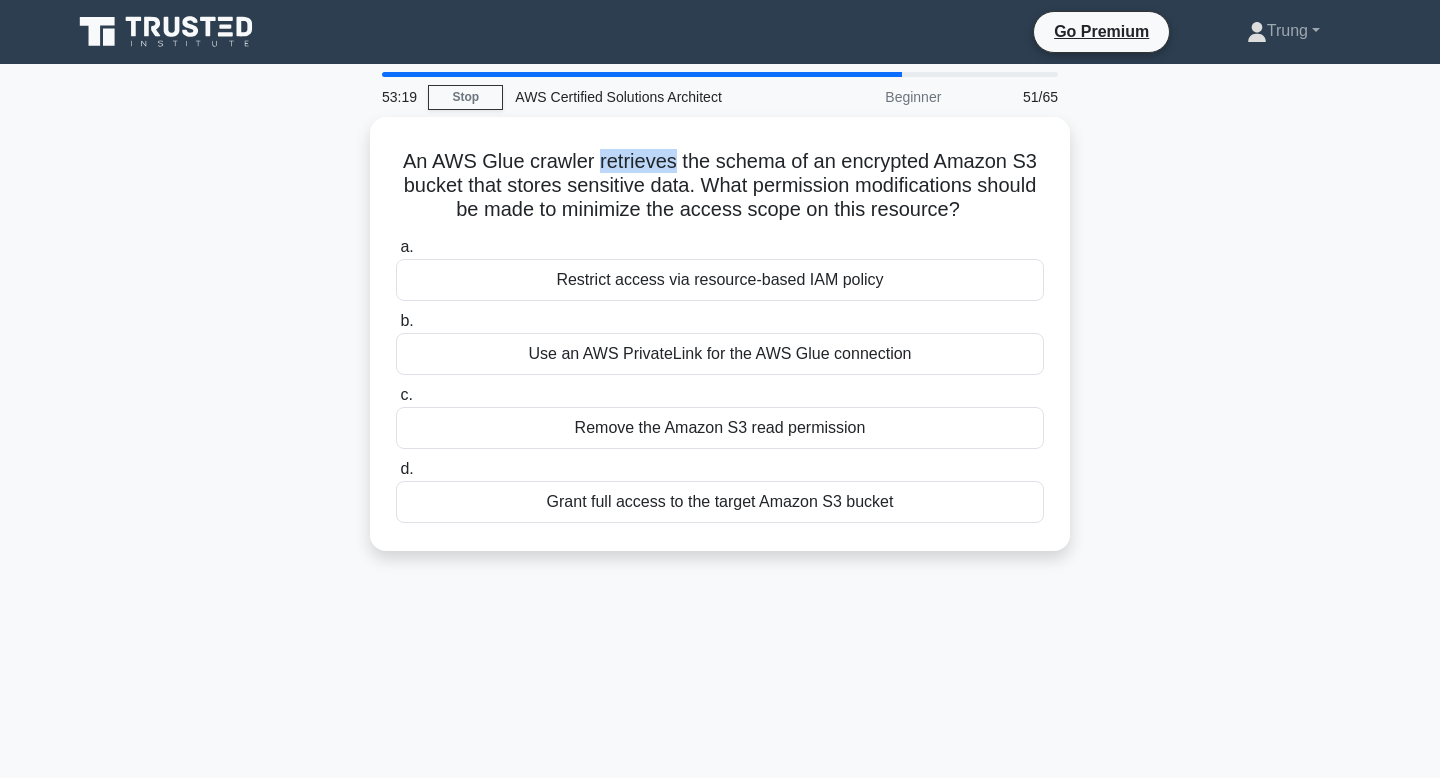 click at bounding box center (200, 1080) 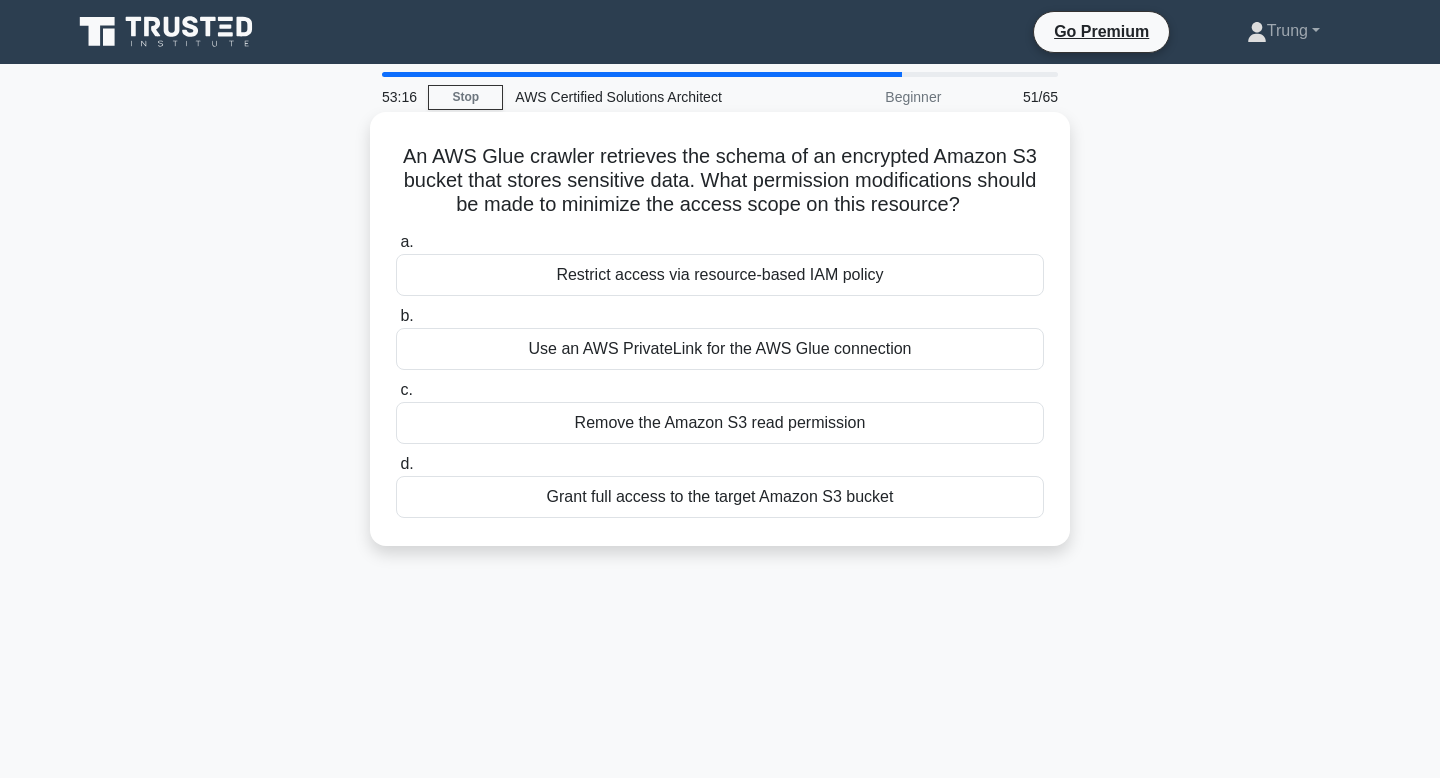 click on "An AWS Glue crawler retrieves the schema of an encrypted Amazon S3 bucket that stores sensitive data. What permission modifications should be made to minimize the access scope on this resource?
.spinner_0XTQ{transform-origin:center;animation:spinner_y6GP .75s linear infinite}@keyframes spinner_y6GP{100%{transform:rotate(360deg)}}" at bounding box center (720, 181) 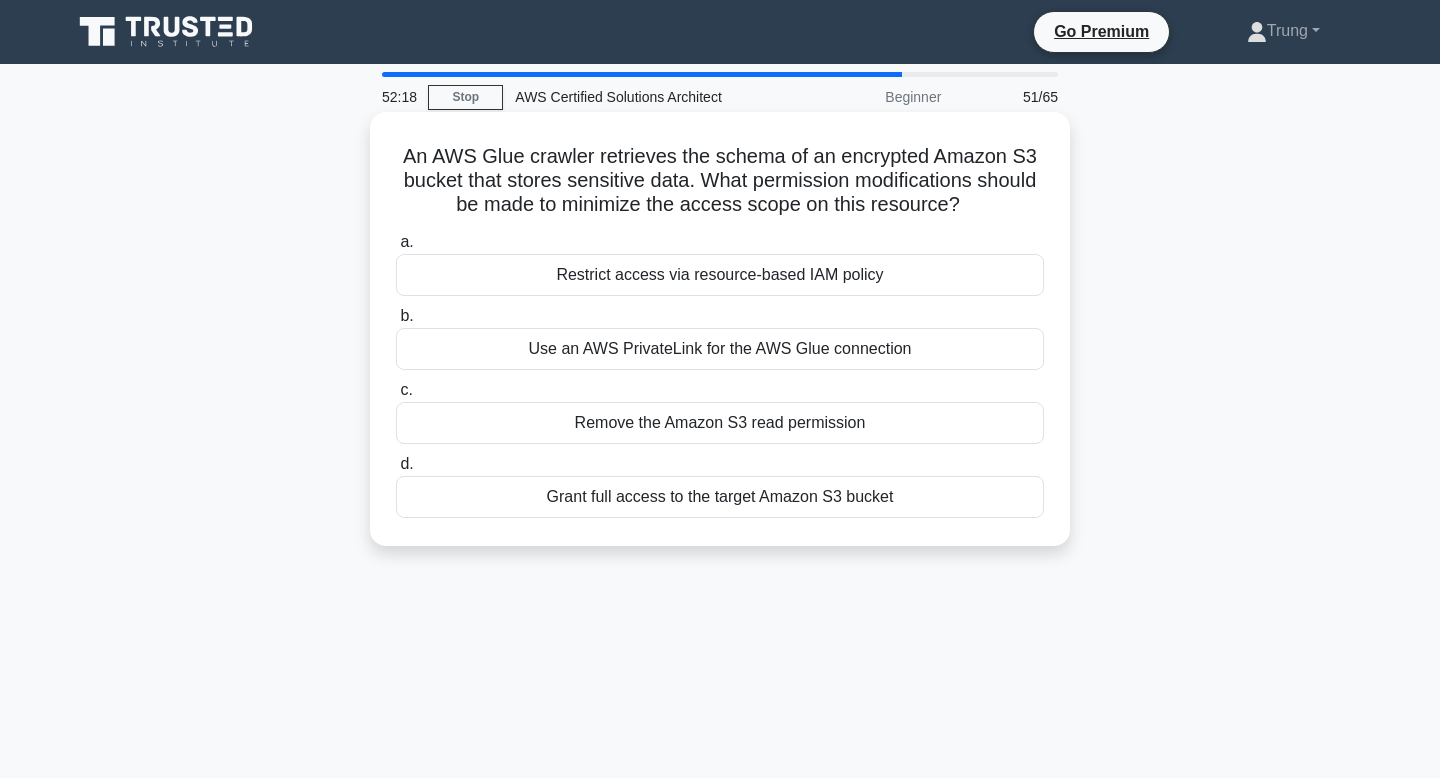 click on "Restrict access via resource-based IAM policy" at bounding box center (720, 275) 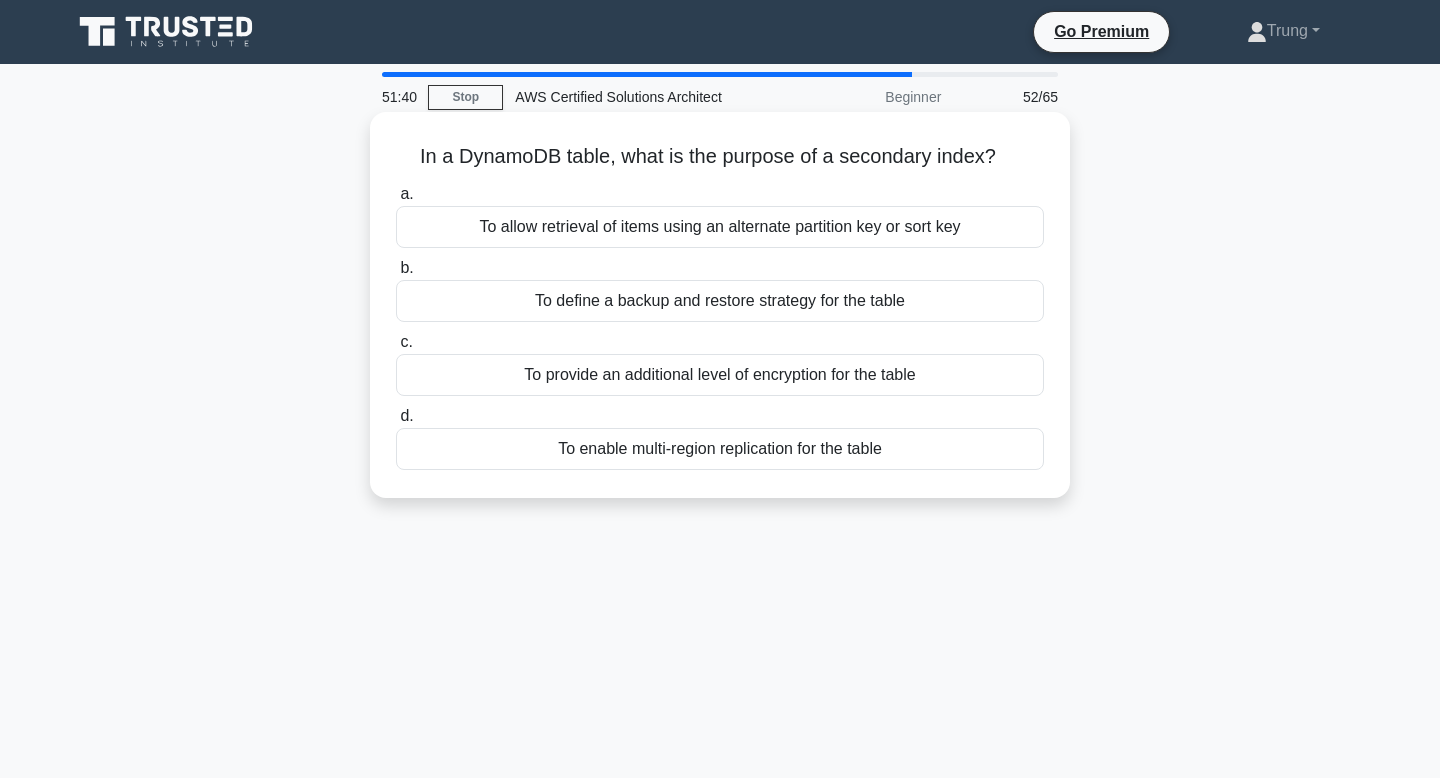 click on "To allow retrieval of items using an alternate partition key or sort key" at bounding box center (720, 227) 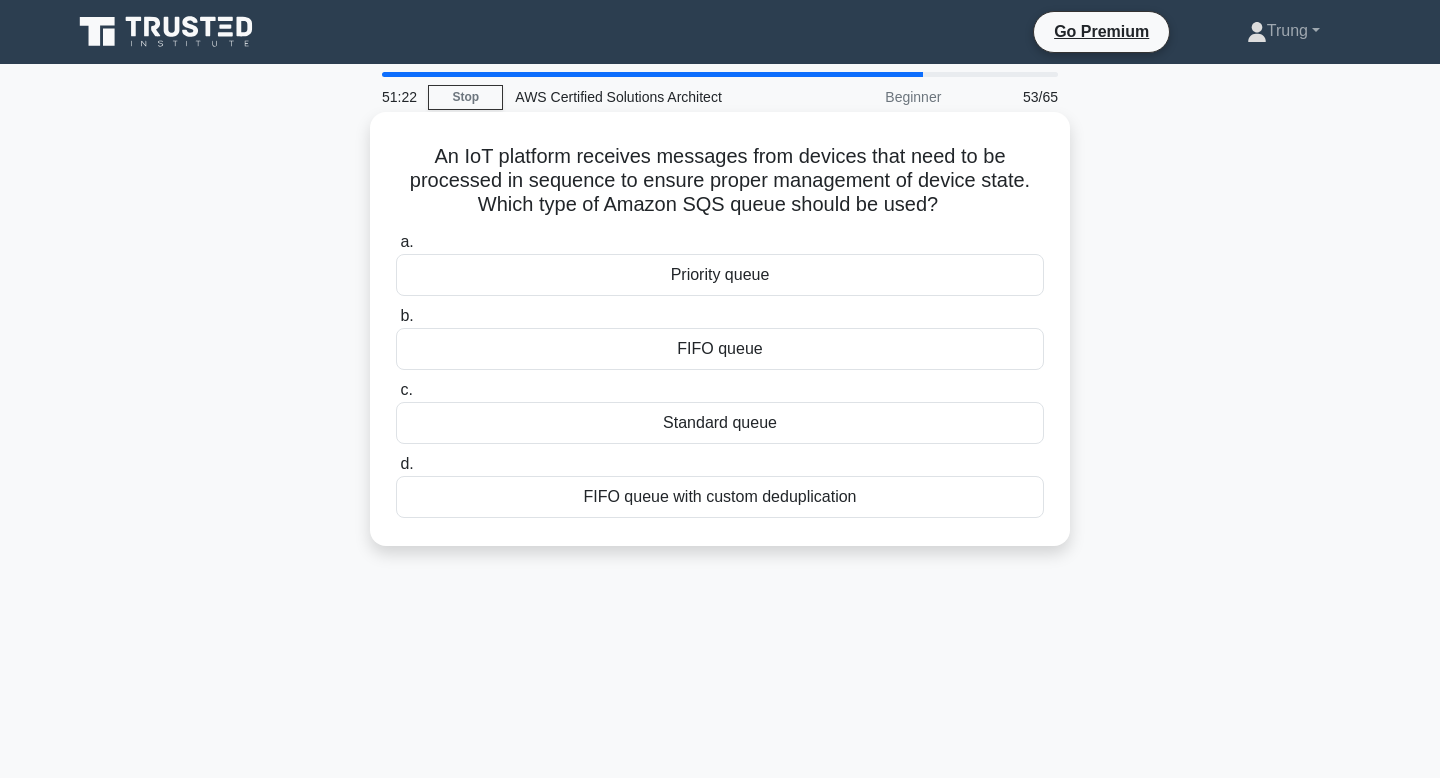 click on "An IoT platform receives messages from devices that need to be processed in sequence to ensure proper management of device state. Which type of Amazon SQS queue should be used?
.spinner_0XTQ{transform-origin:center;animation:spinner_y6GP .75s linear infinite}@keyframes spinner_y6GP{100%{transform:rotate(360deg)}}" at bounding box center [720, 181] 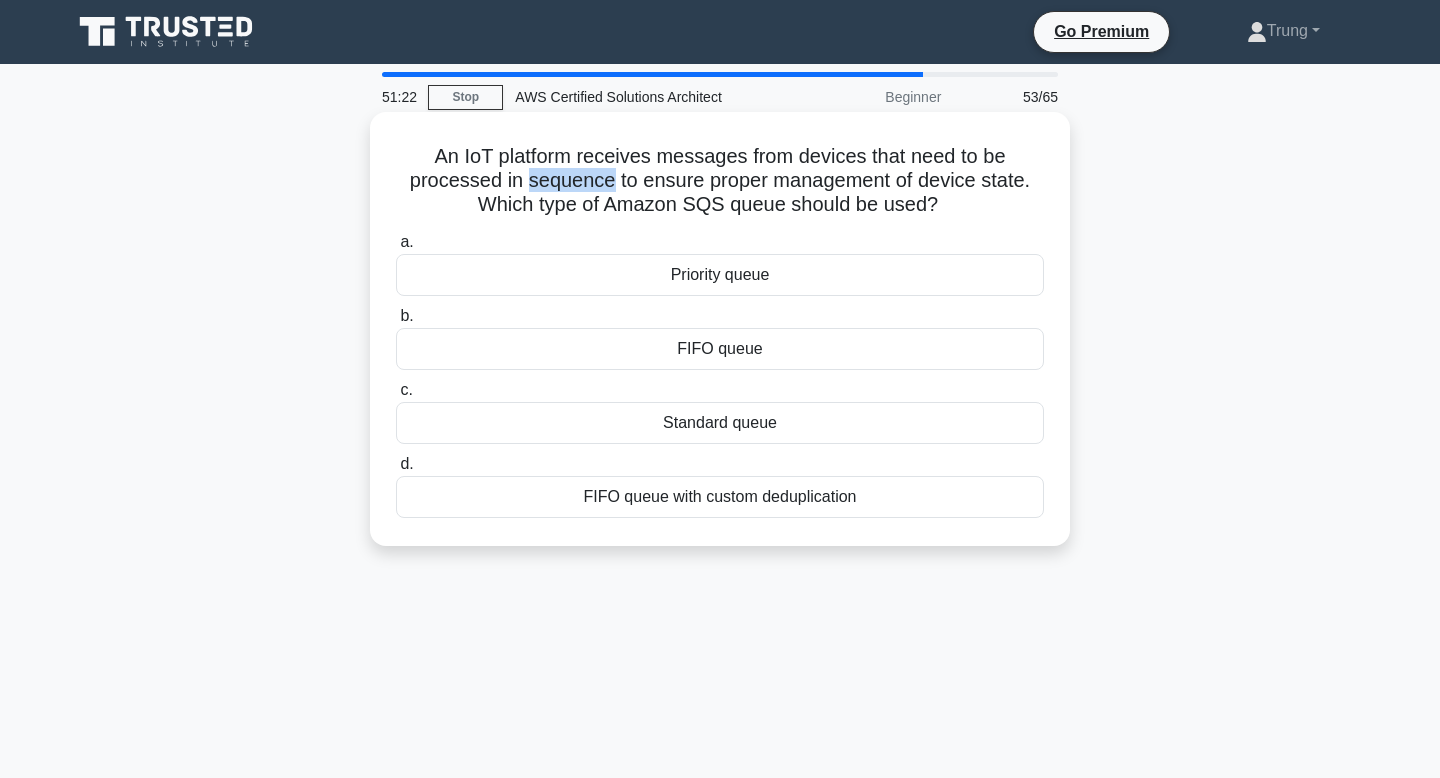 click on "An IoT platform receives messages from devices that need to be processed in sequence to ensure proper management of device state. Which type of Amazon SQS queue should be used?
.spinner_0XTQ{transform-origin:center;animation:spinner_y6GP .75s linear infinite}@keyframes spinner_y6GP{100%{transform:rotate(360deg)}}" at bounding box center [720, 181] 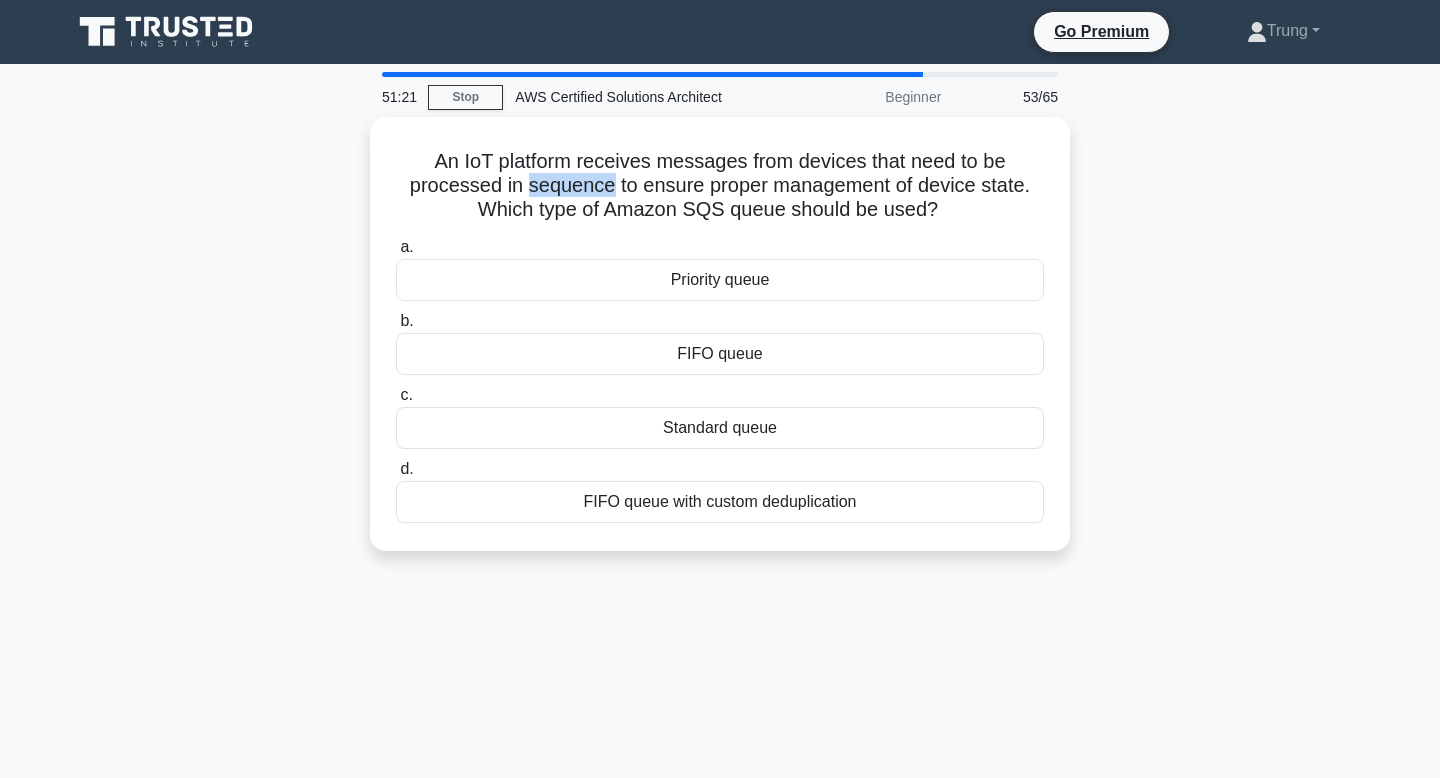 click at bounding box center [559, 140] 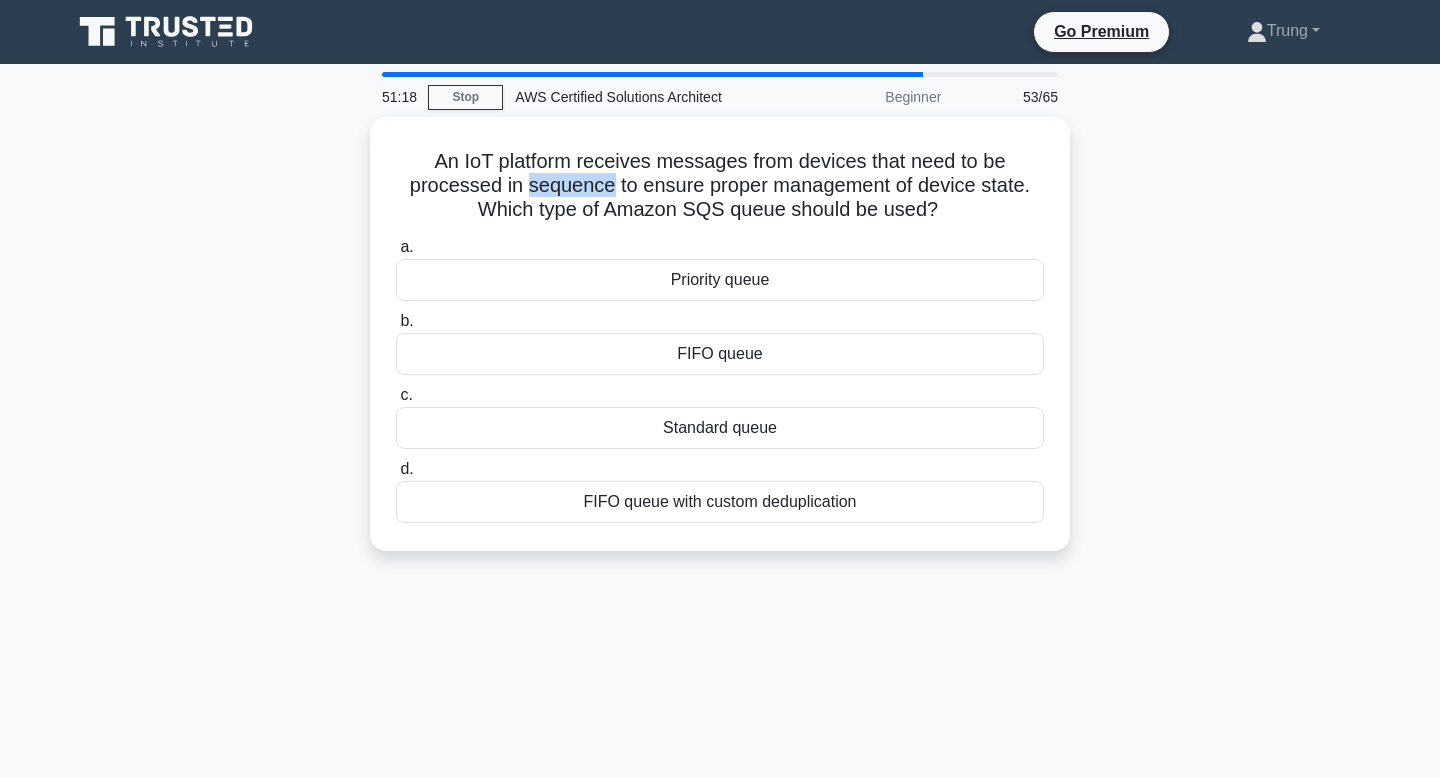 click at bounding box center [200, 1080] 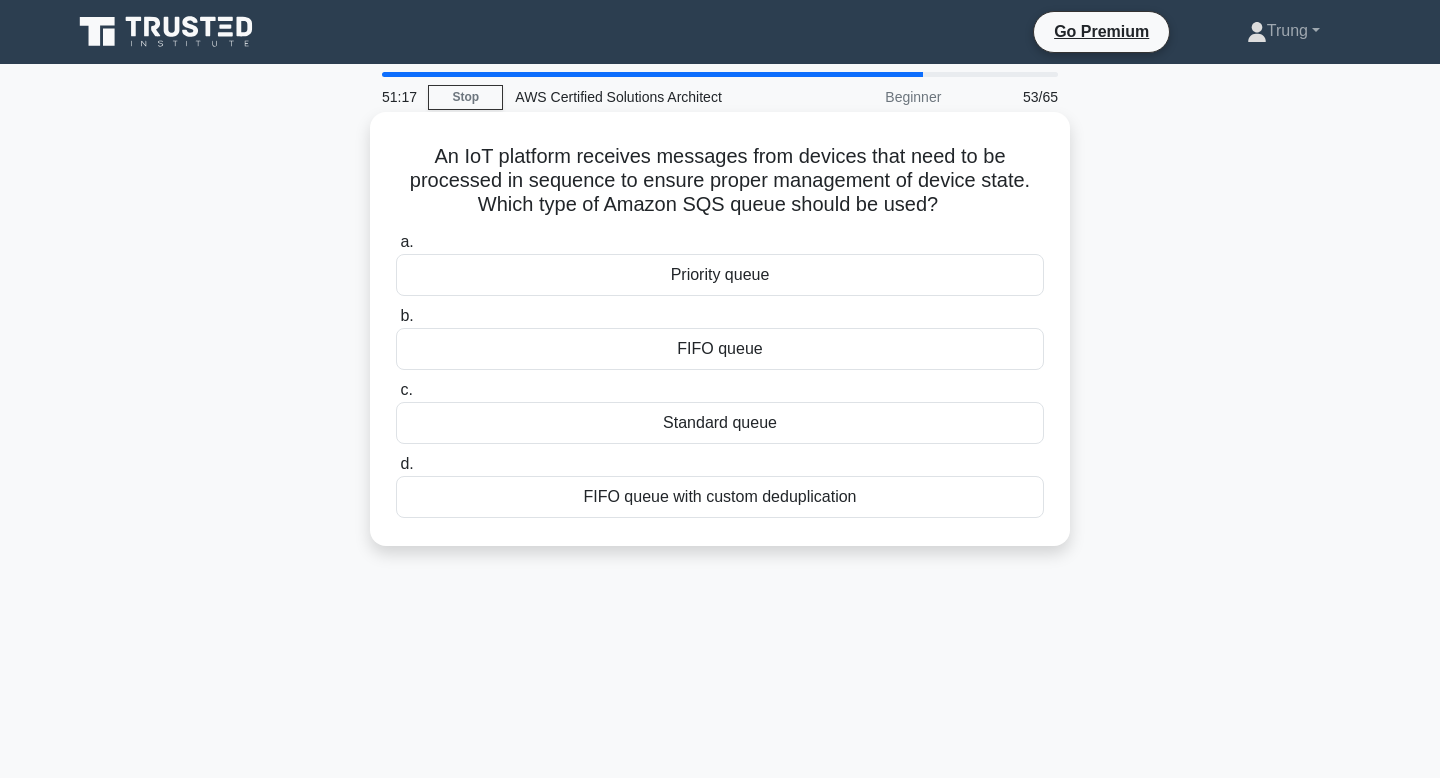 click on "An IoT platform receives messages from devices that need to be processed in sequence to ensure proper management of device state. Which type of Amazon SQS queue should be used?
.spinner_0XTQ{transform-origin:center;animation:spinner_y6GP .75s linear infinite}@keyframes spinner_y6GP{100%{transform:rotate(360deg)}}" at bounding box center (720, 181) 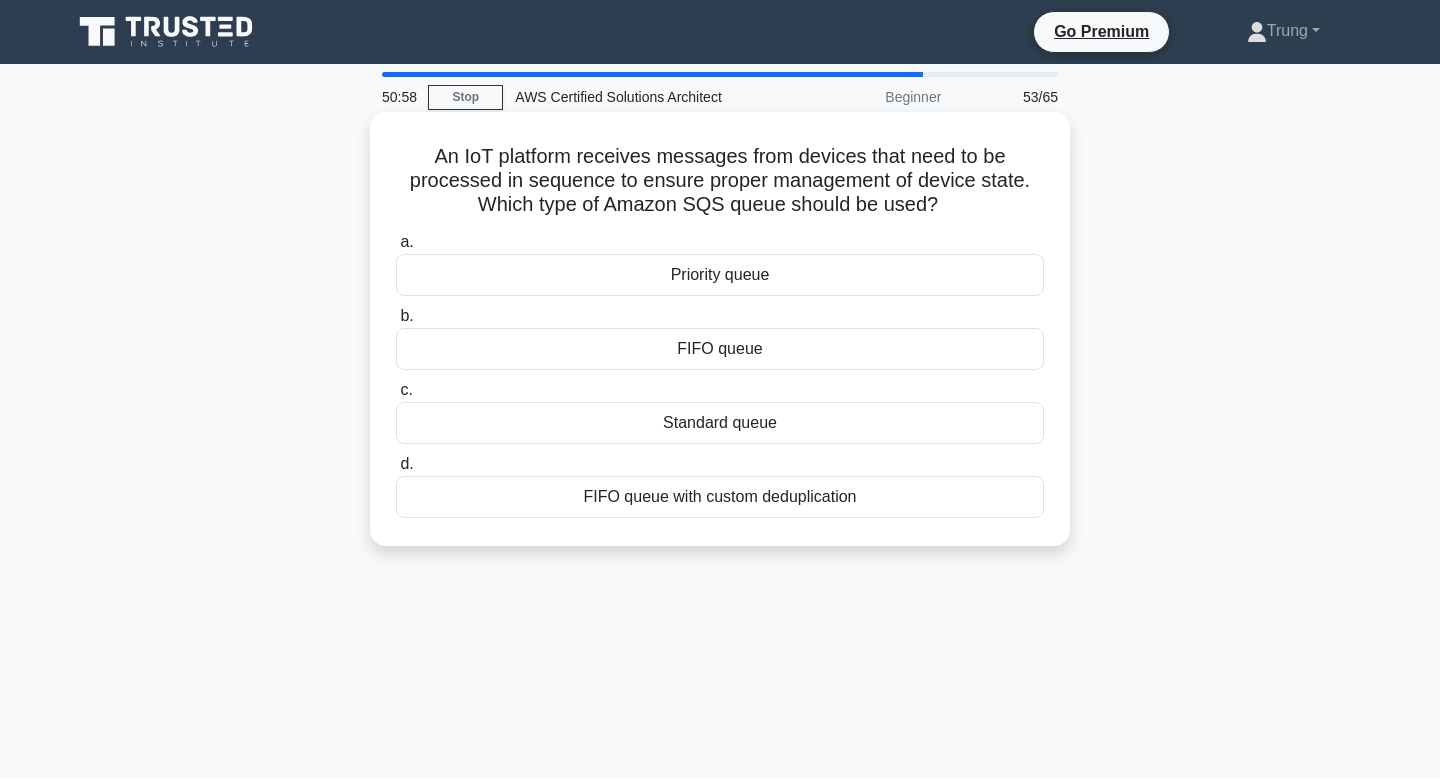 click on "An IoT platform receives messages from devices that need to be processed in sequence to ensure proper management of device state. Which type of Amazon SQS queue should be used?
.spinner_0XTQ{transform-origin:center;animation:spinner_y6GP .75s linear infinite}@keyframes spinner_y6GP{100%{transform:rotate(360deg)}}" at bounding box center [720, 181] 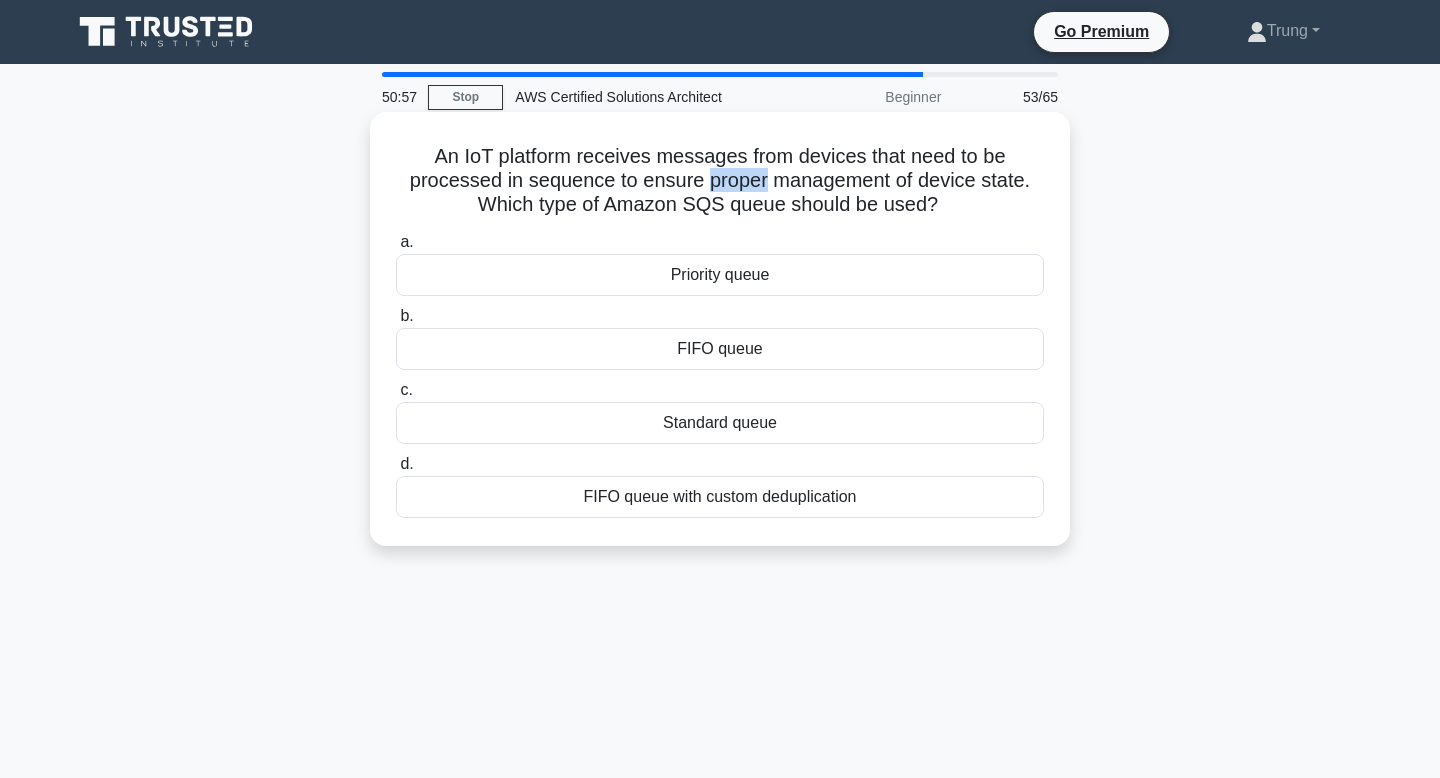 click on "An IoT platform receives messages from devices that need to be processed in sequence to ensure proper management of device state. Which type of Amazon SQS queue should be used?
.spinner_0XTQ{transform-origin:center;animation:spinner_y6GP .75s linear infinite}@keyframes spinner_y6GP{100%{transform:rotate(360deg)}}" at bounding box center [720, 181] 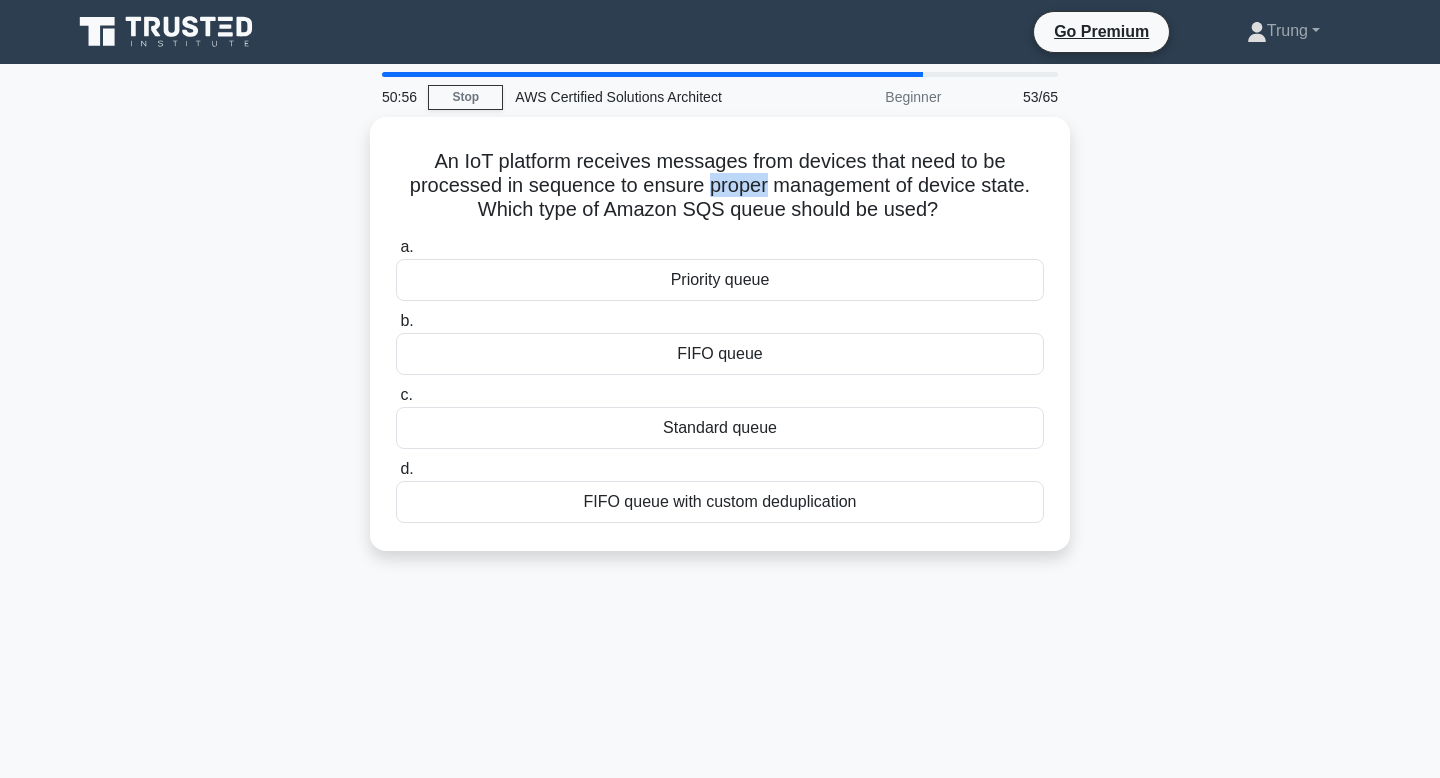 click at bounding box center (711, 140) 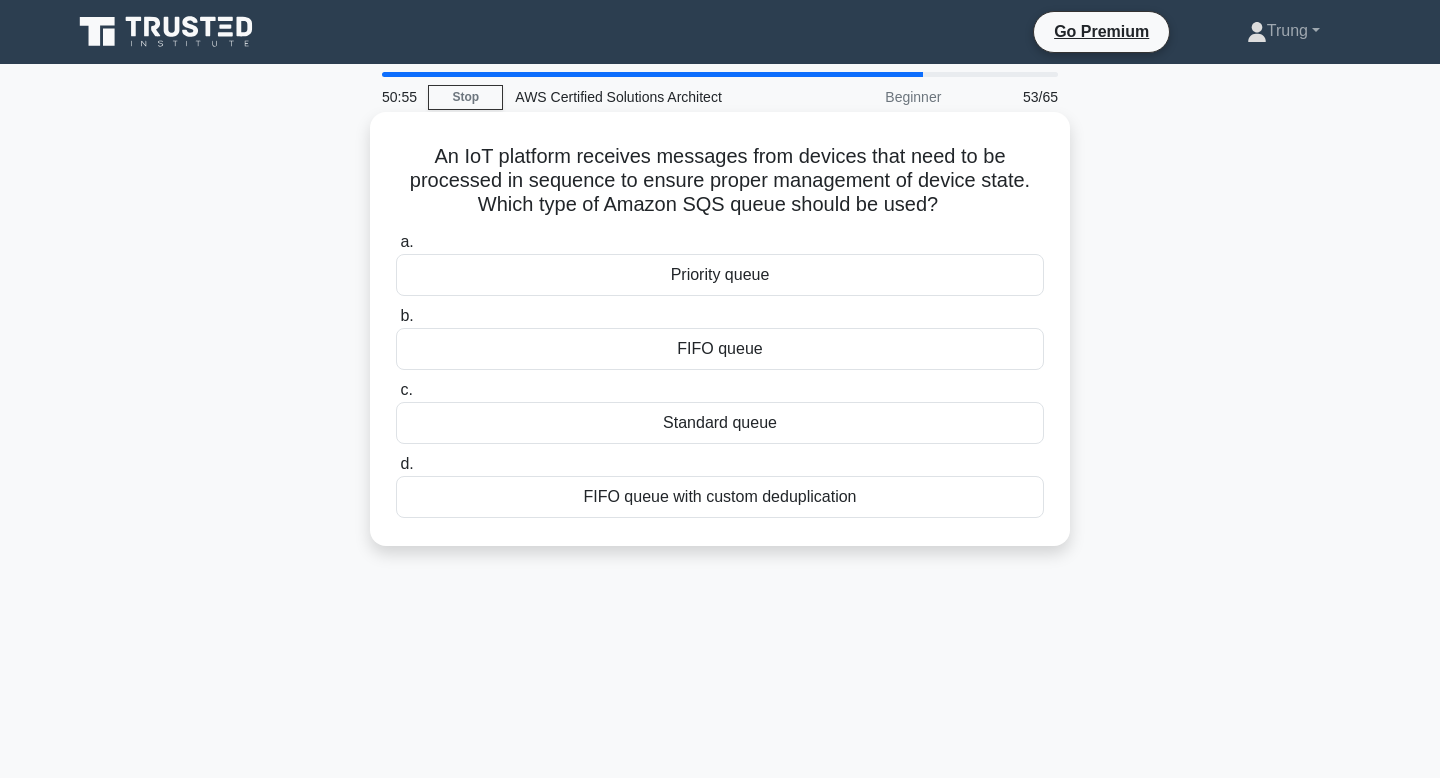 click on "An IoT platform receives messages from devices that need to be processed in sequence to ensure proper management of device state. Which type of Amazon SQS queue should be used?
.spinner_0XTQ{transform-origin:center;animation:spinner_y6GP .75s linear infinite}@keyframes spinner_y6GP{100%{transform:rotate(360deg)}}" at bounding box center (720, 181) 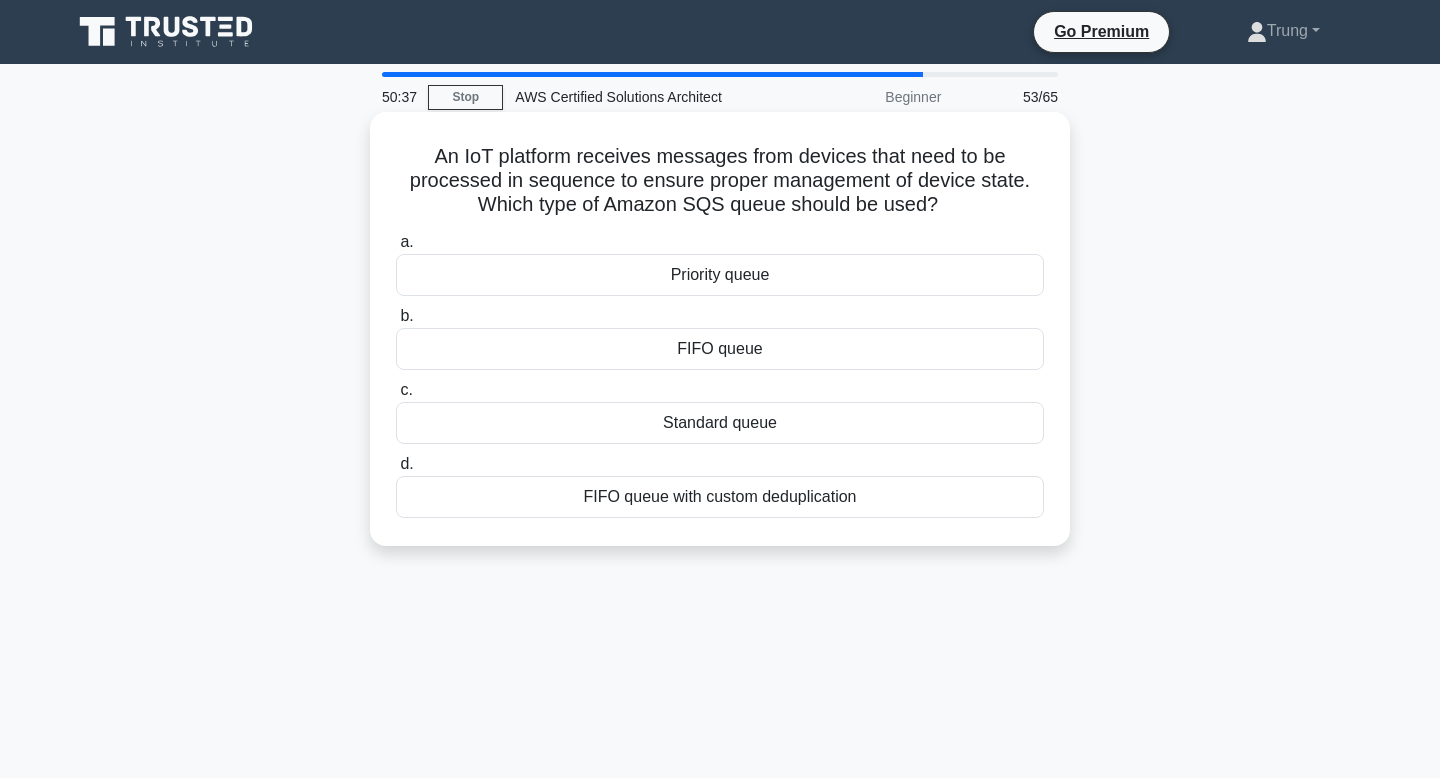 click on "Standard queue" at bounding box center (720, 423) 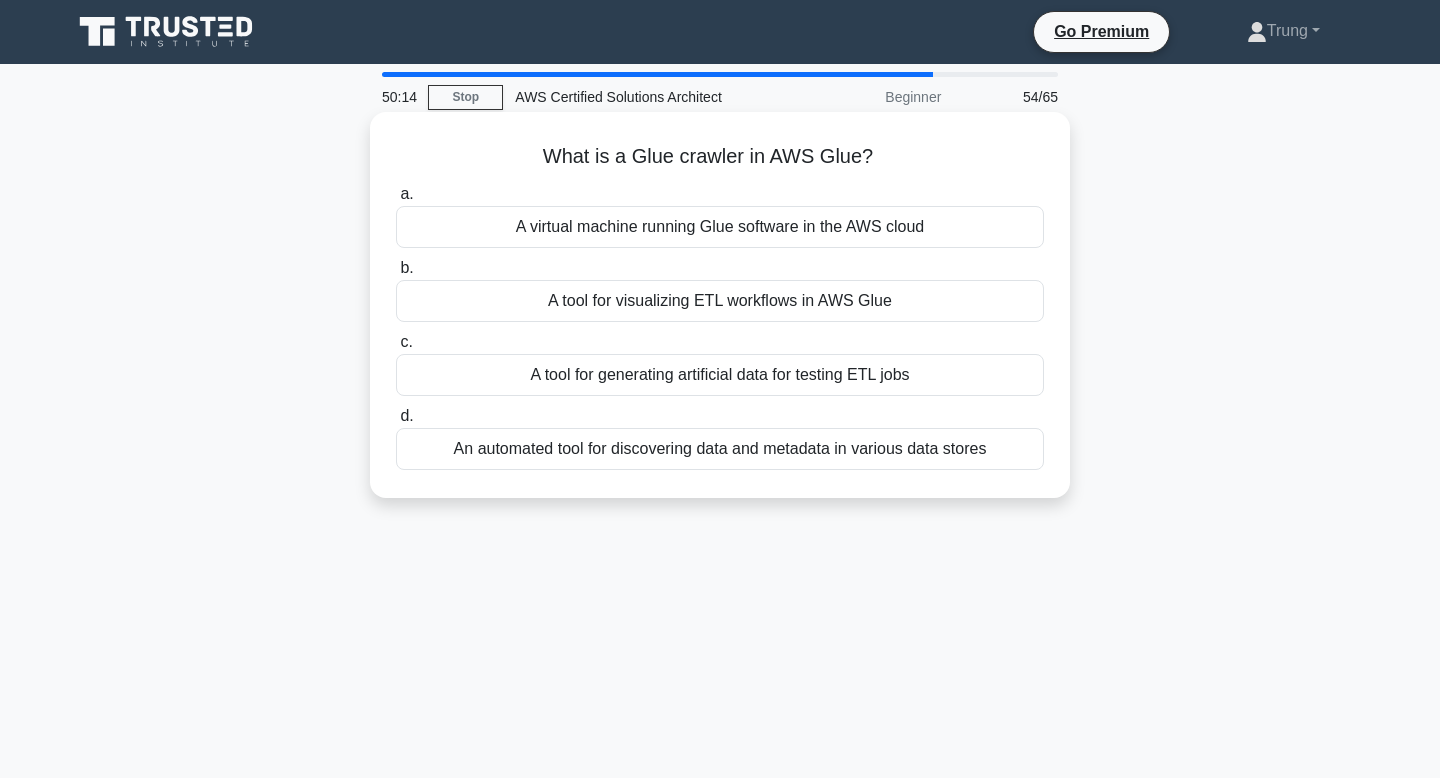 click on "An automated tool for discovering data and metadata in various data stores" at bounding box center [720, 449] 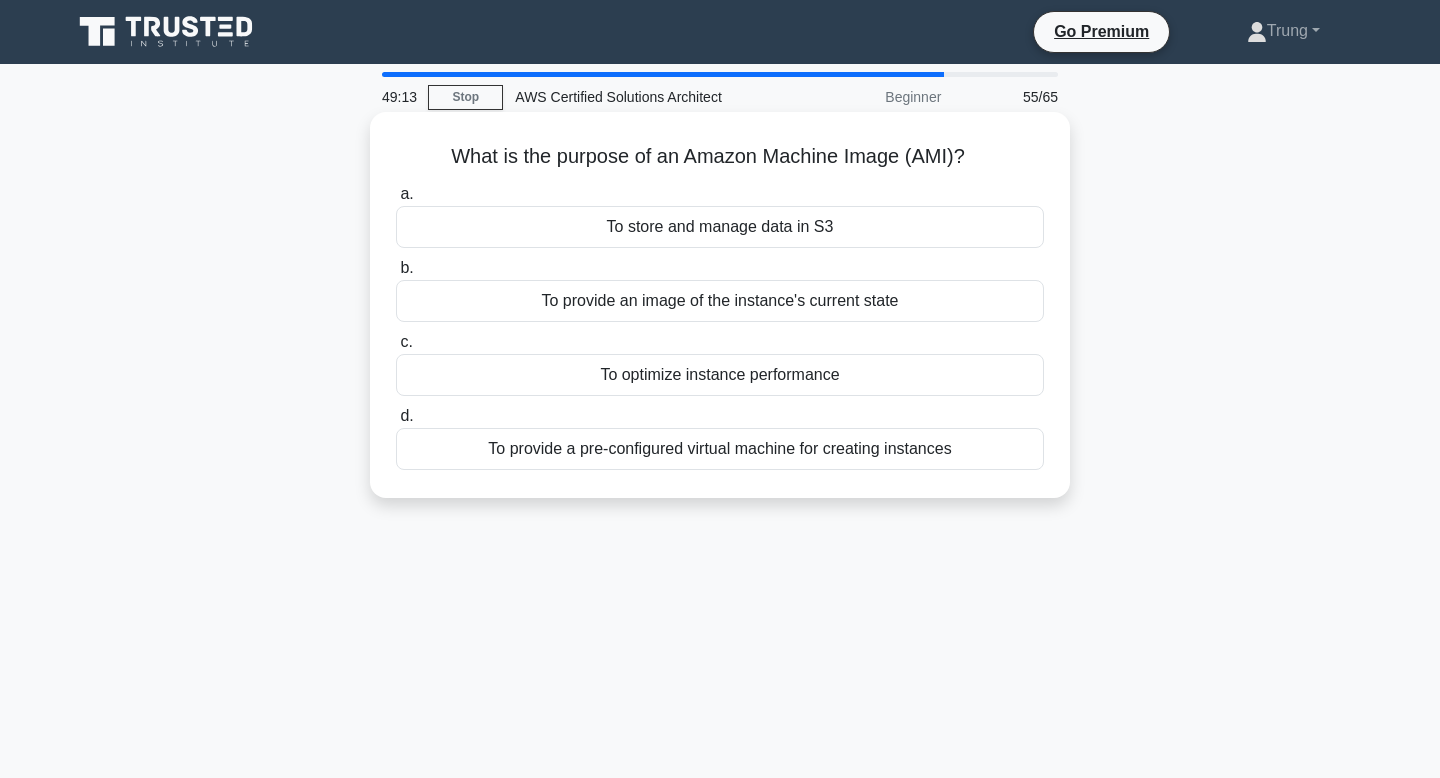 click on "To provide a pre-configured virtual machine for creating instances" at bounding box center (720, 449) 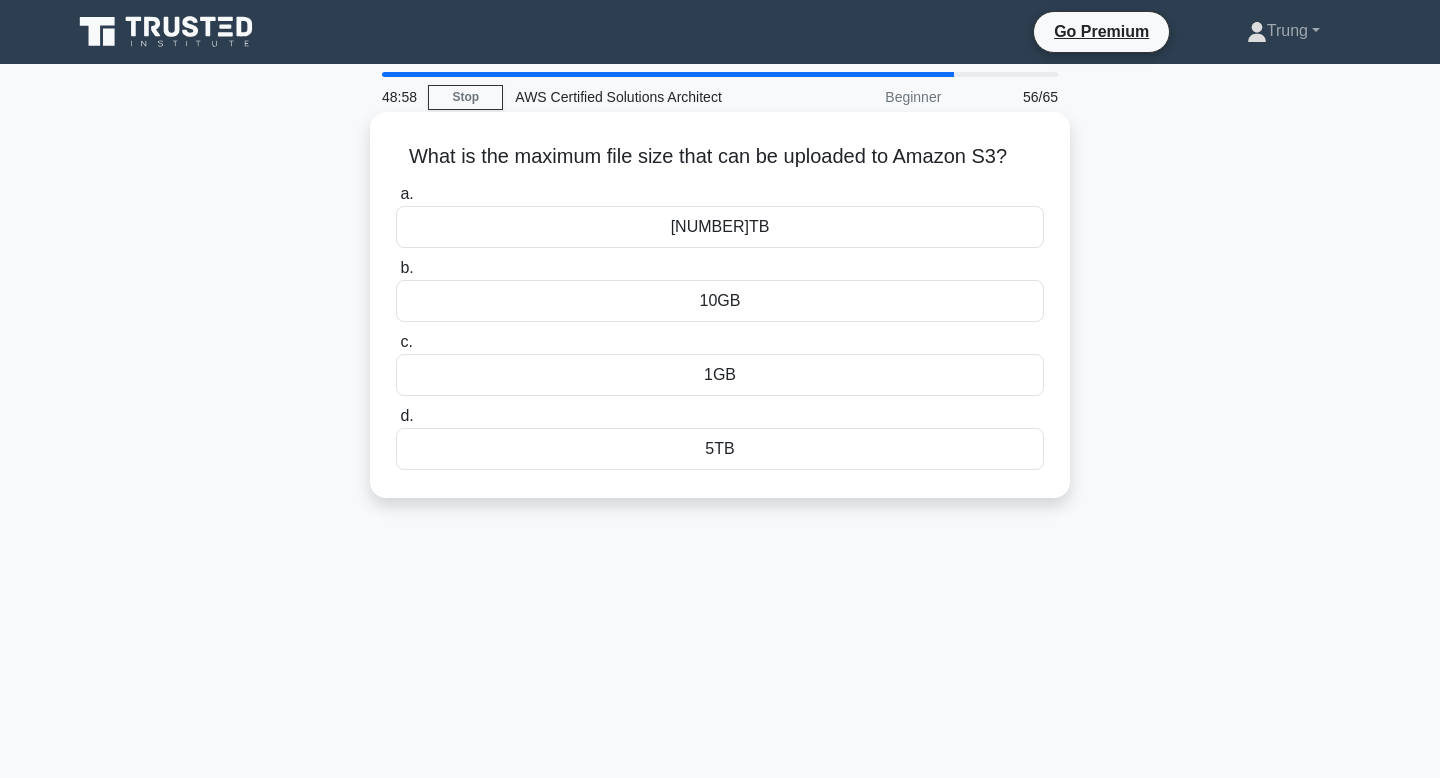 click on "5TB" at bounding box center [720, 449] 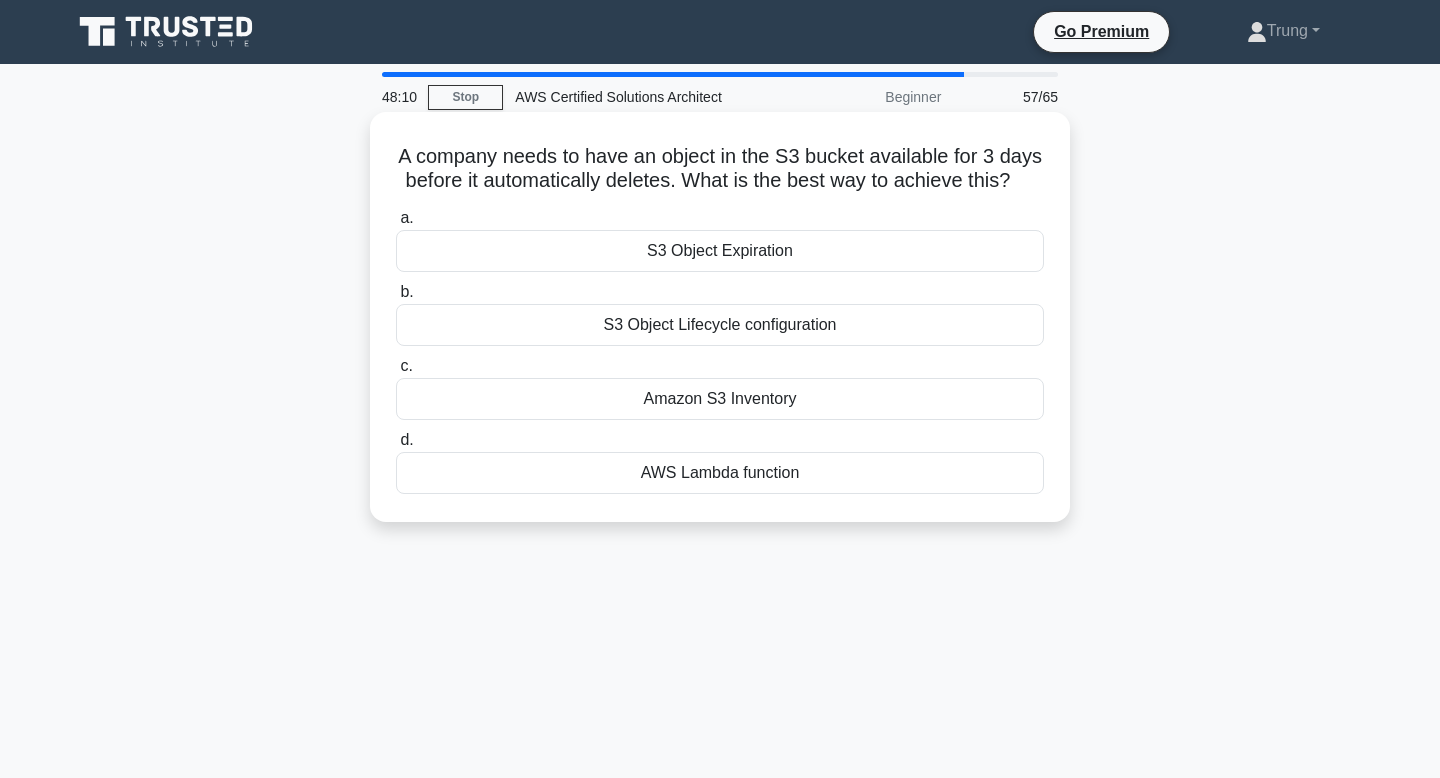 click on "AWS Lambda function" at bounding box center (720, 473) 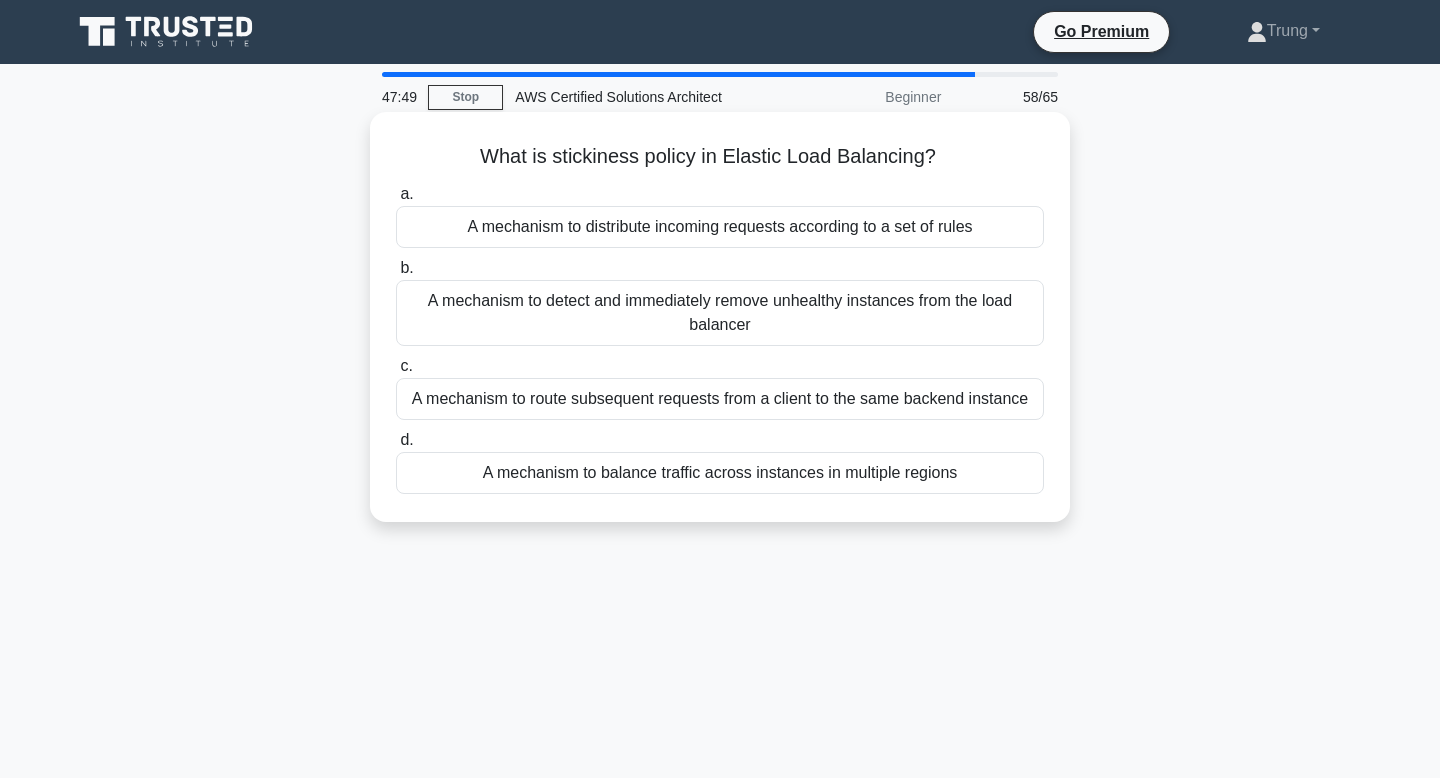 click on "A mechanism to route subsequent requests from a client to the same backend instance" at bounding box center [720, 399] 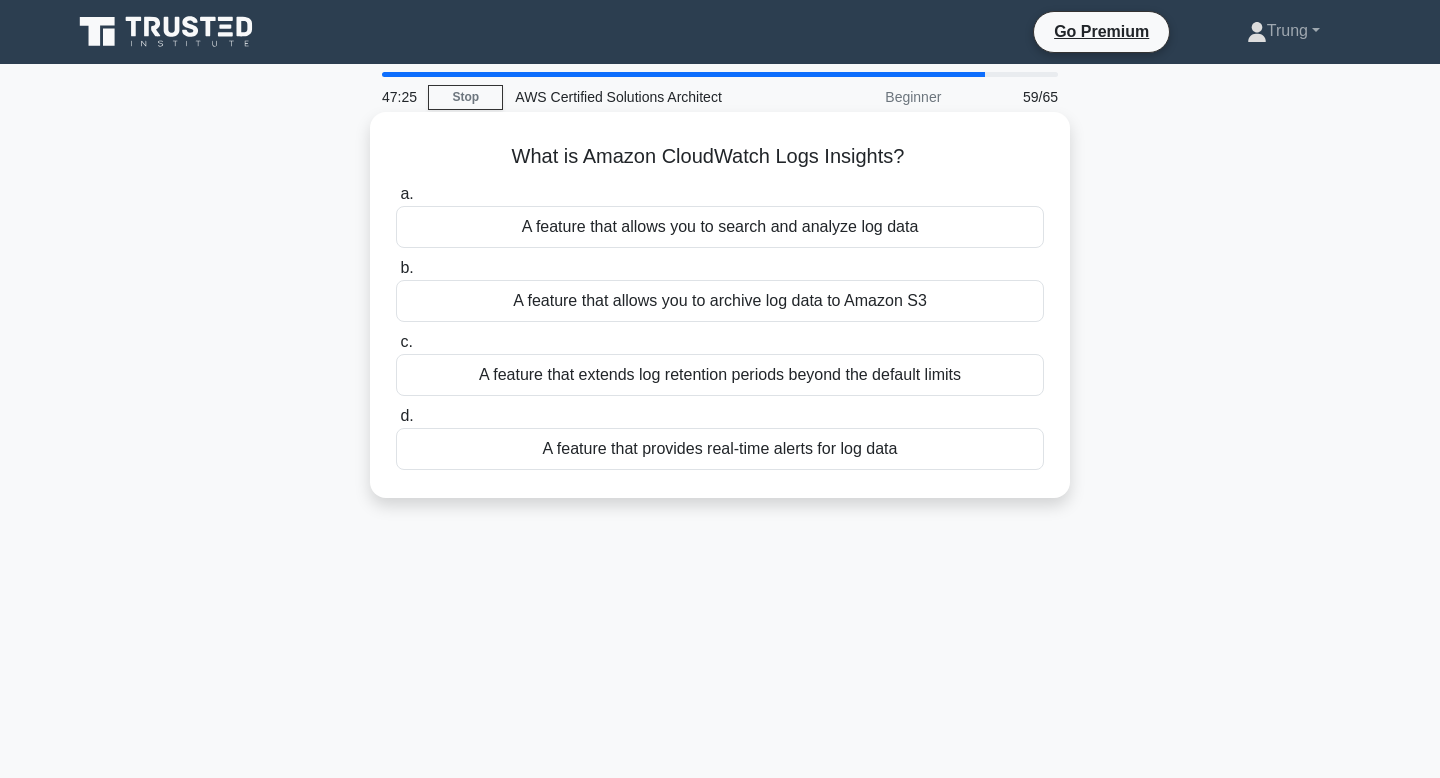 click on "A feature that allows you to search and analyze log data" at bounding box center (720, 227) 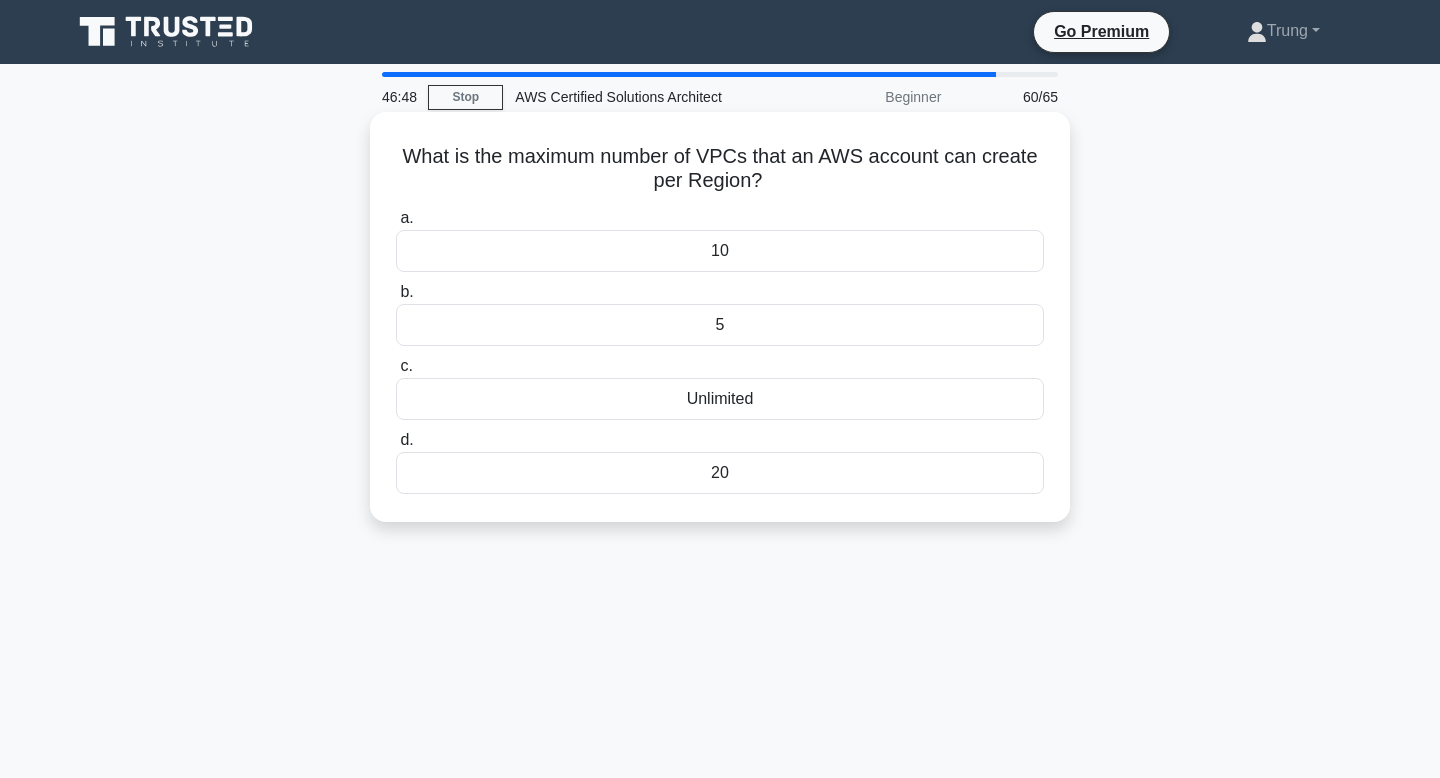 click on "5" at bounding box center (720, 325) 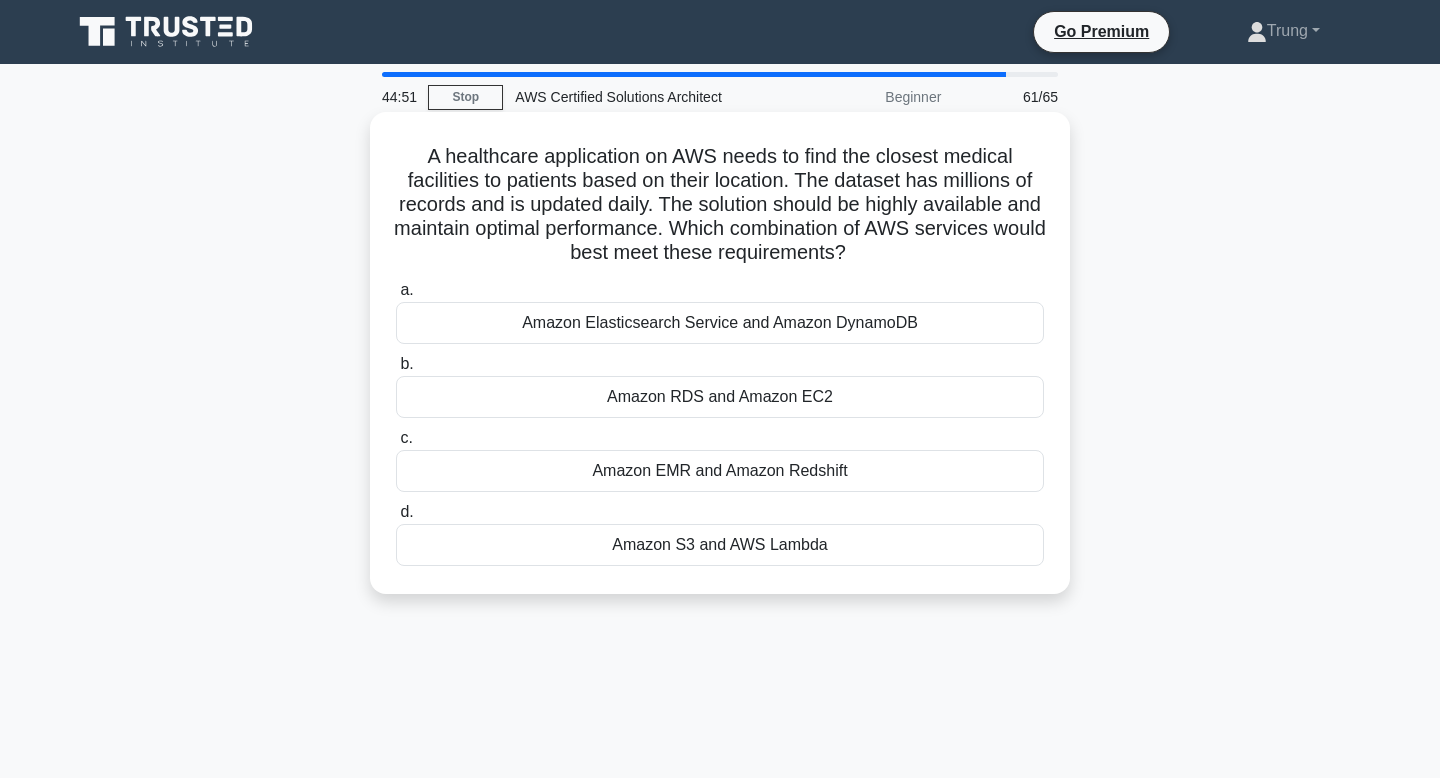 click on "Amazon Elasticsearch Service and Amazon DynamoDB" at bounding box center (720, 323) 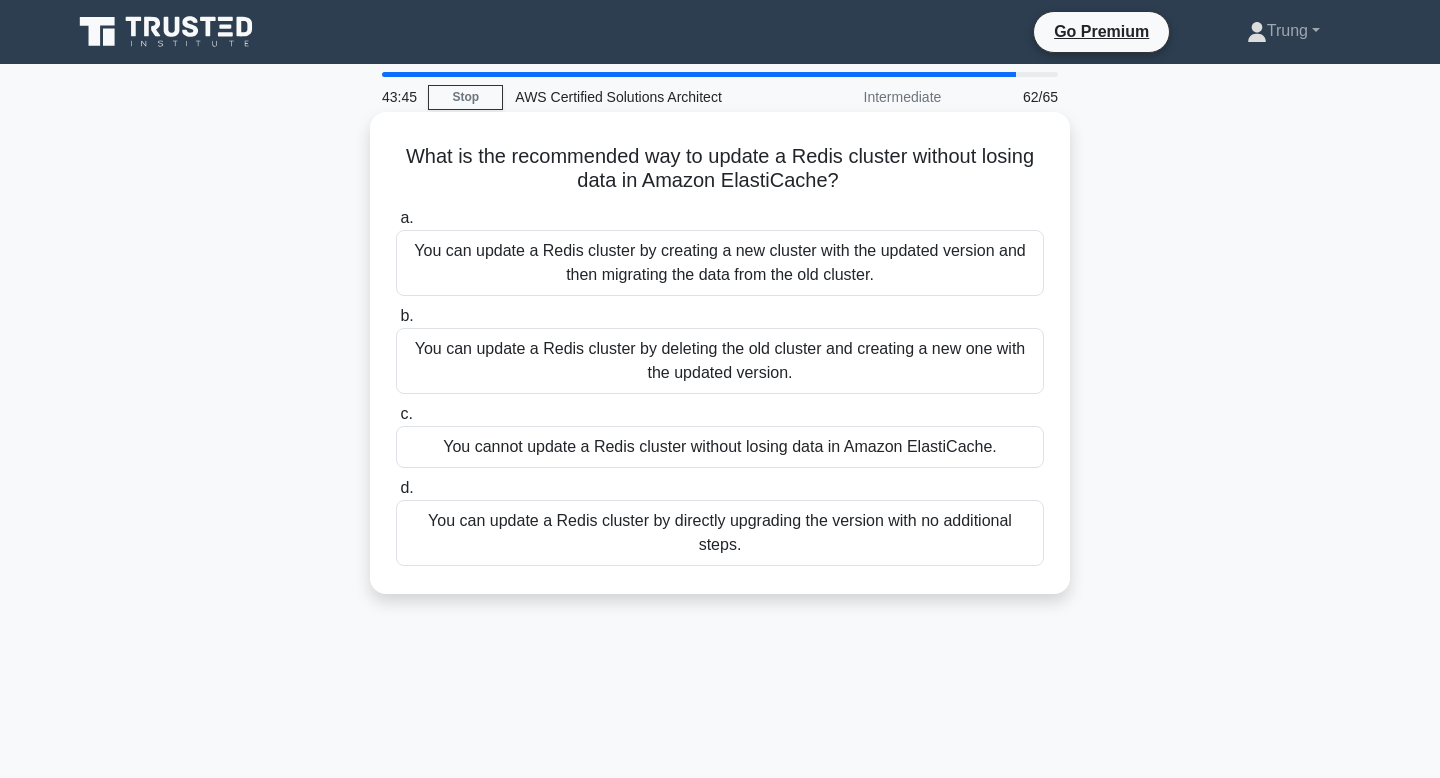click on "You can update a Redis cluster by creating a new cluster with the updated version and then migrating the data from the old cluster." at bounding box center (720, 263) 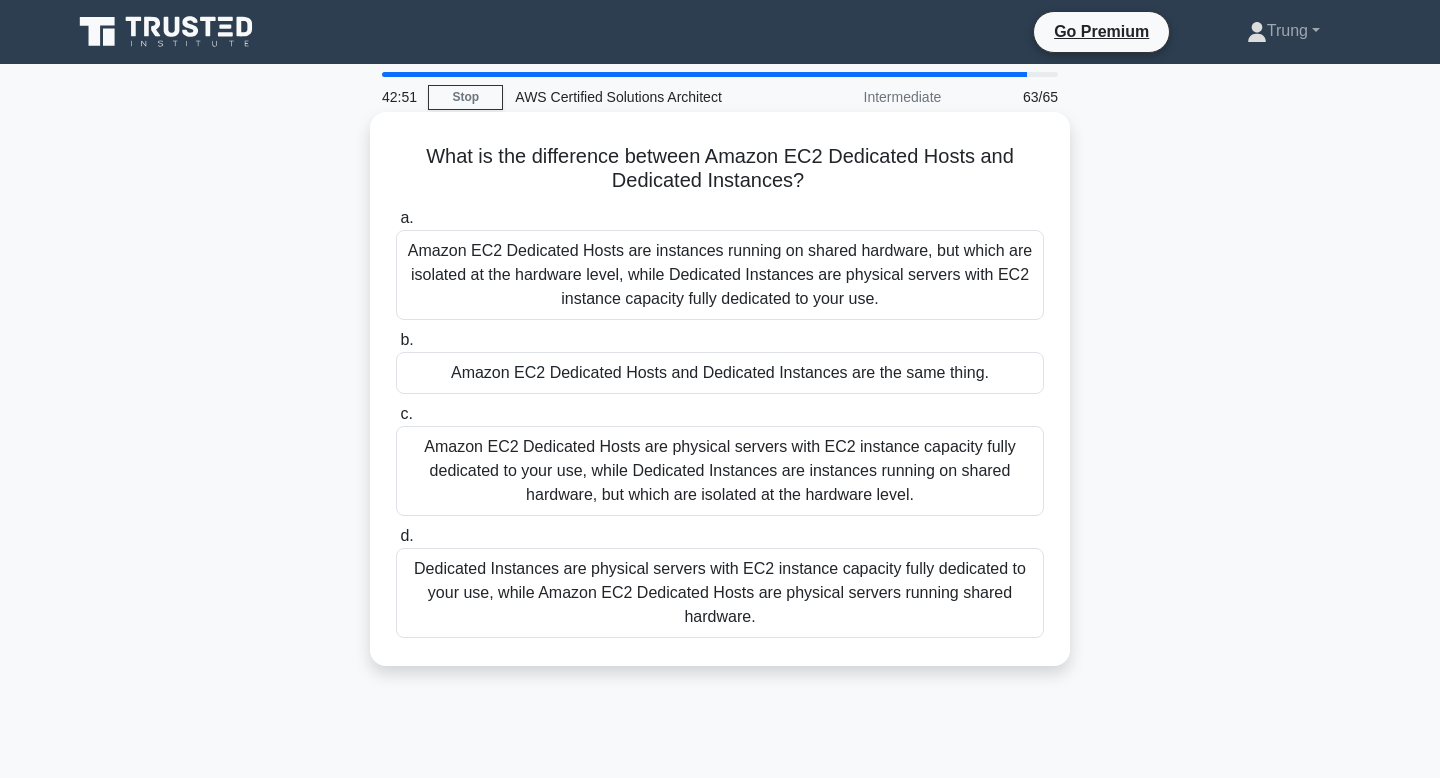 click on "Amazon EC2 Dedicated Hosts are physical servers with EC2 instance capacity fully dedicated to your use, while Dedicated Instances are instances running on shared hardware, but which are isolated at the hardware level." at bounding box center (720, 471) 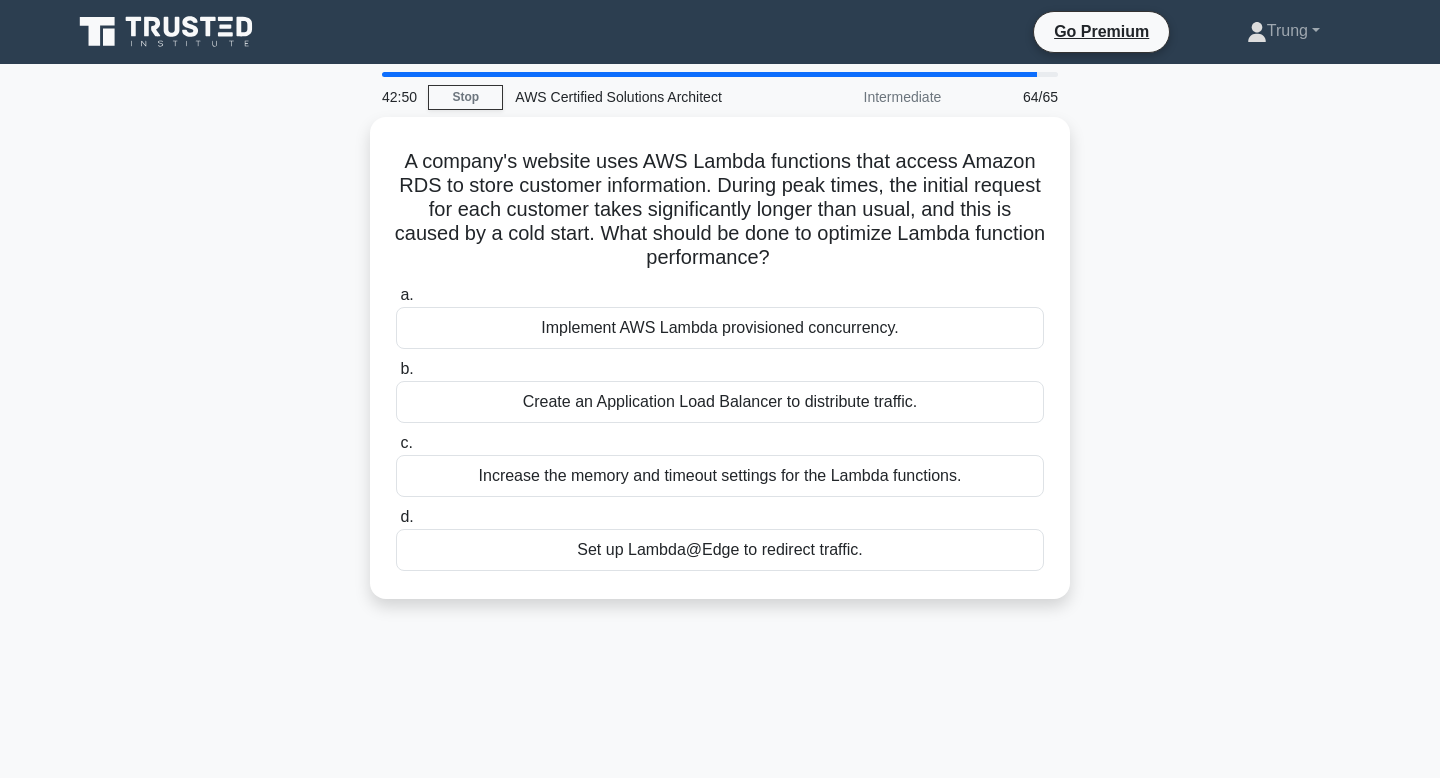 click on "A company's website uses AWS Lambda functions that access Amazon RDS to store customer information. During peak times, the initial request for each customer takes significantly longer than usual, and this is caused by a cold start. What should be done to optimize Lambda function performance?
.spinner_0XTQ{transform-origin:center;animation:spinner_y6GP .75s linear infinite}@keyframes spinner_y6GP{100%{transform:rotate(360deg)}}
a.
b. c. d." at bounding box center (720, 370) 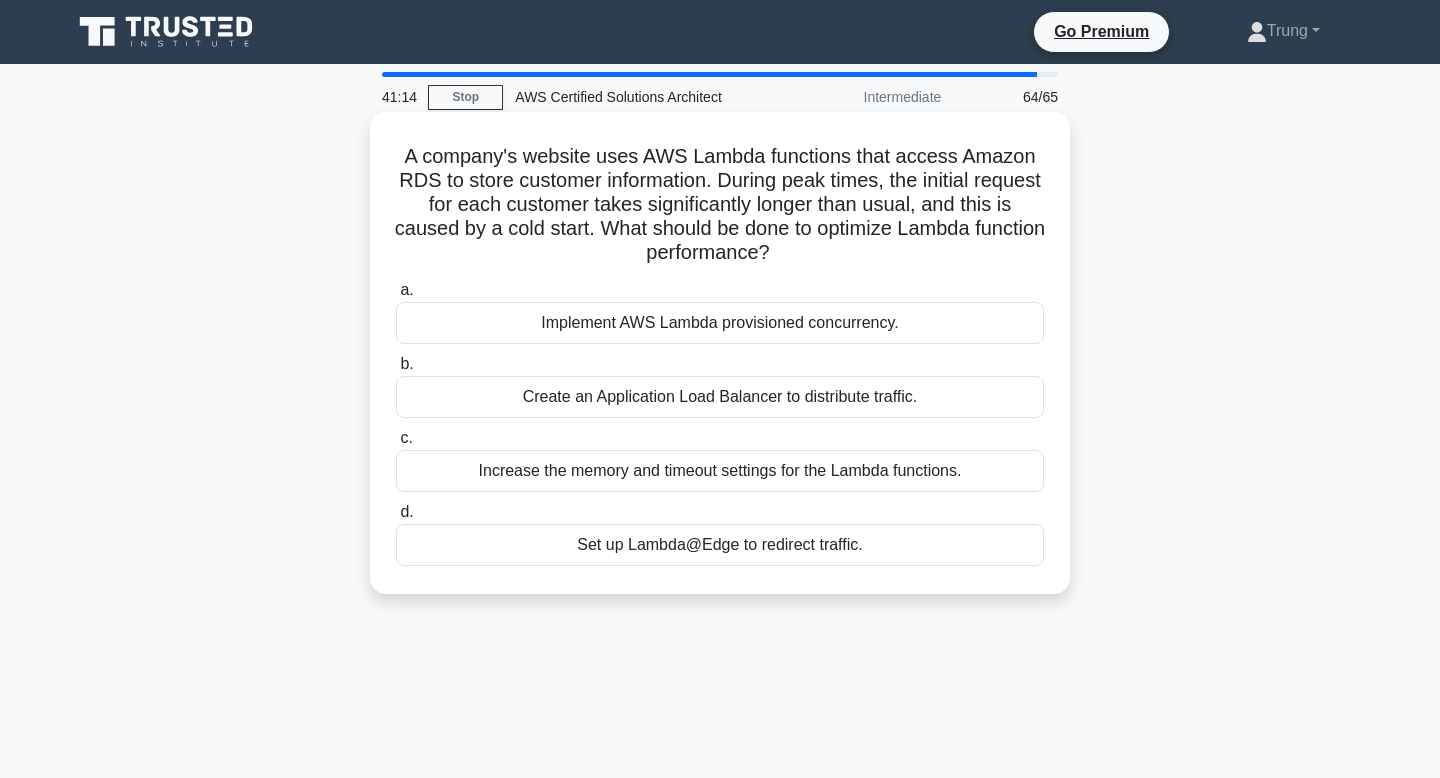 click on "Increase the memory and timeout settings for the Lambda functions." at bounding box center [720, 471] 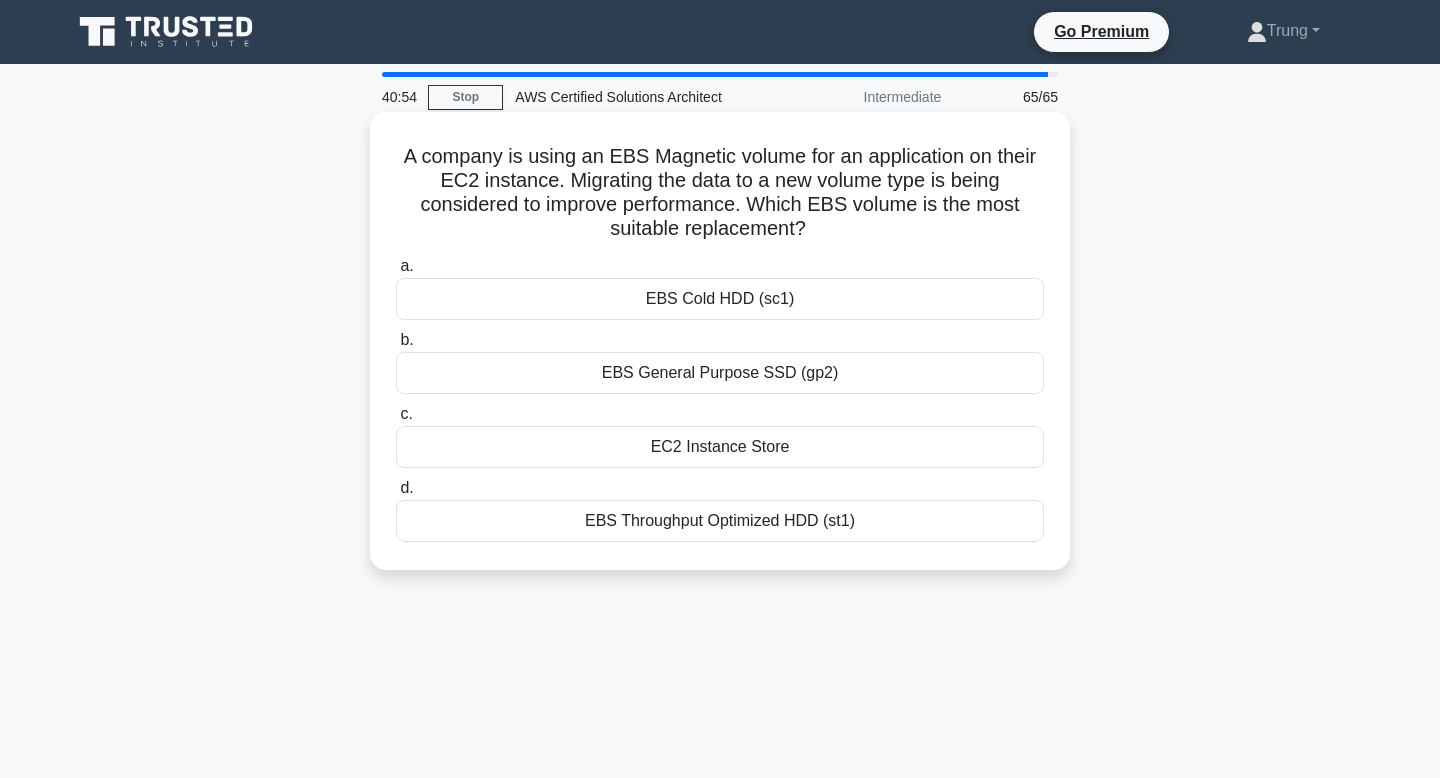 click on "EBS General Purpose SSD (gp2)" at bounding box center [720, 373] 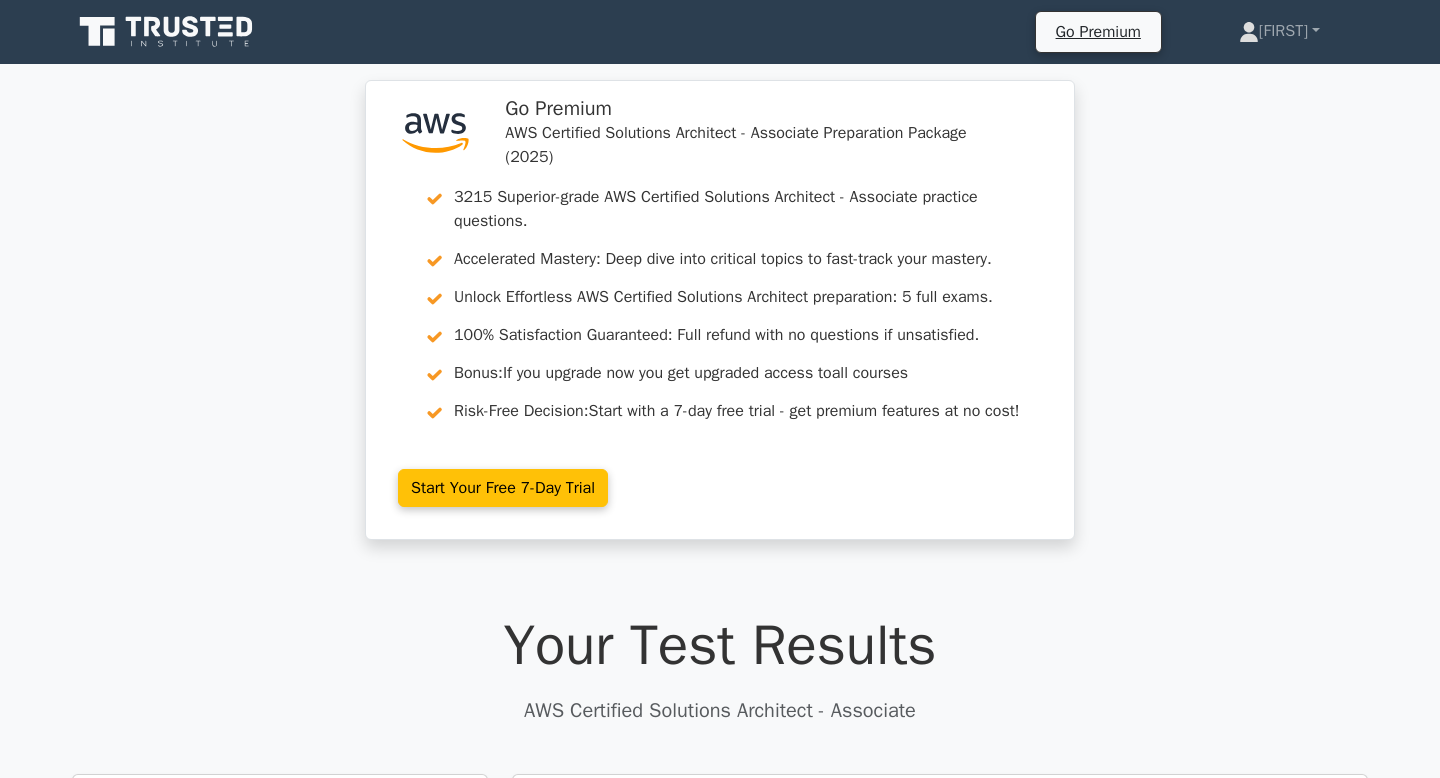 scroll, scrollTop: 0, scrollLeft: 0, axis: both 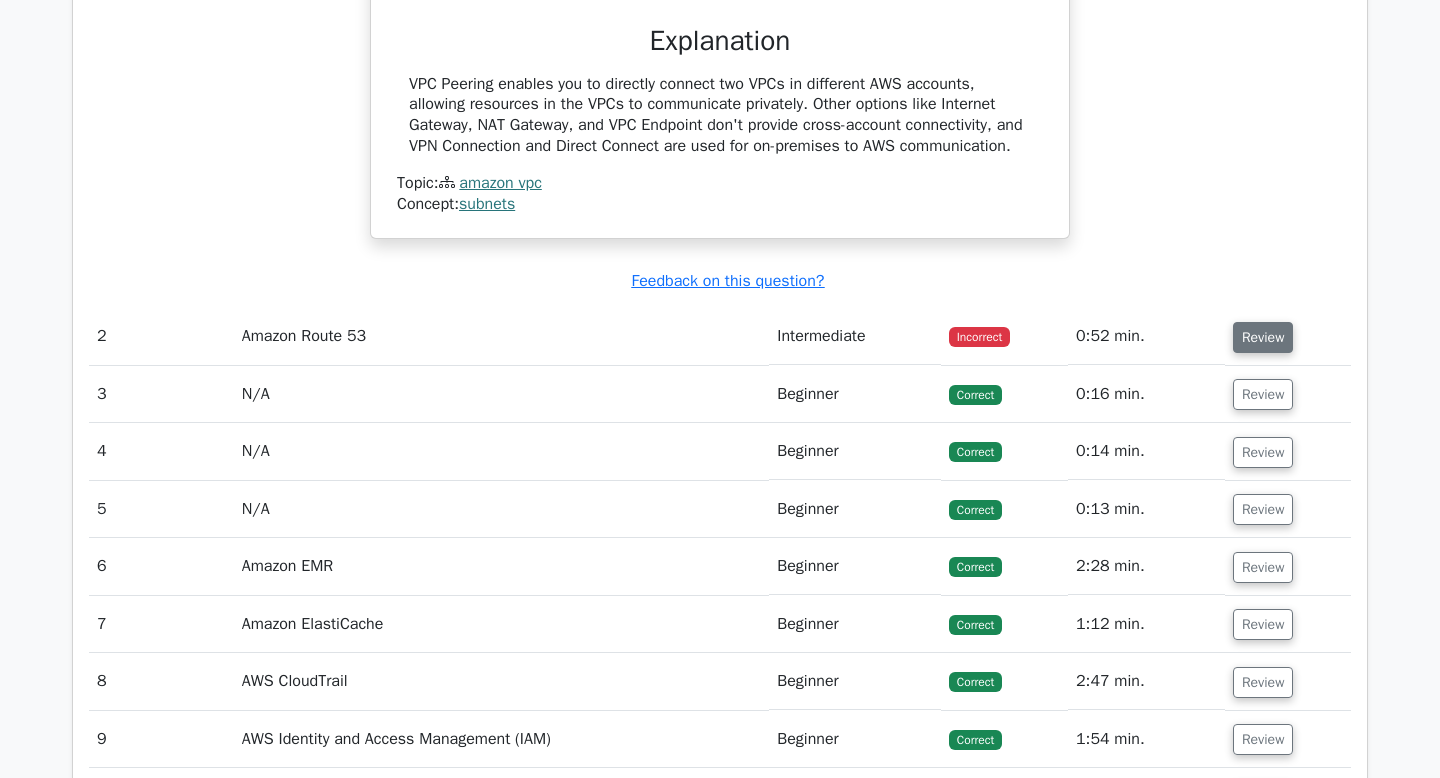 click on "Review" at bounding box center (1263, 337) 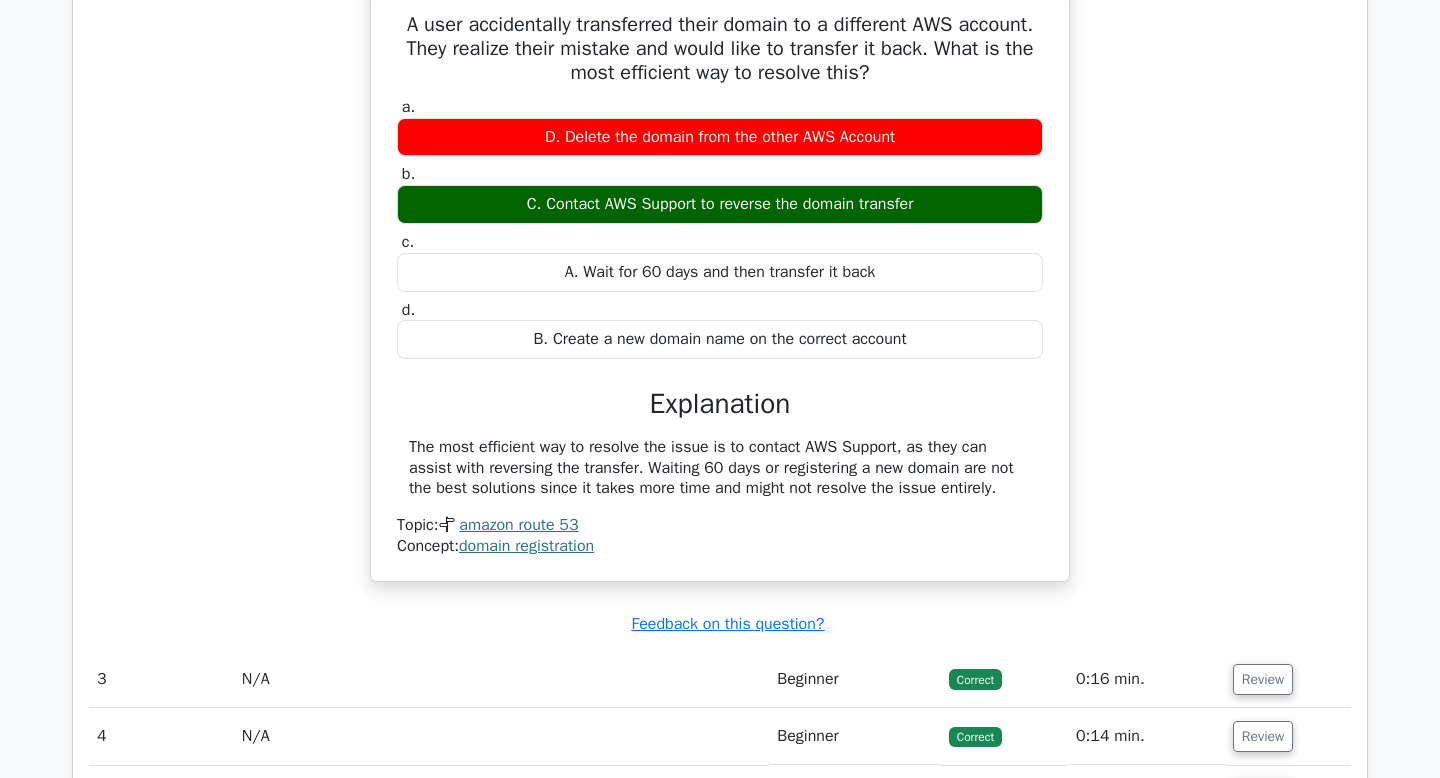 scroll, scrollTop: 3278, scrollLeft: 0, axis: vertical 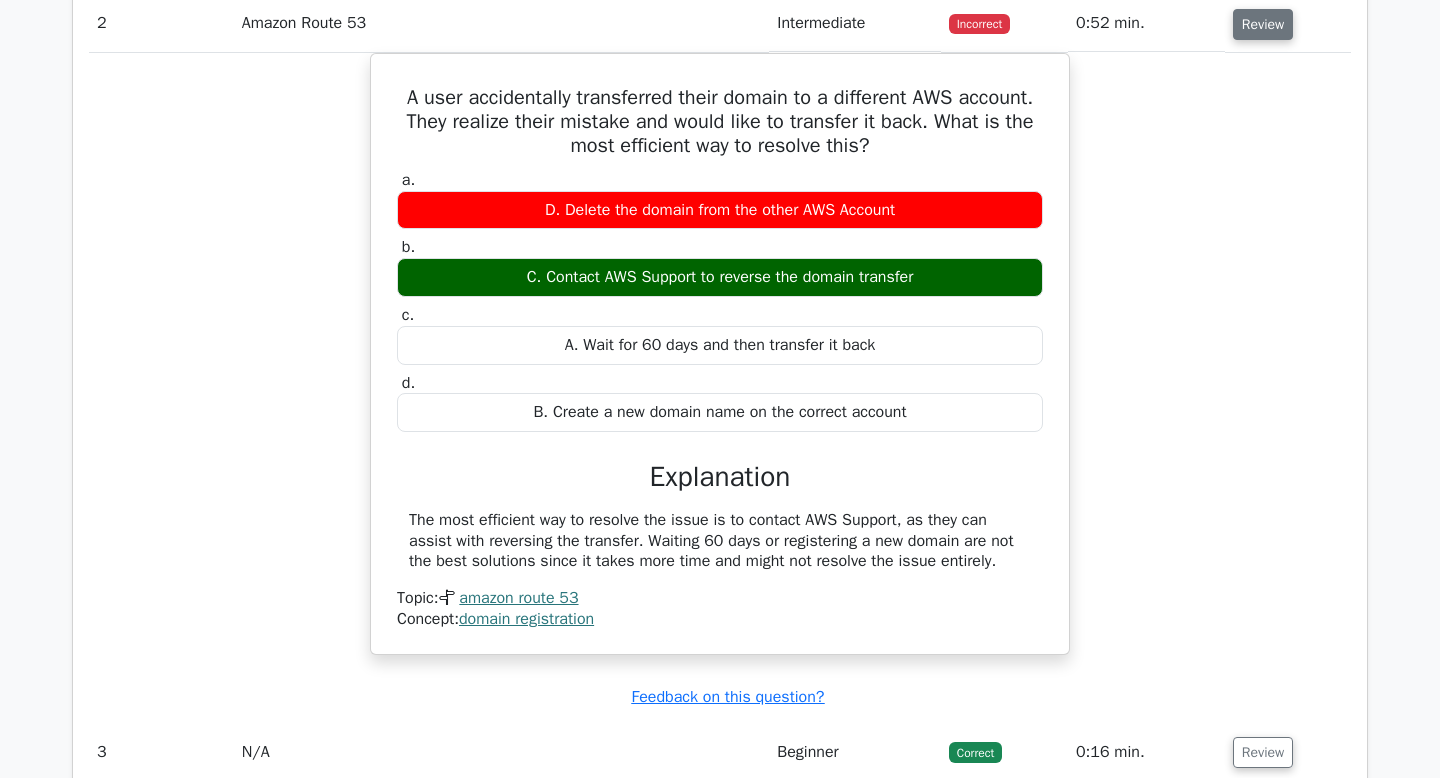 click on "Review" at bounding box center (1263, 24) 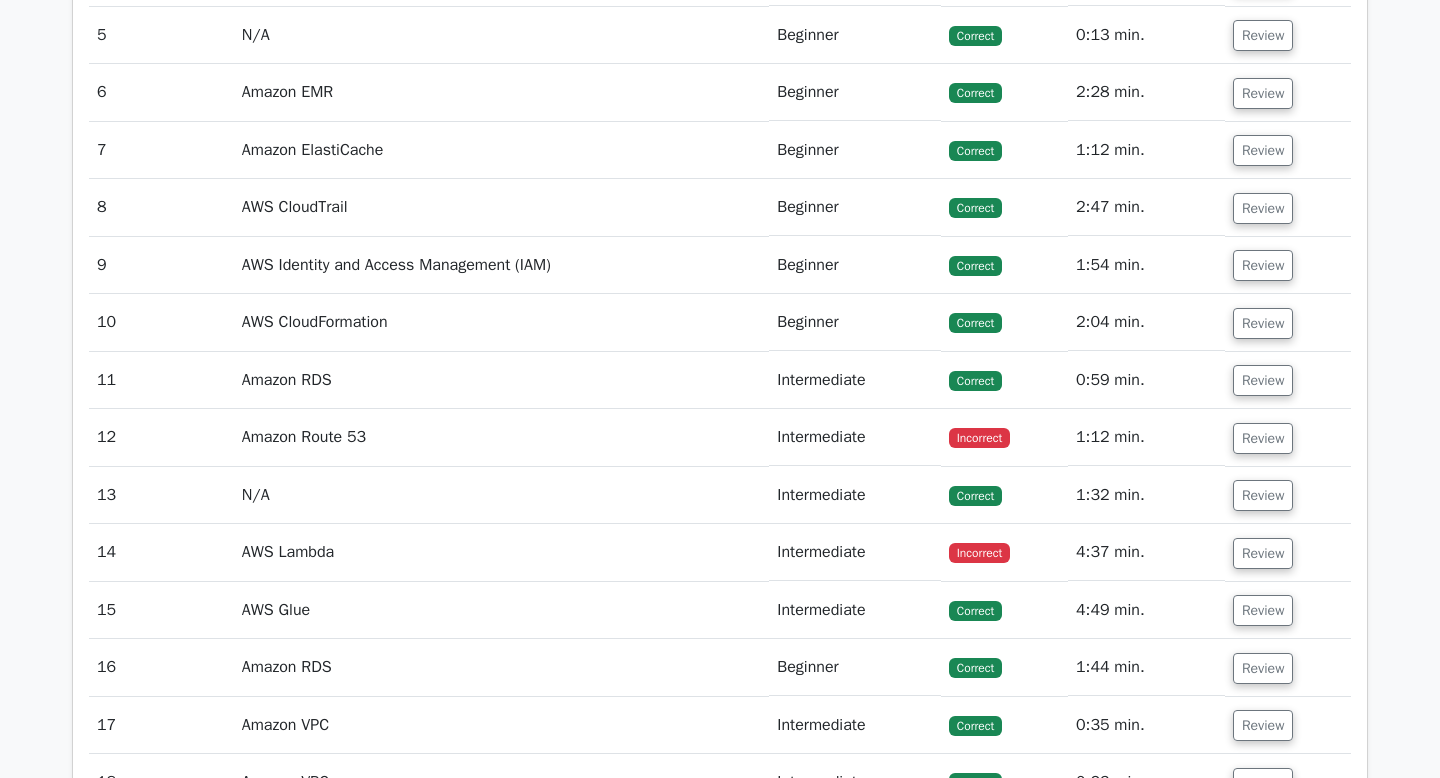 scroll, scrollTop: 3442, scrollLeft: 0, axis: vertical 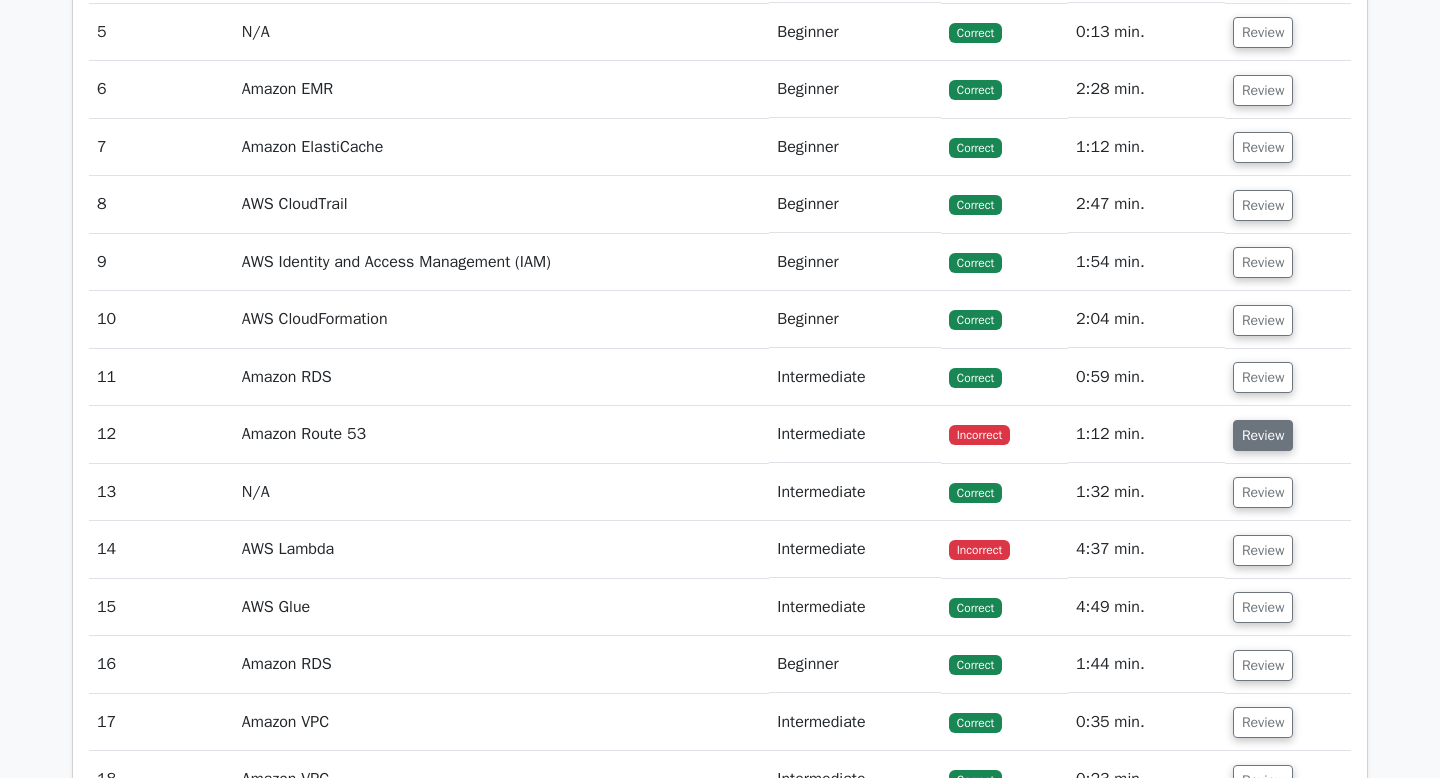 click on "Review" at bounding box center [1263, 435] 